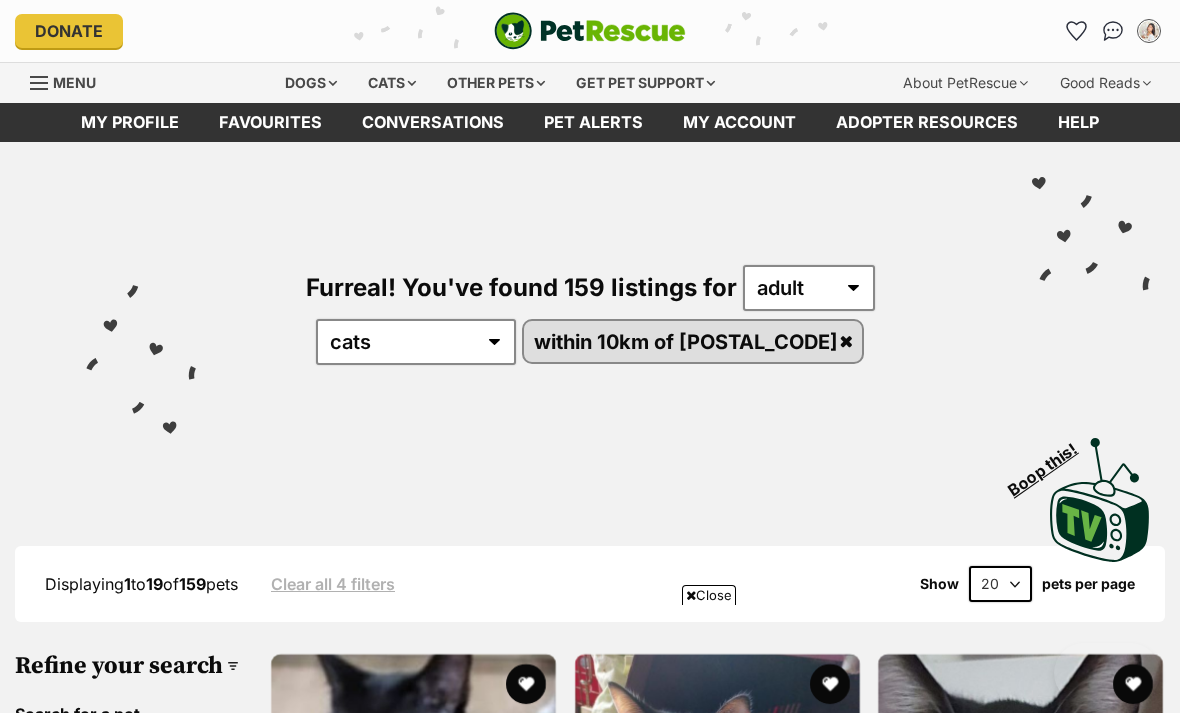 scroll, scrollTop: 1099, scrollLeft: 0, axis: vertical 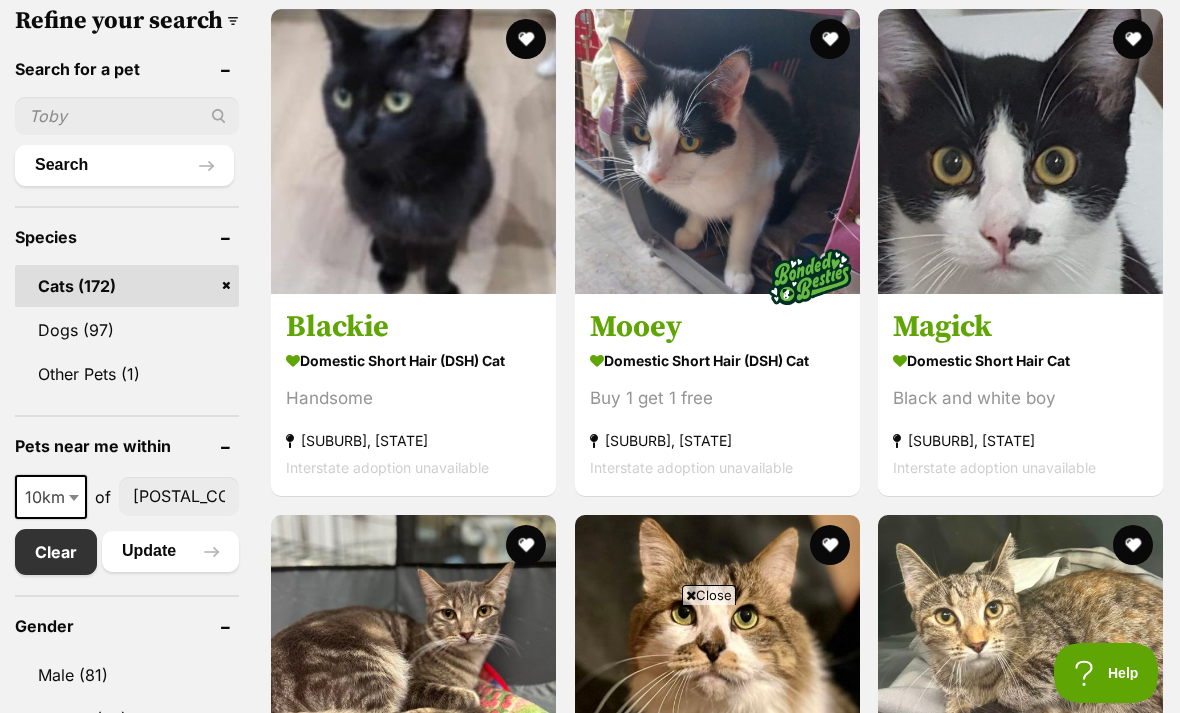click on "Magick" at bounding box center [1020, 327] 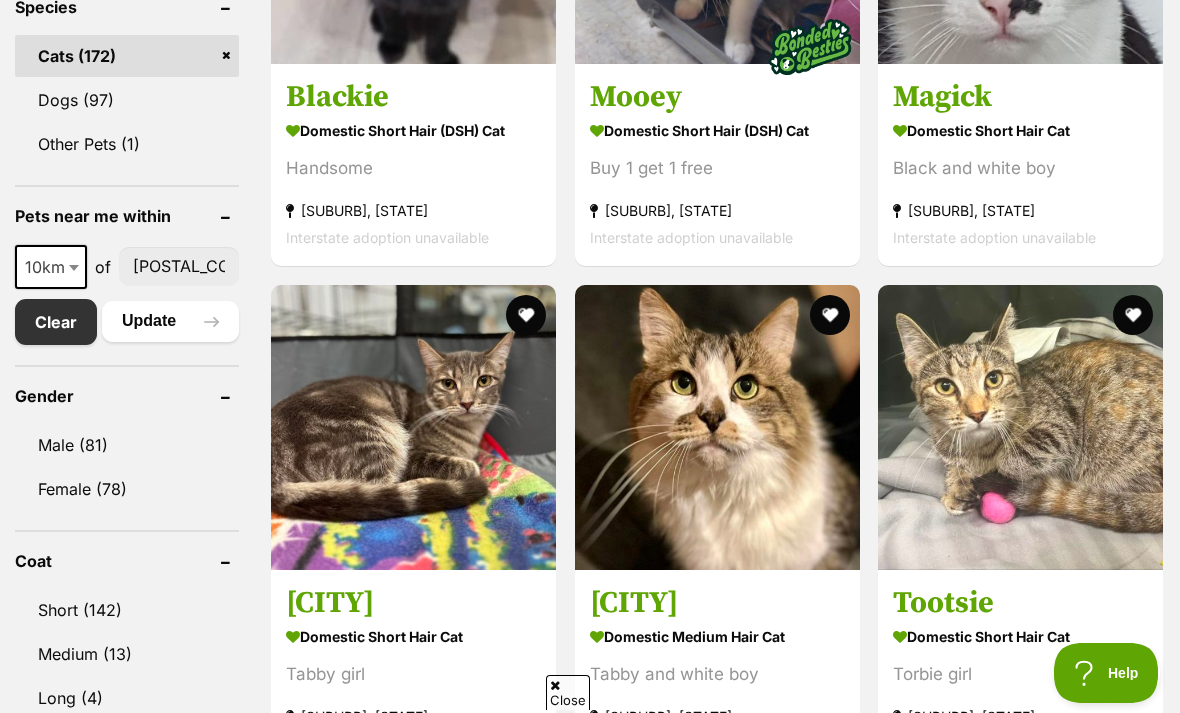 scroll, scrollTop: 1032, scrollLeft: 0, axis: vertical 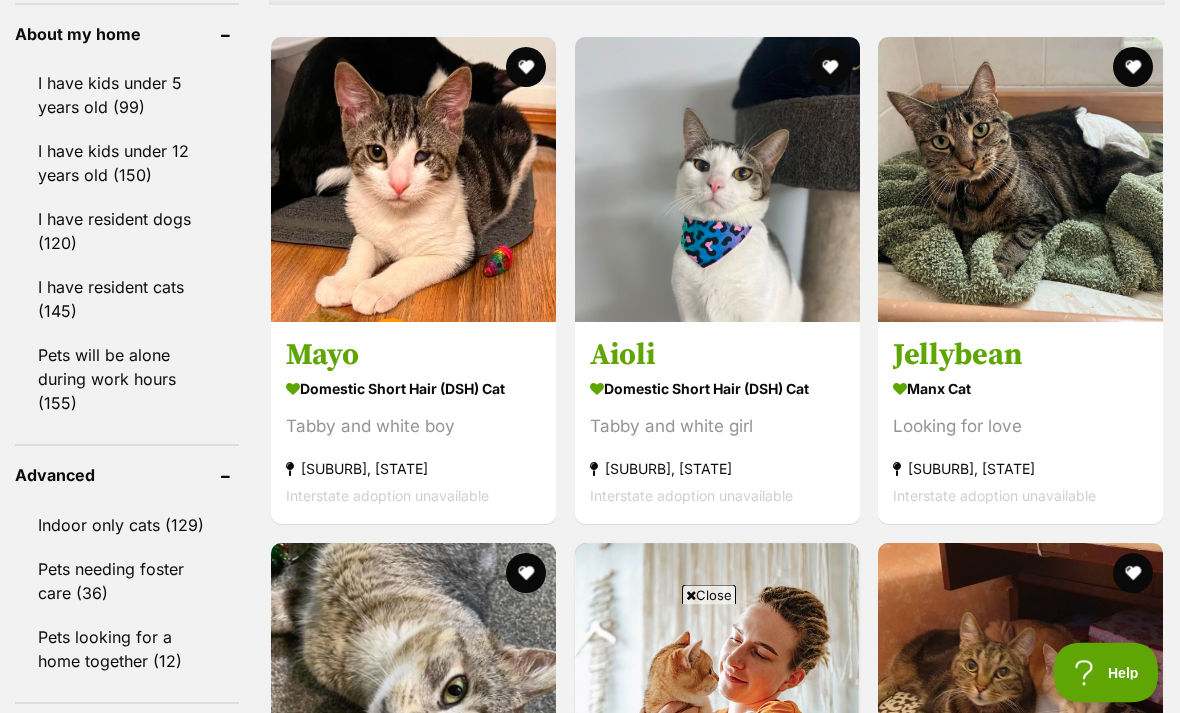 click on "Jellybean" at bounding box center [1020, 356] 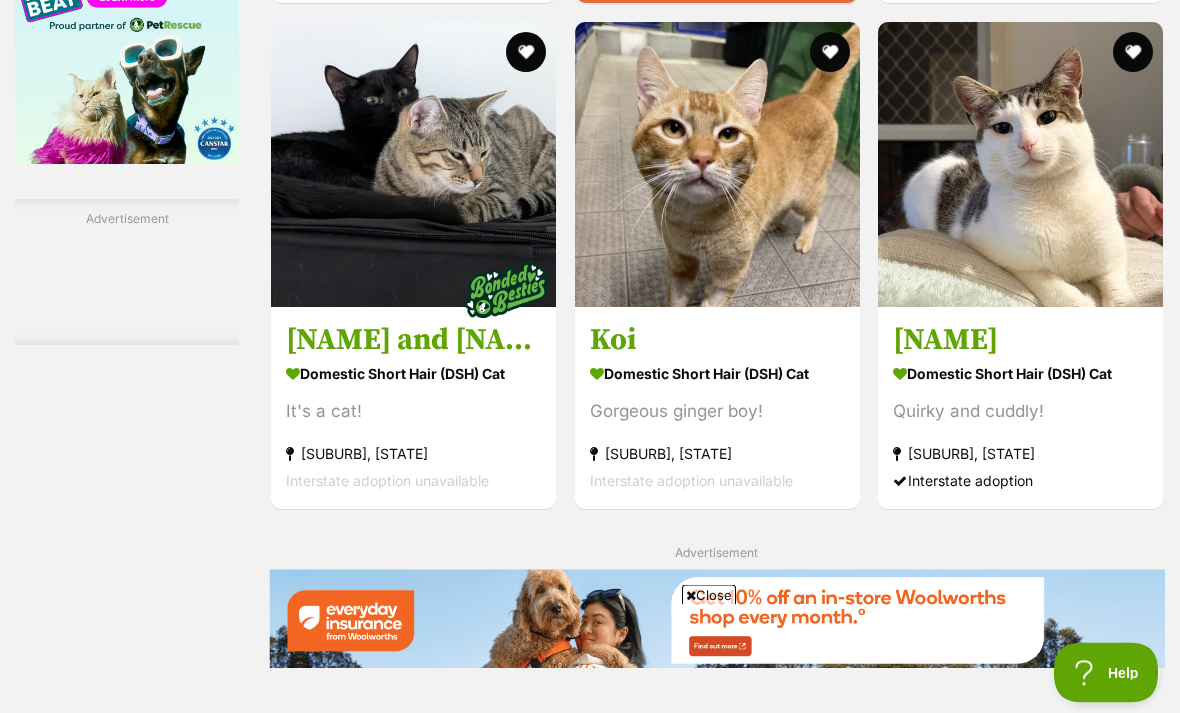 scroll, scrollTop: 2848, scrollLeft: 0, axis: vertical 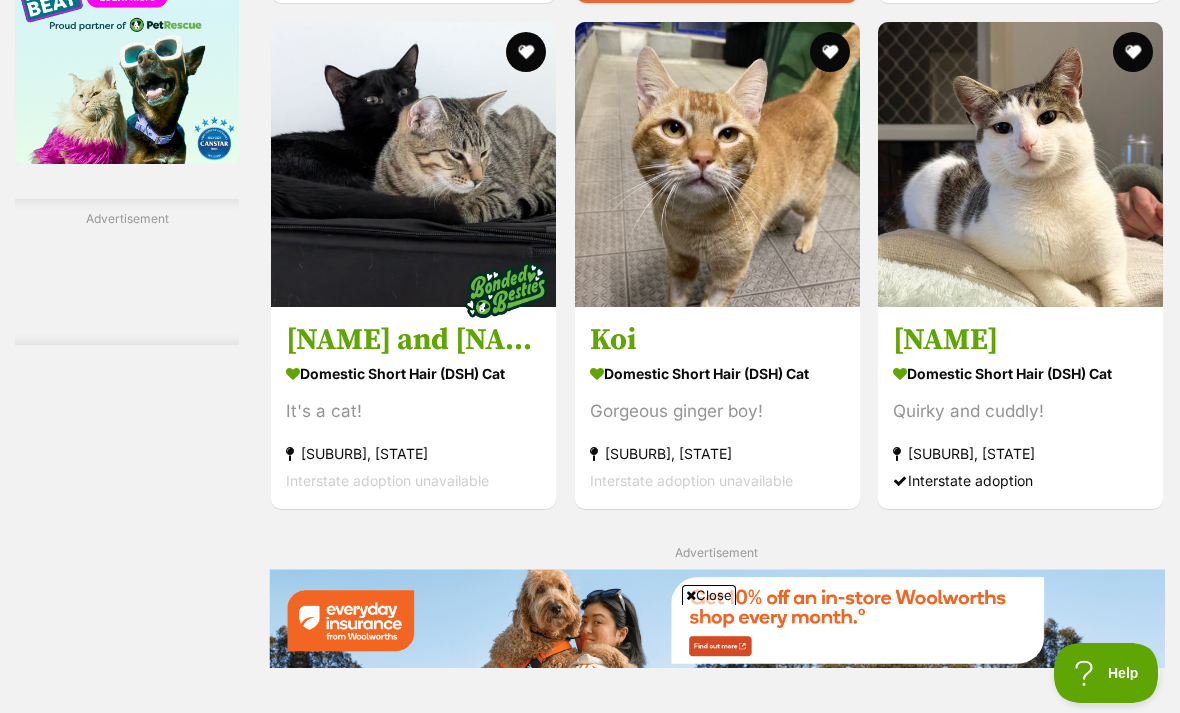 click on "Koi" at bounding box center [717, 340] 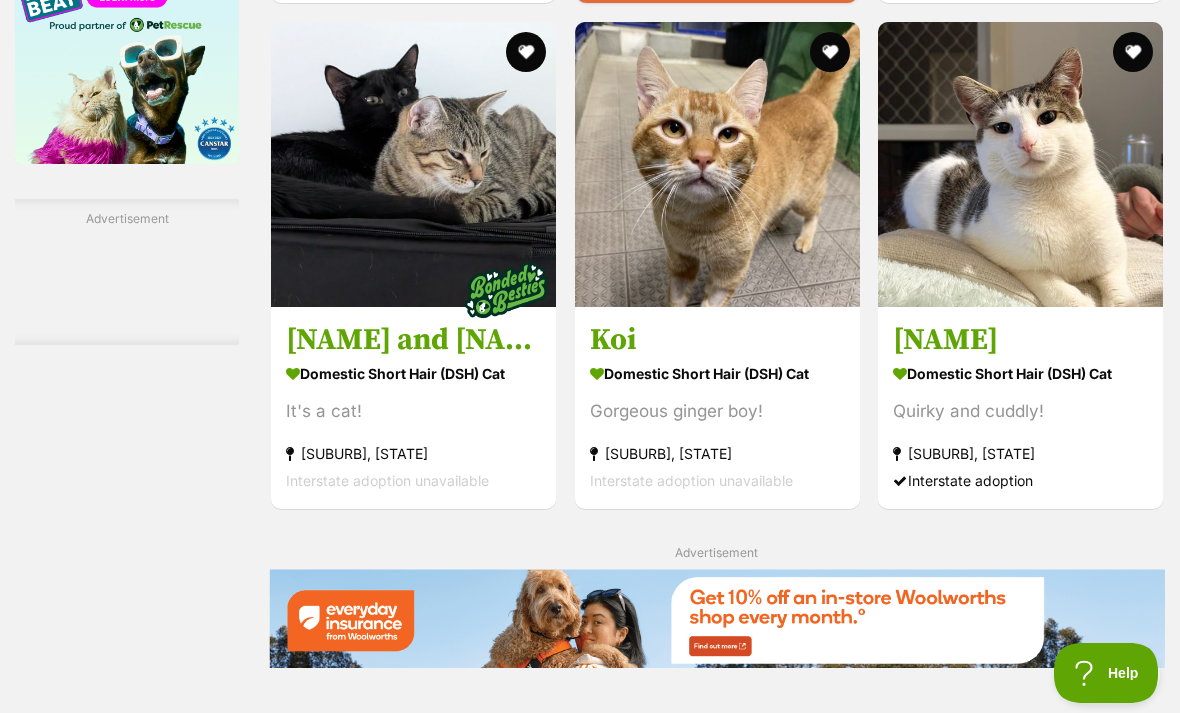 scroll, scrollTop: 0, scrollLeft: 0, axis: both 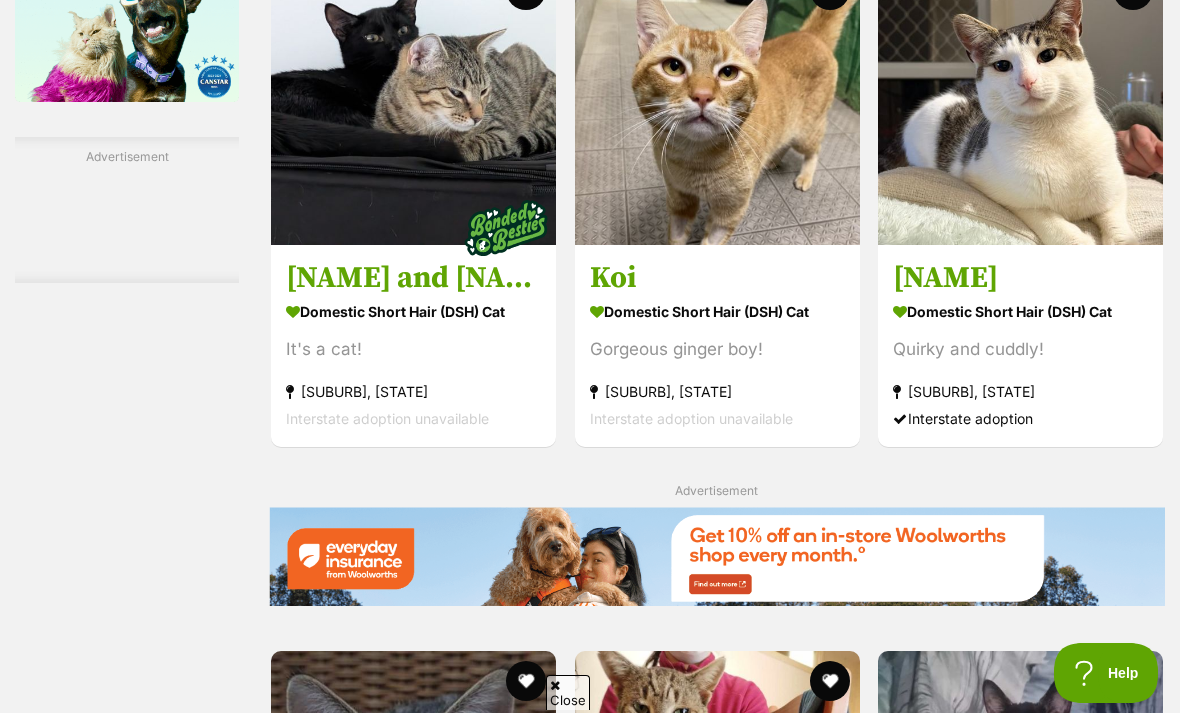 click on "Declan" at bounding box center (1020, 278) 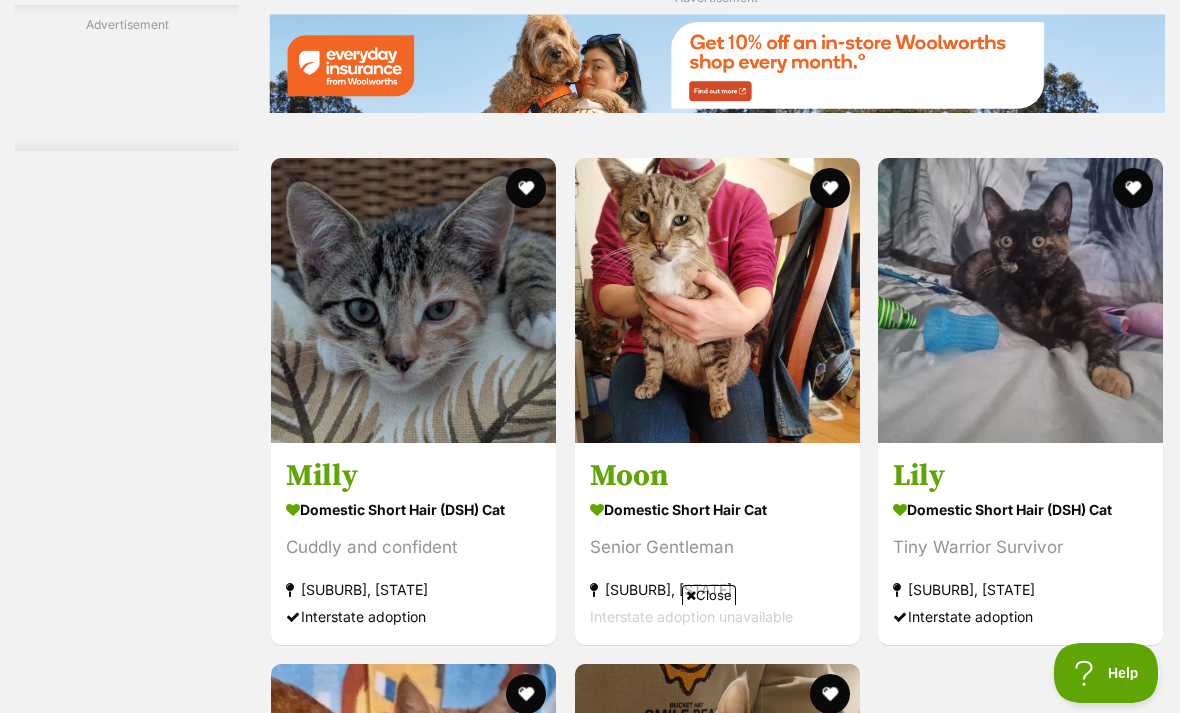 scroll, scrollTop: 3409, scrollLeft: 0, axis: vertical 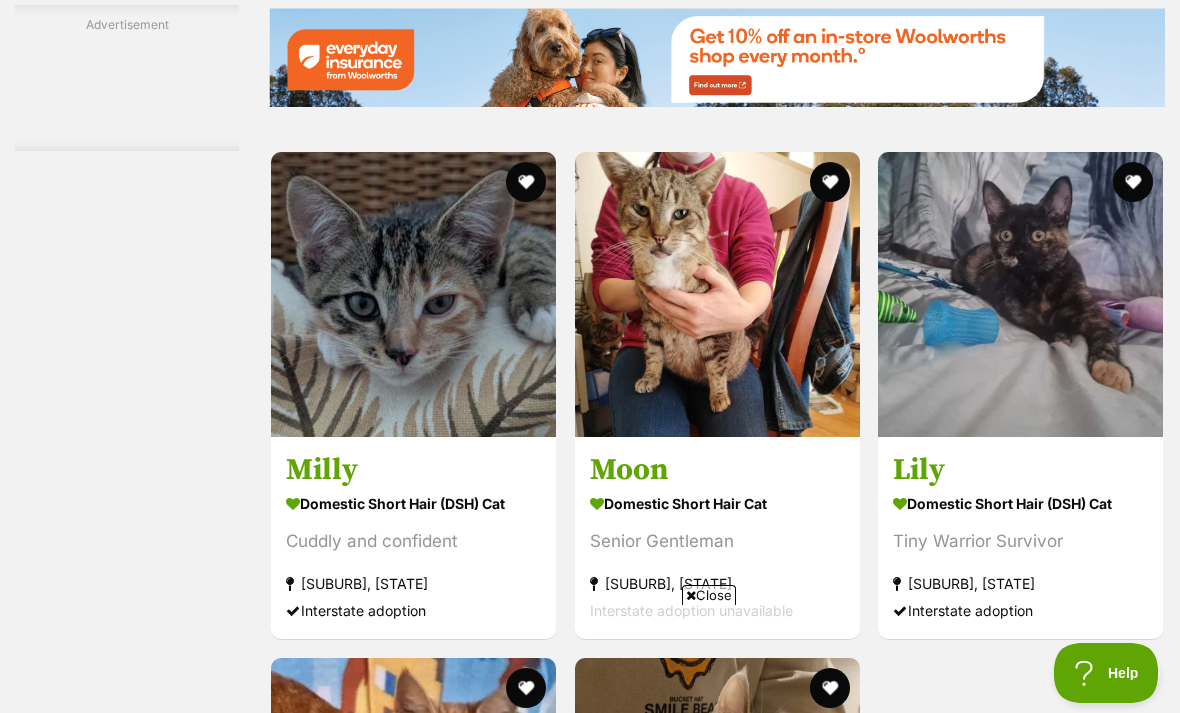 click on "Milly" at bounding box center [413, 470] 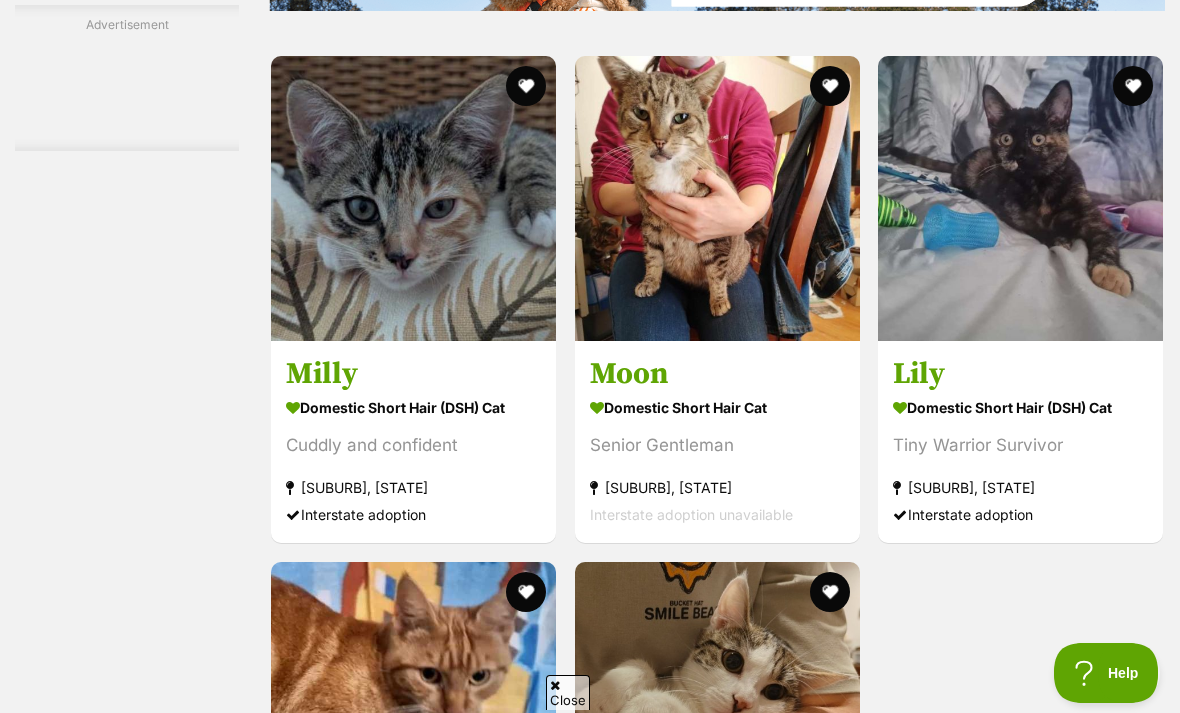 scroll, scrollTop: 0, scrollLeft: 0, axis: both 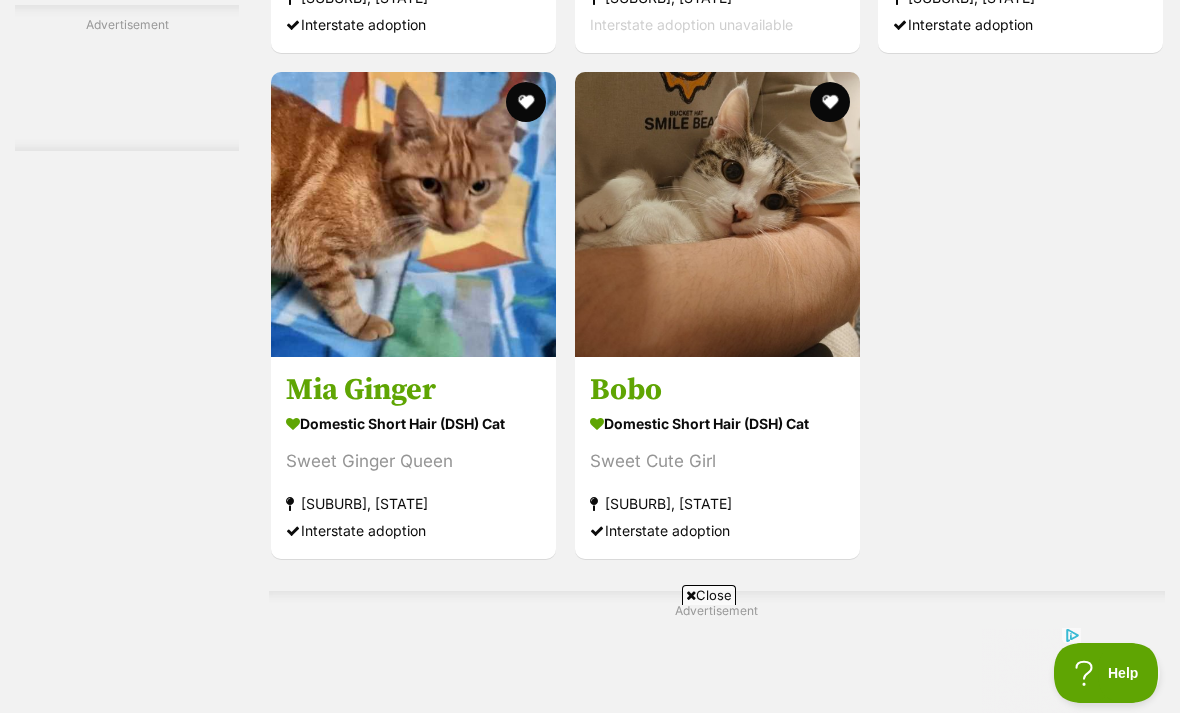 click on "Mia Ginger" at bounding box center (413, 390) 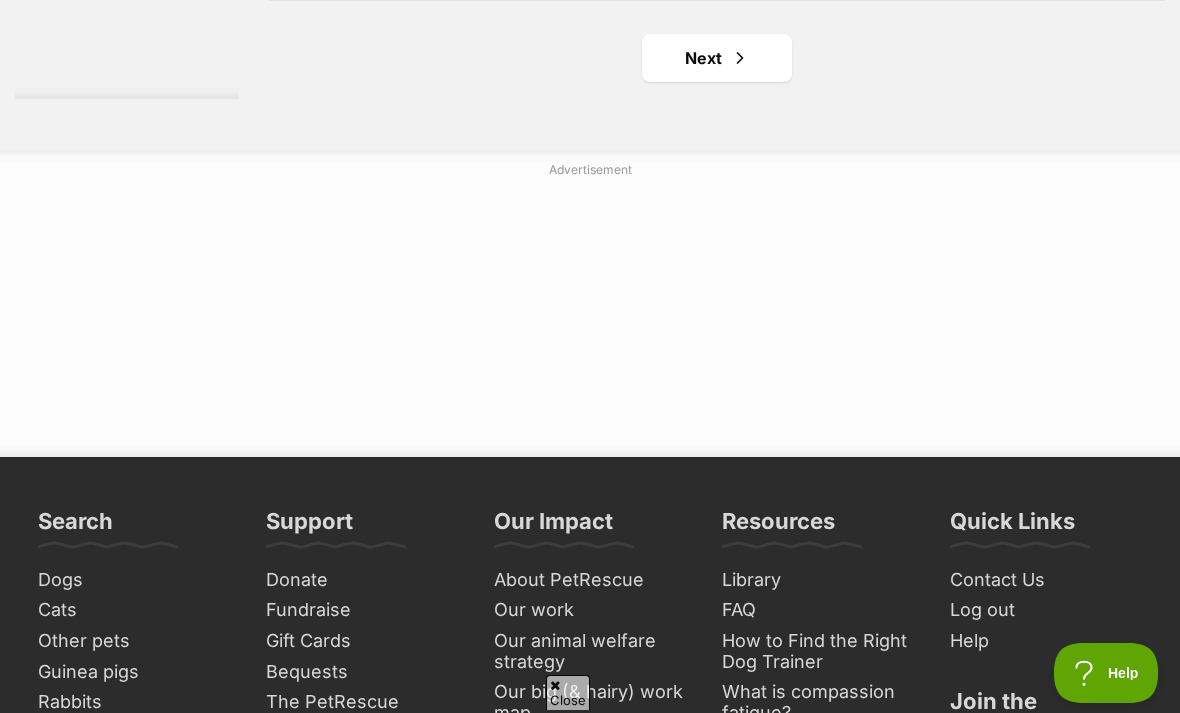scroll, scrollTop: 4737, scrollLeft: 0, axis: vertical 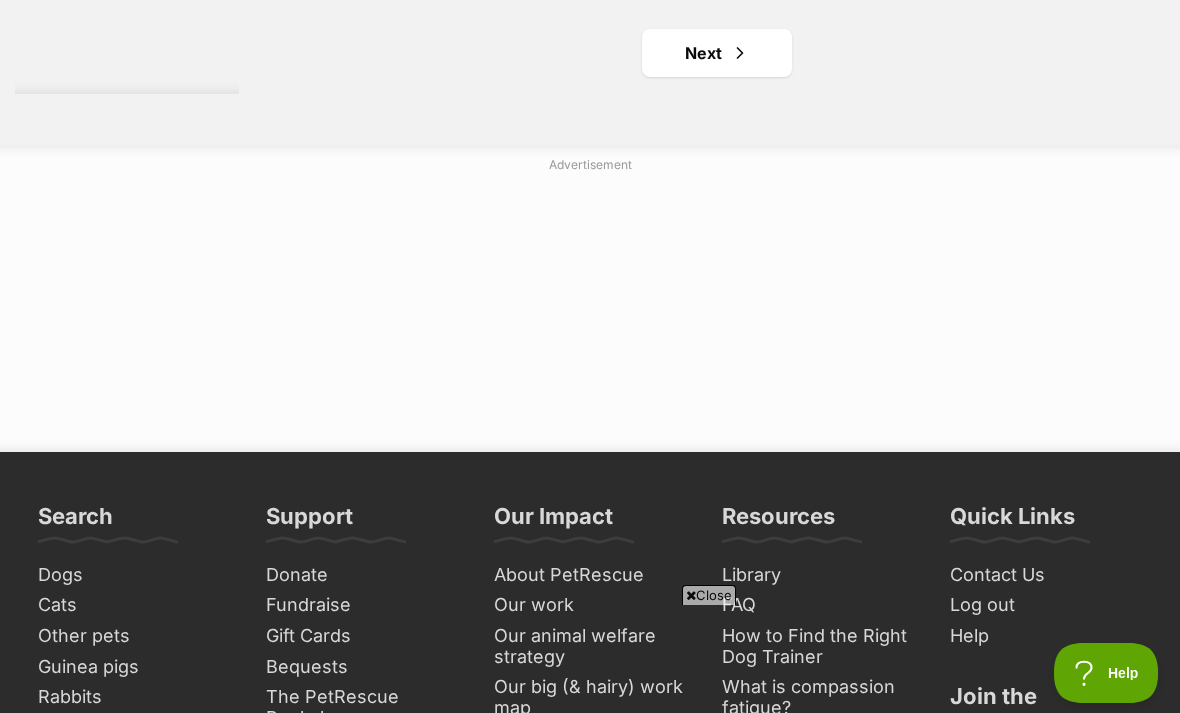 click on "Next" at bounding box center (717, 53) 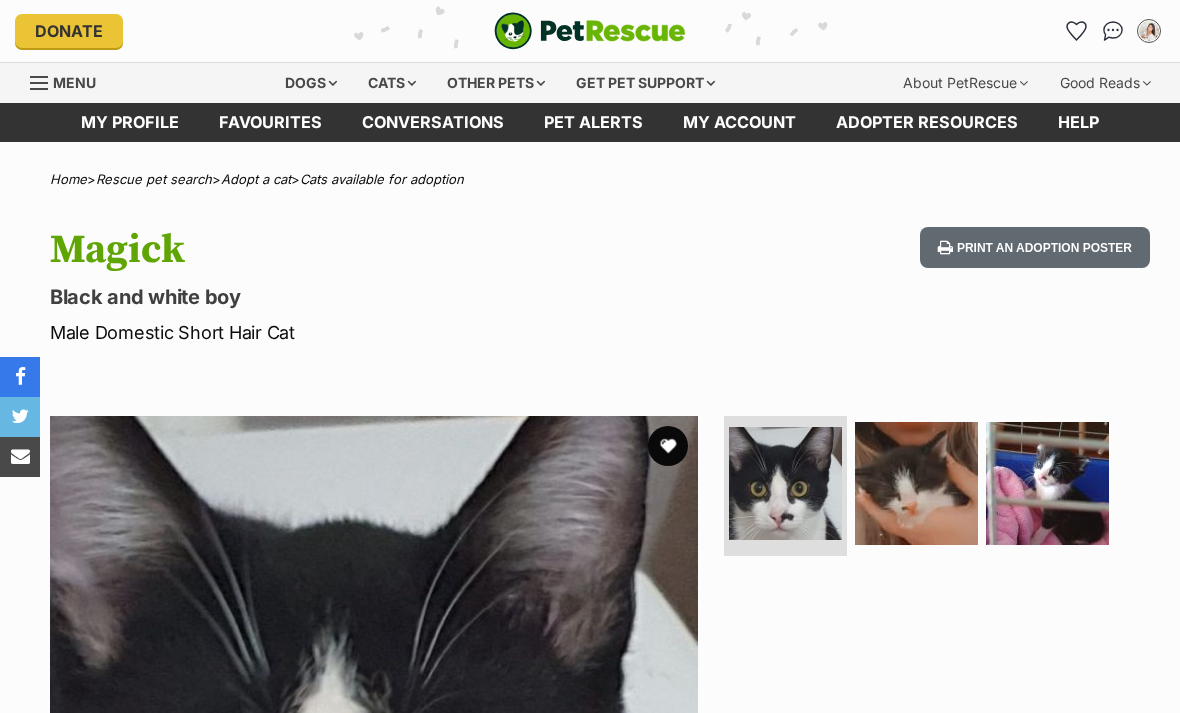 scroll, scrollTop: 0, scrollLeft: 0, axis: both 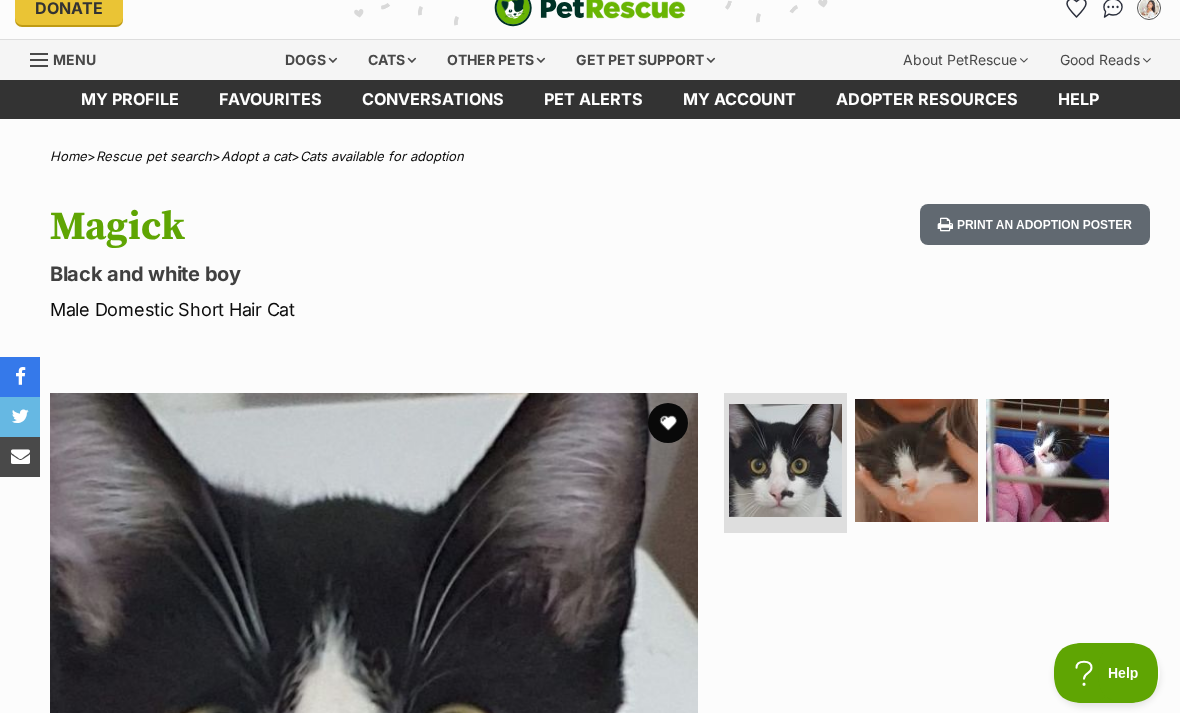 click at bounding box center [916, 460] 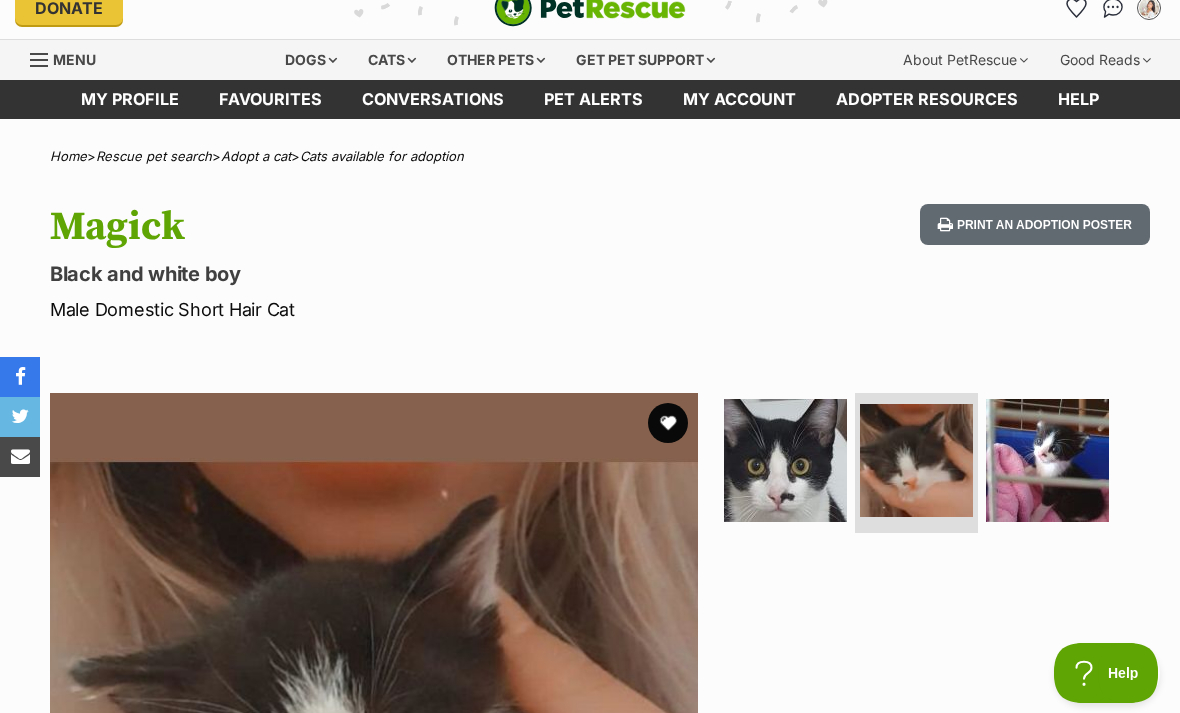 scroll, scrollTop: 0, scrollLeft: 0, axis: both 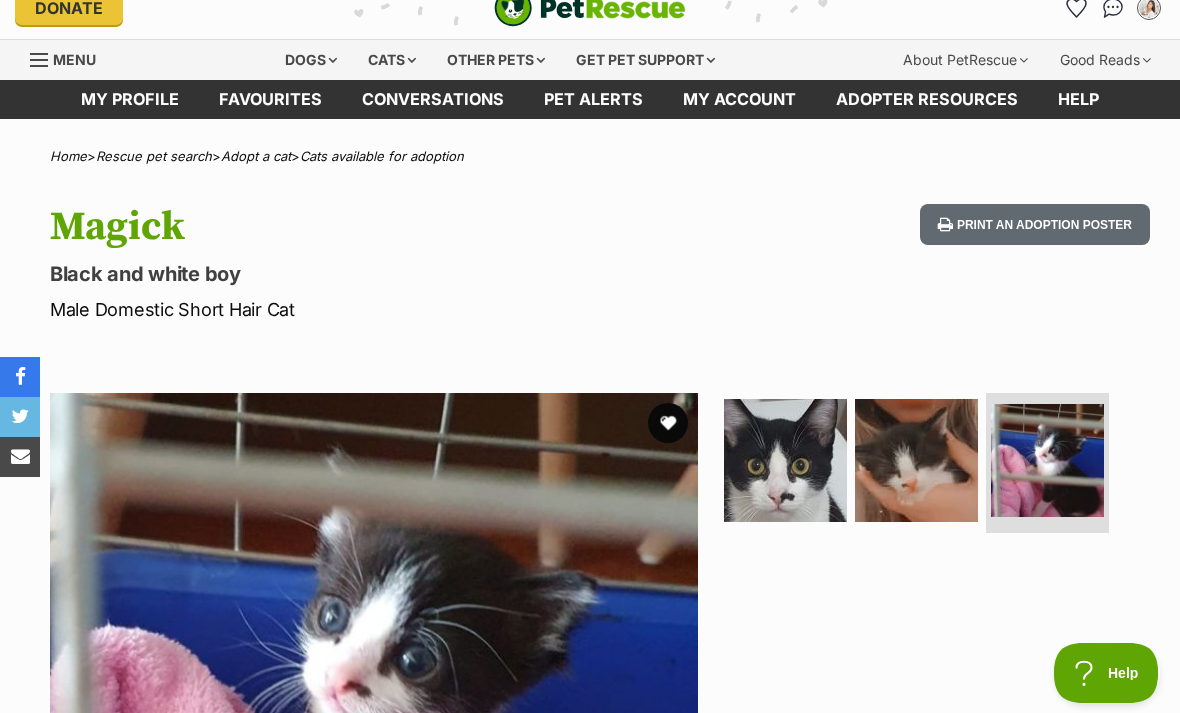 click at bounding box center [916, 460] 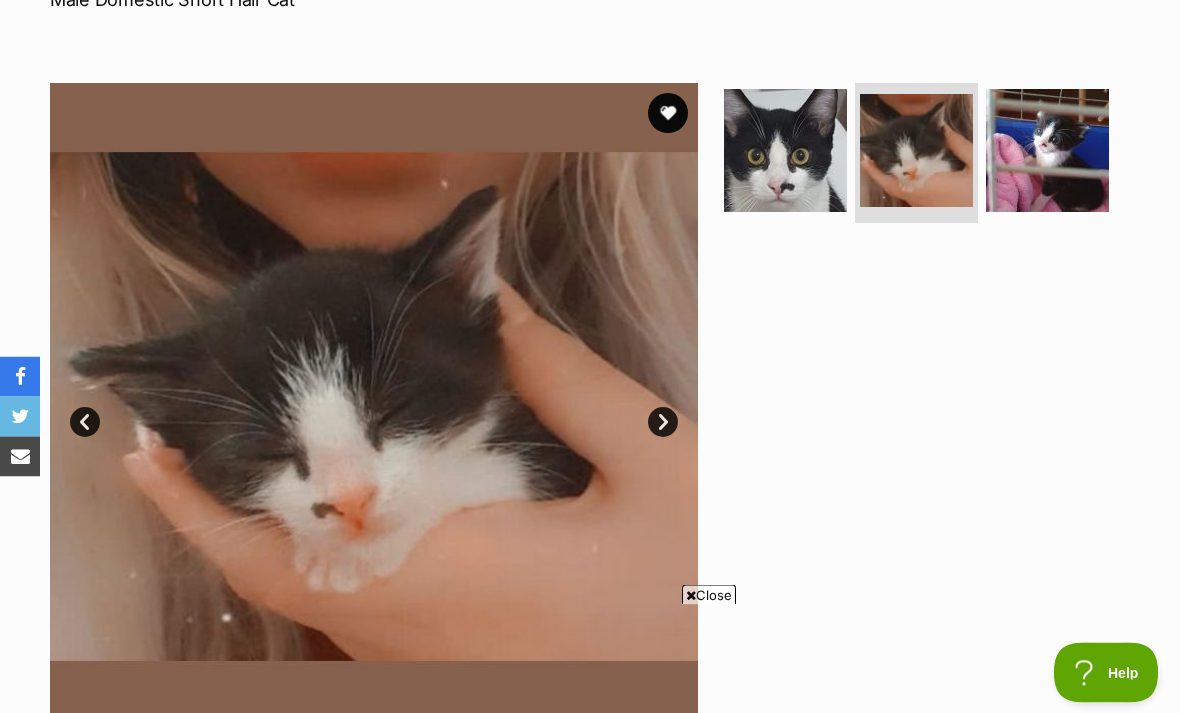 scroll, scrollTop: 331, scrollLeft: 0, axis: vertical 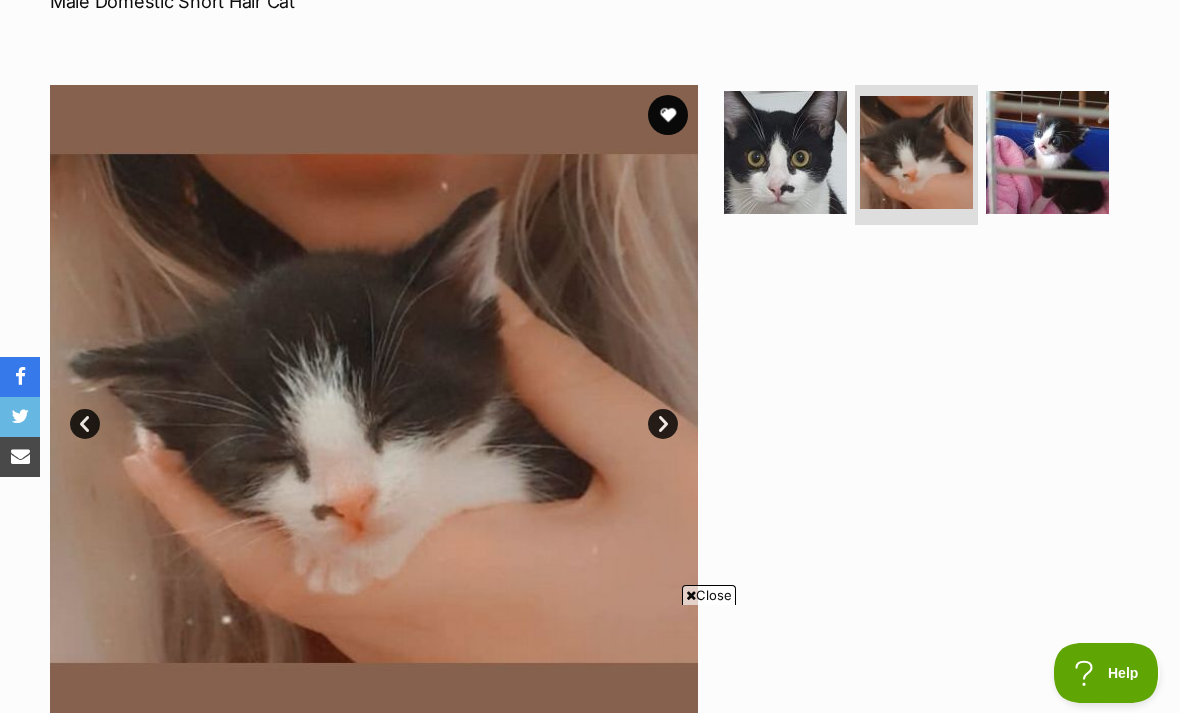 click at bounding box center [785, 152] 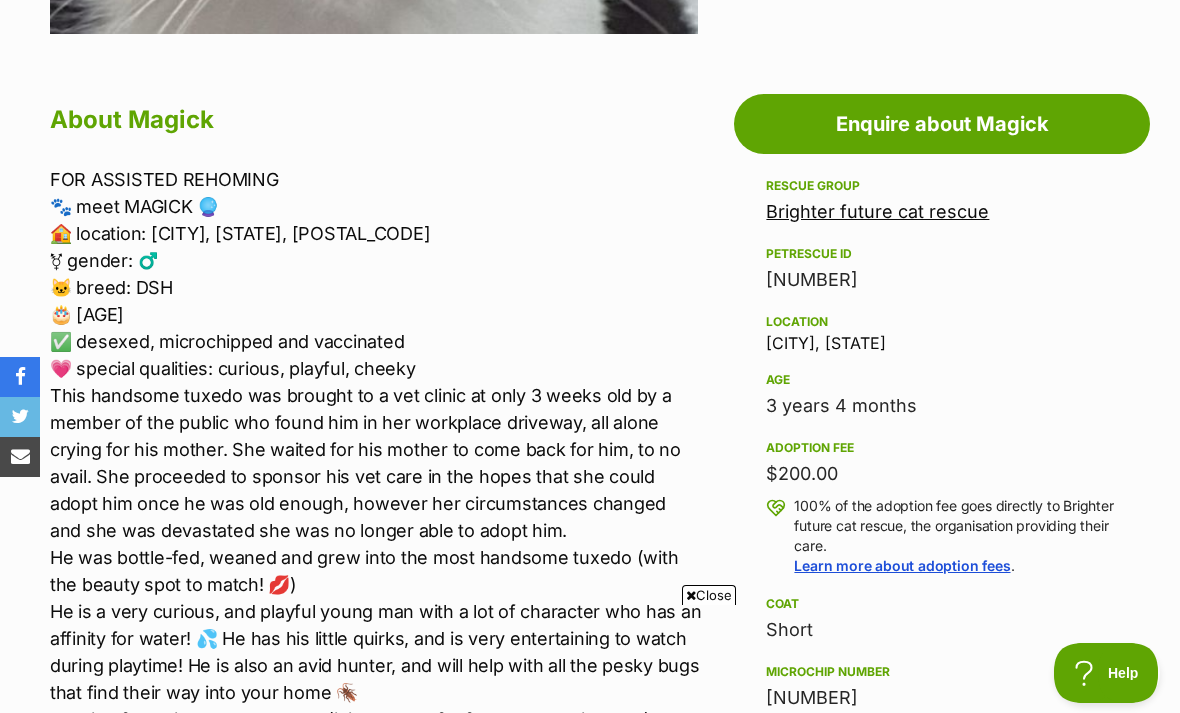 scroll, scrollTop: 0, scrollLeft: 0, axis: both 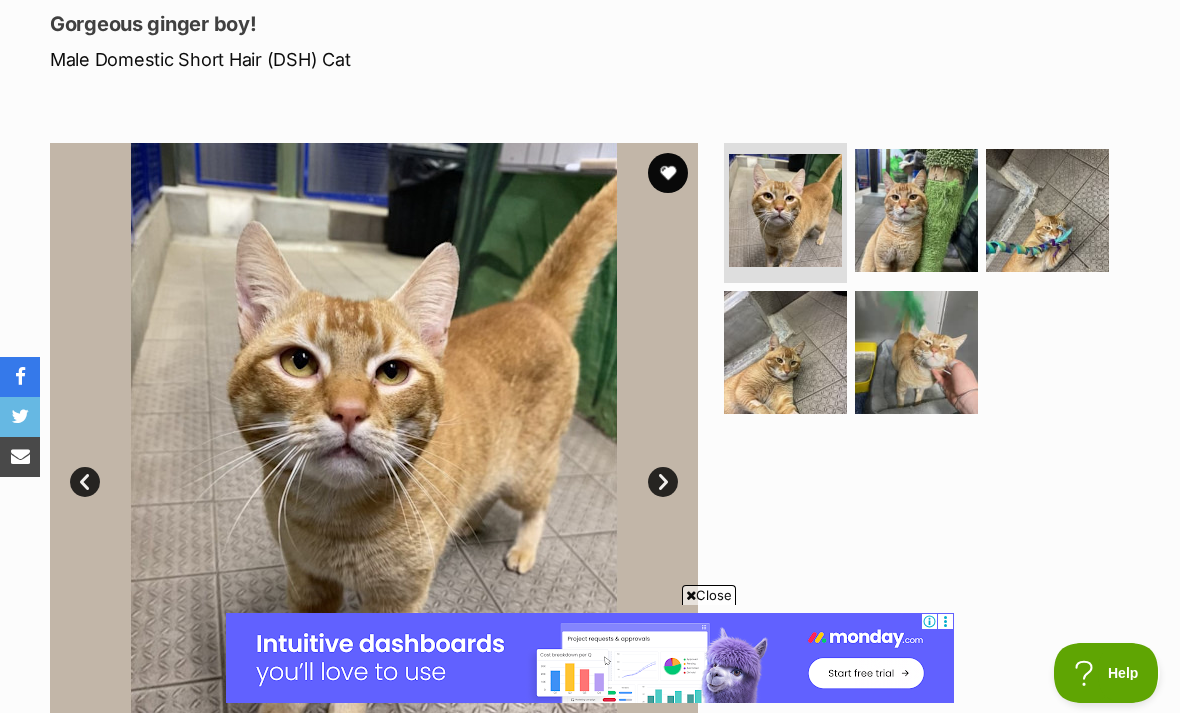 click at bounding box center [916, 210] 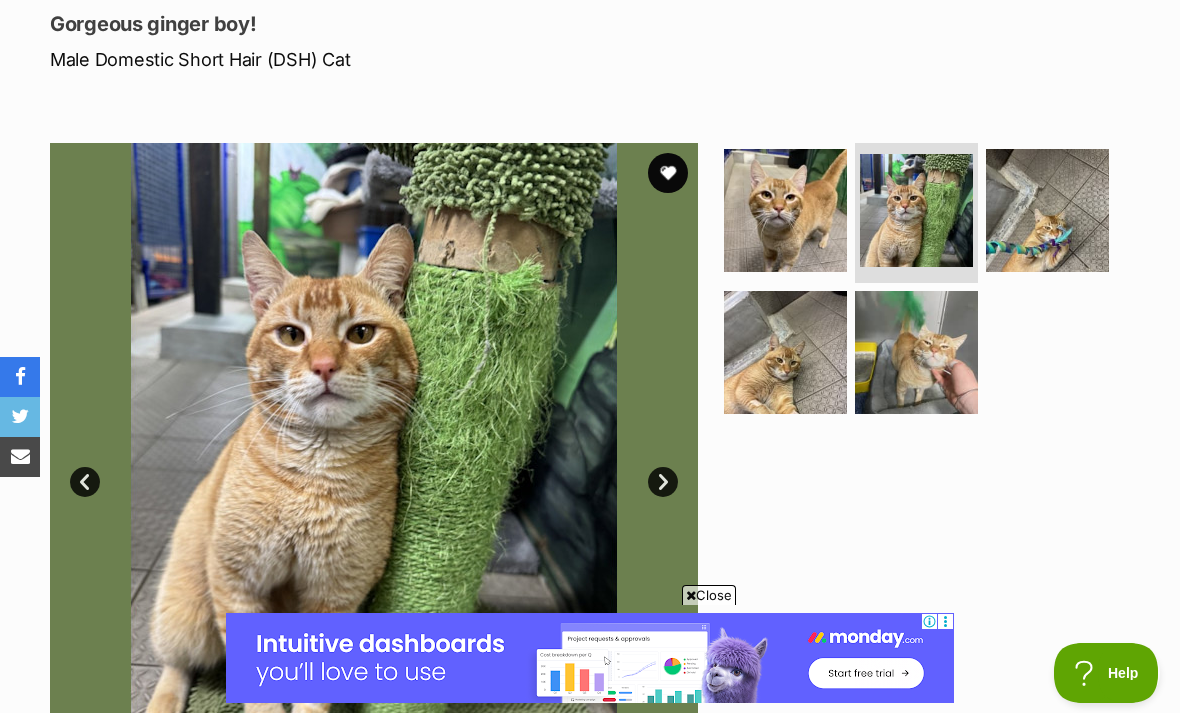 click at bounding box center [1047, 210] 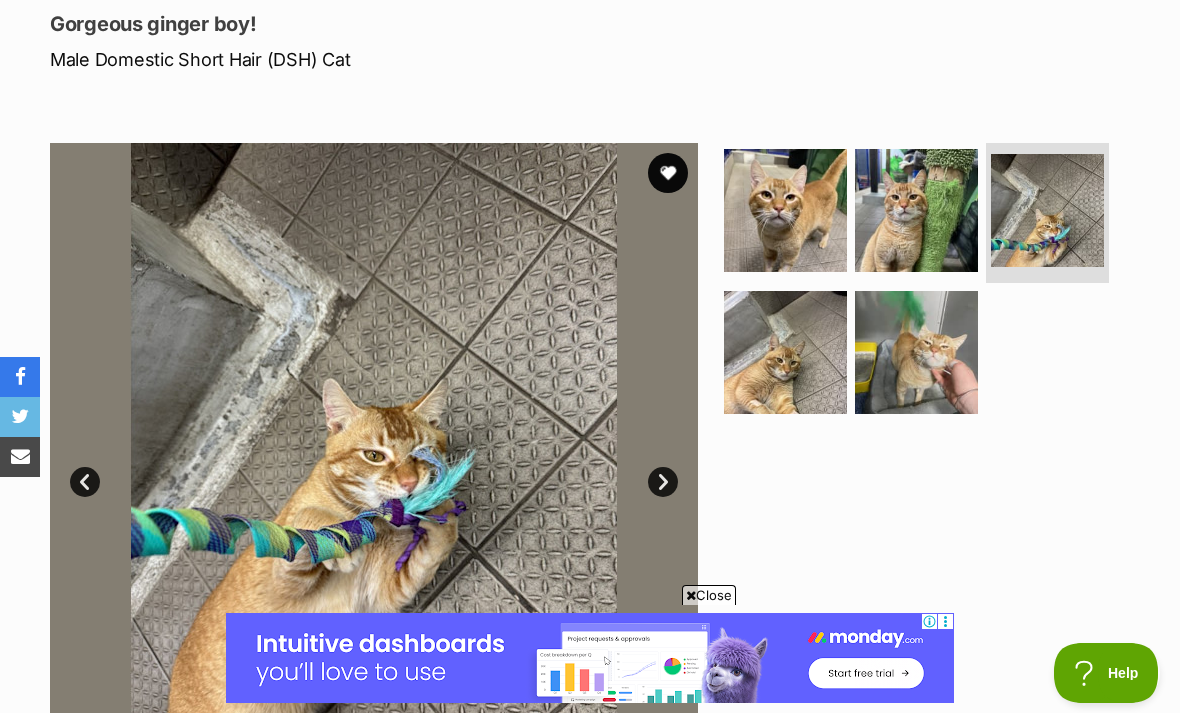 click at bounding box center [785, 352] 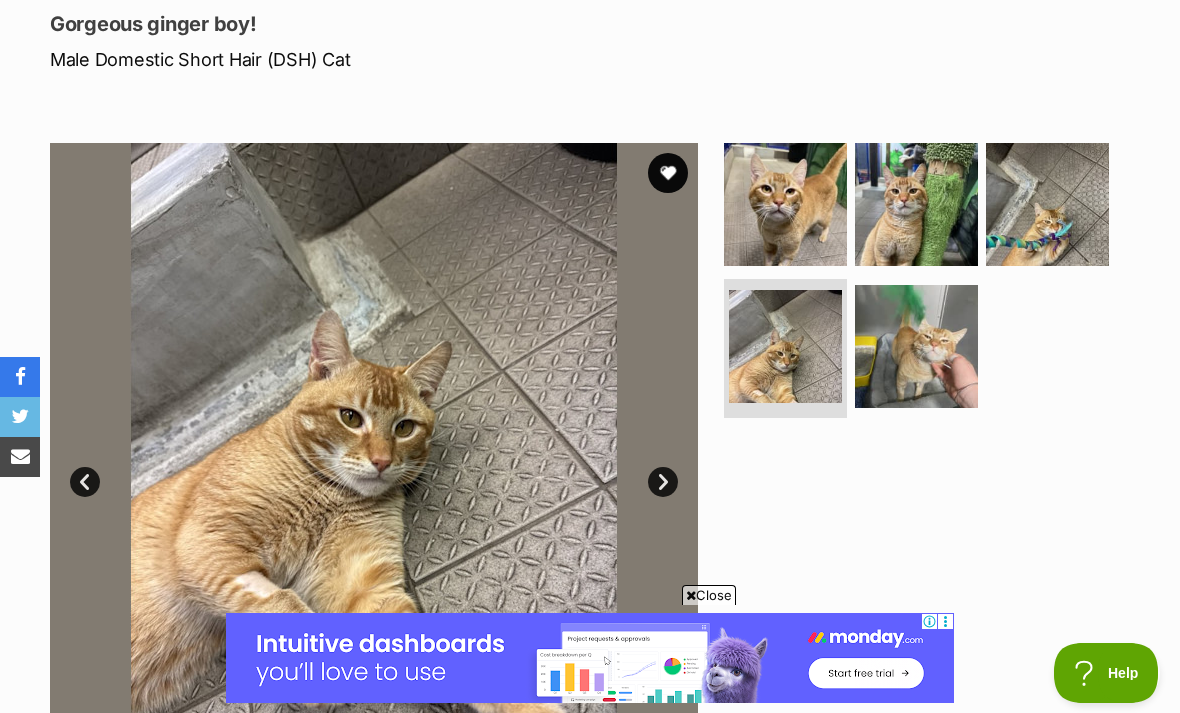click at bounding box center (916, 346) 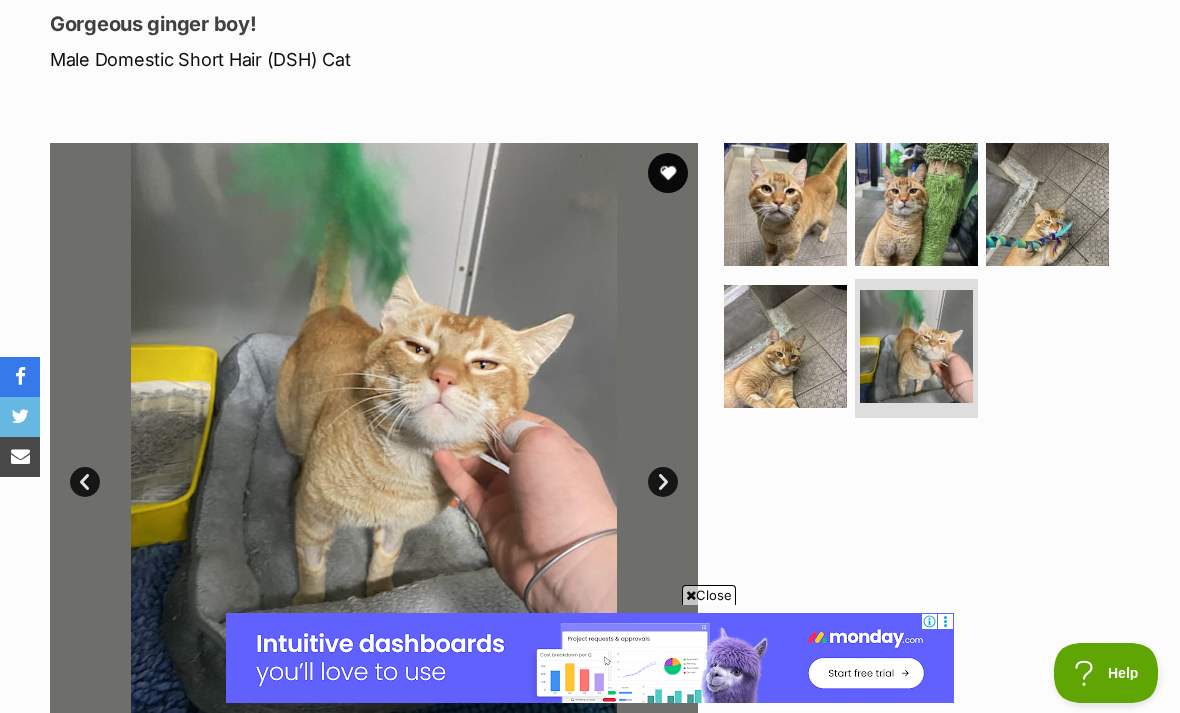 click at bounding box center [785, 346] 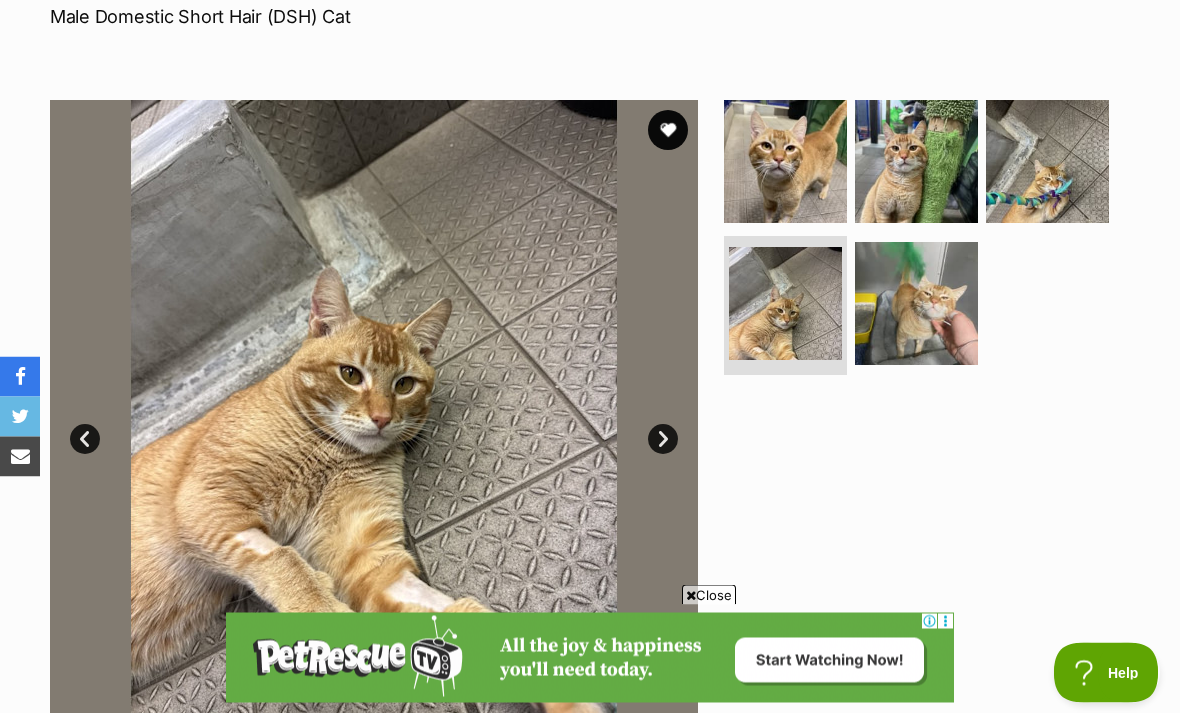 scroll, scrollTop: 297, scrollLeft: 0, axis: vertical 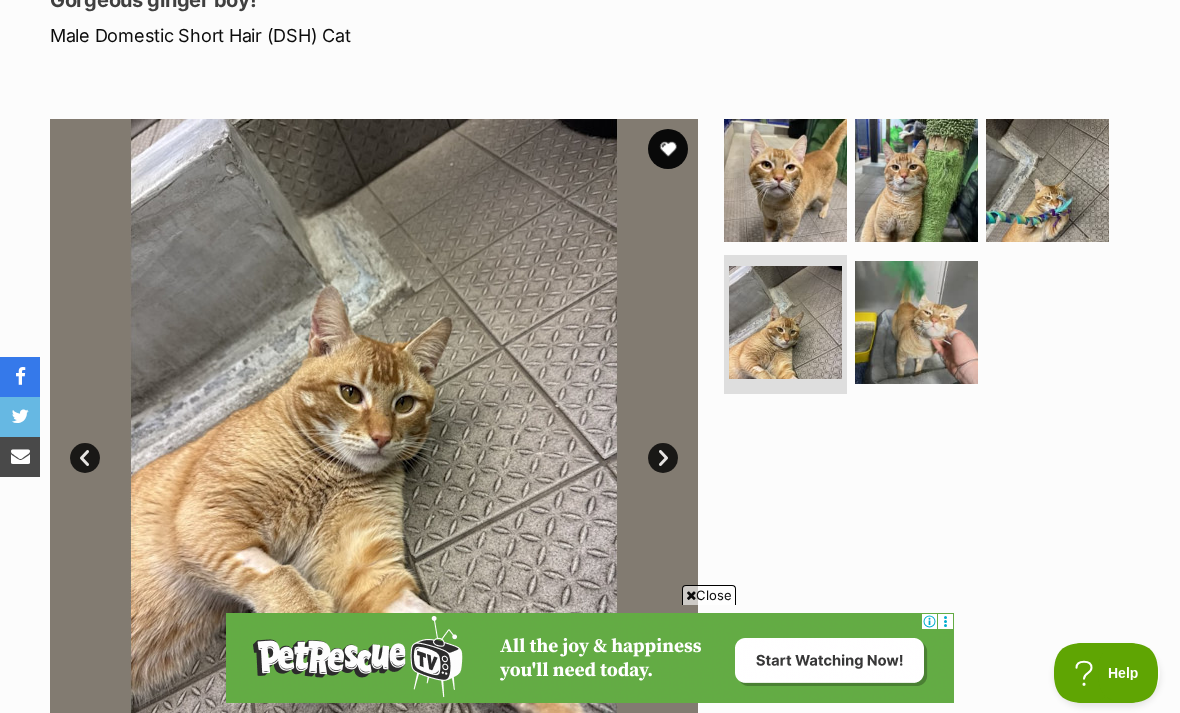 click at bounding box center [785, 180] 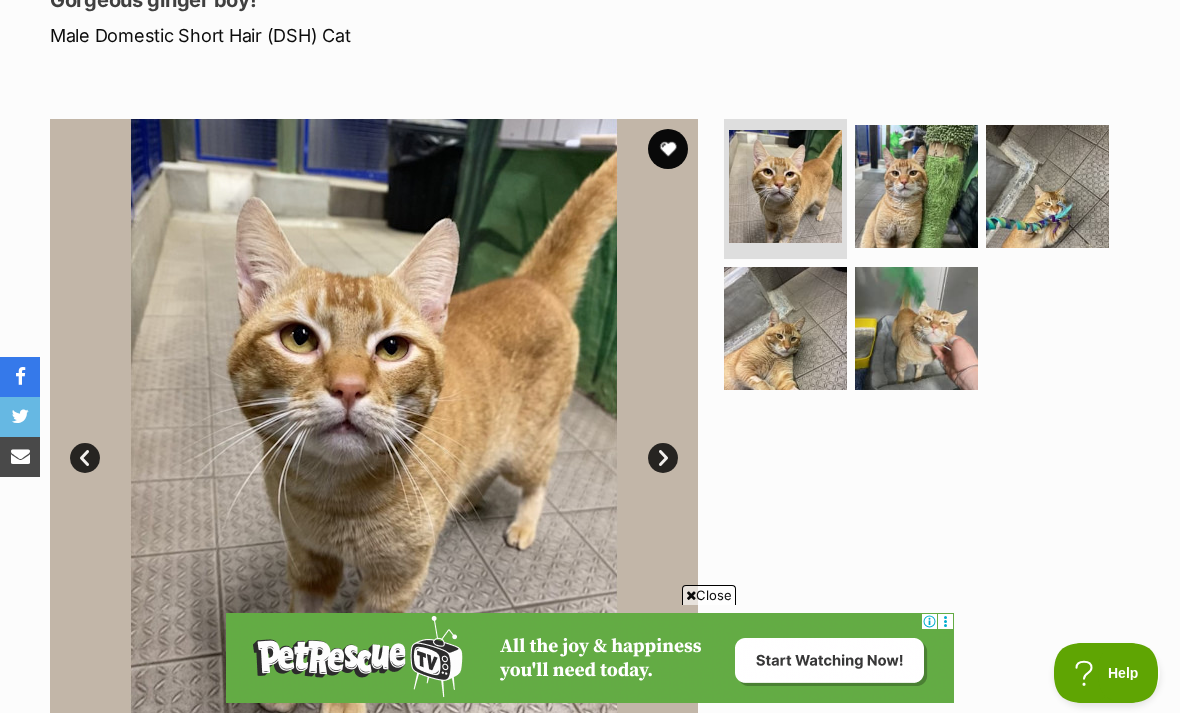 click at bounding box center (916, 186) 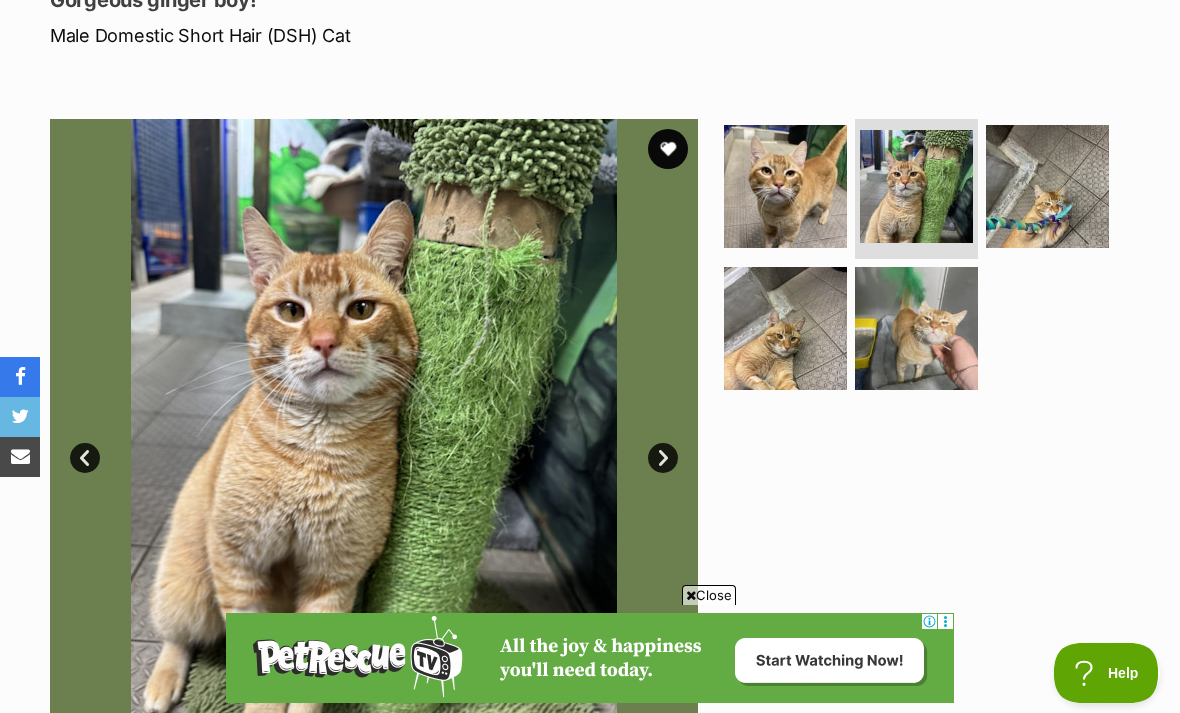 click at bounding box center (1047, 186) 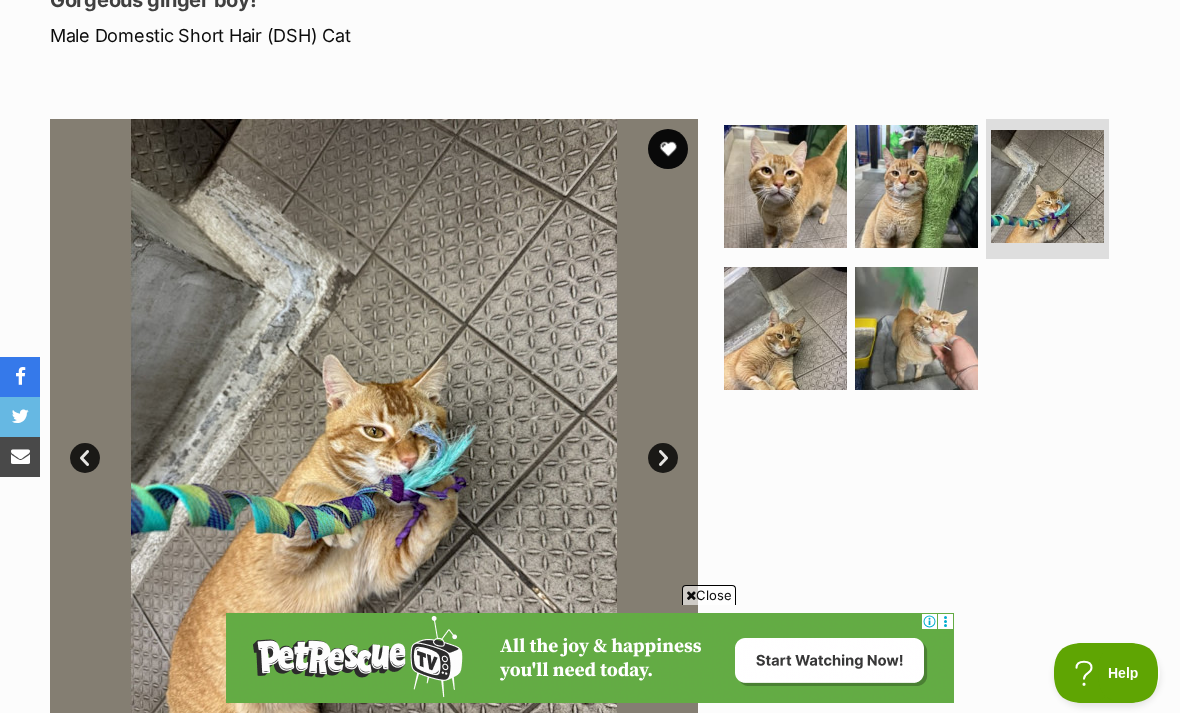 click at bounding box center [916, 186] 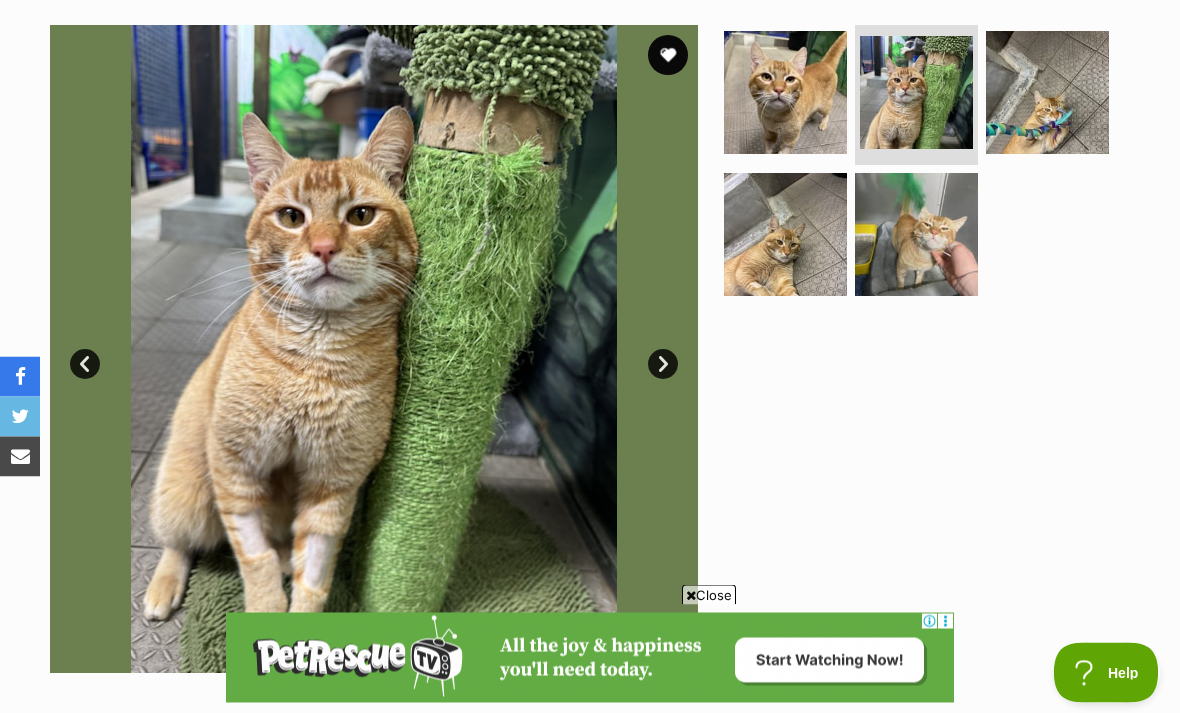 scroll, scrollTop: 400, scrollLeft: 0, axis: vertical 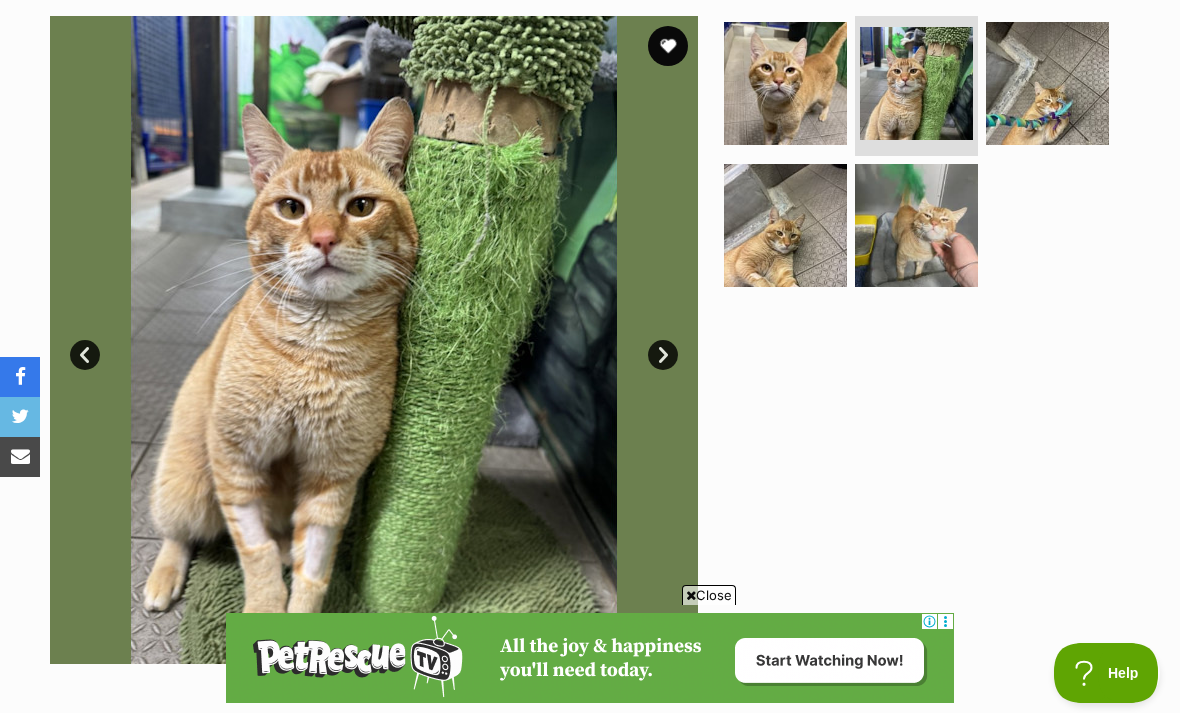 click at bounding box center (785, 225) 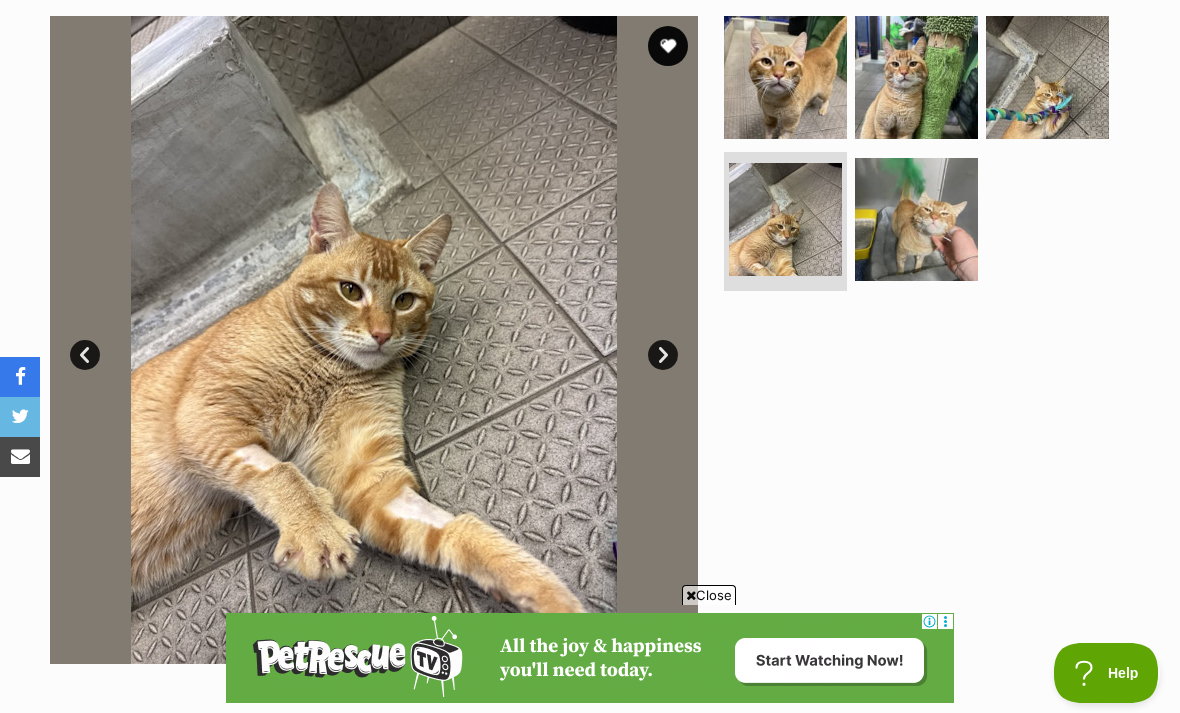 click at bounding box center [916, 219] 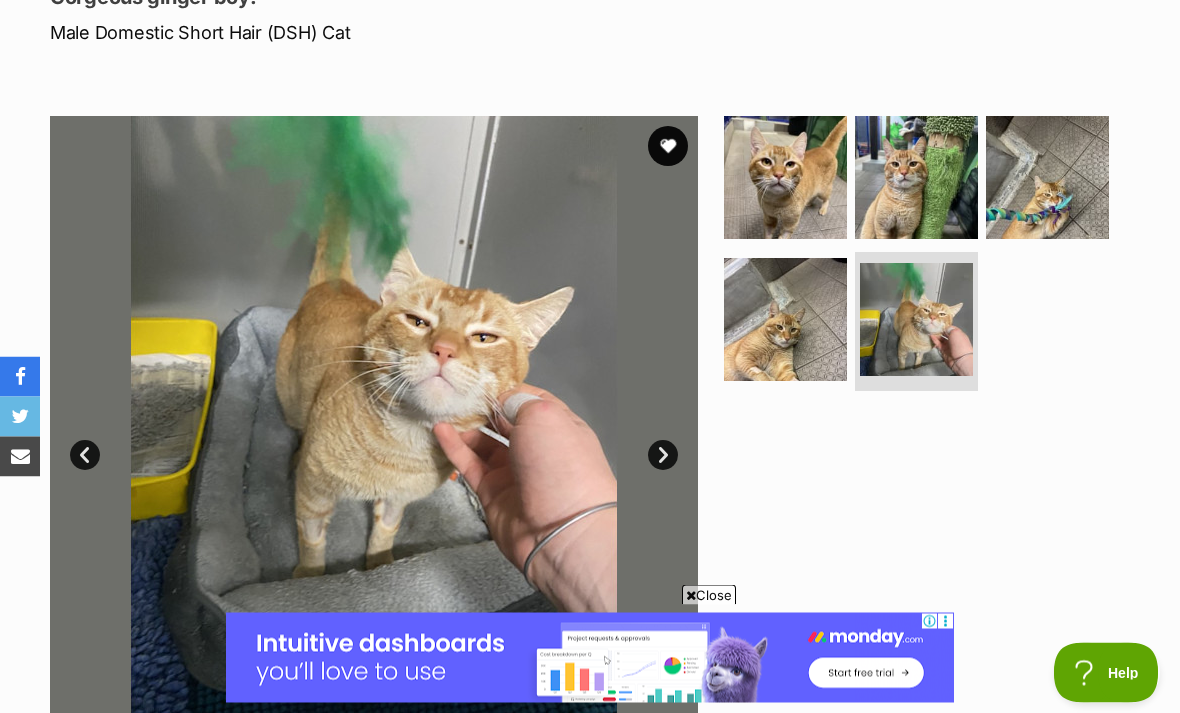 scroll, scrollTop: 301, scrollLeft: 0, axis: vertical 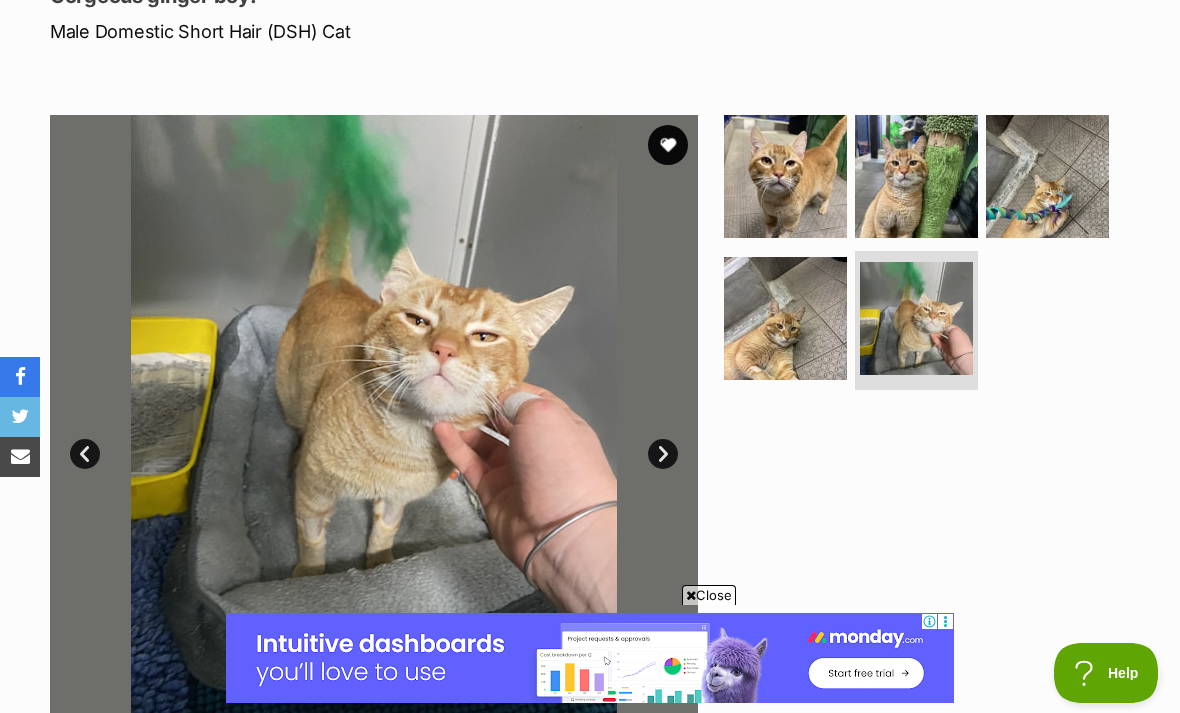 click at bounding box center (785, 318) 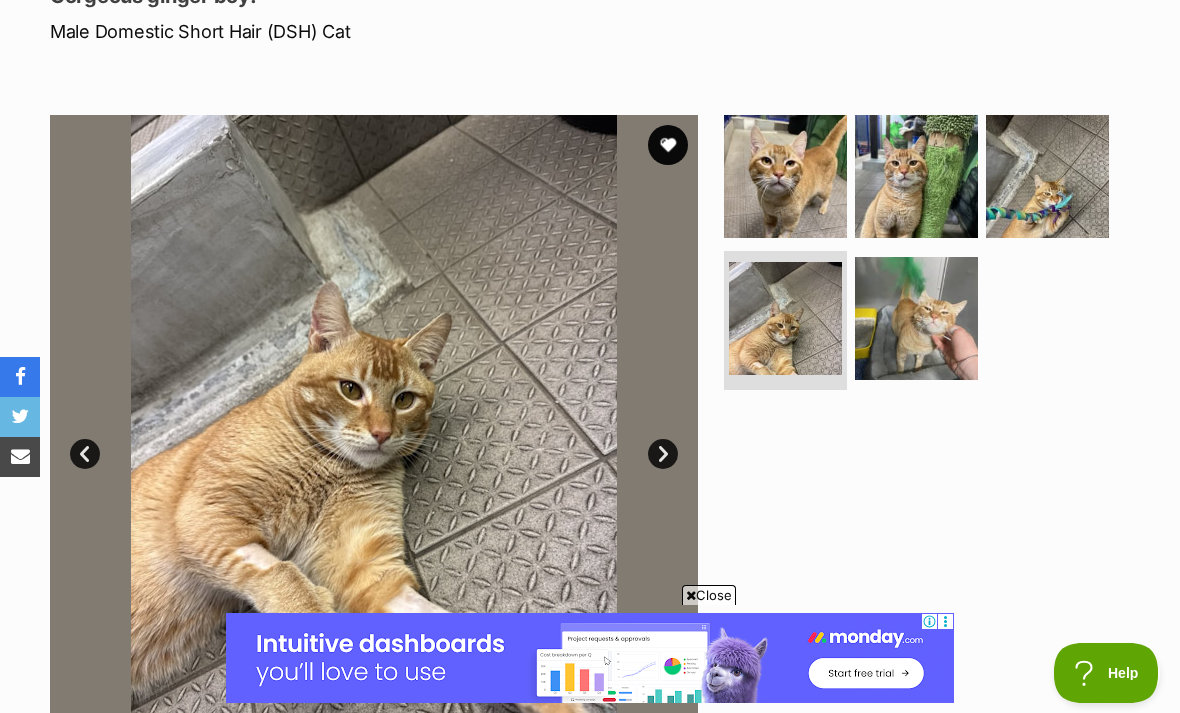 click at bounding box center [916, 176] 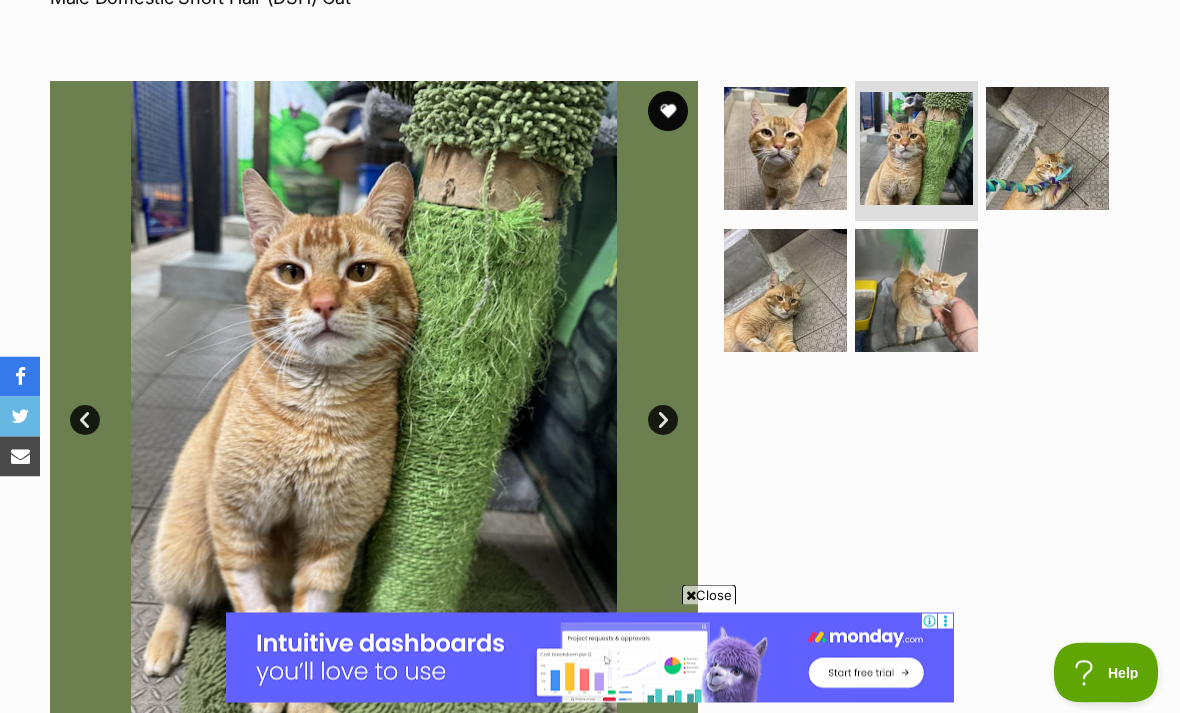 scroll, scrollTop: 335, scrollLeft: 0, axis: vertical 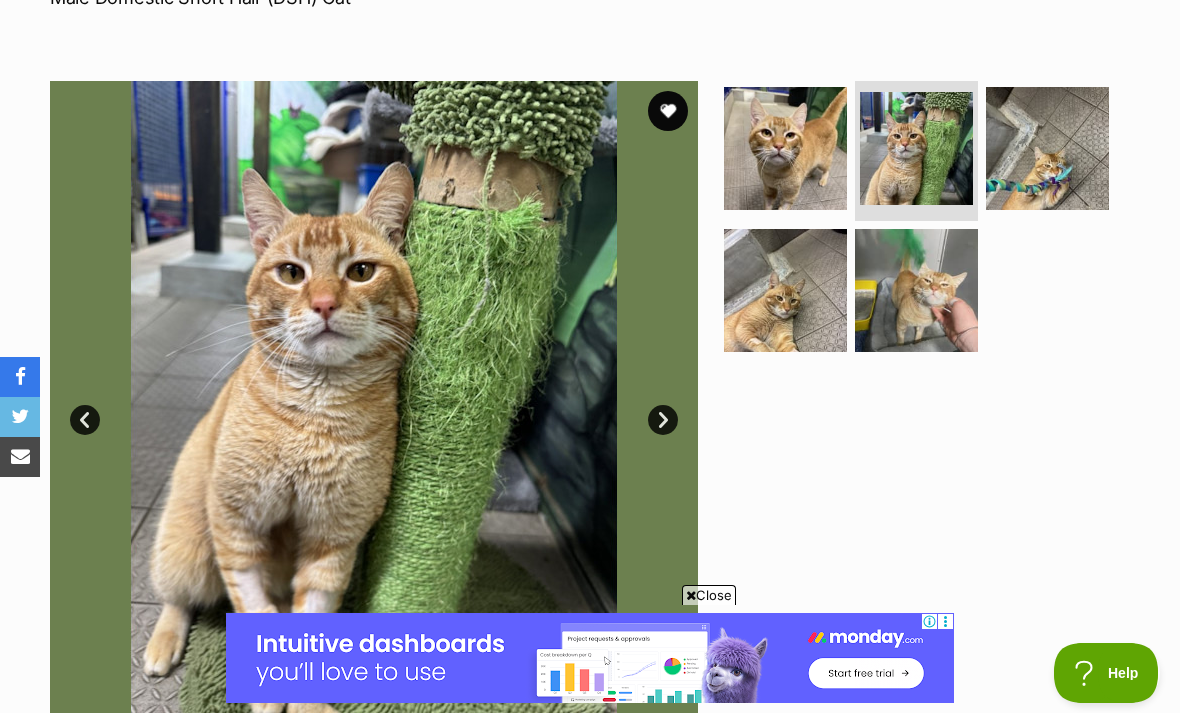 click at bounding box center [1047, 148] 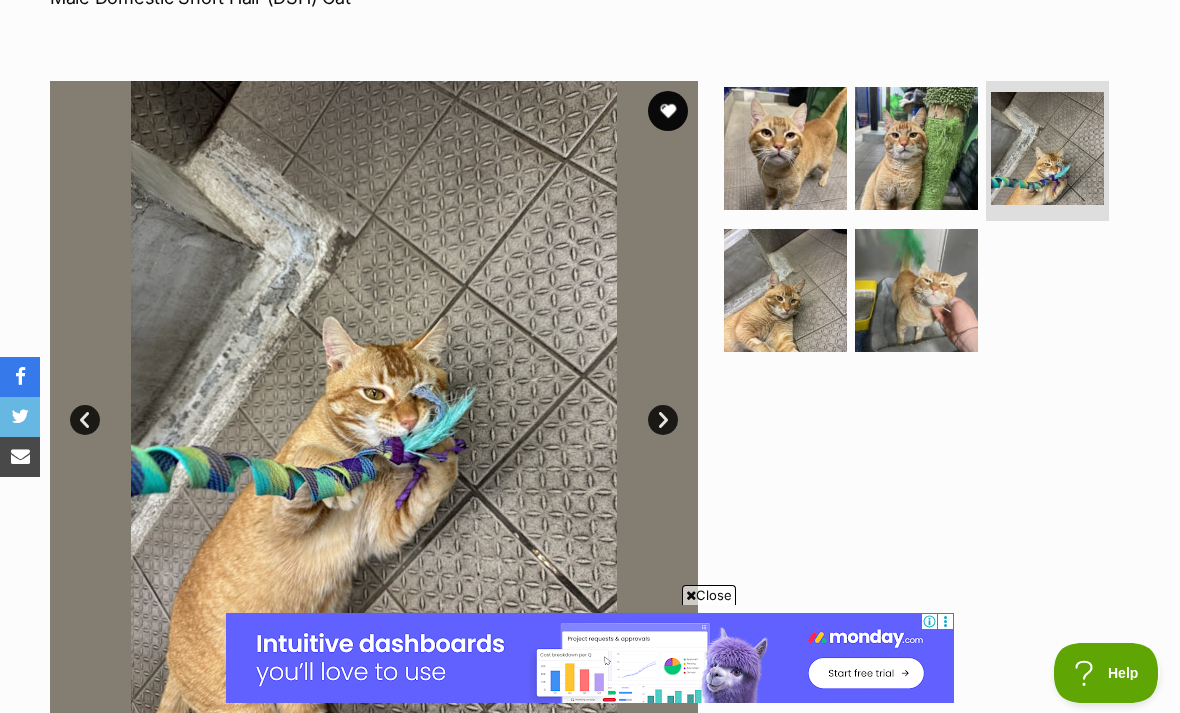 click at bounding box center [916, 290] 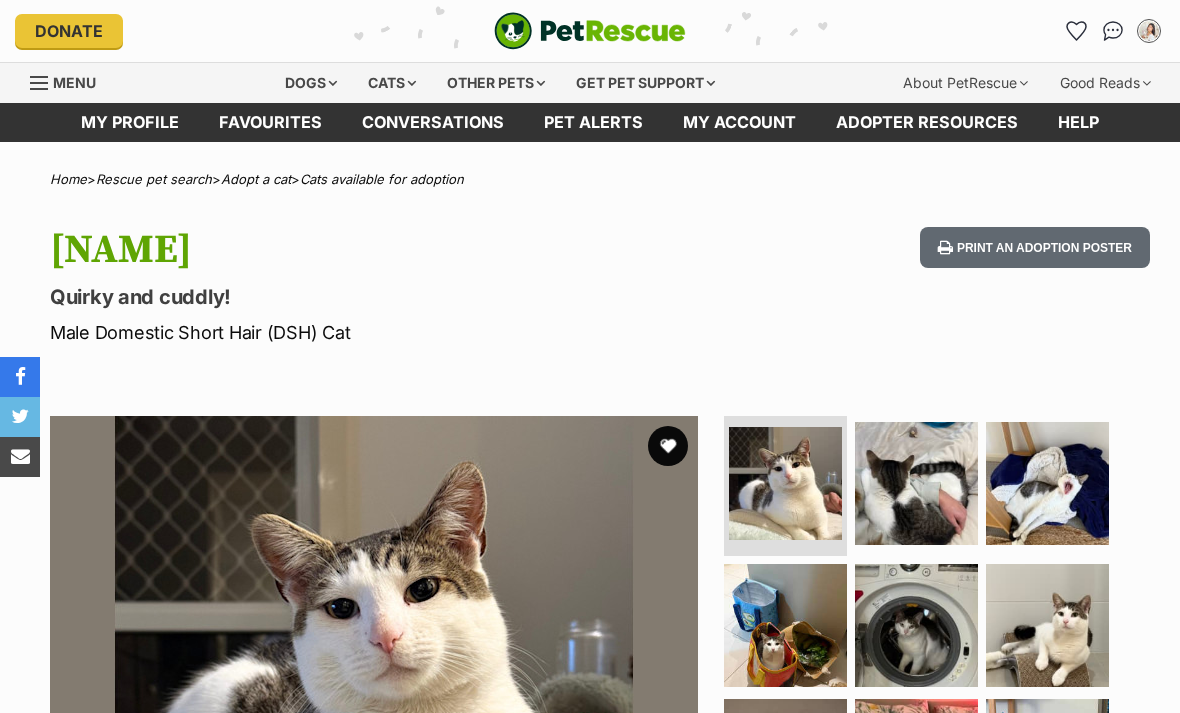 scroll, scrollTop: 0, scrollLeft: 0, axis: both 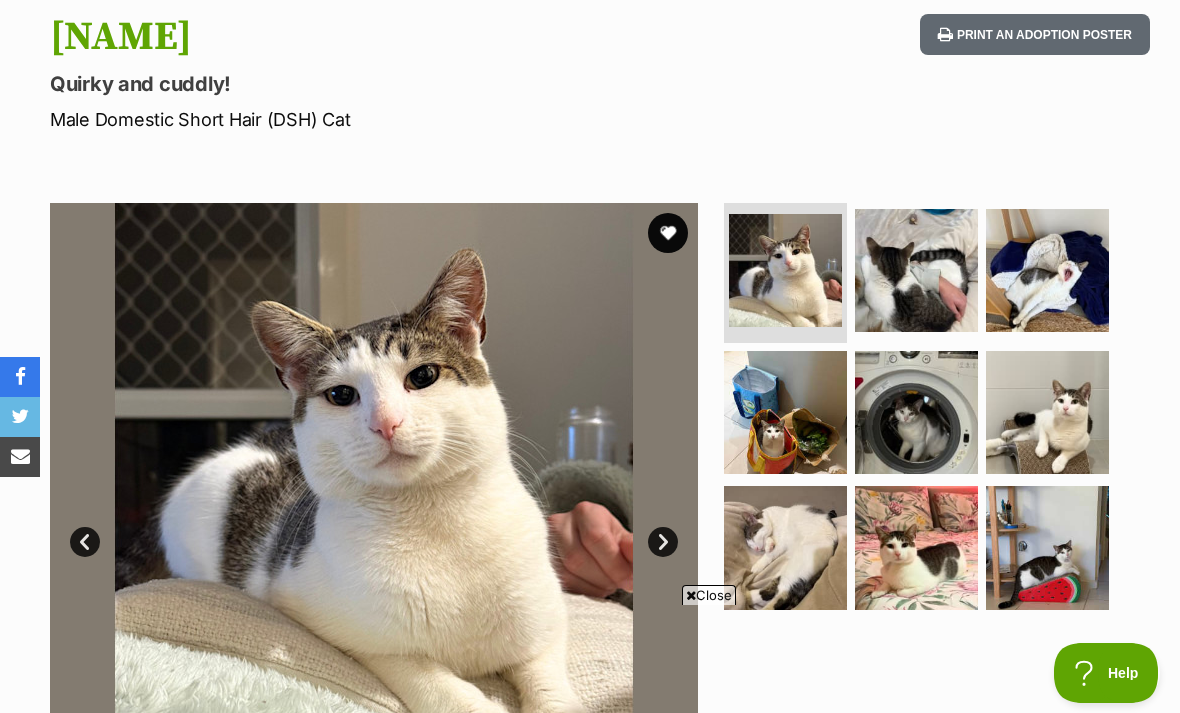 click at bounding box center (916, 412) 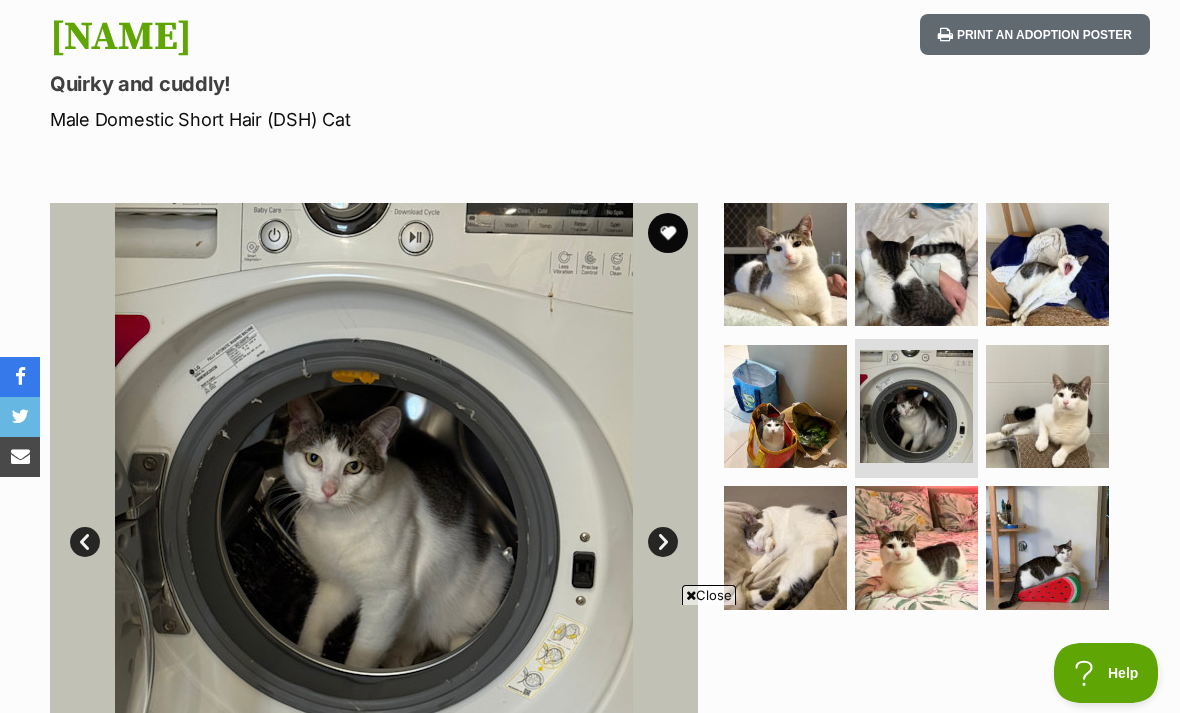 scroll, scrollTop: 0, scrollLeft: 0, axis: both 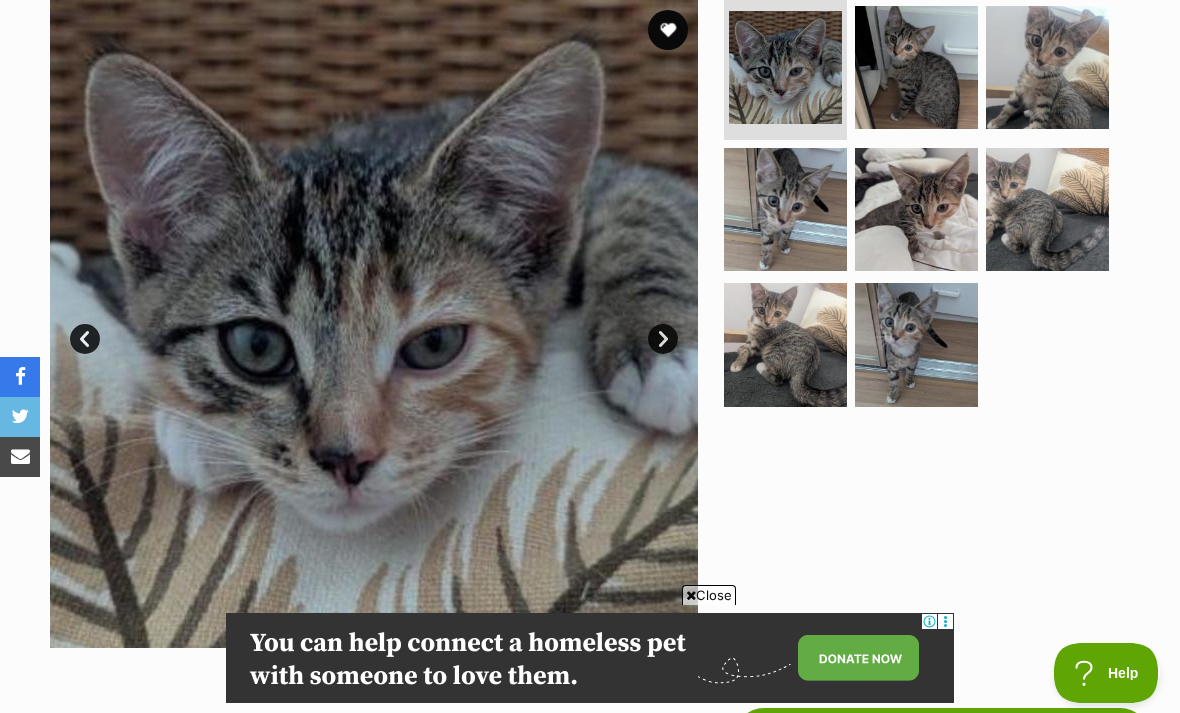 click at bounding box center (916, 209) 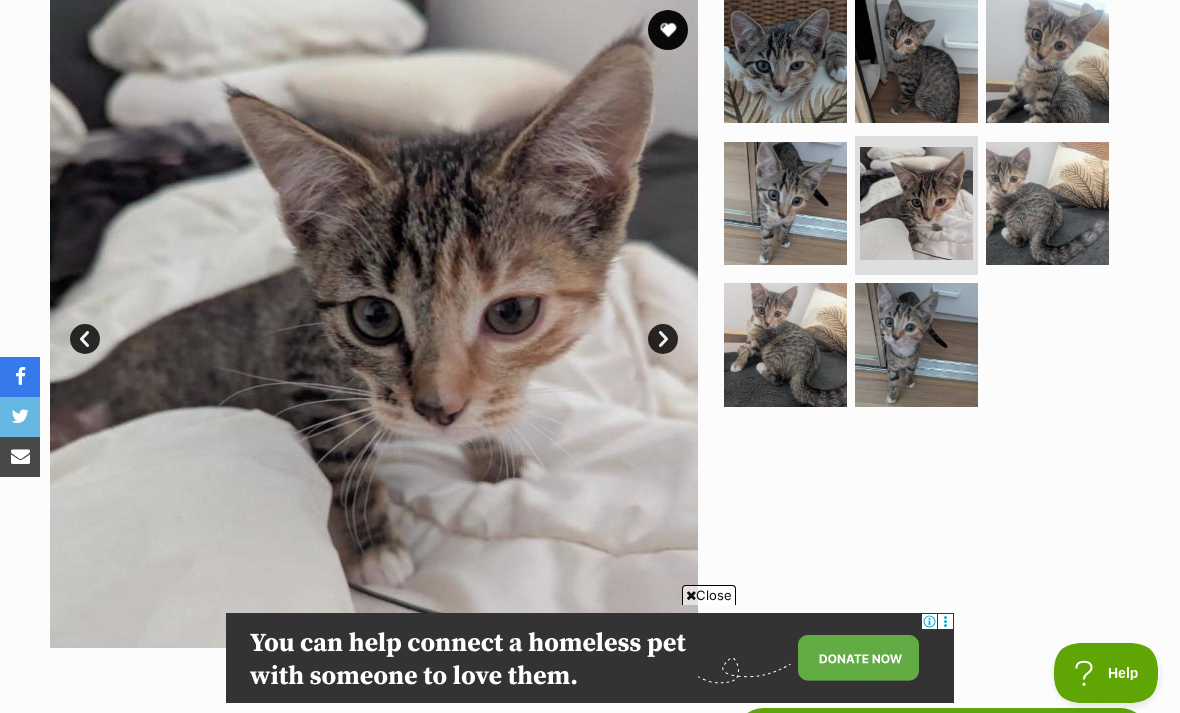 click at bounding box center (1047, 203) 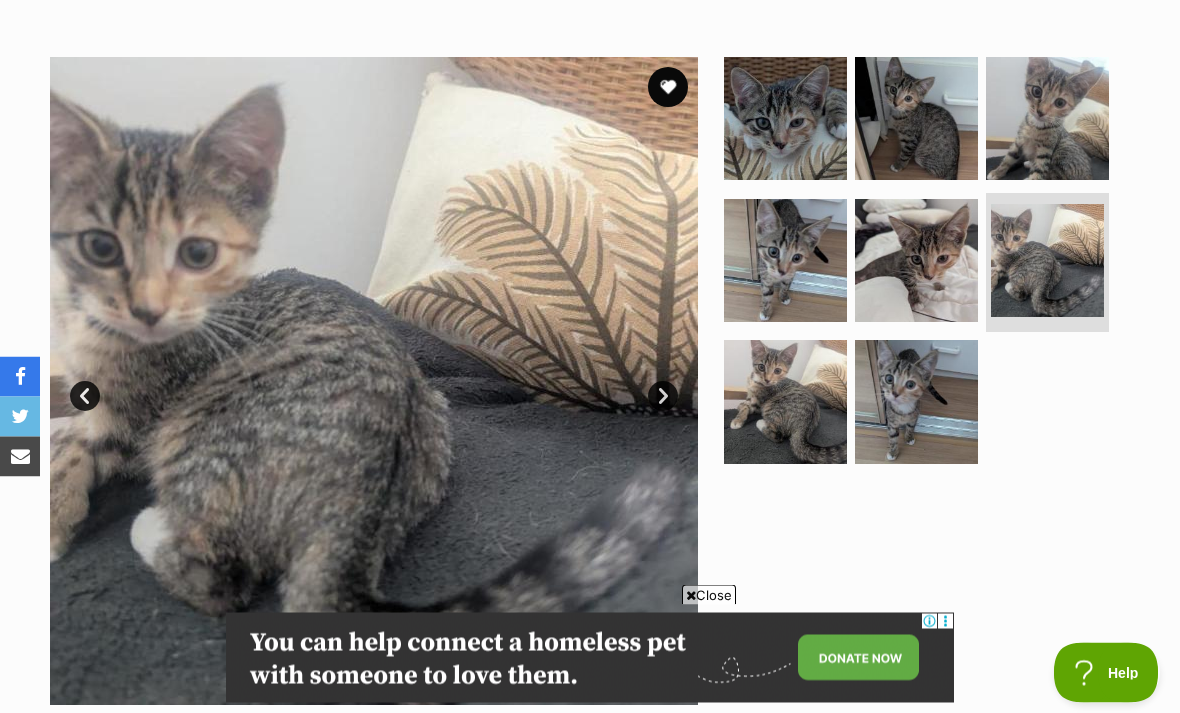 scroll, scrollTop: 360, scrollLeft: 0, axis: vertical 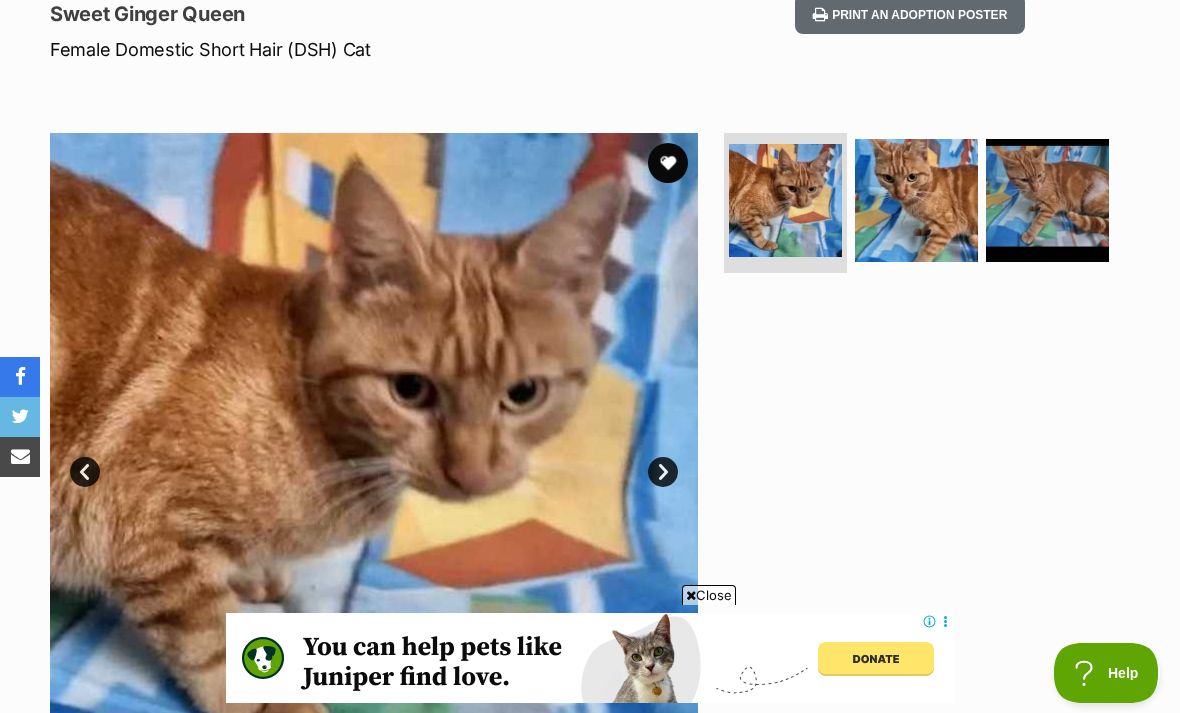 click at bounding box center [916, 200] 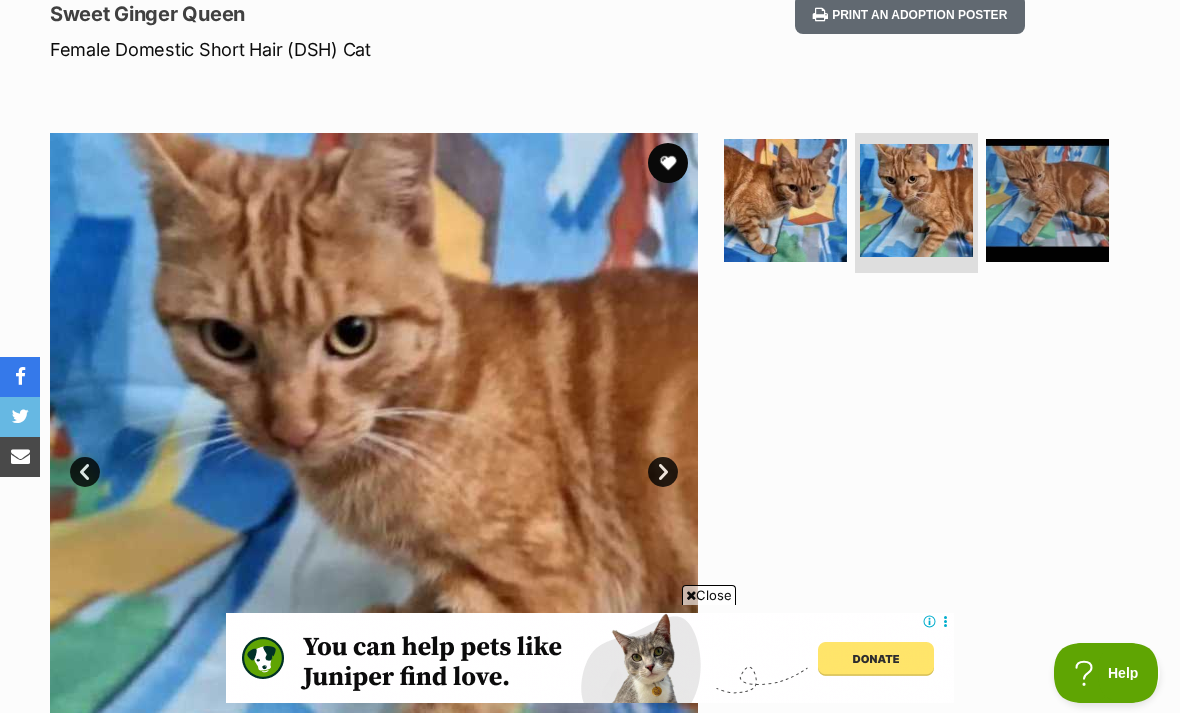 click at bounding box center [1047, 200] 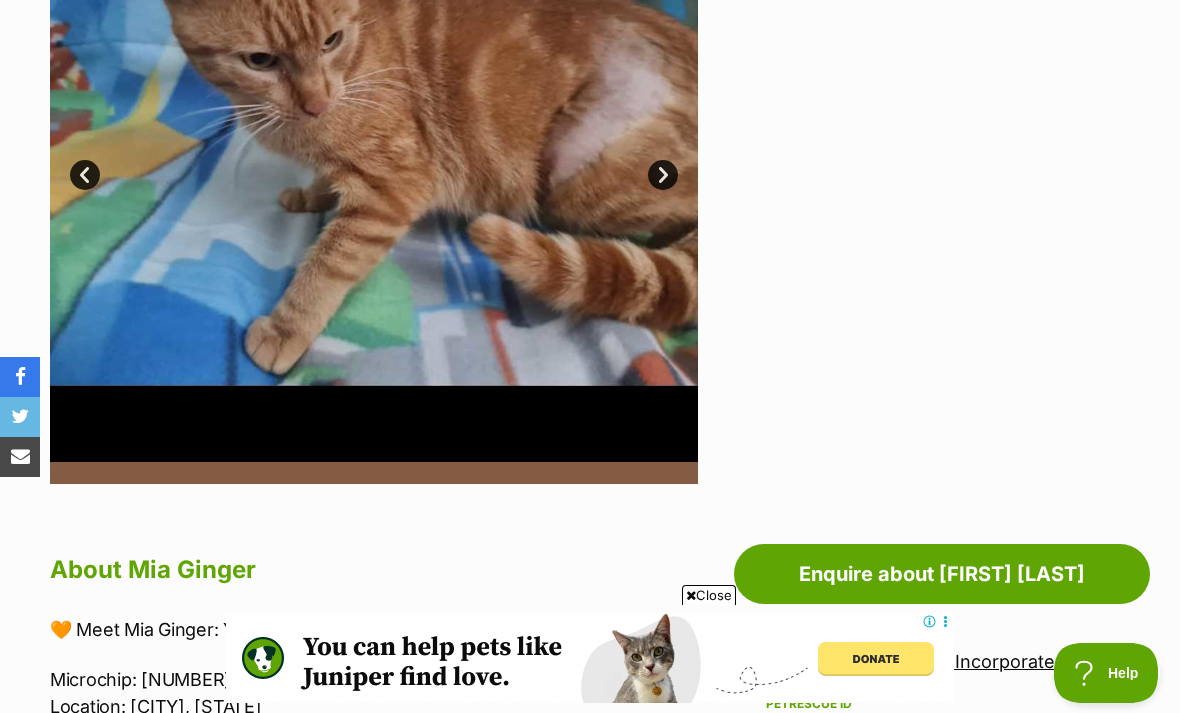scroll, scrollTop: 562, scrollLeft: 0, axis: vertical 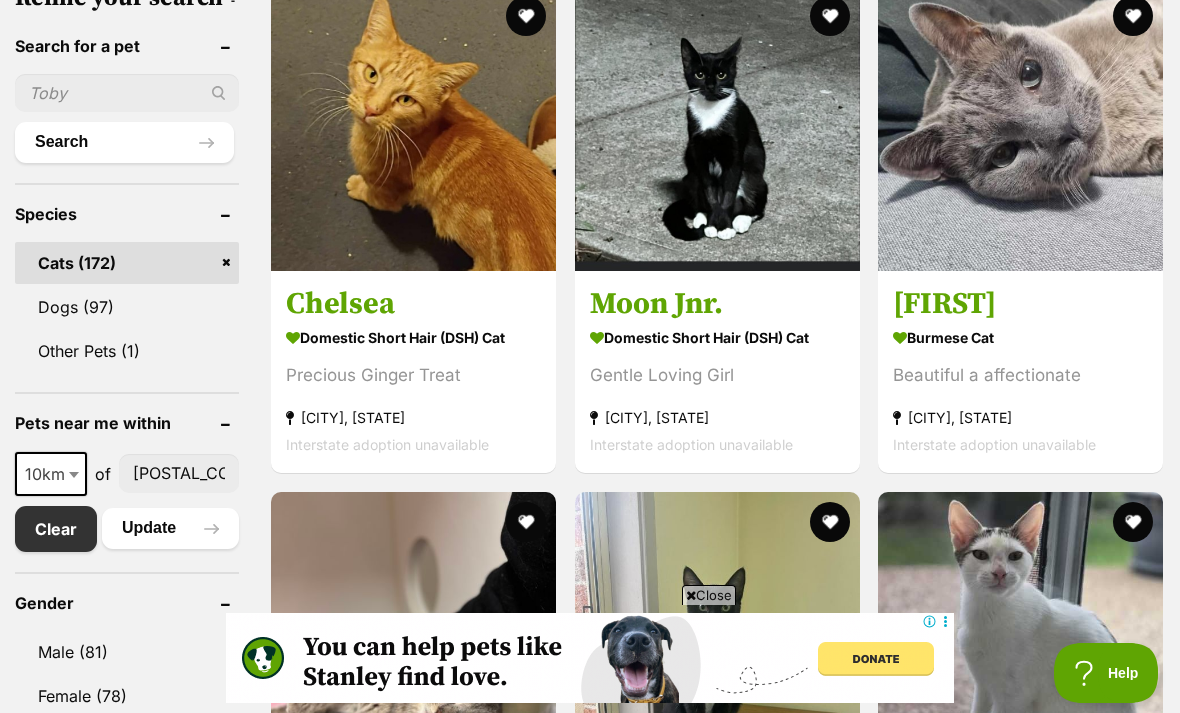 click on "Chelsea" at bounding box center (413, 304) 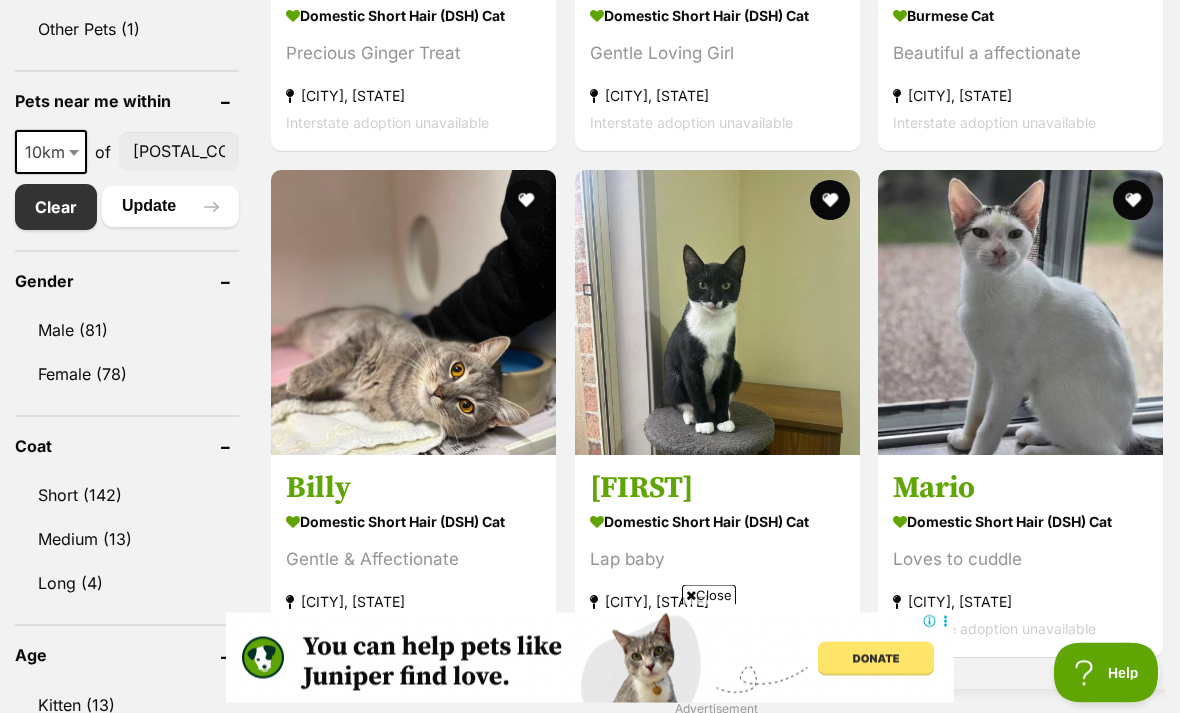 scroll, scrollTop: 990, scrollLeft: 0, axis: vertical 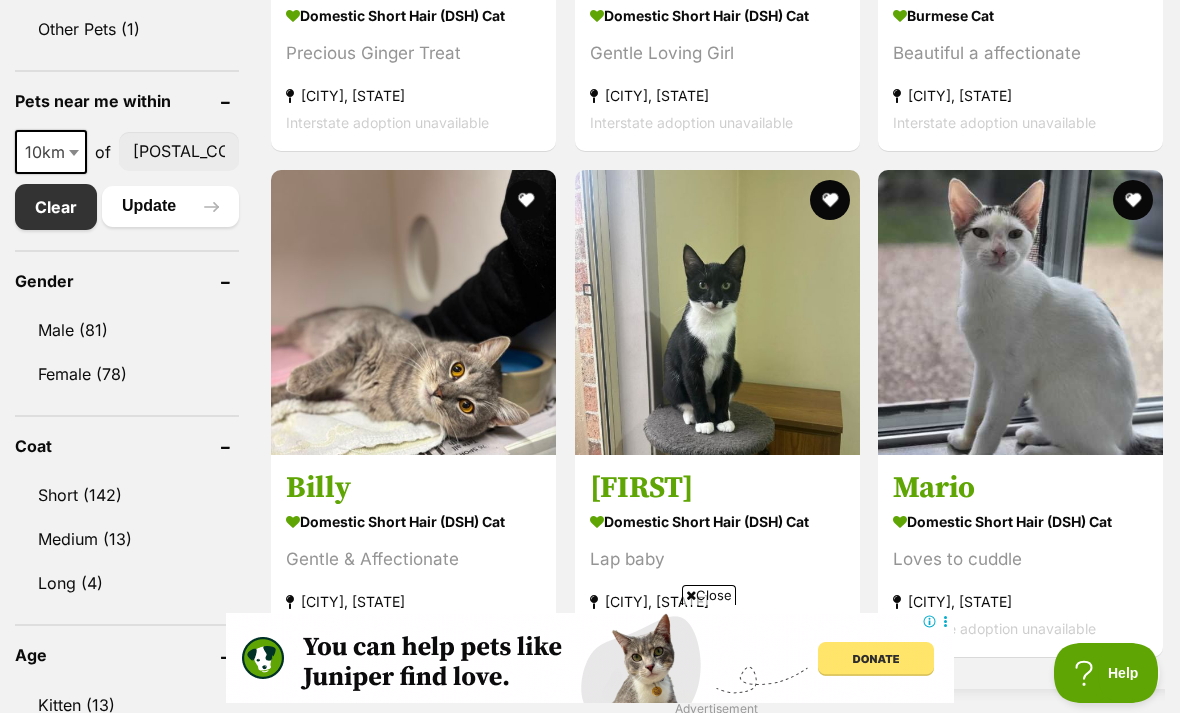 click on "Tito" at bounding box center [717, 488] 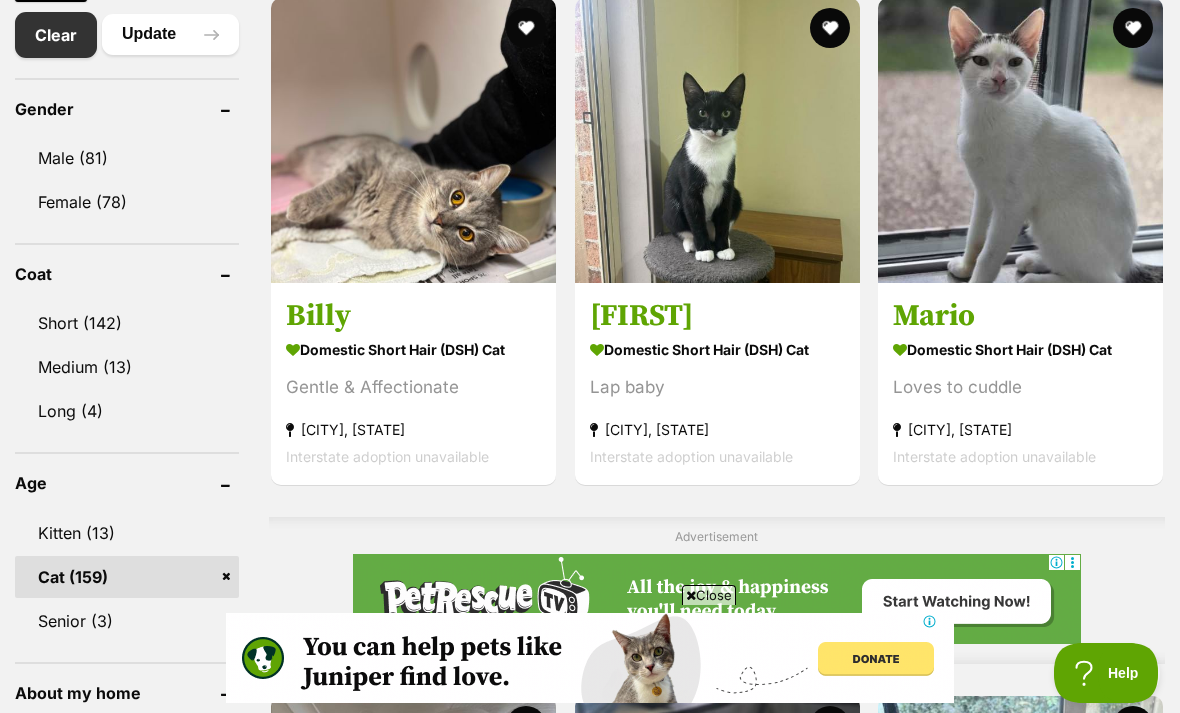 scroll, scrollTop: 0, scrollLeft: 0, axis: both 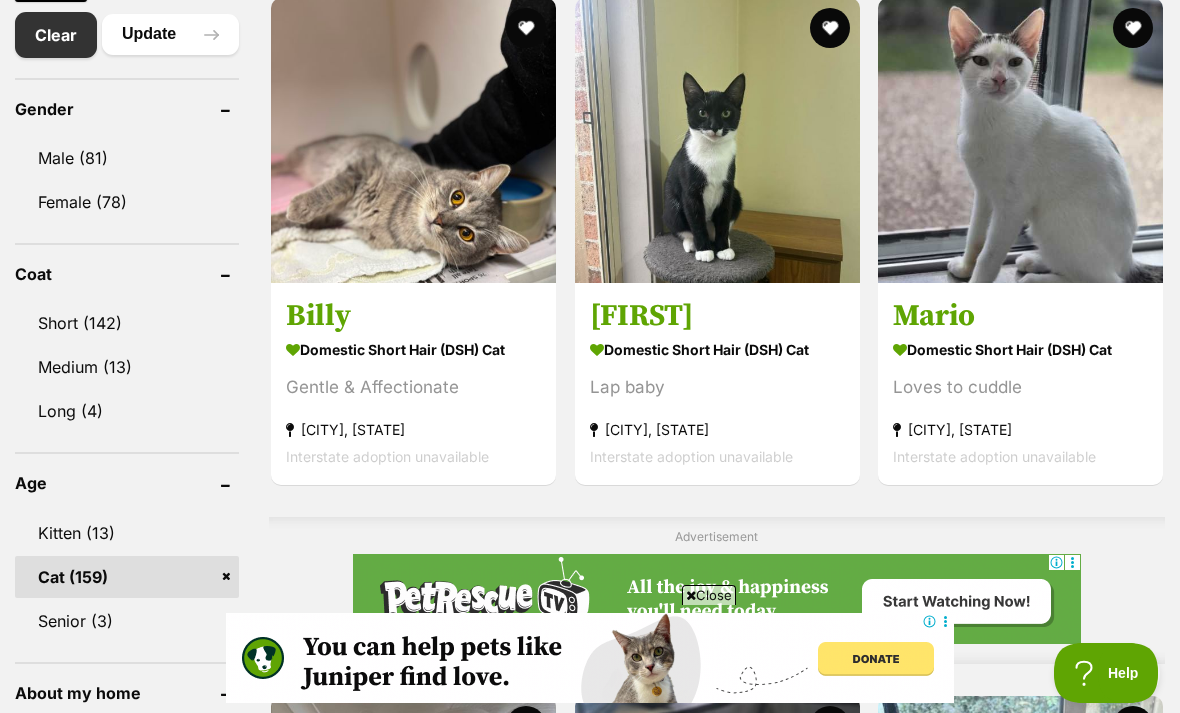 click on "Mario" at bounding box center (1020, 316) 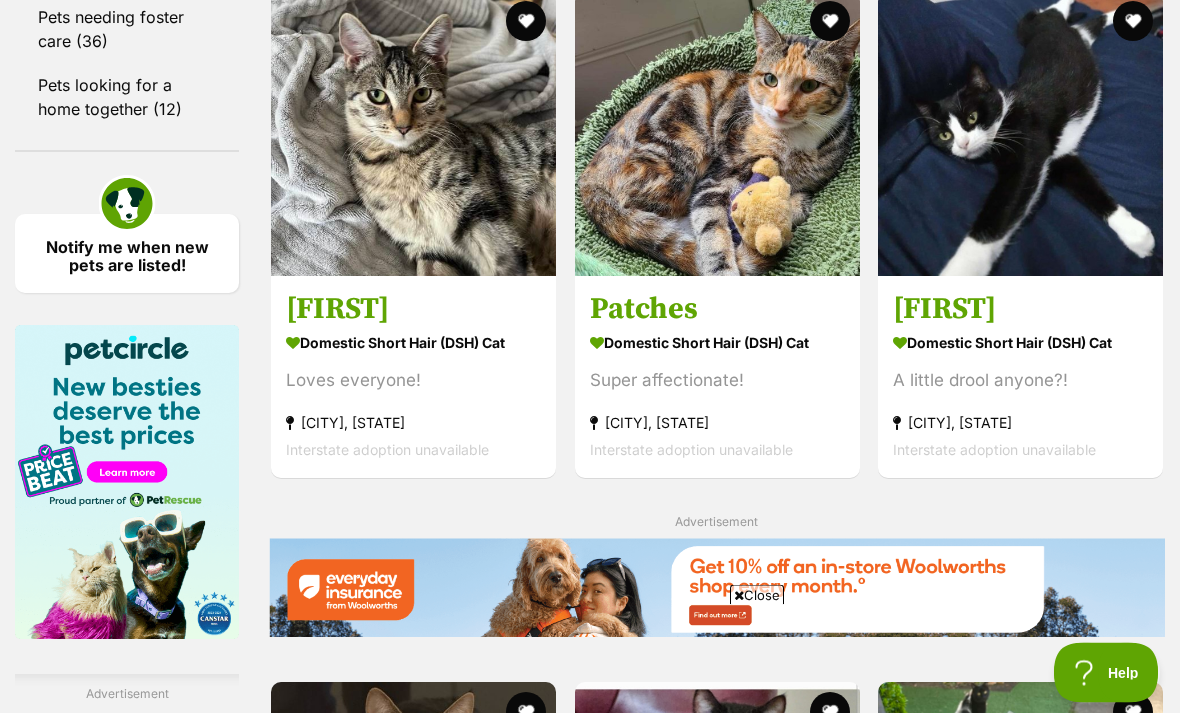 scroll, scrollTop: 2373, scrollLeft: 0, axis: vertical 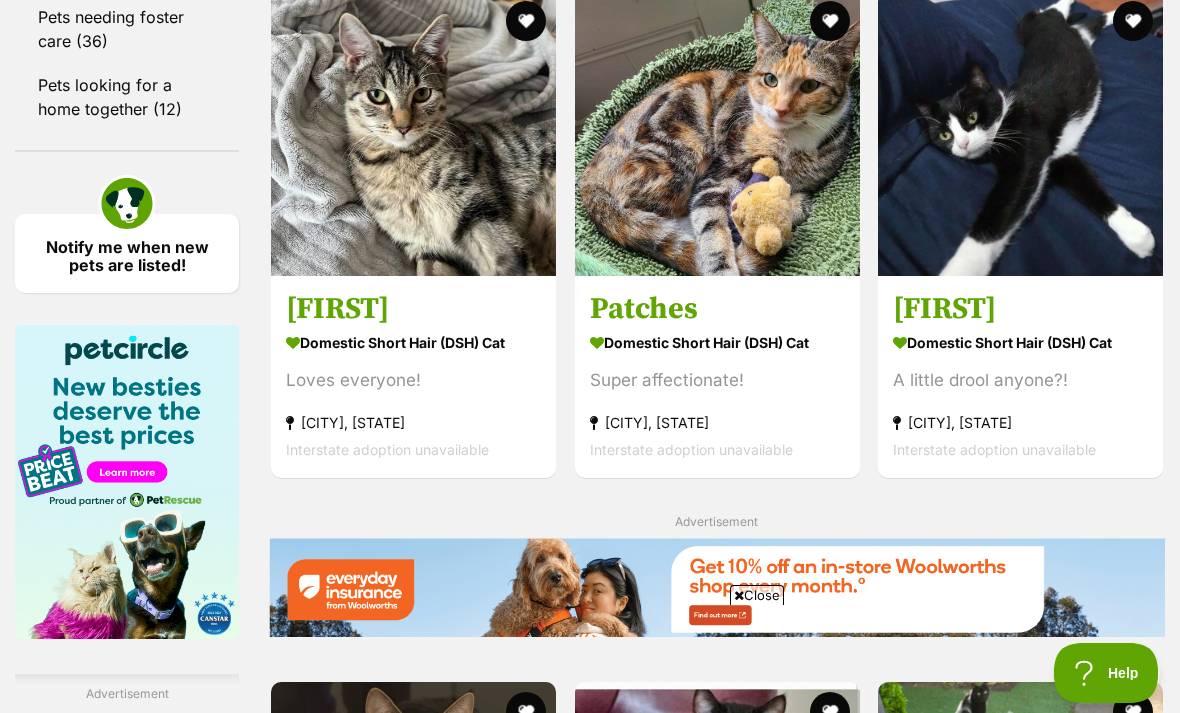click on "Wilma" at bounding box center (1020, 309) 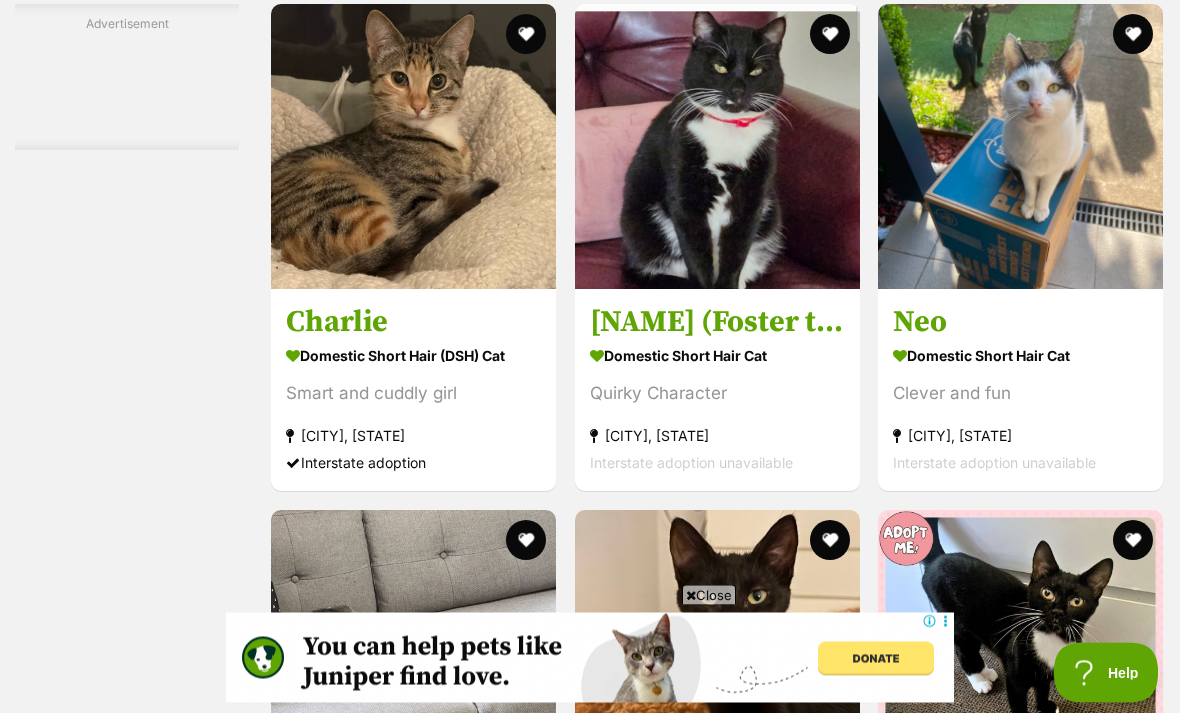 scroll, scrollTop: 3051, scrollLeft: 0, axis: vertical 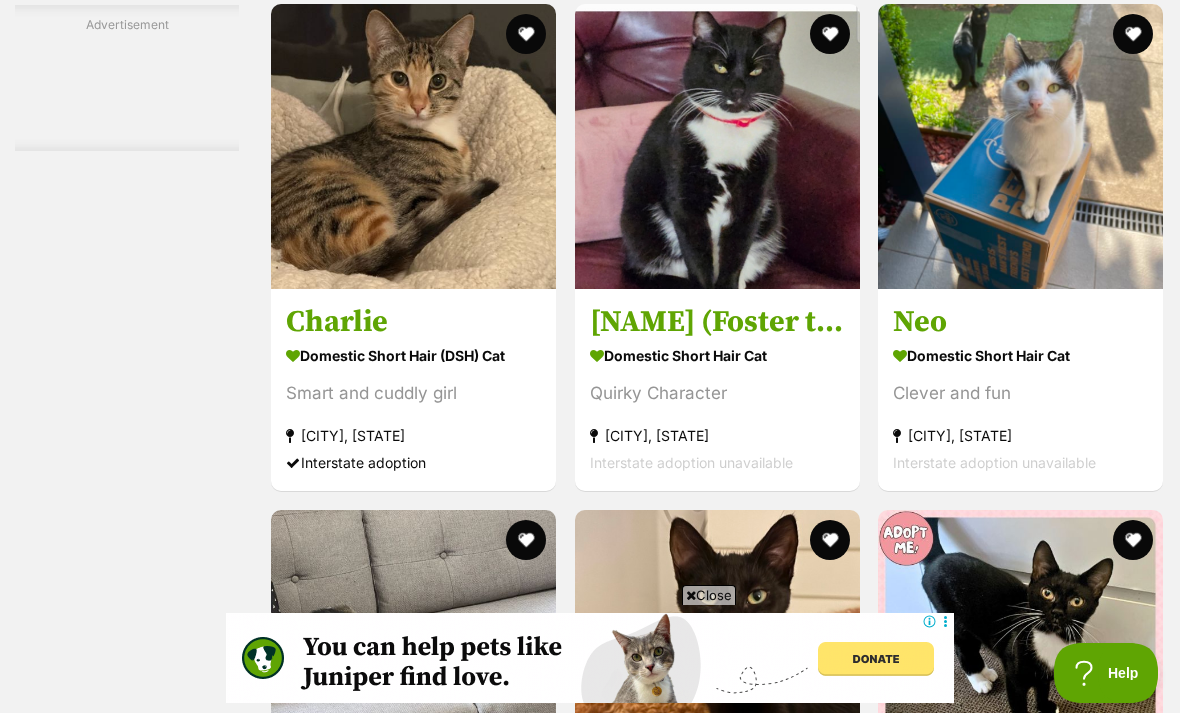 click on "Charlie" at bounding box center (413, 322) 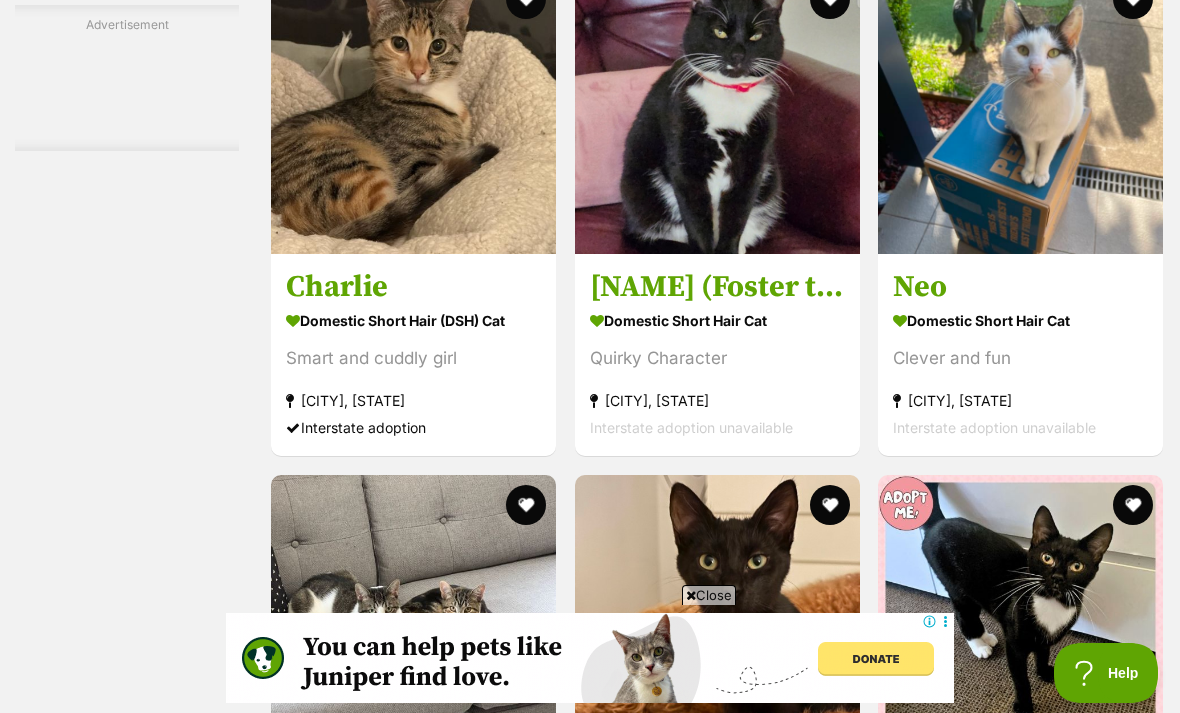 scroll, scrollTop: 3087, scrollLeft: 0, axis: vertical 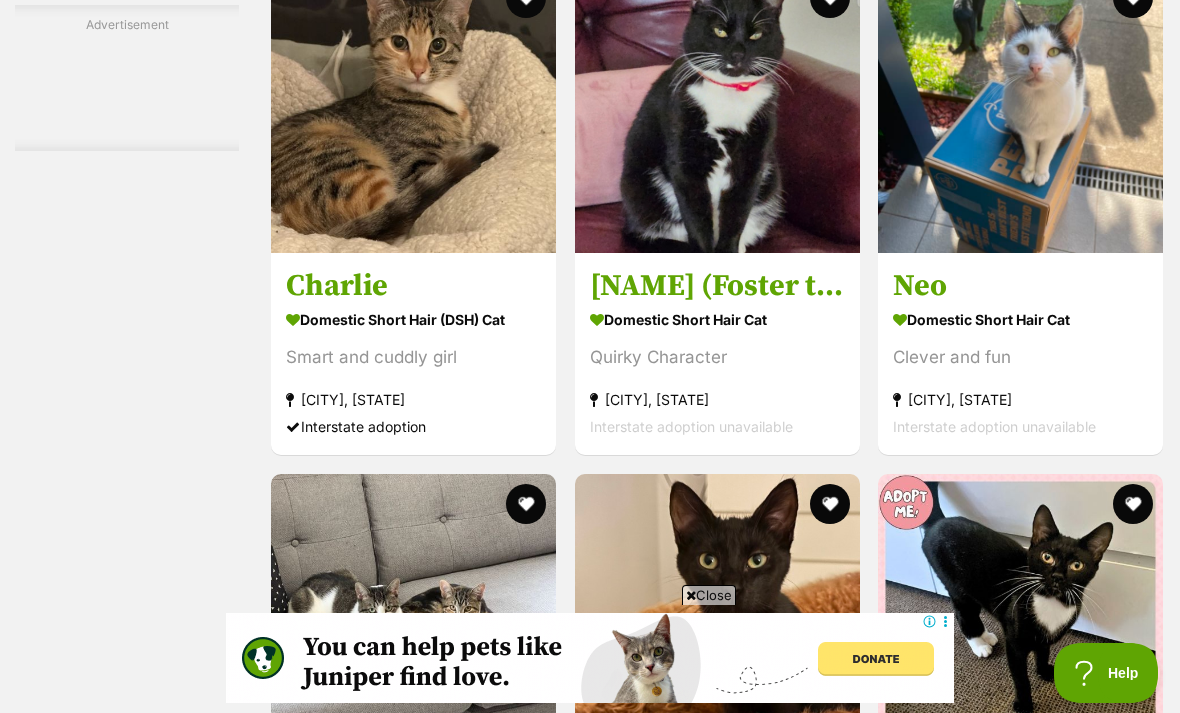 click on "Neo" at bounding box center [1020, 286] 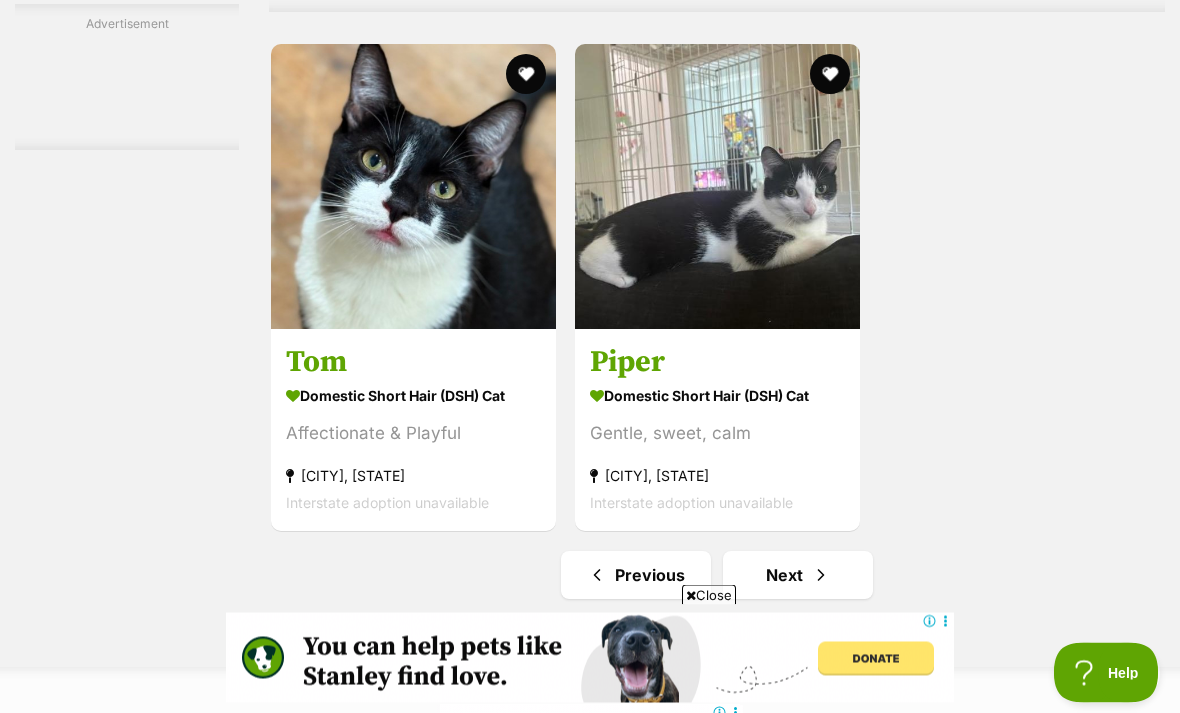 scroll, scrollTop: 4215, scrollLeft: 0, axis: vertical 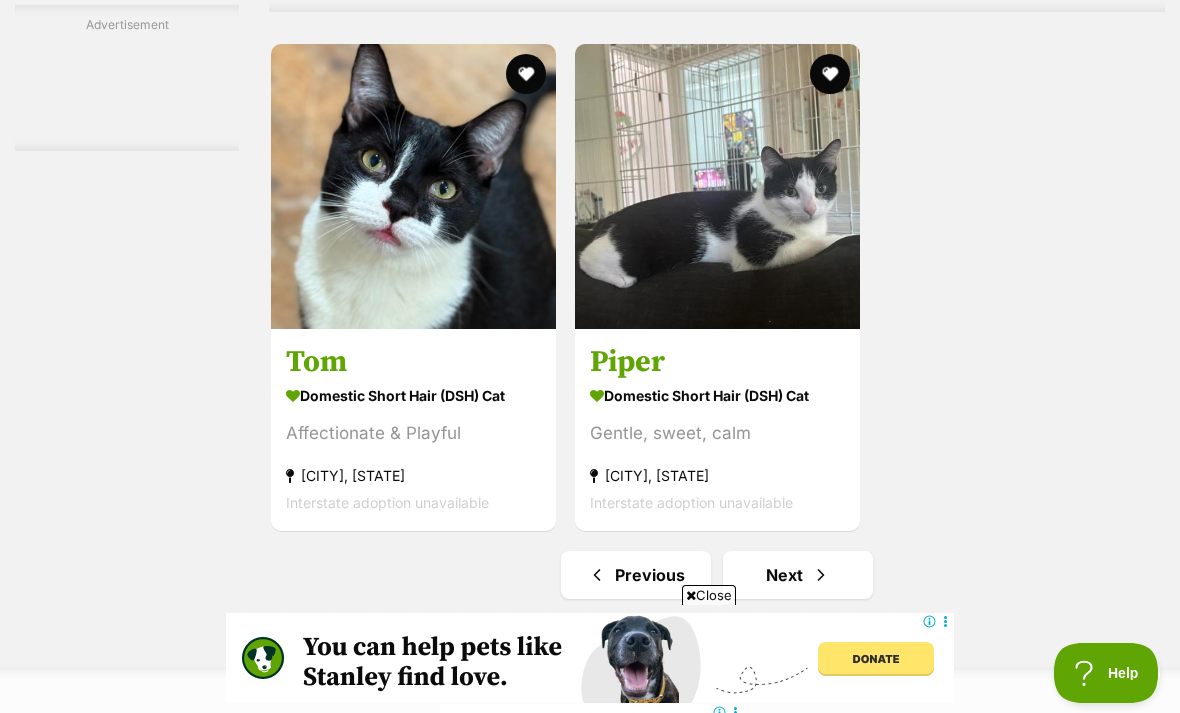 click on "Piper" at bounding box center [717, 362] 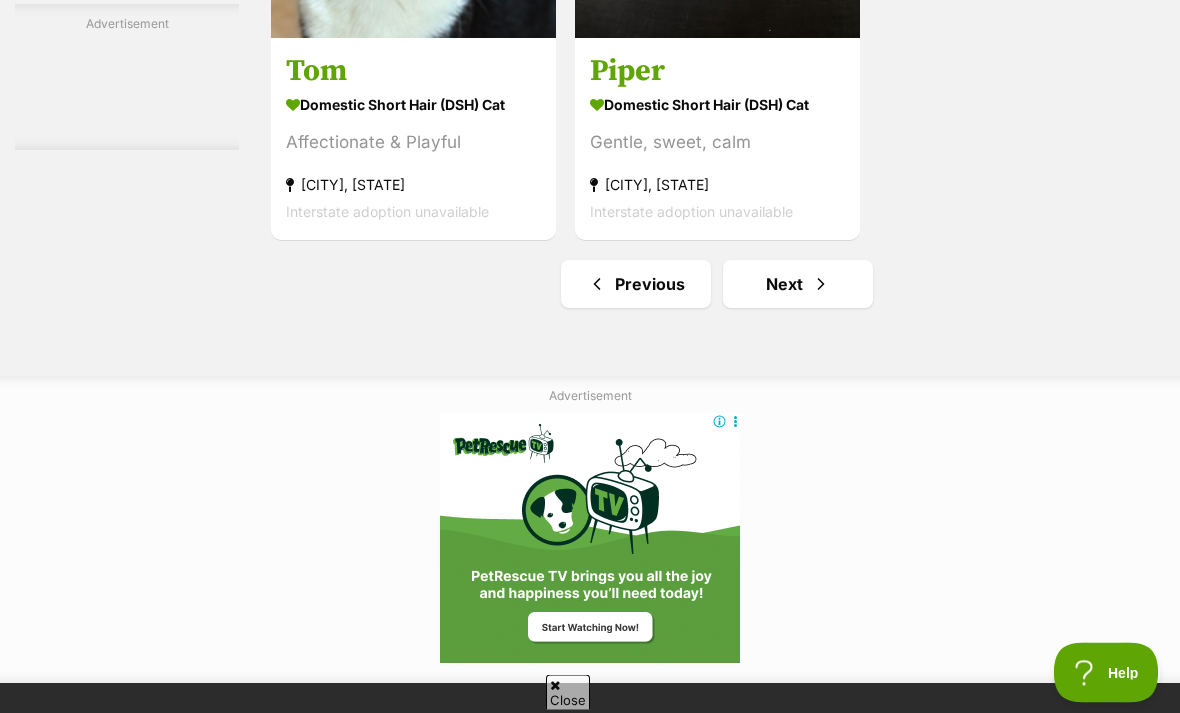 scroll, scrollTop: 4506, scrollLeft: 0, axis: vertical 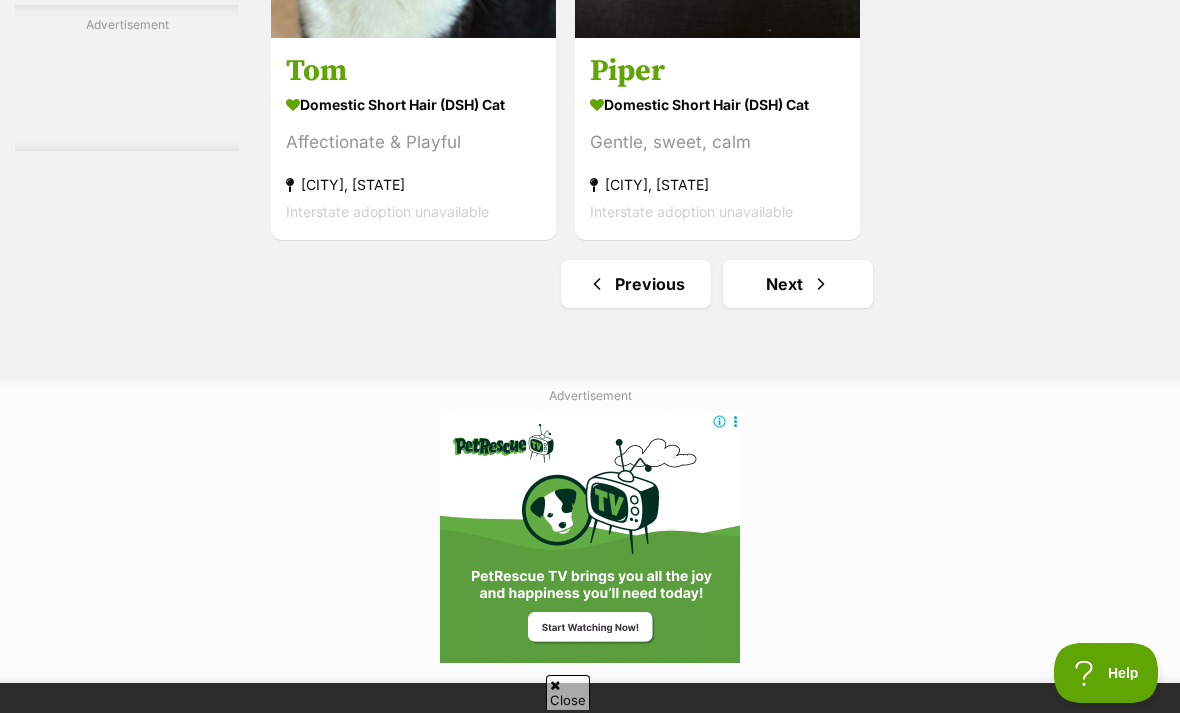 click on "Next" at bounding box center (798, 284) 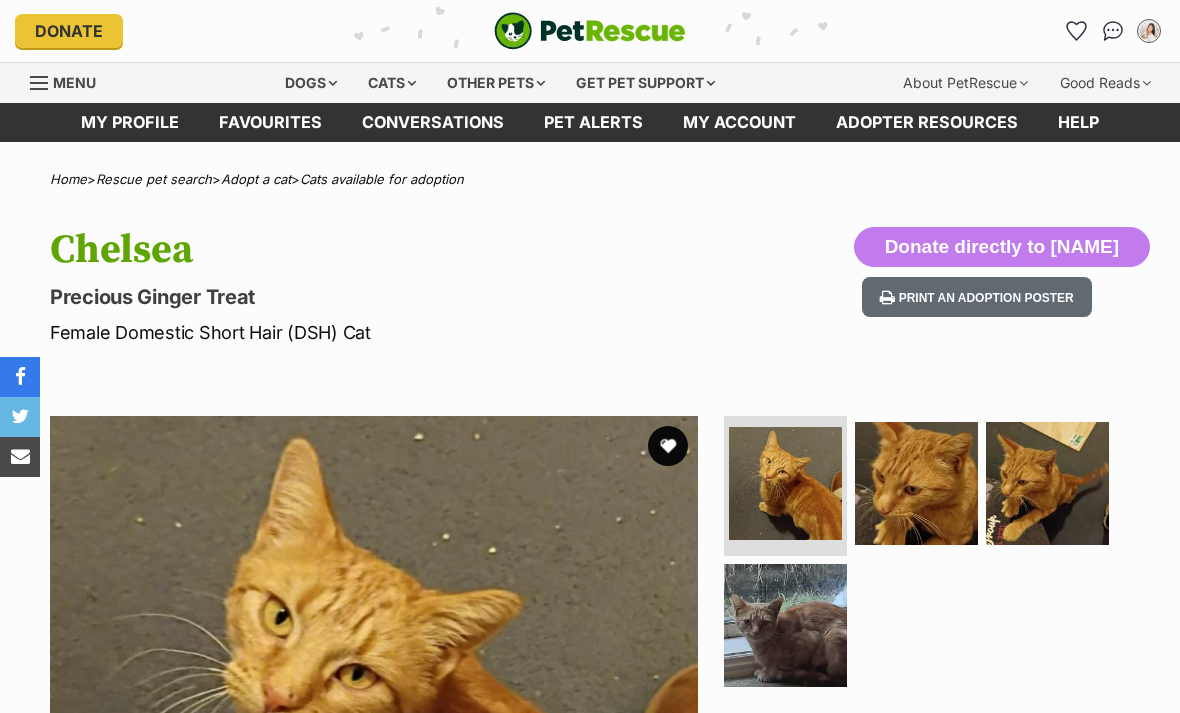 scroll, scrollTop: 0, scrollLeft: 0, axis: both 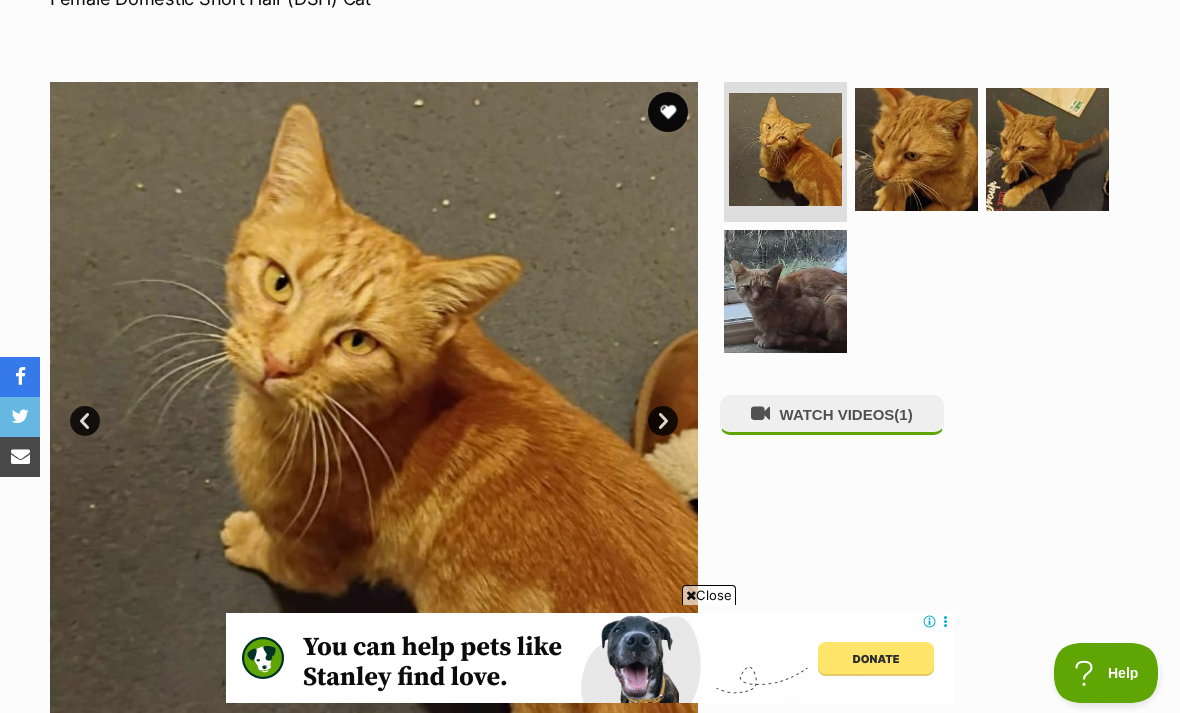 click at bounding box center (785, 291) 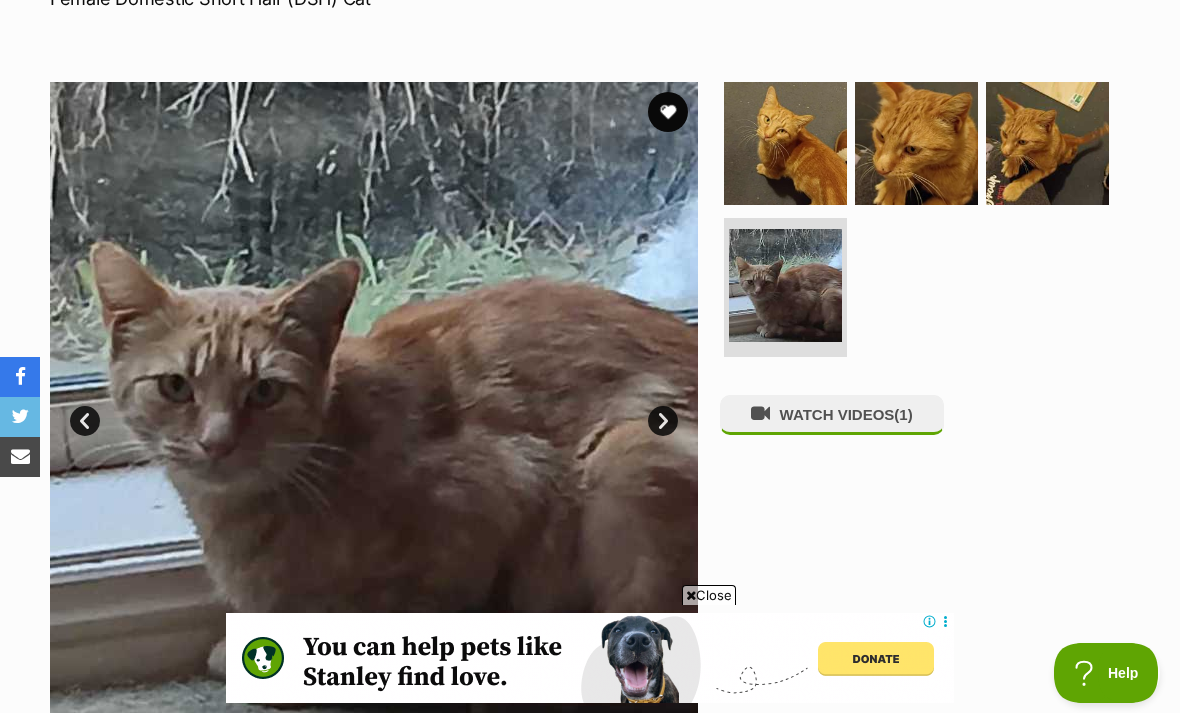 click at bounding box center [916, 143] 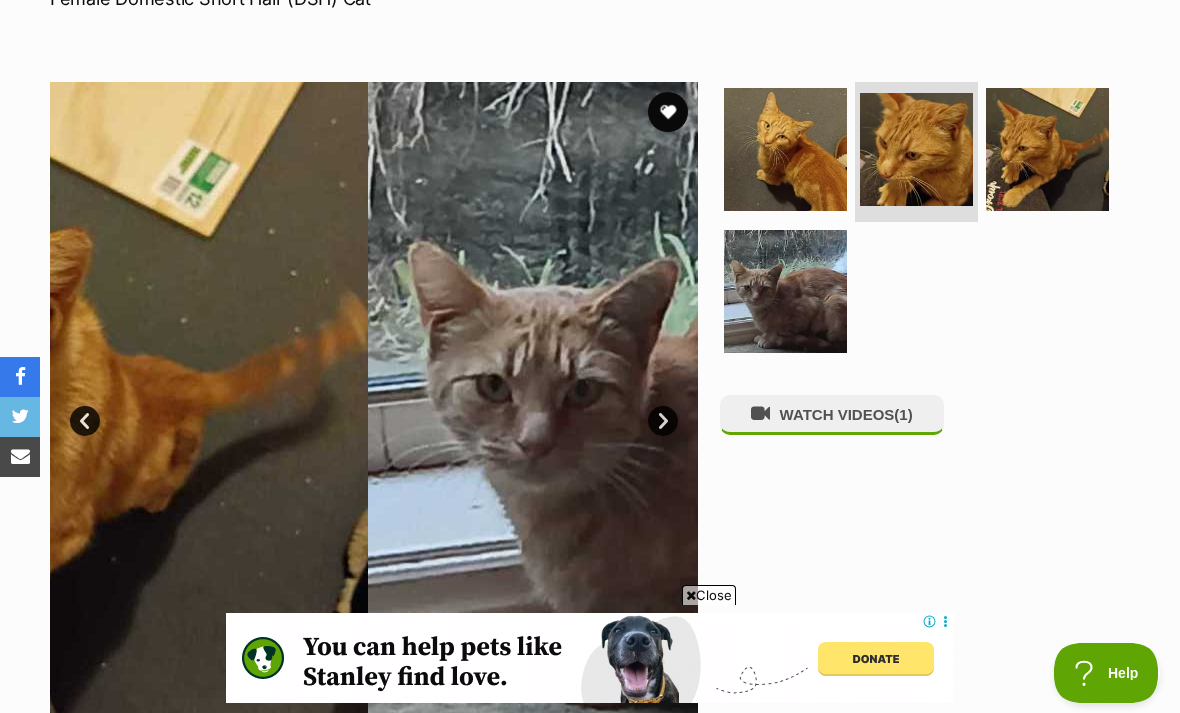 scroll, scrollTop: 0, scrollLeft: 0, axis: both 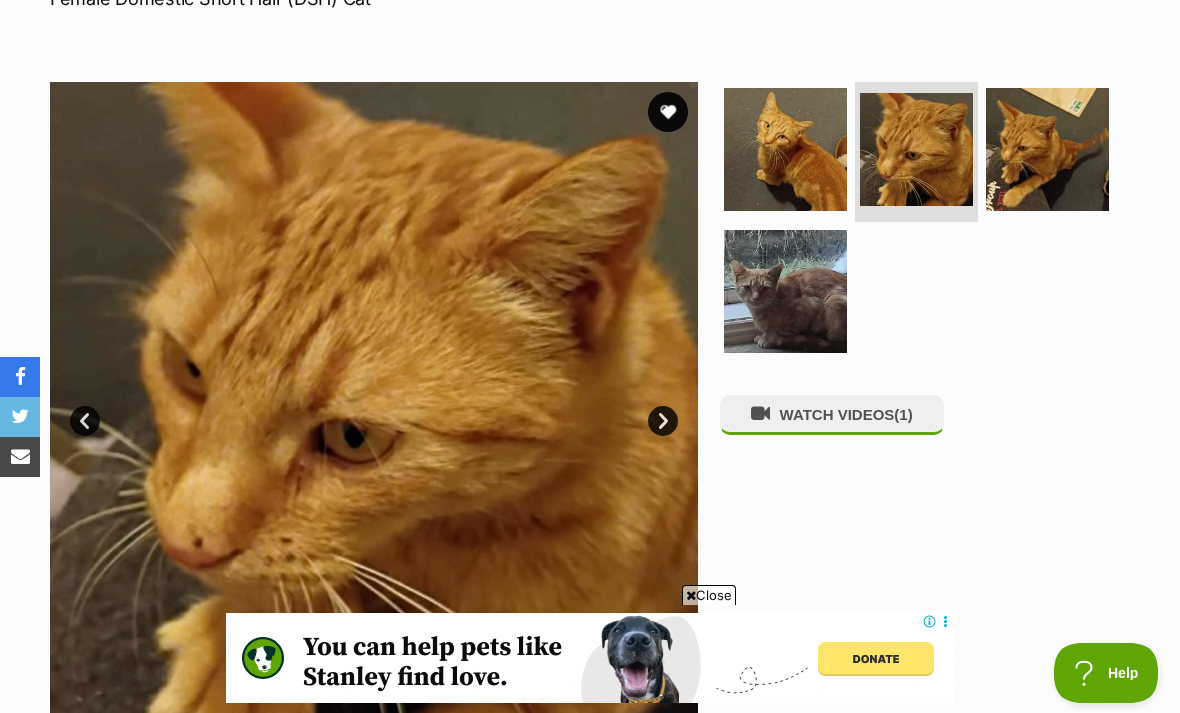 click at bounding box center [1047, 149] 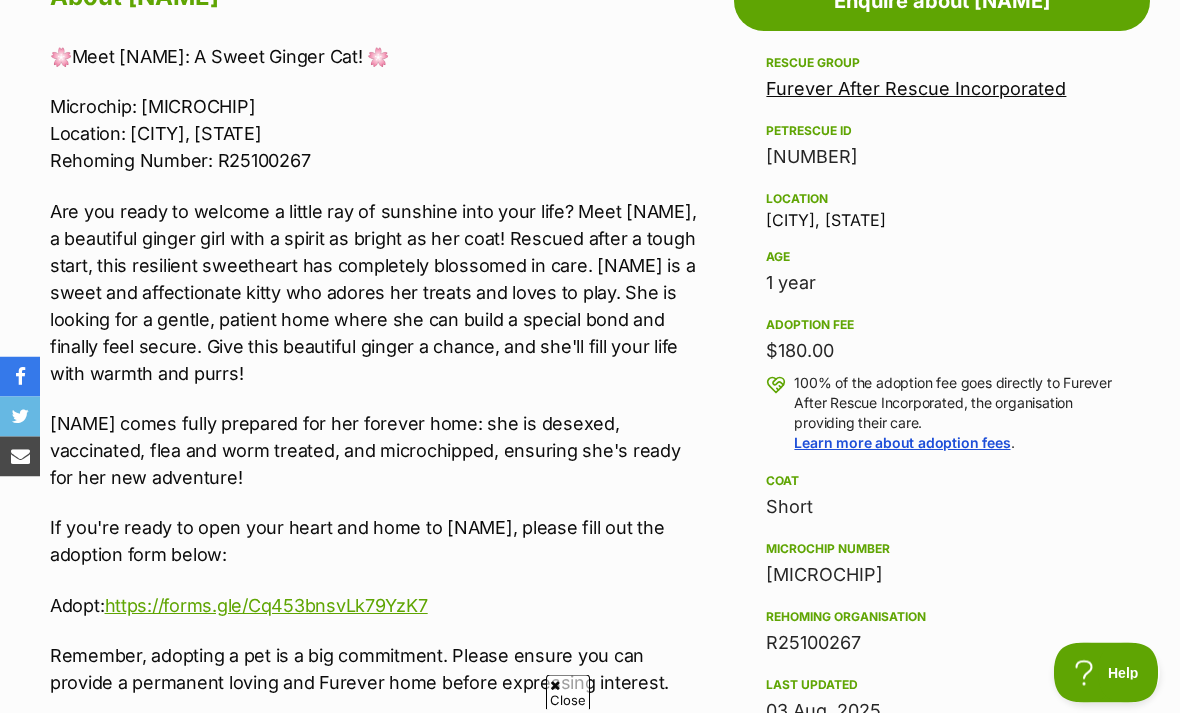 scroll, scrollTop: 0, scrollLeft: 0, axis: both 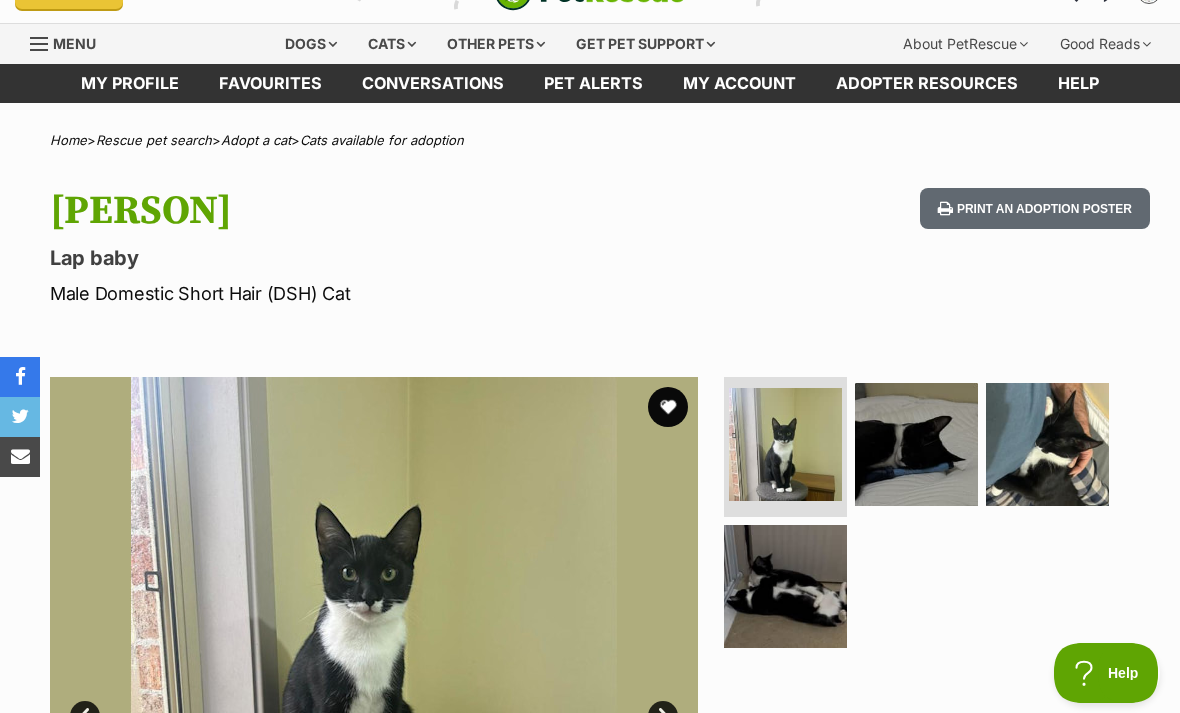 click at bounding box center [916, 444] 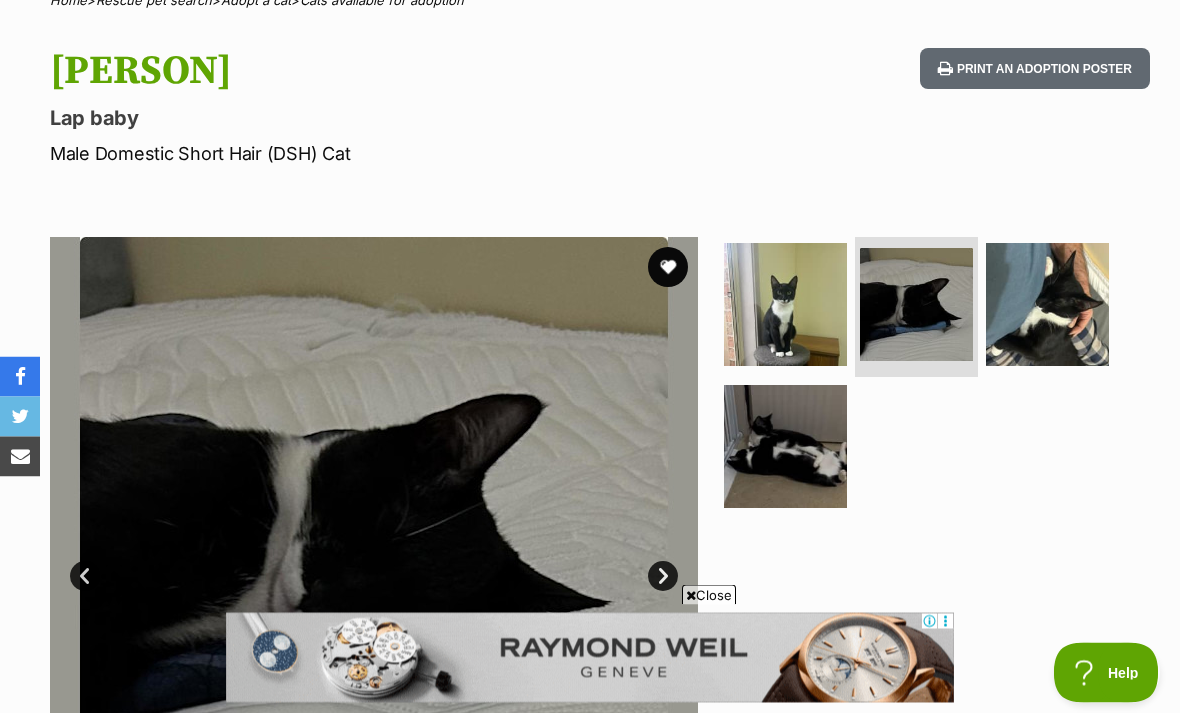 scroll, scrollTop: 178, scrollLeft: 0, axis: vertical 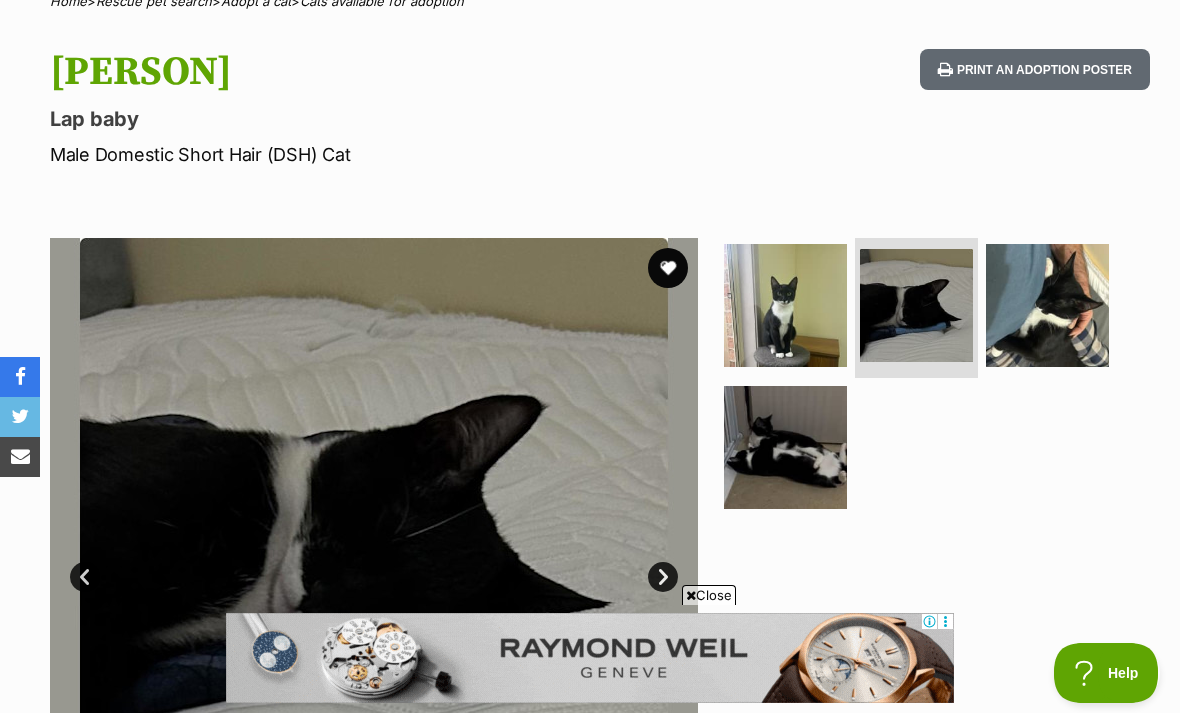 click at bounding box center (1047, 305) 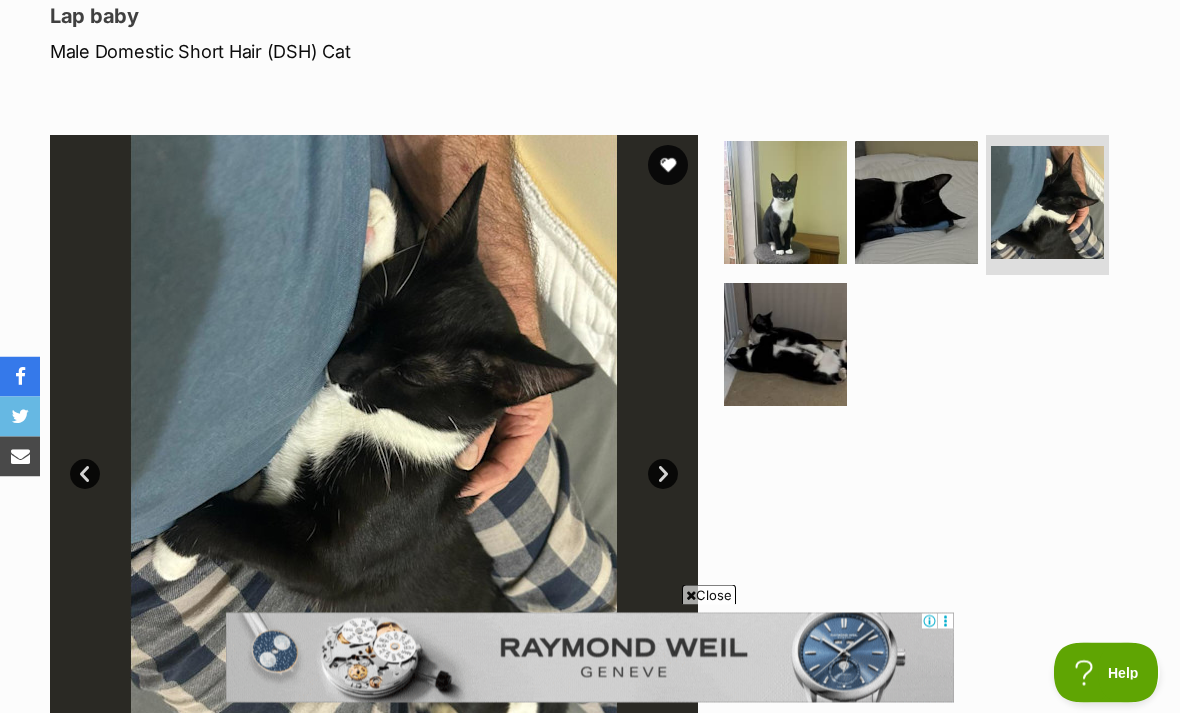 scroll, scrollTop: 284, scrollLeft: 0, axis: vertical 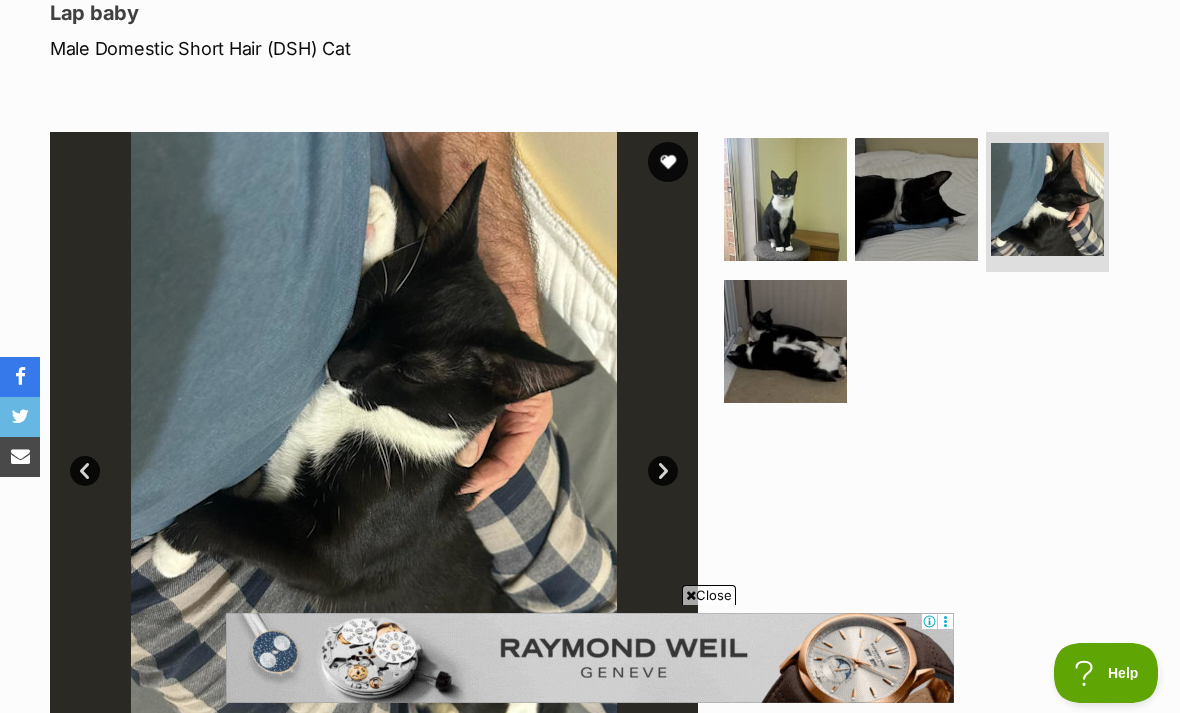 click at bounding box center [785, 341] 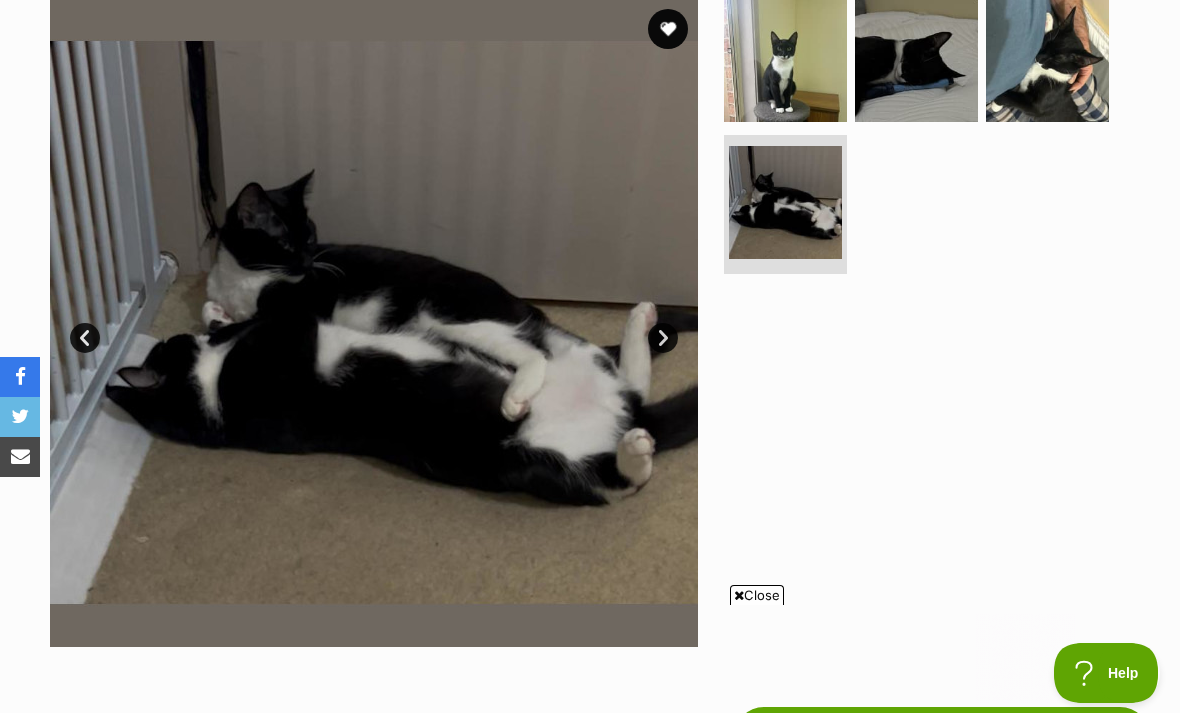 scroll, scrollTop: 416, scrollLeft: 0, axis: vertical 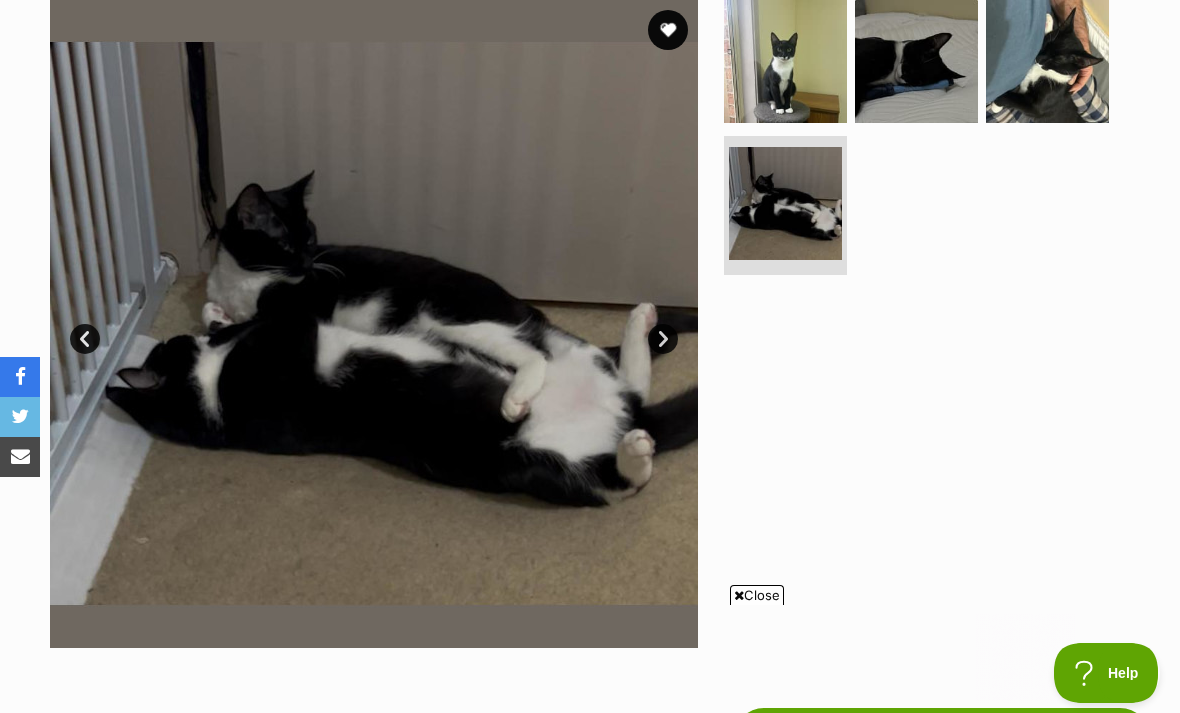 click at bounding box center (785, 61) 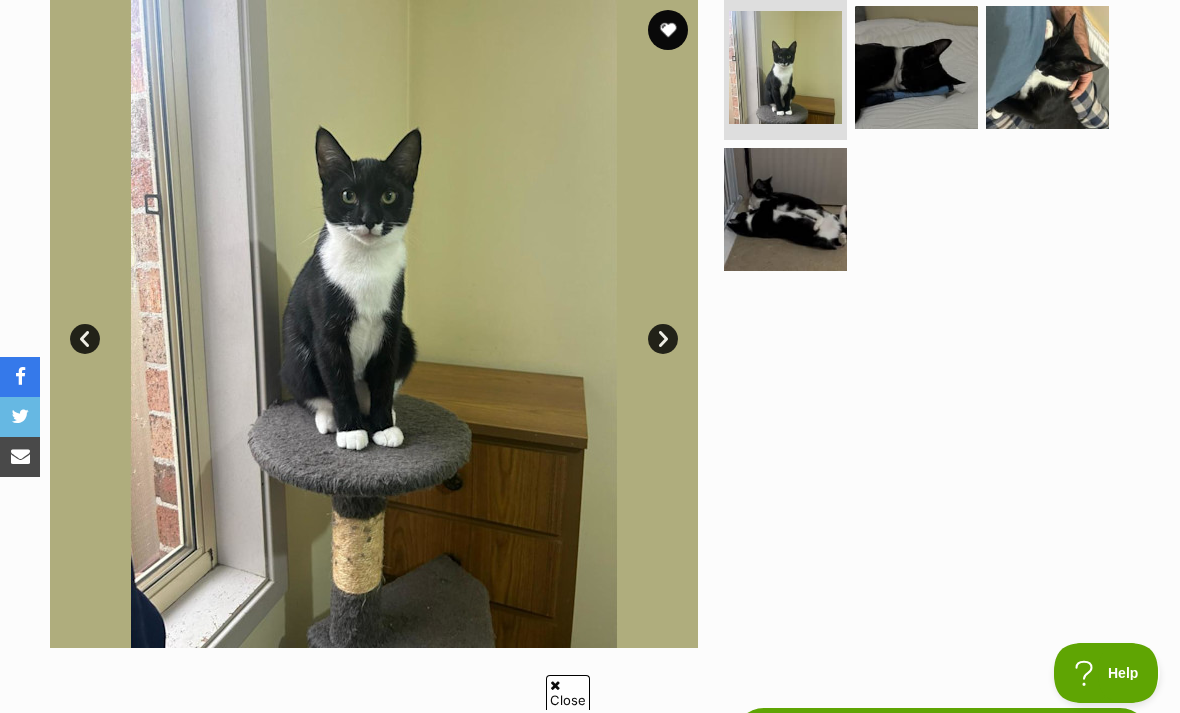 click at bounding box center (916, 67) 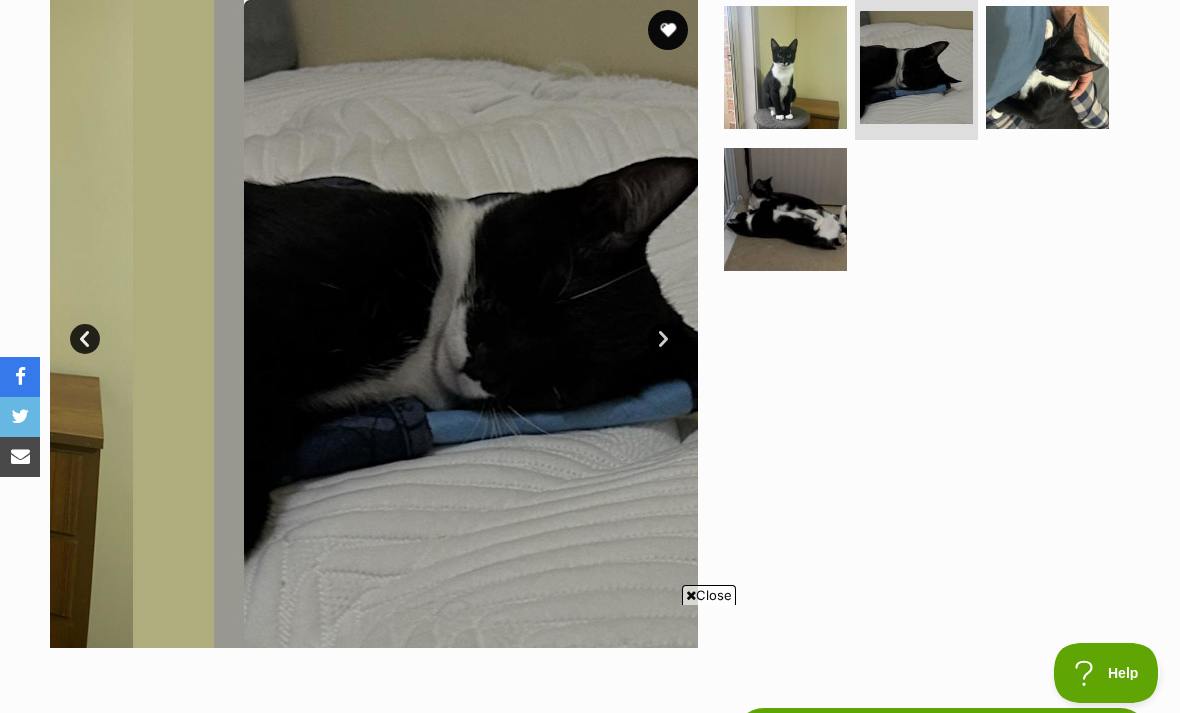 scroll, scrollTop: 0, scrollLeft: 0, axis: both 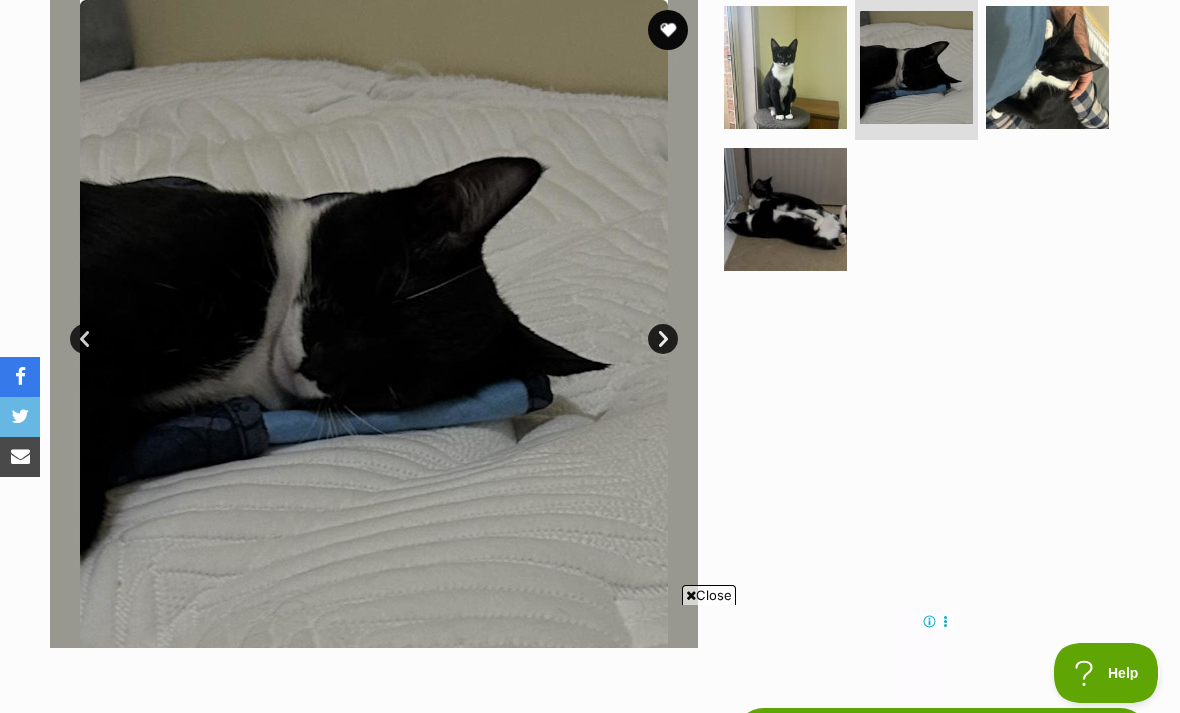 click at bounding box center [1047, 67] 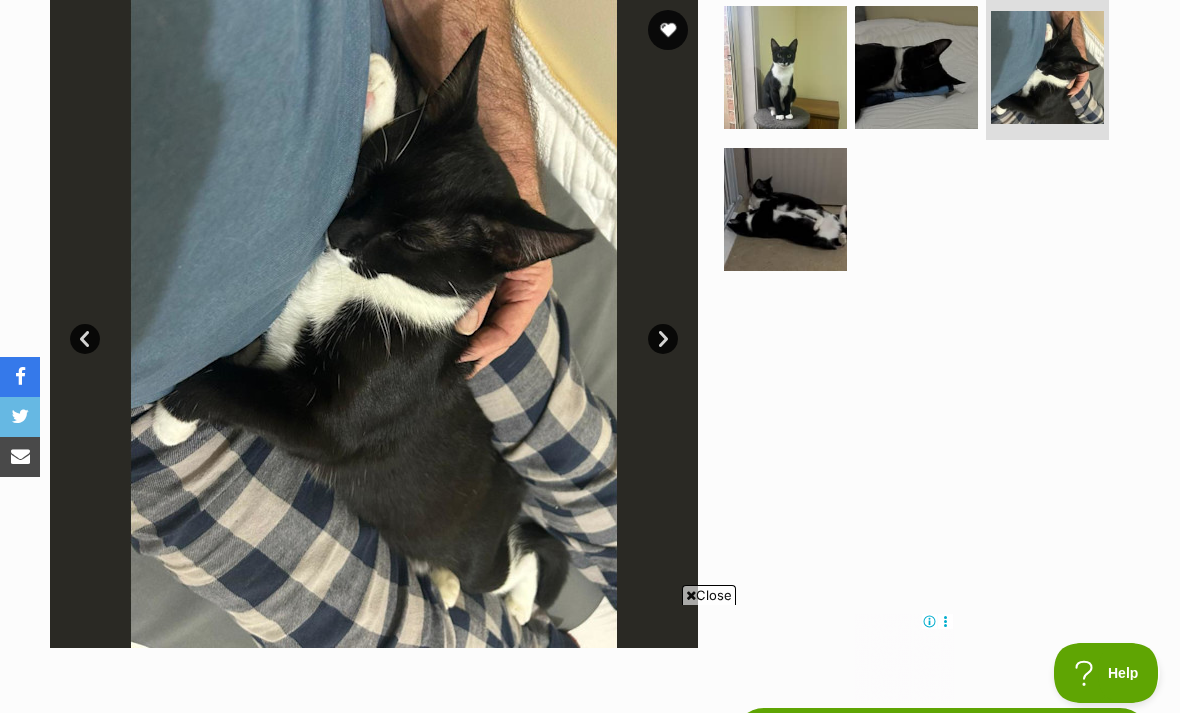 click at bounding box center [785, 209] 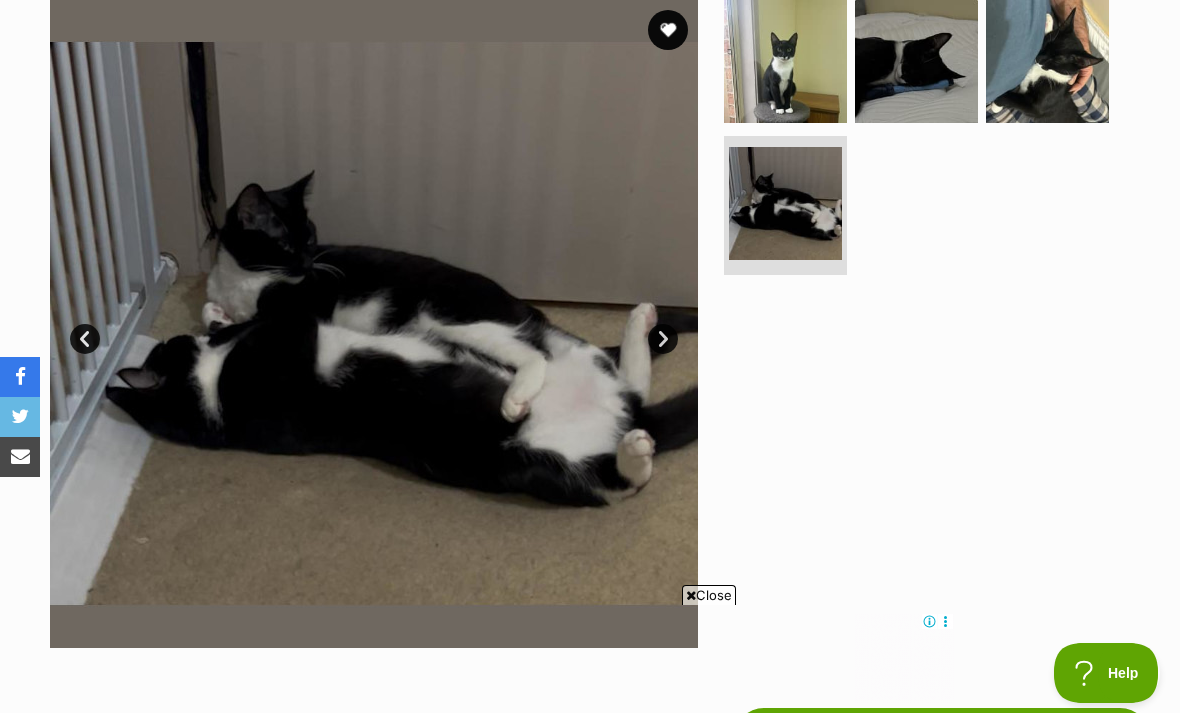 click at bounding box center [1047, 61] 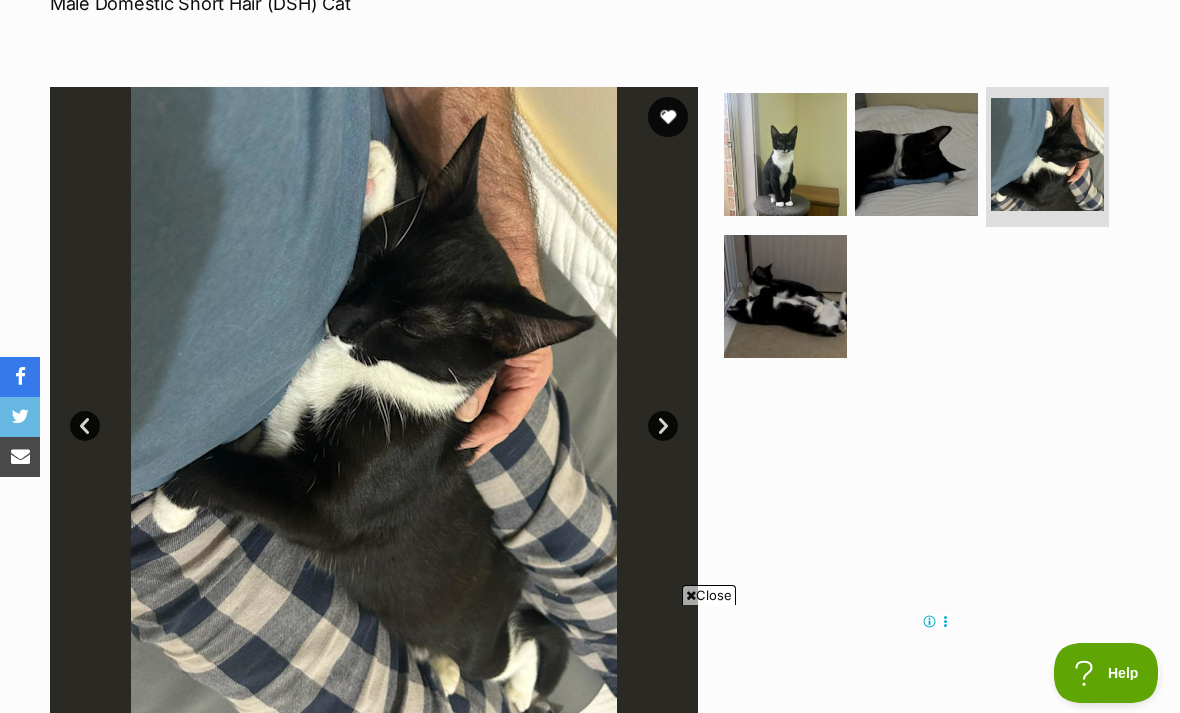 scroll, scrollTop: 293, scrollLeft: 0, axis: vertical 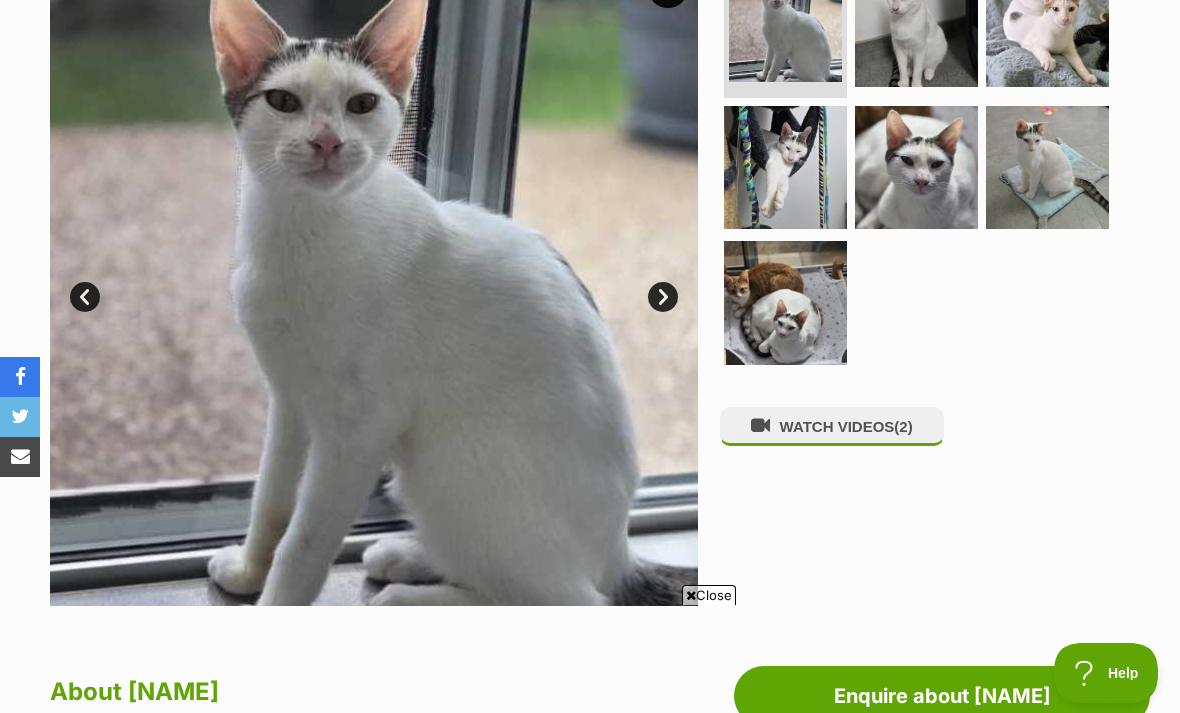 click at bounding box center [916, 167] 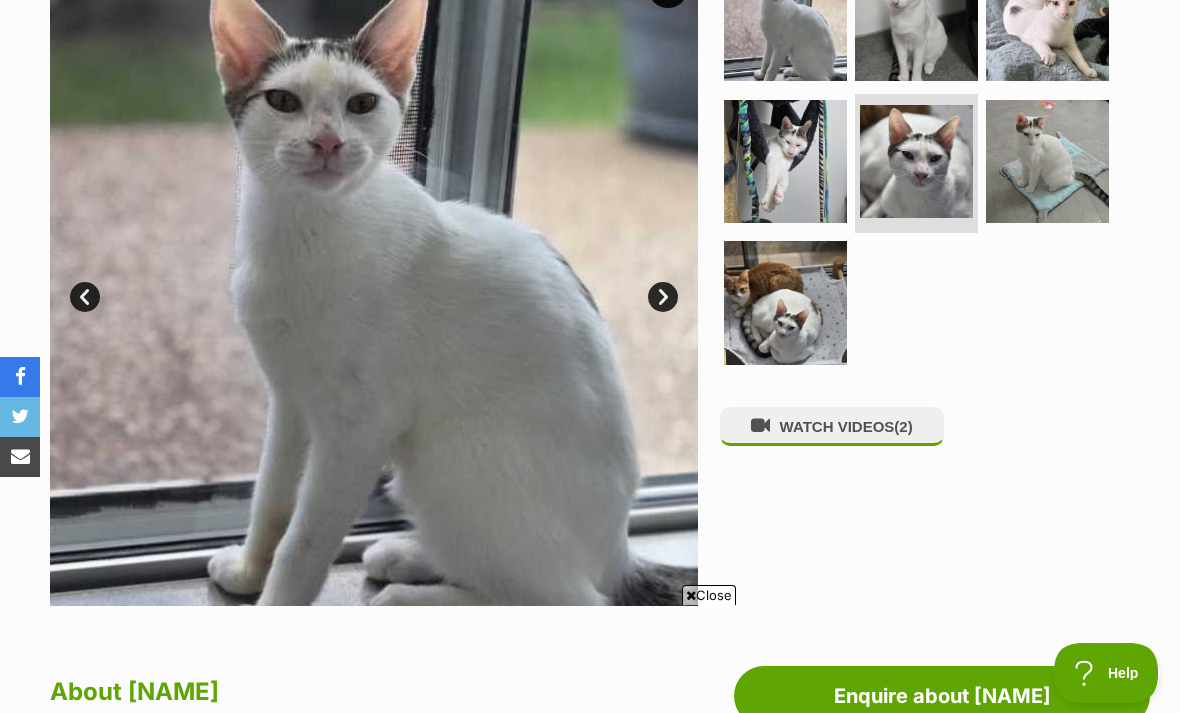 scroll, scrollTop: 0, scrollLeft: 0, axis: both 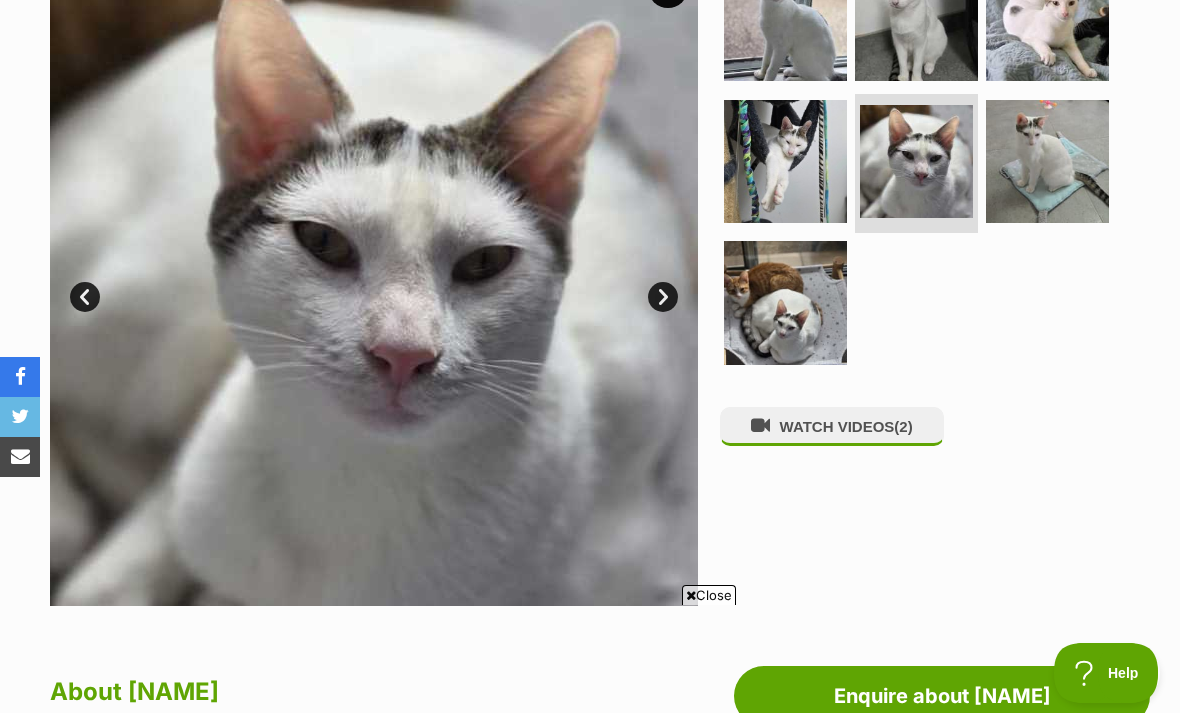 click at bounding box center (1047, 161) 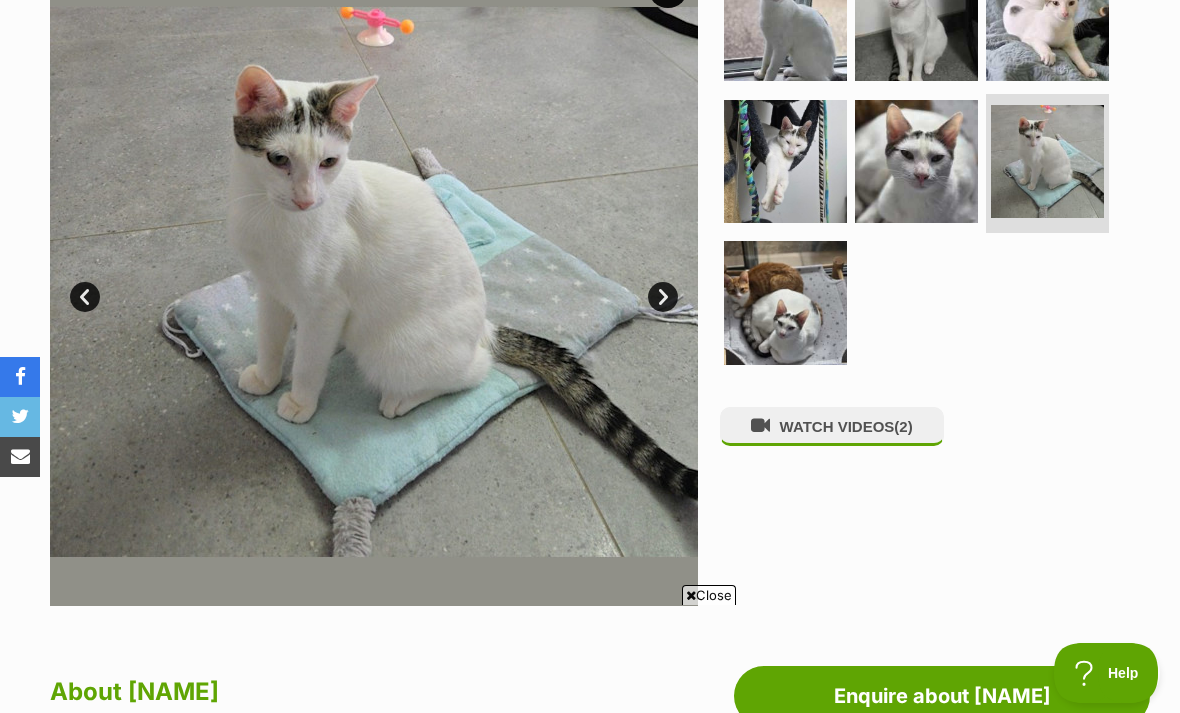 click at bounding box center (785, 302) 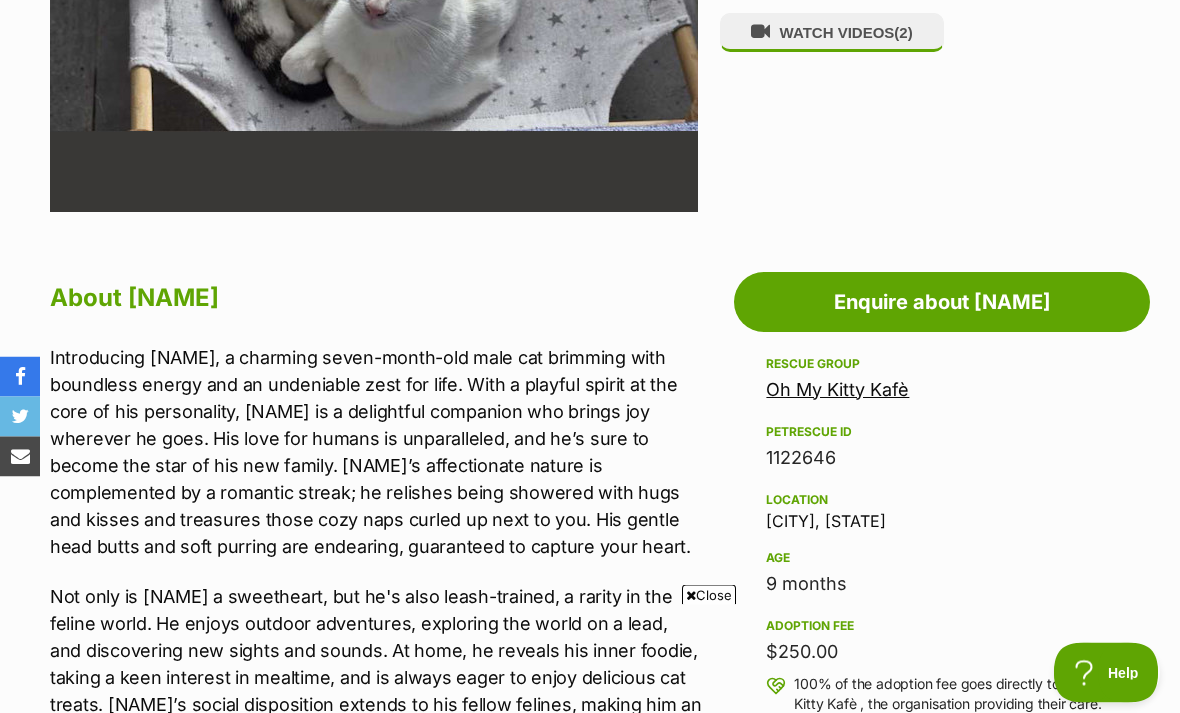 scroll, scrollTop: 770, scrollLeft: 0, axis: vertical 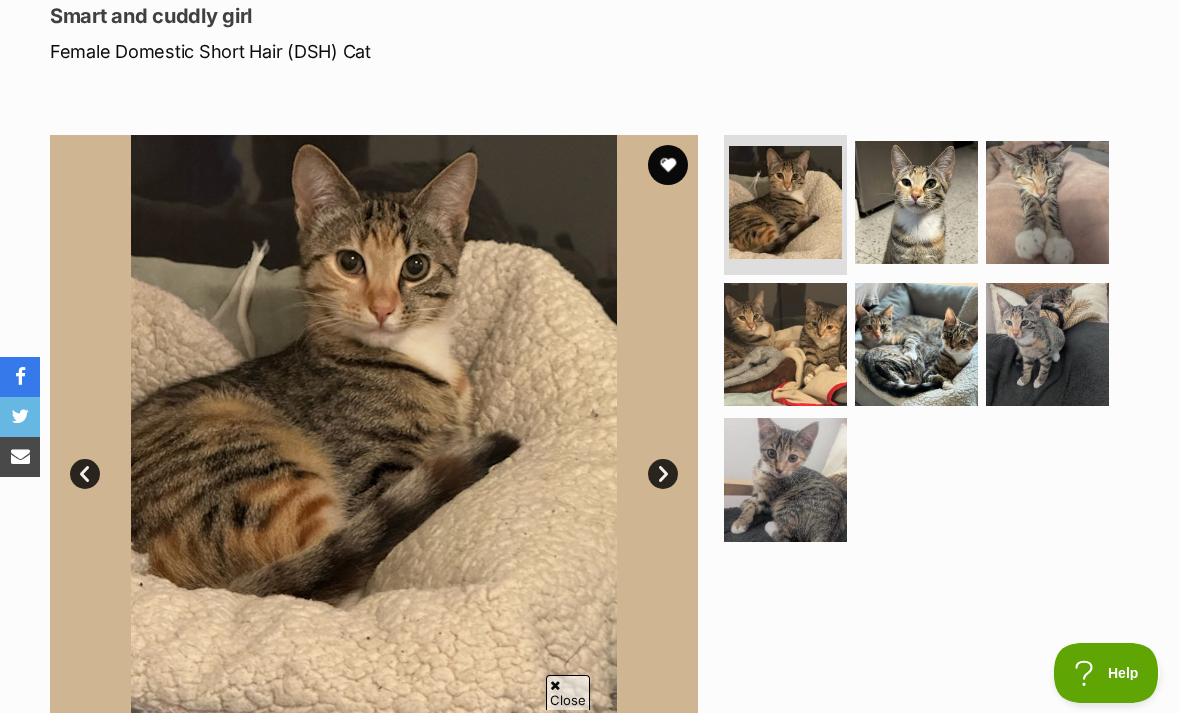 click at bounding box center [916, 202] 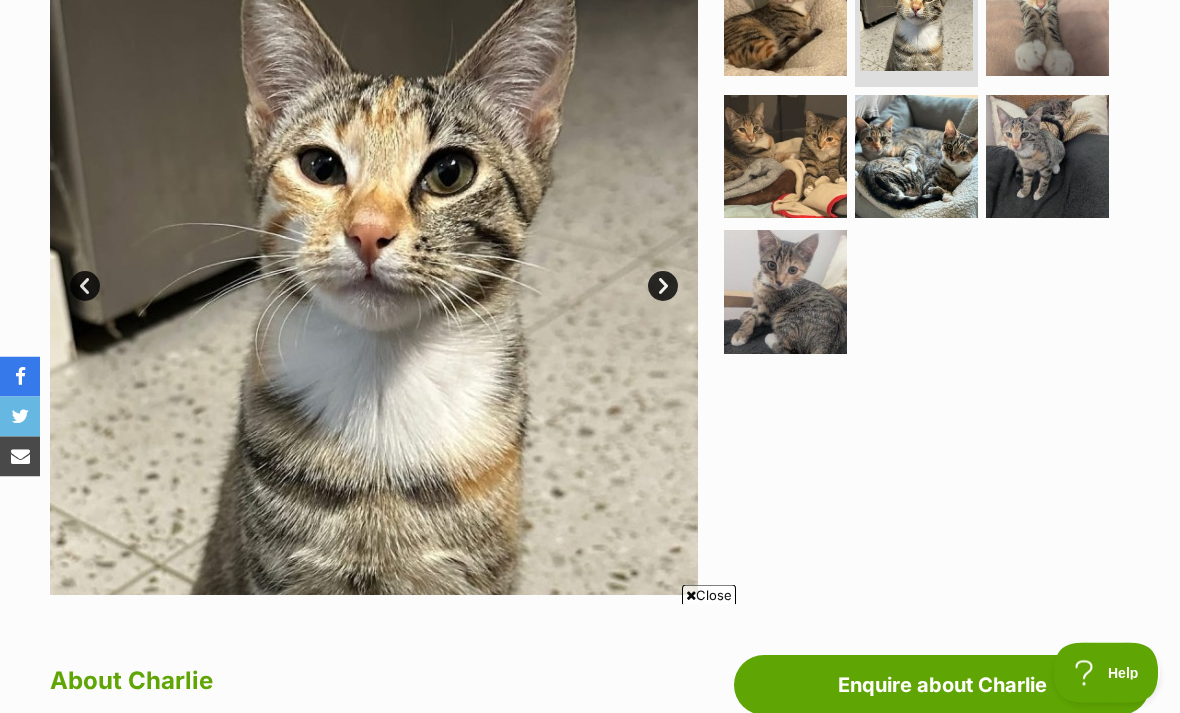 scroll, scrollTop: 469, scrollLeft: 0, axis: vertical 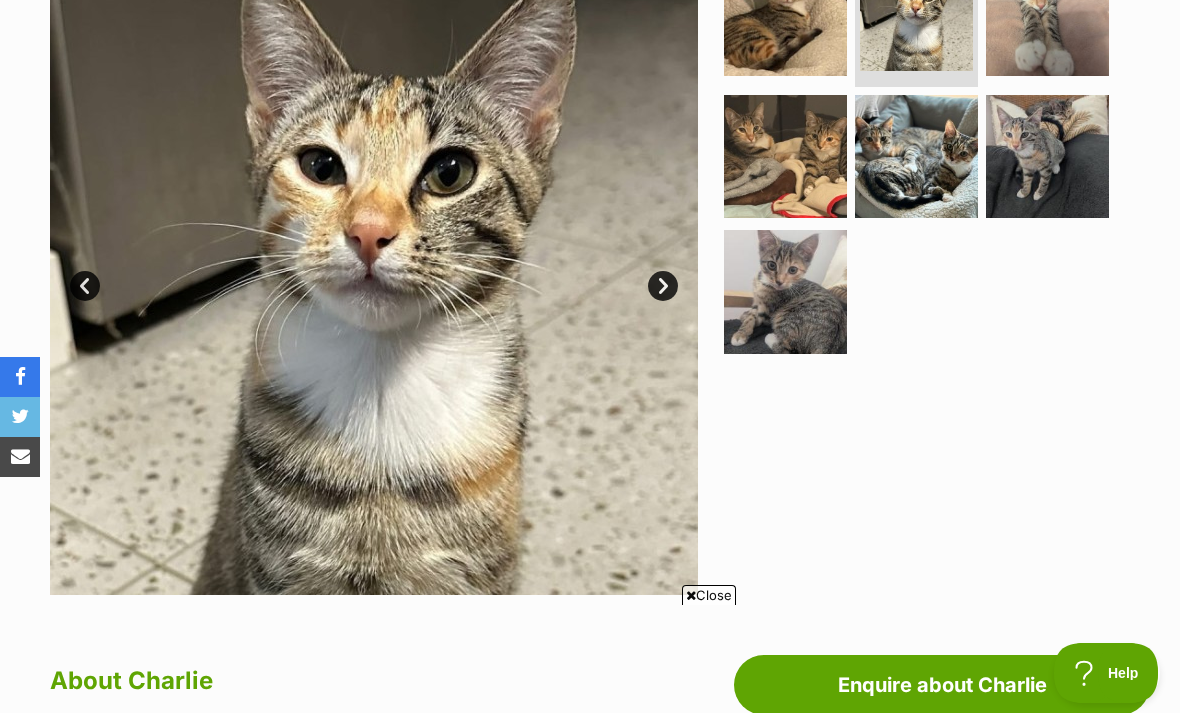 click at bounding box center [1047, 156] 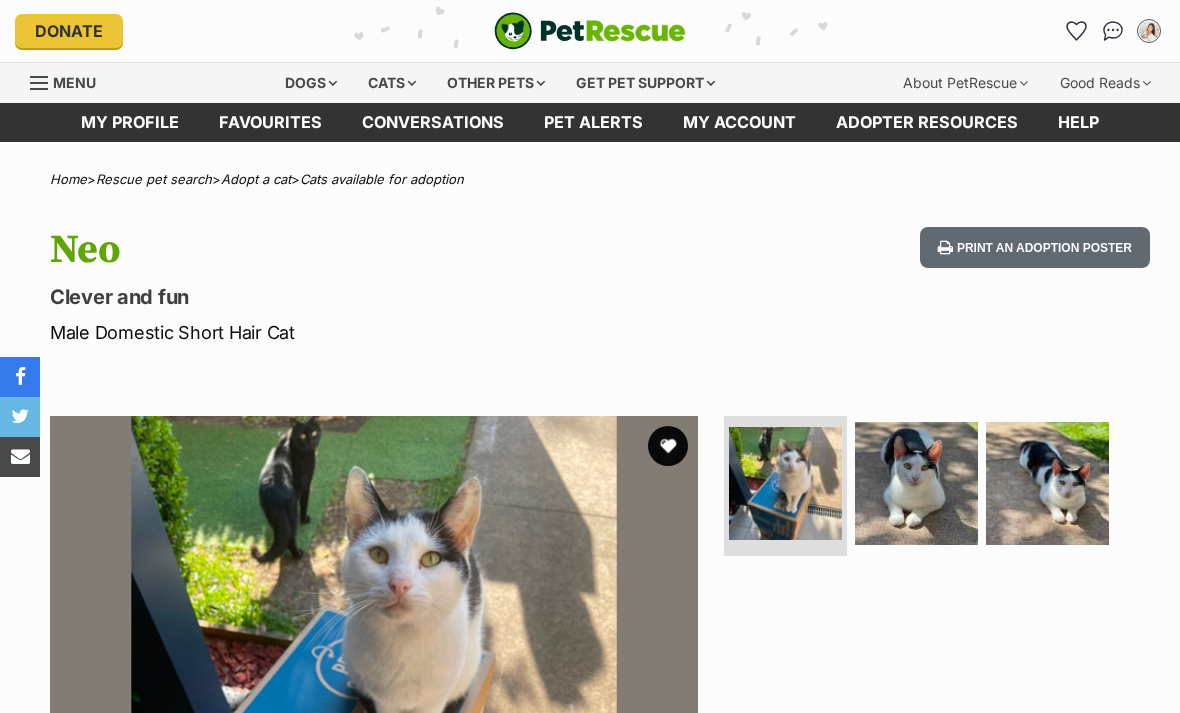 scroll, scrollTop: 0, scrollLeft: 0, axis: both 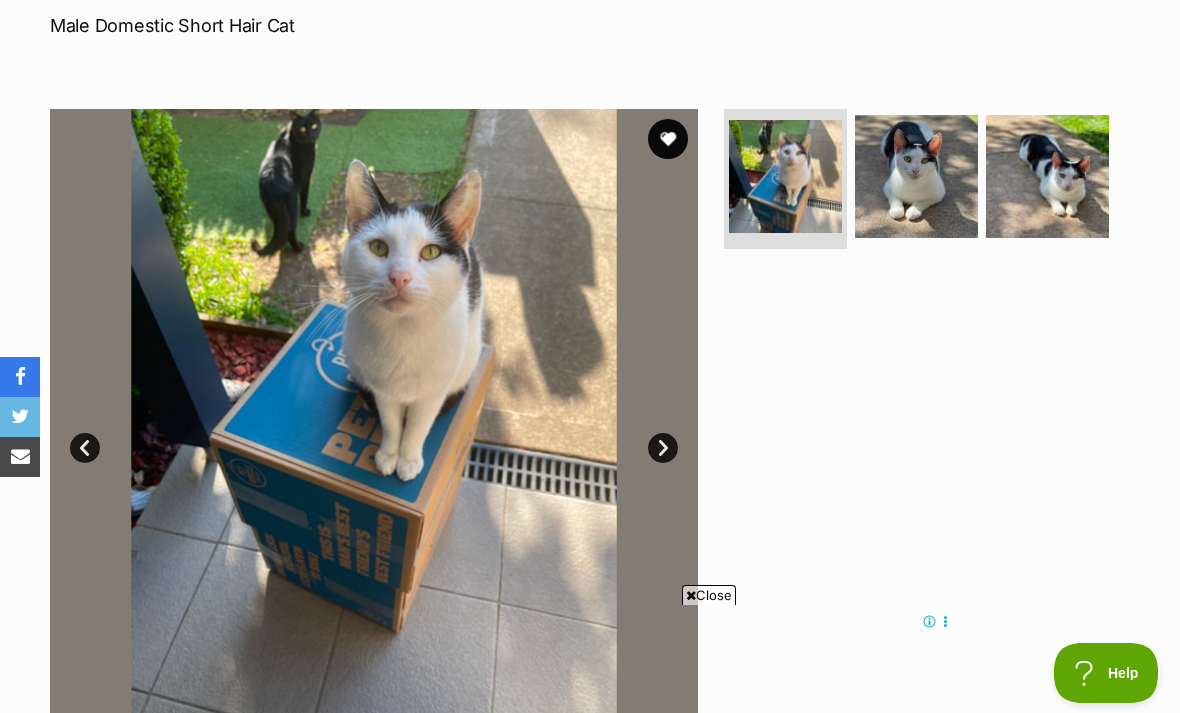 click at bounding box center (916, 176) 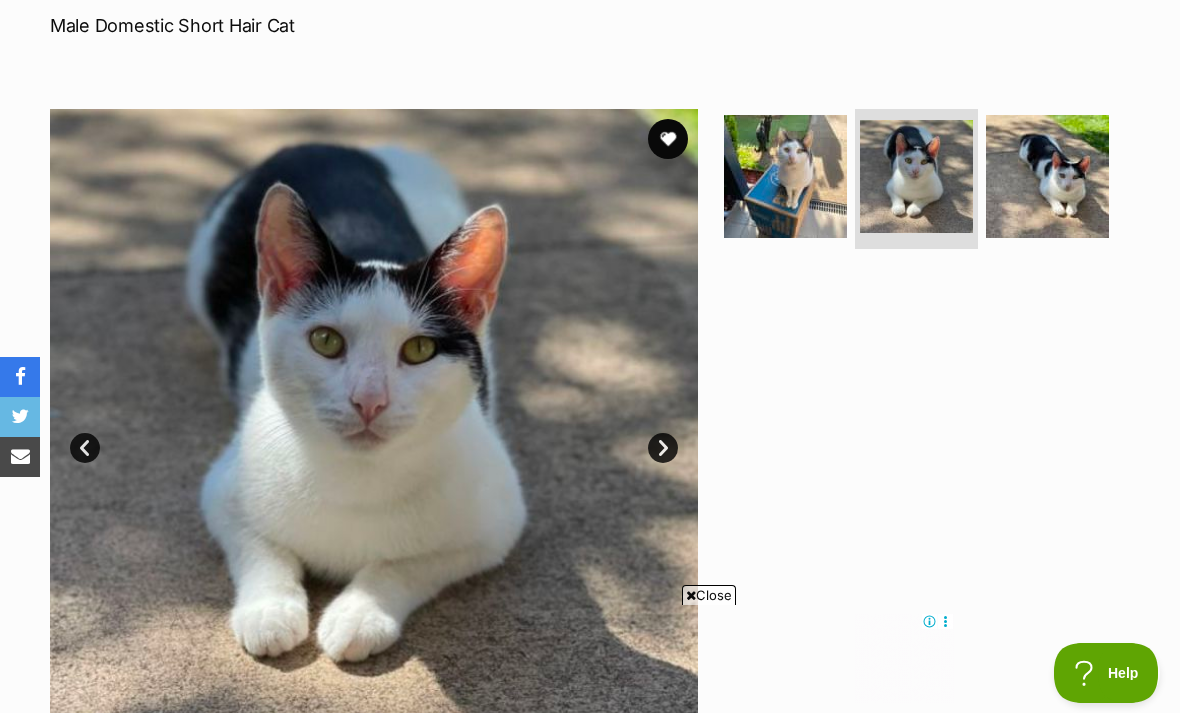 click at bounding box center (1047, 176) 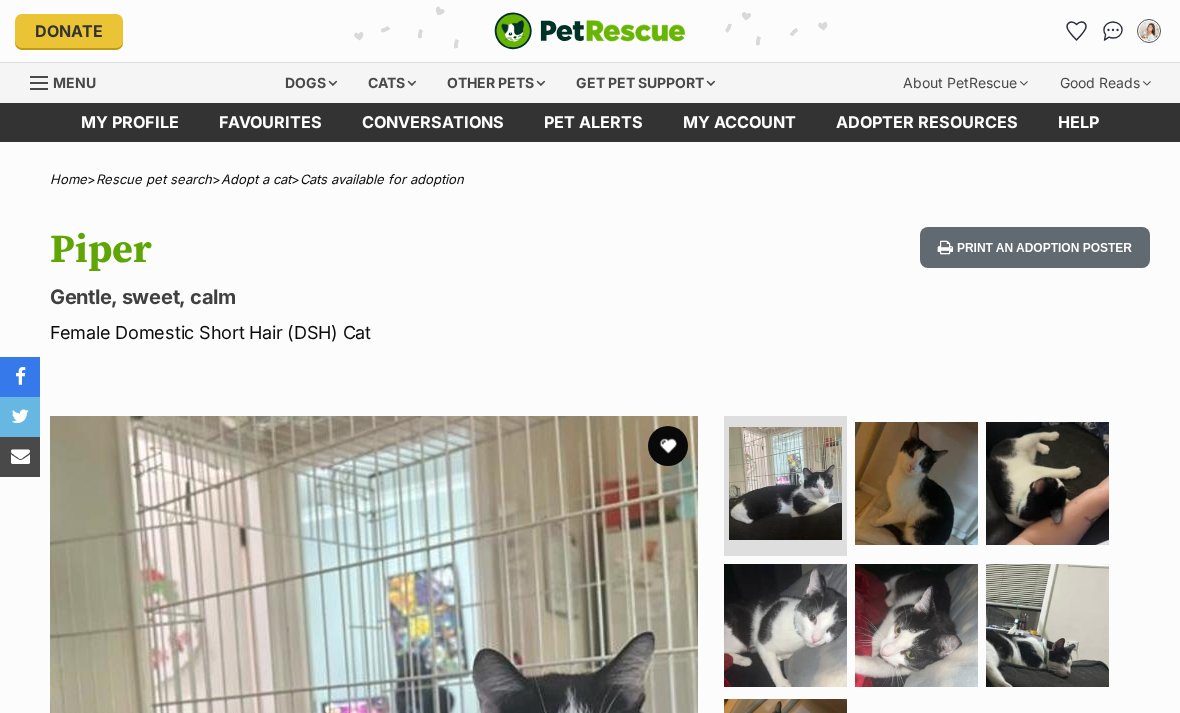 scroll, scrollTop: 0, scrollLeft: 0, axis: both 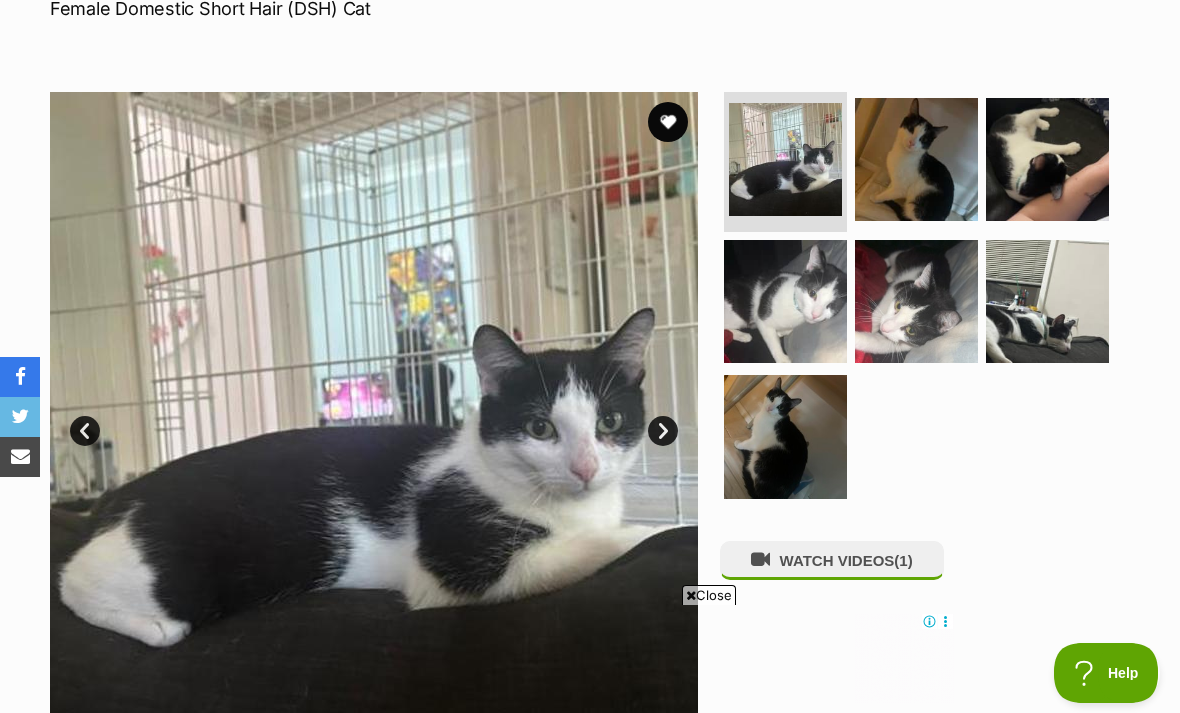 click at bounding box center (916, 159) 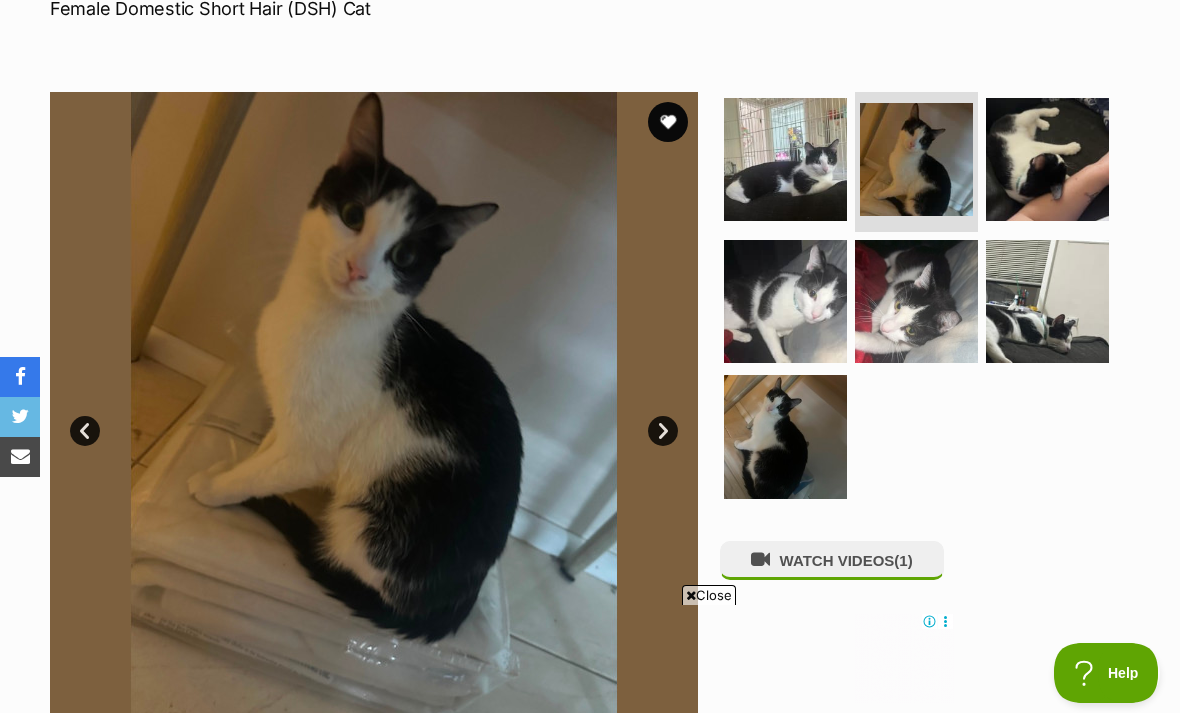 click at bounding box center (1047, 159) 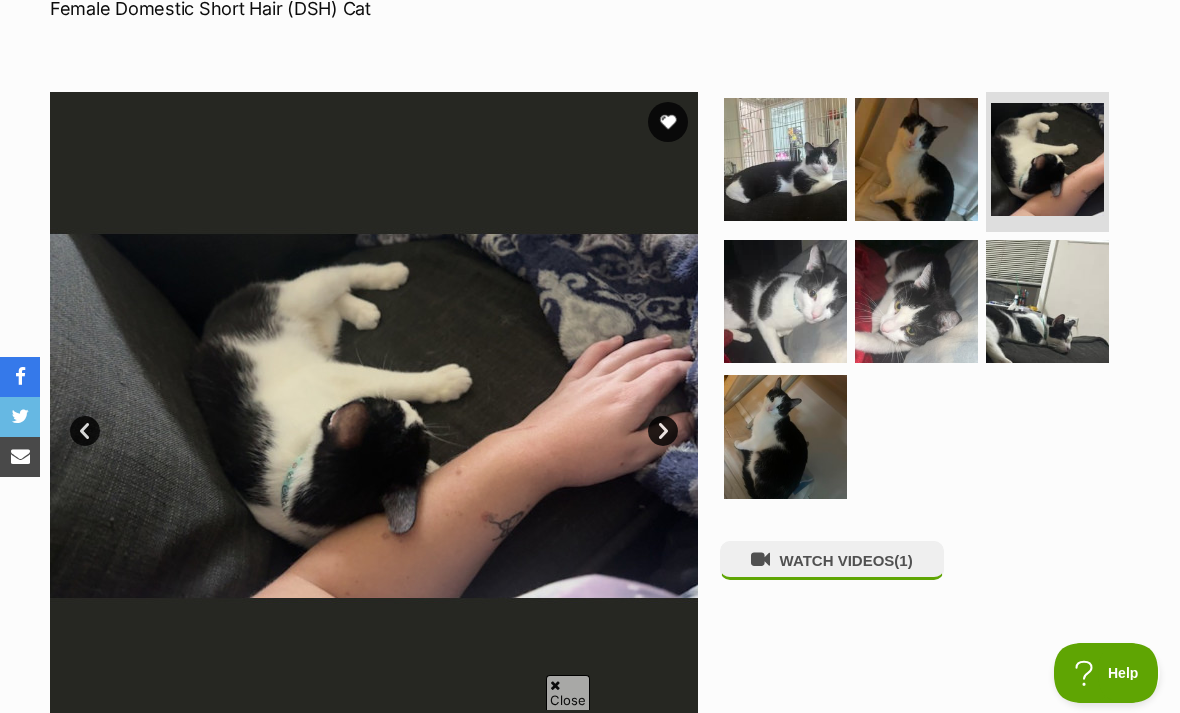 click at bounding box center [785, 301] 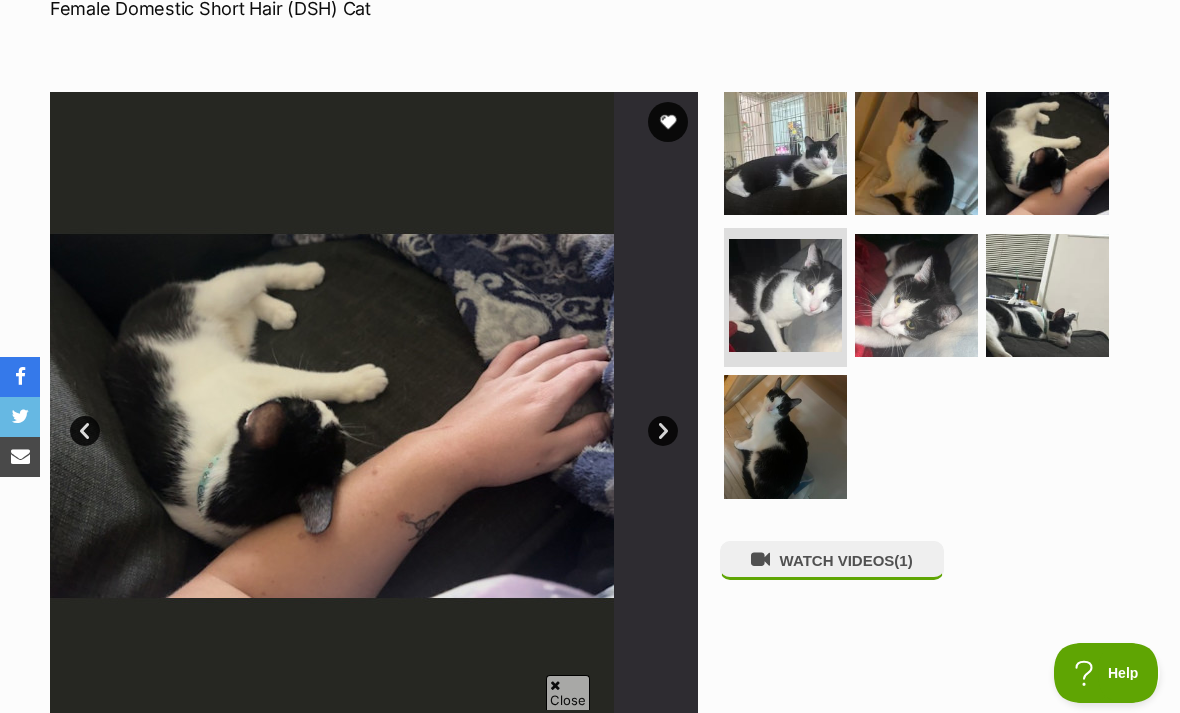 scroll, scrollTop: 0, scrollLeft: 0, axis: both 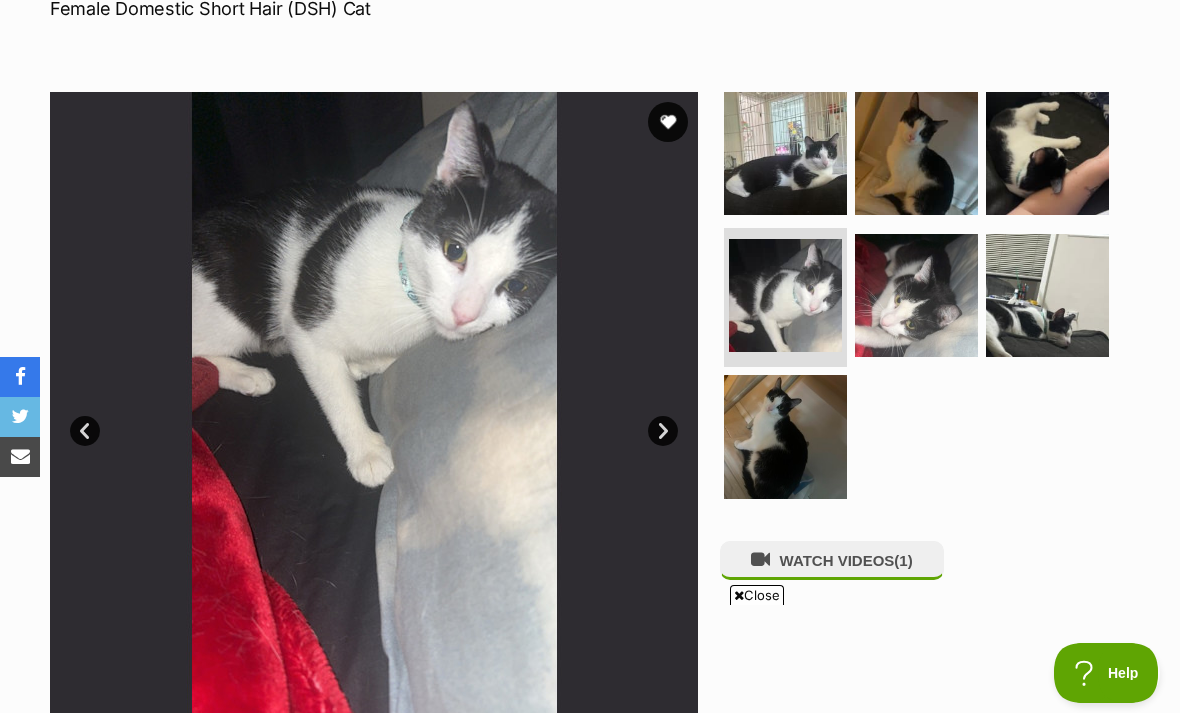 click at bounding box center (916, 295) 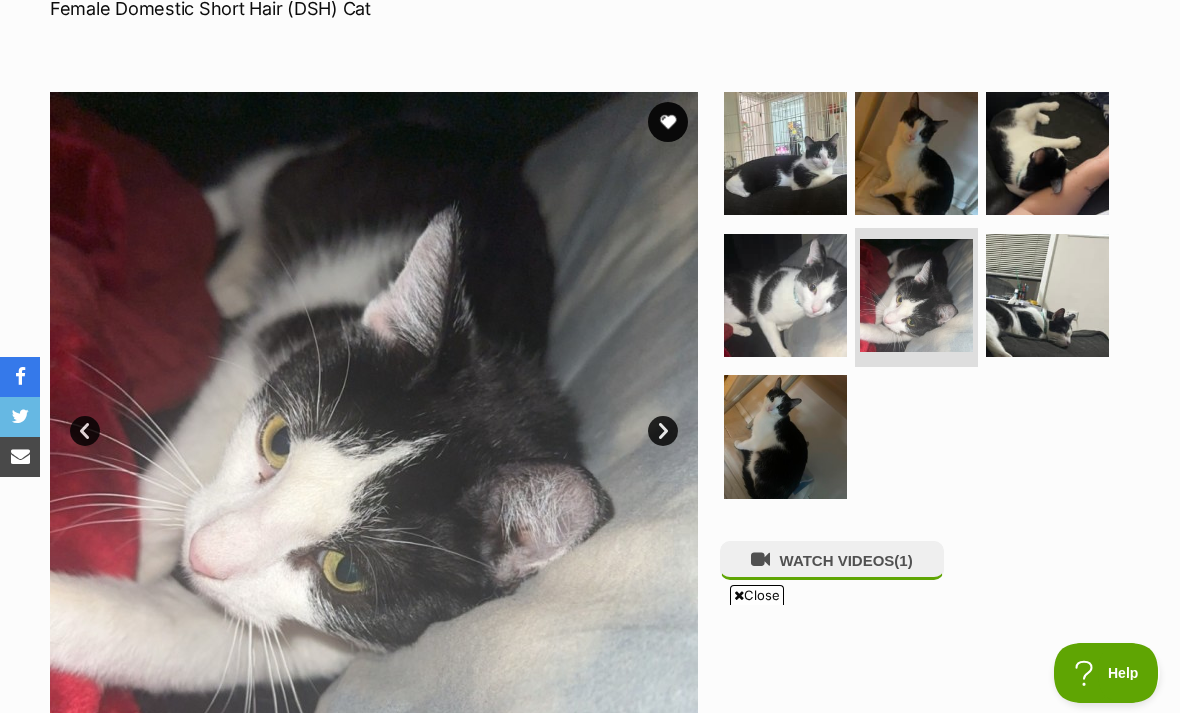 click at bounding box center (1047, 295) 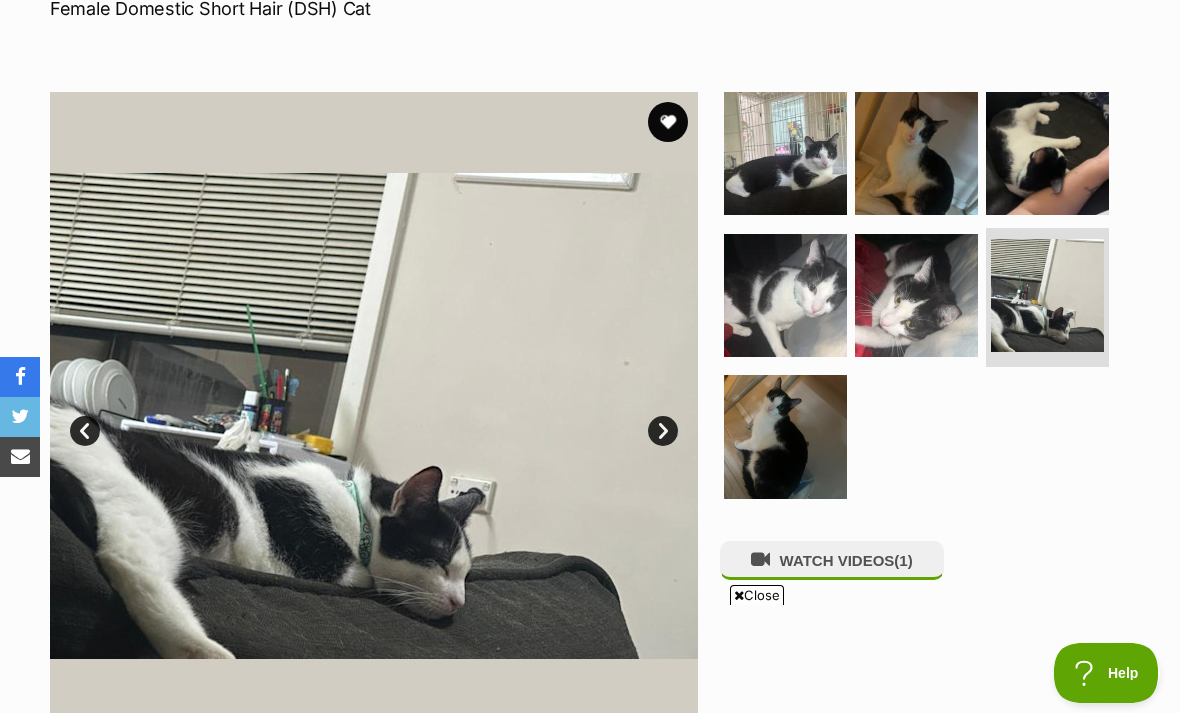 click at bounding box center (785, 436) 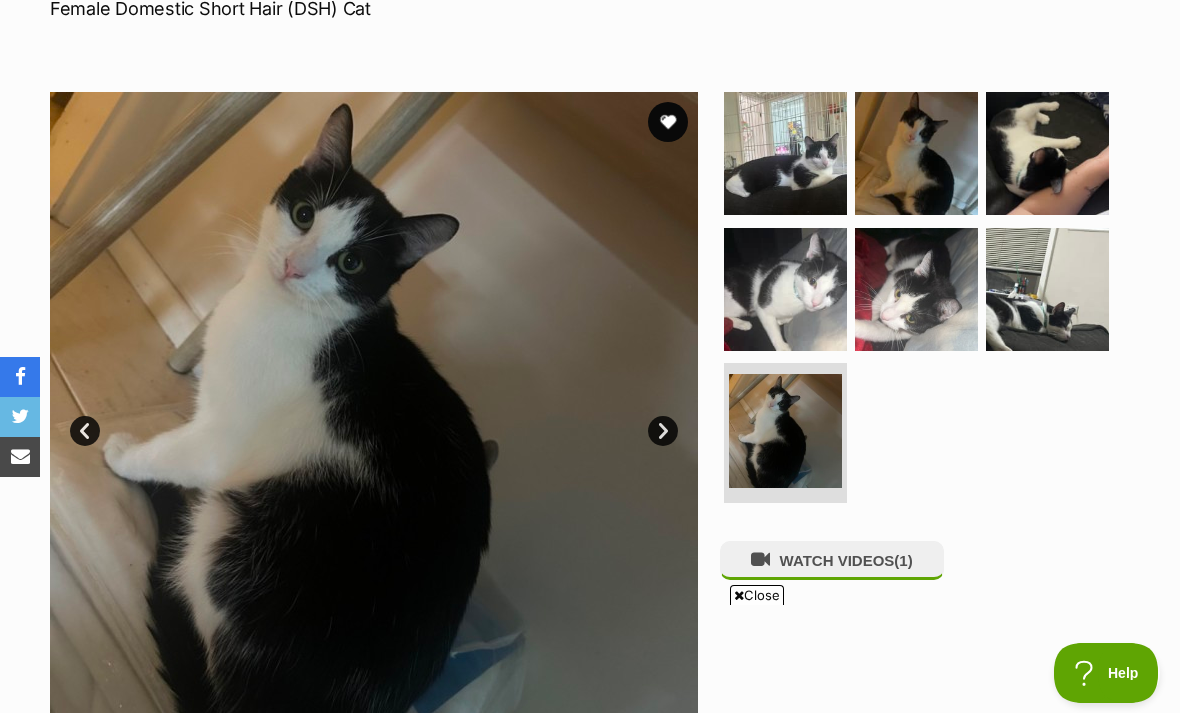 click at bounding box center [1047, 153] 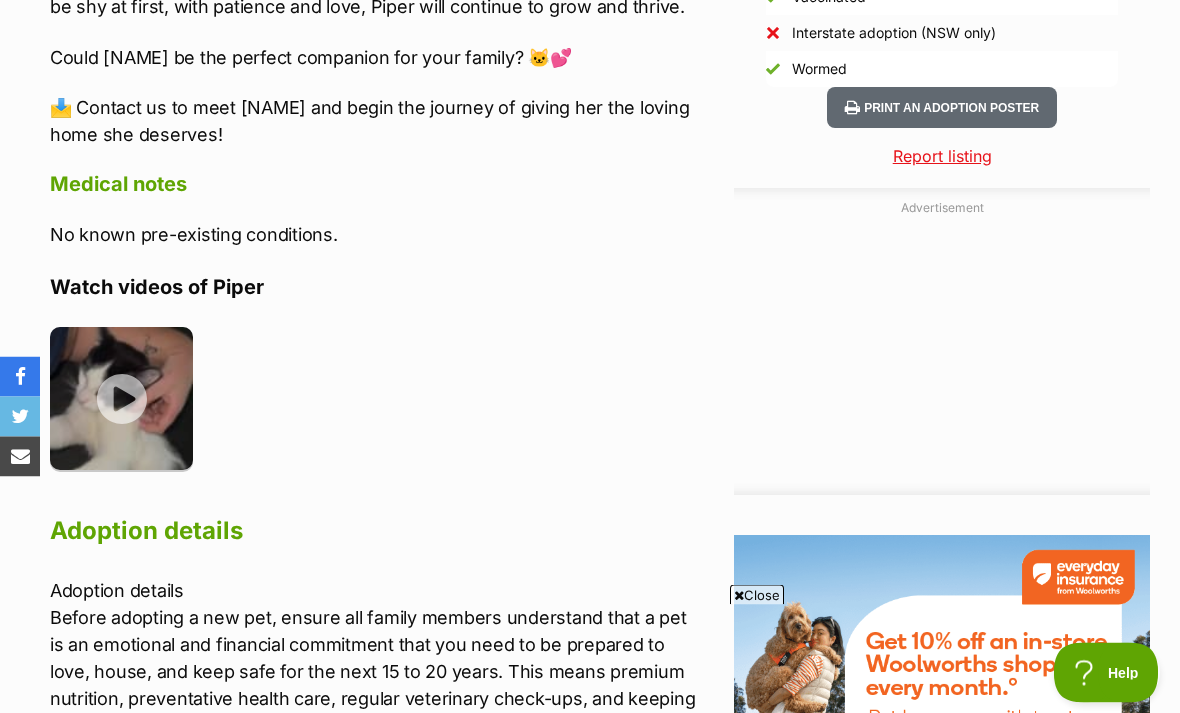 scroll, scrollTop: 1991, scrollLeft: 0, axis: vertical 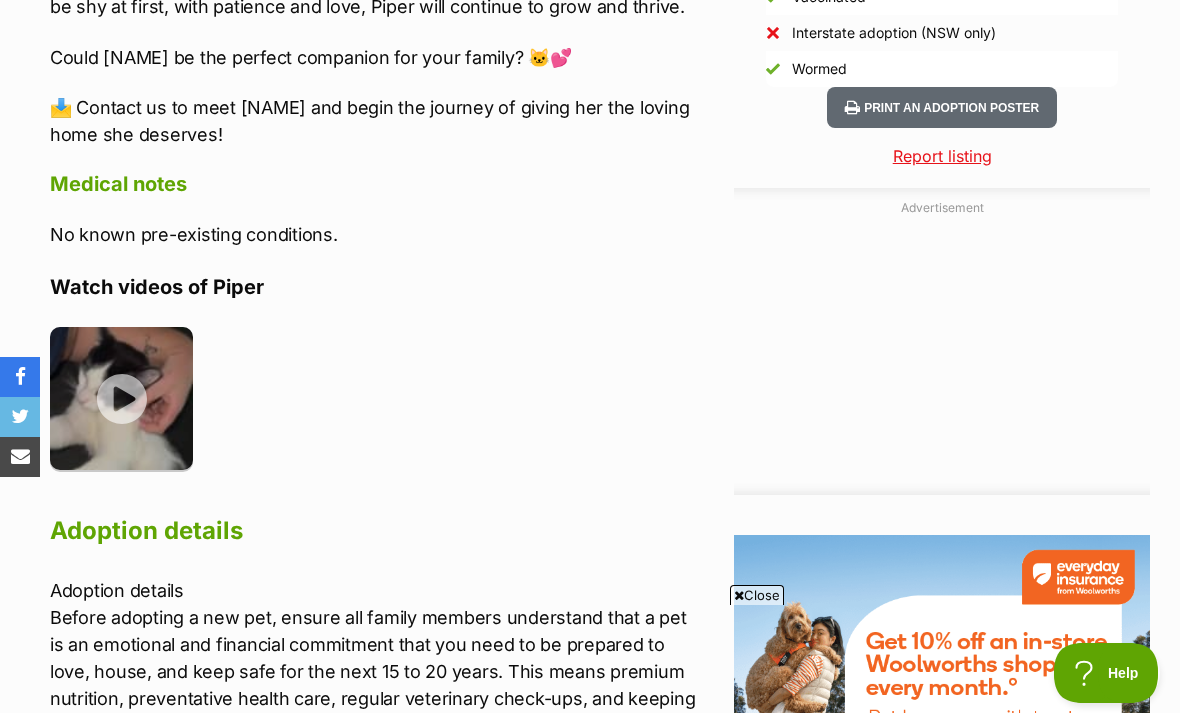 click at bounding box center [121, 398] 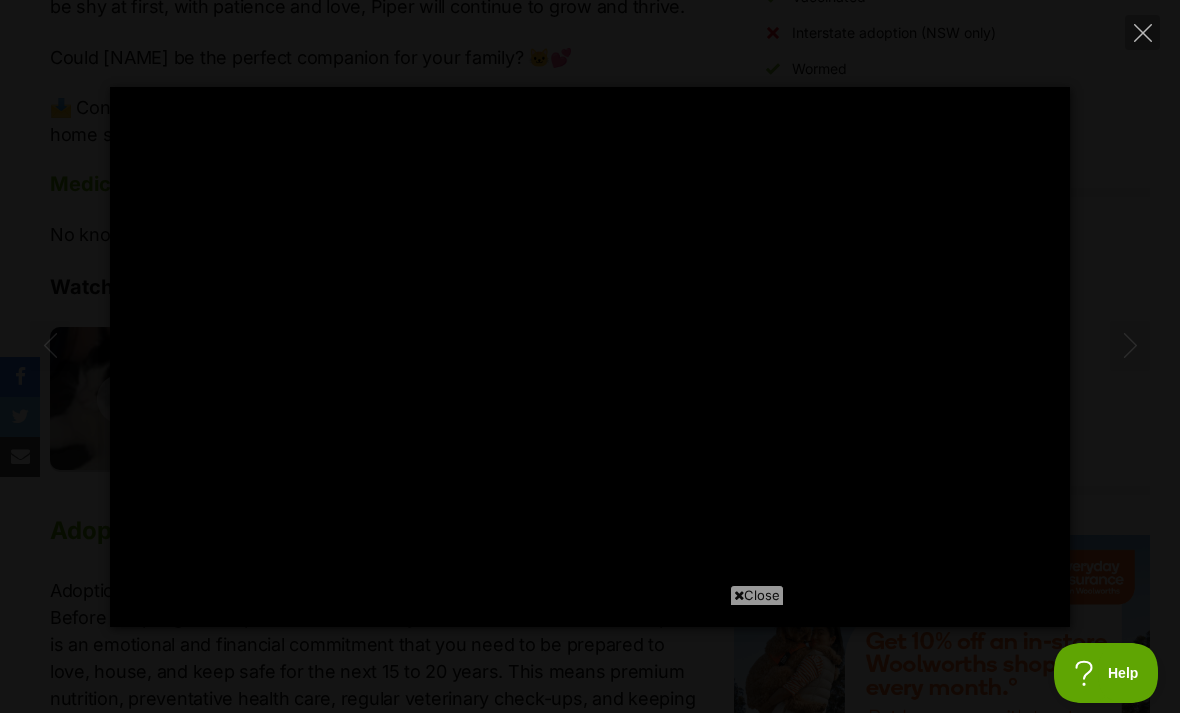 type on "100" 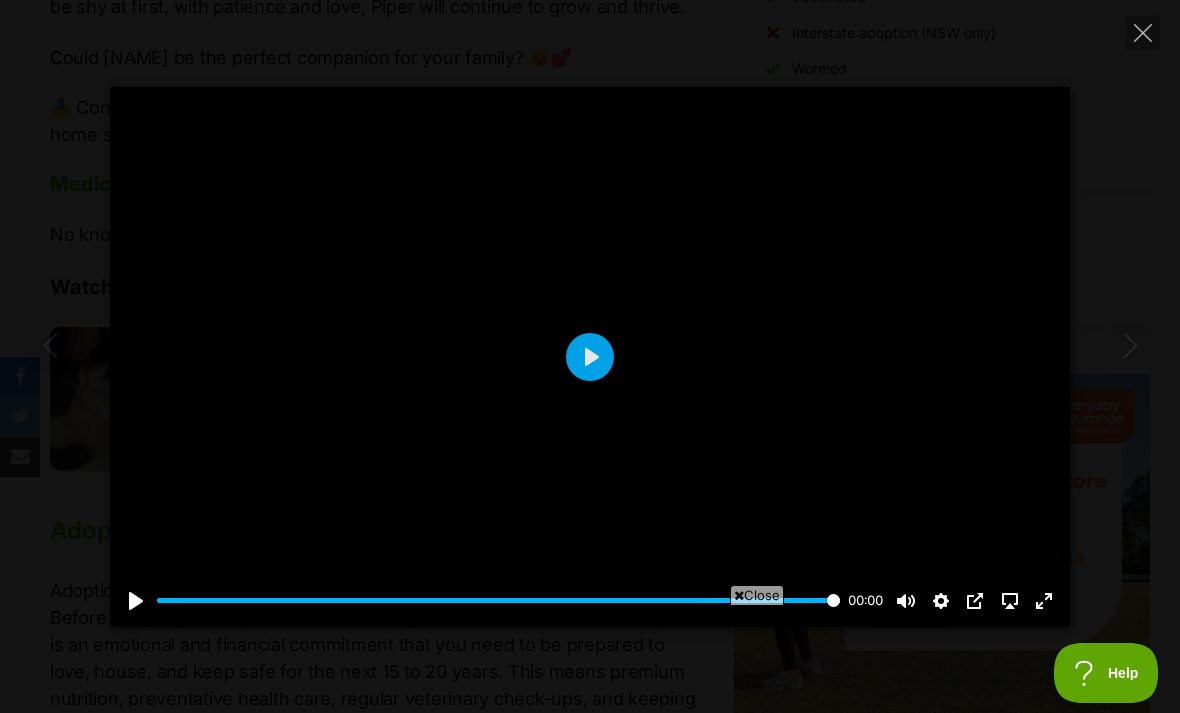 click on "Pause Play % buffered 00:00 00:00 Unmute Mute Disable captions Enable captions Settings Captions Disabled Quality undefined Speed Normal Captions Go back to previous menu Quality Go back to previous menu Speed Go back to previous menu 0.5× 0.75× Normal 1.25× 1.5× 1.75× 2× 4× PIP AirPlay Exit fullscreen Enter fullscreen Play" at bounding box center [590, 357] 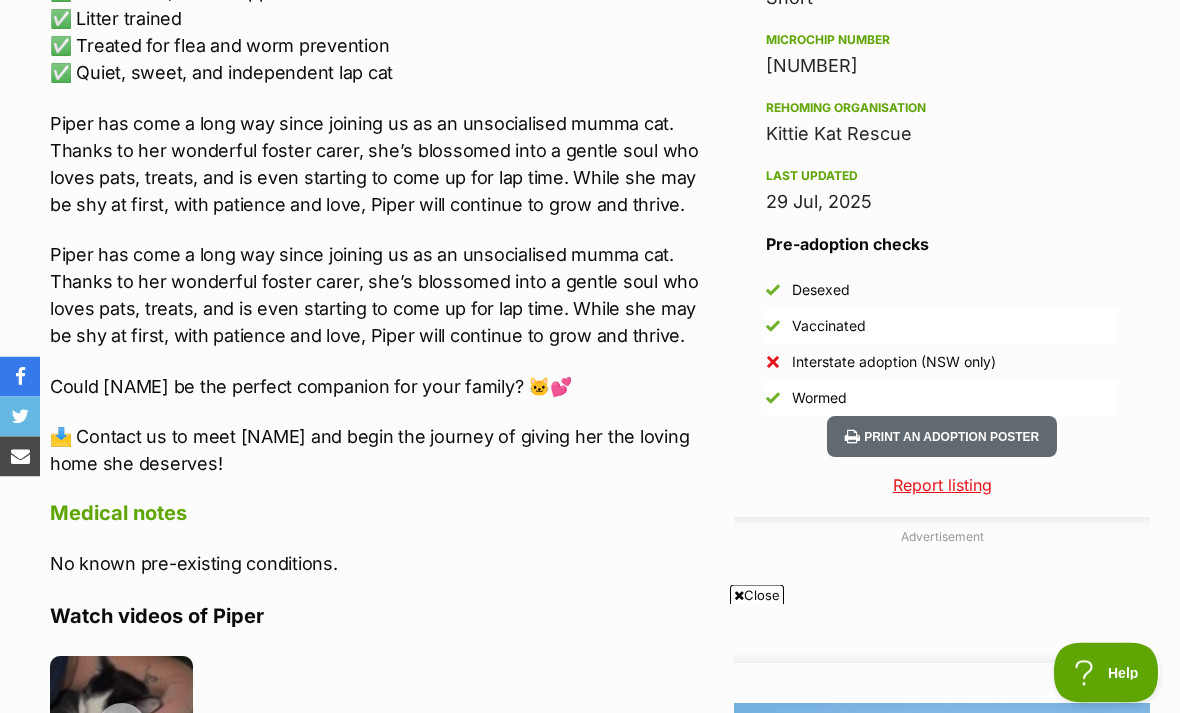 scroll, scrollTop: 0, scrollLeft: 0, axis: both 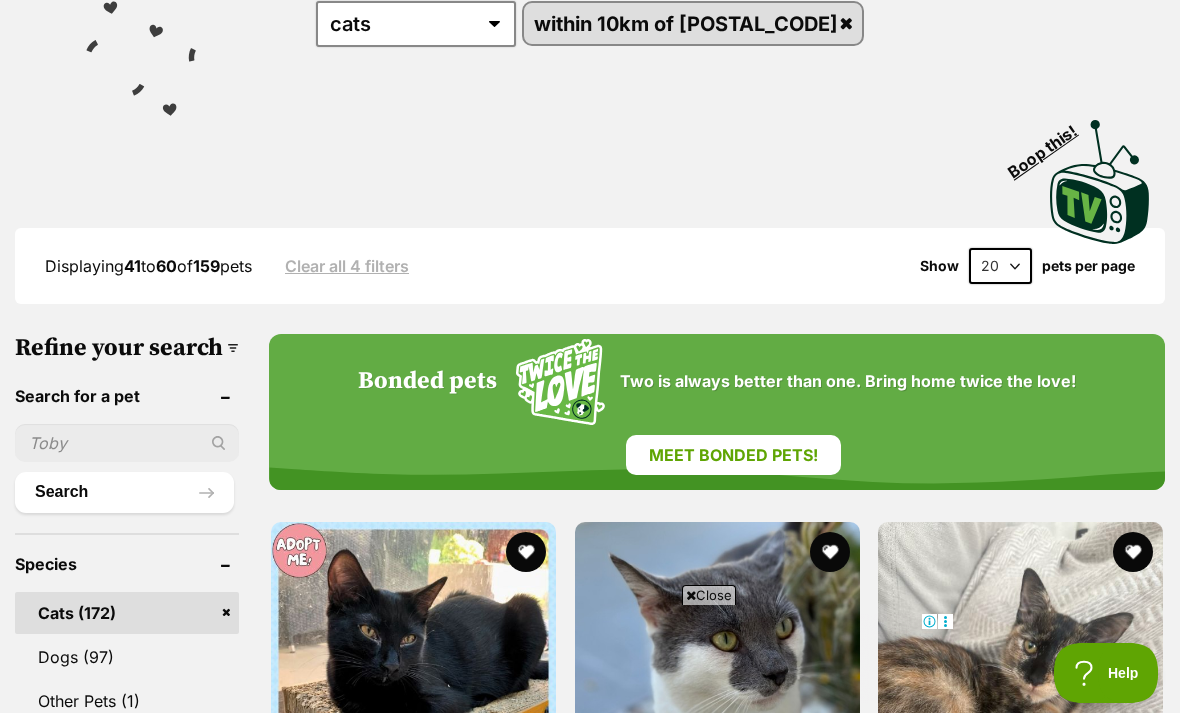 click on "Furreal! You've found 159 listings for
any age
kitten
adult
senior
any type of pet
cats
dogs
other pets
within 10km of [POSTAL_CODE]" at bounding box center (590, -37) 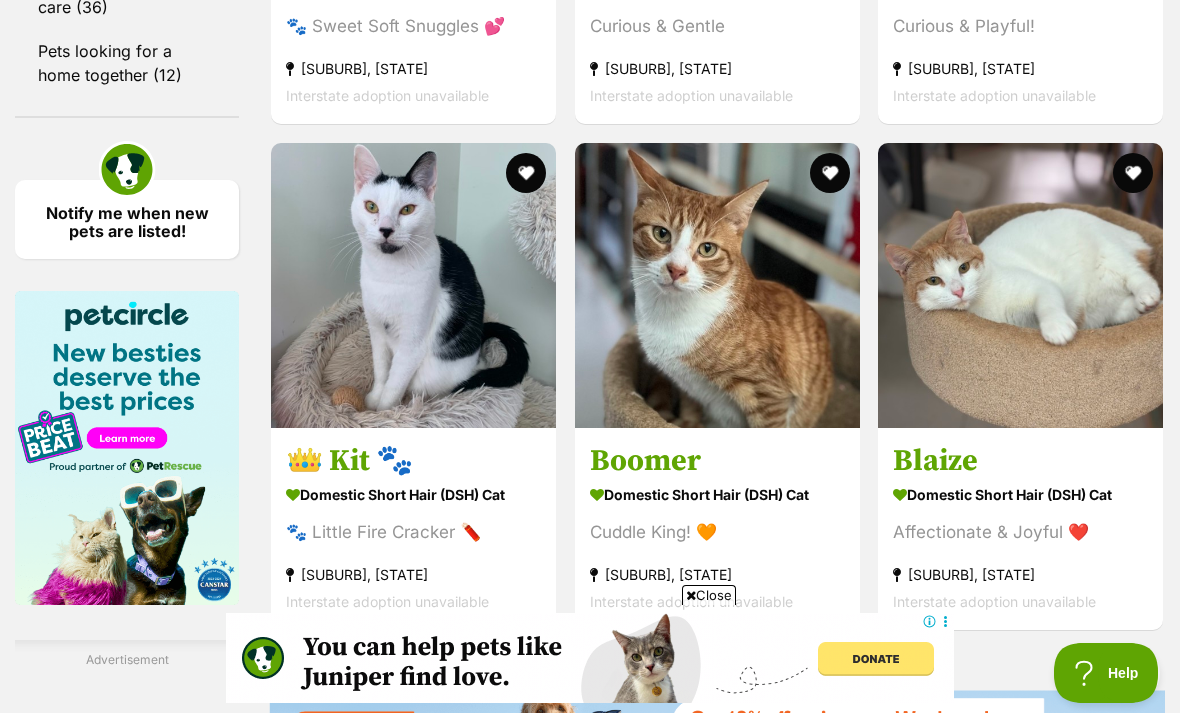 scroll, scrollTop: 2406, scrollLeft: 0, axis: vertical 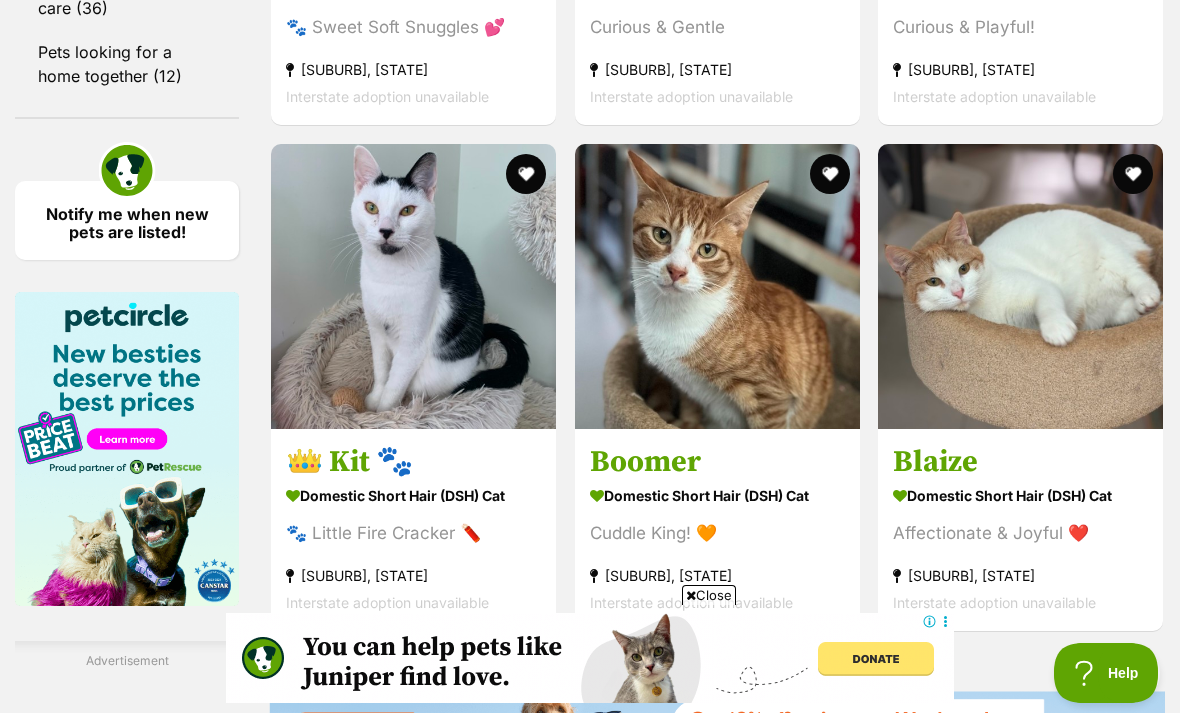 click on "Blaize" at bounding box center [1020, 462] 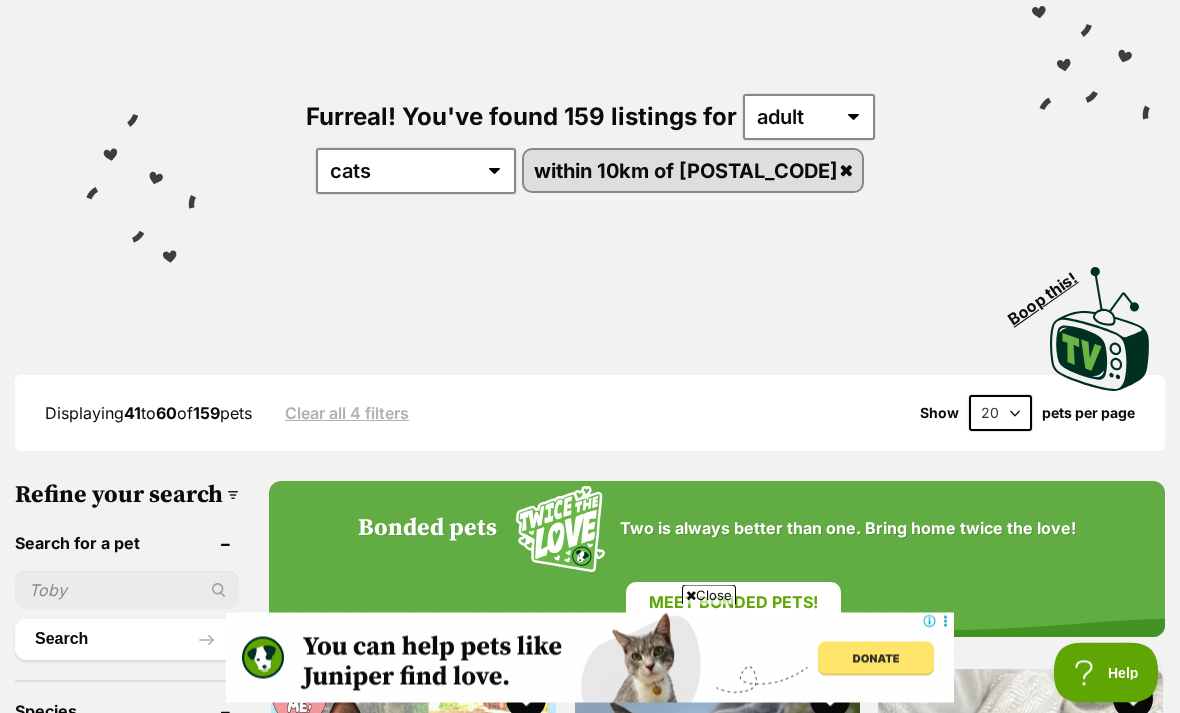 scroll, scrollTop: 0, scrollLeft: 0, axis: both 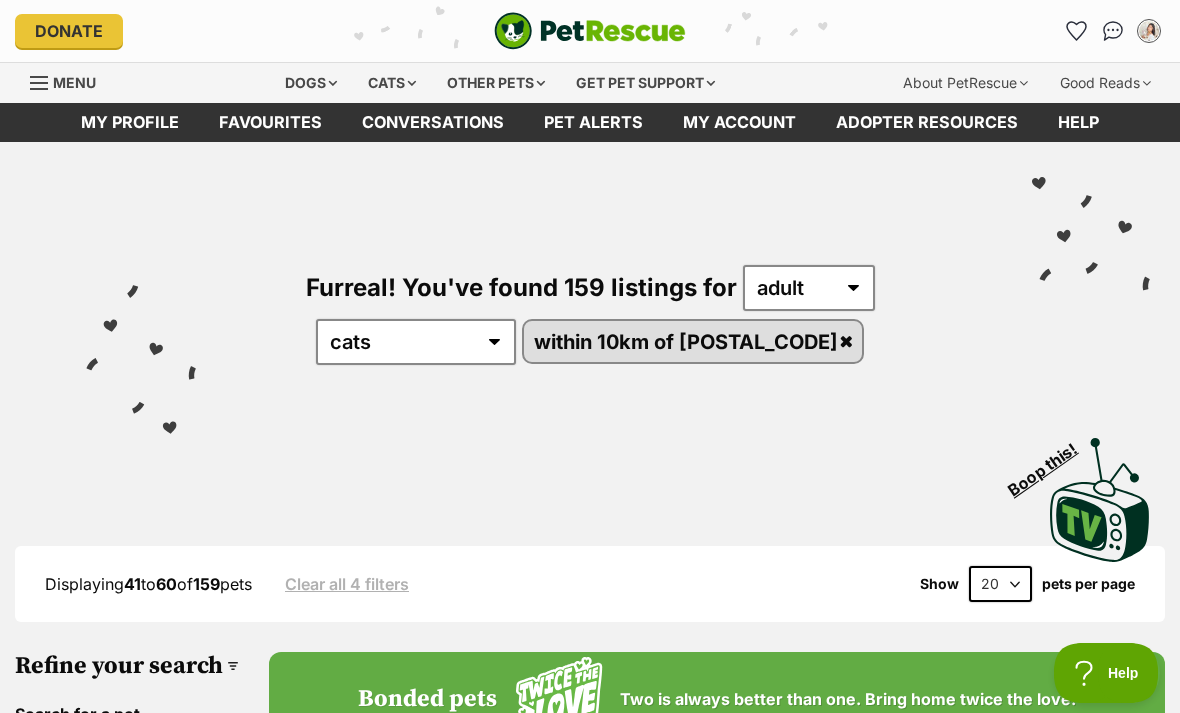 click on "Other pets" at bounding box center (496, 83) 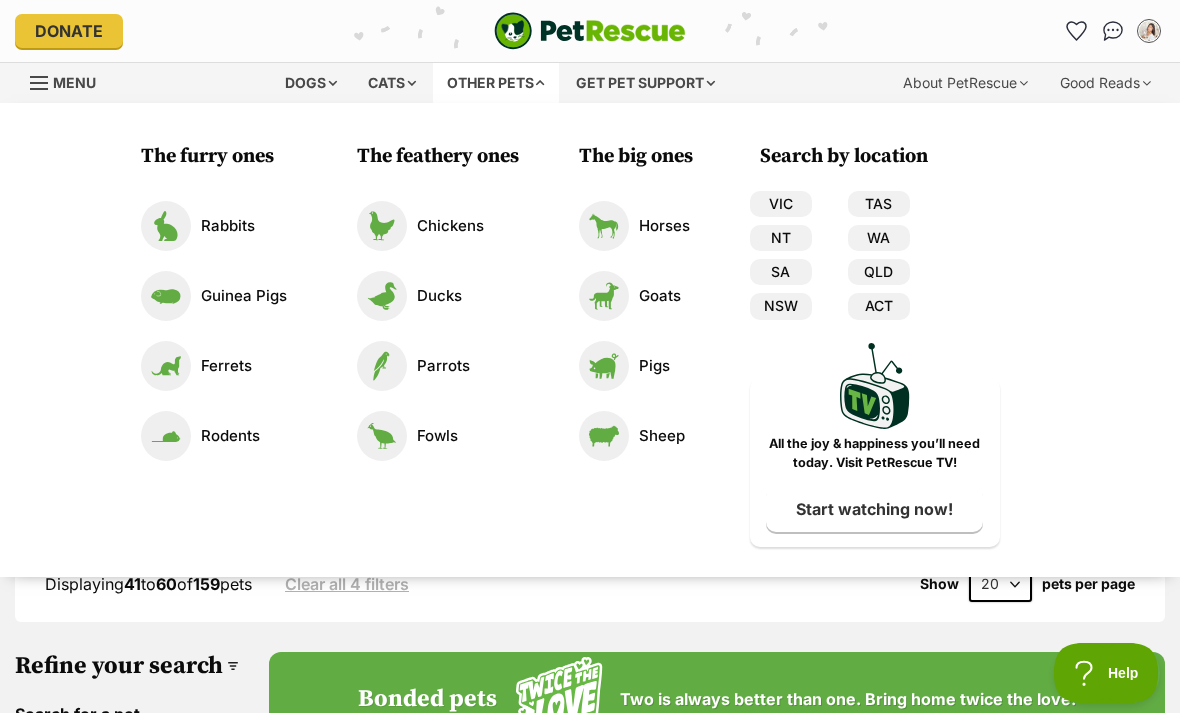 click on "Chickens" at bounding box center [450, 226] 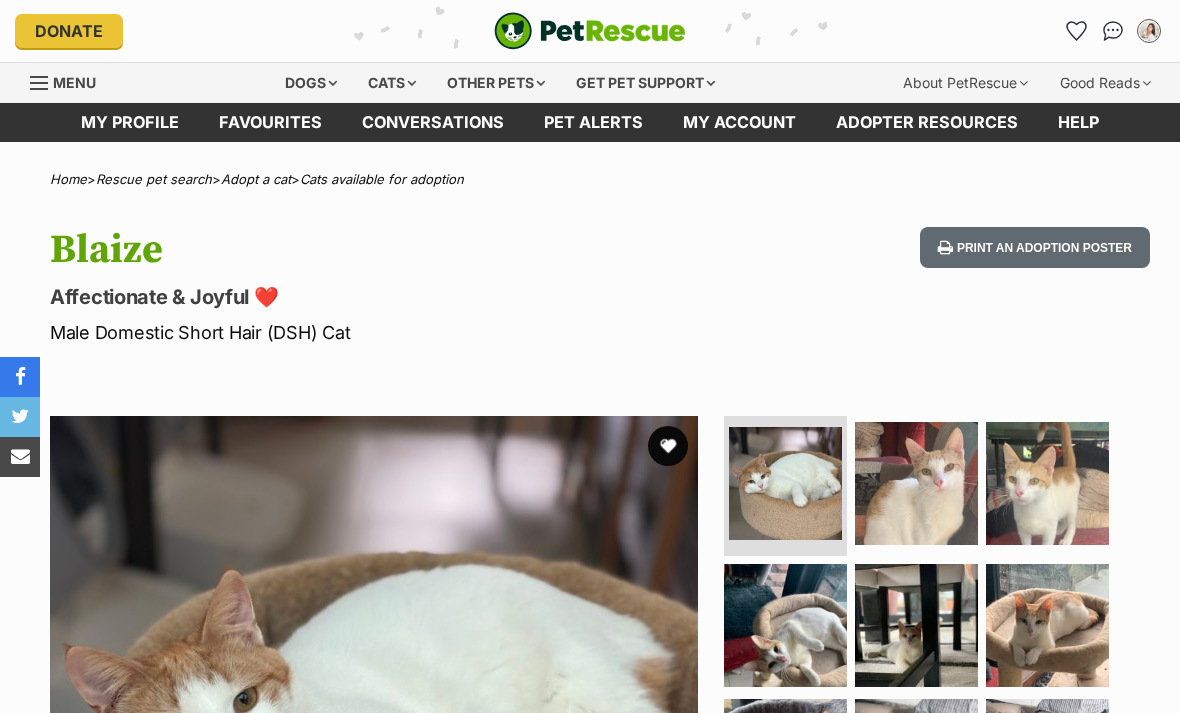 scroll, scrollTop: 0, scrollLeft: 0, axis: both 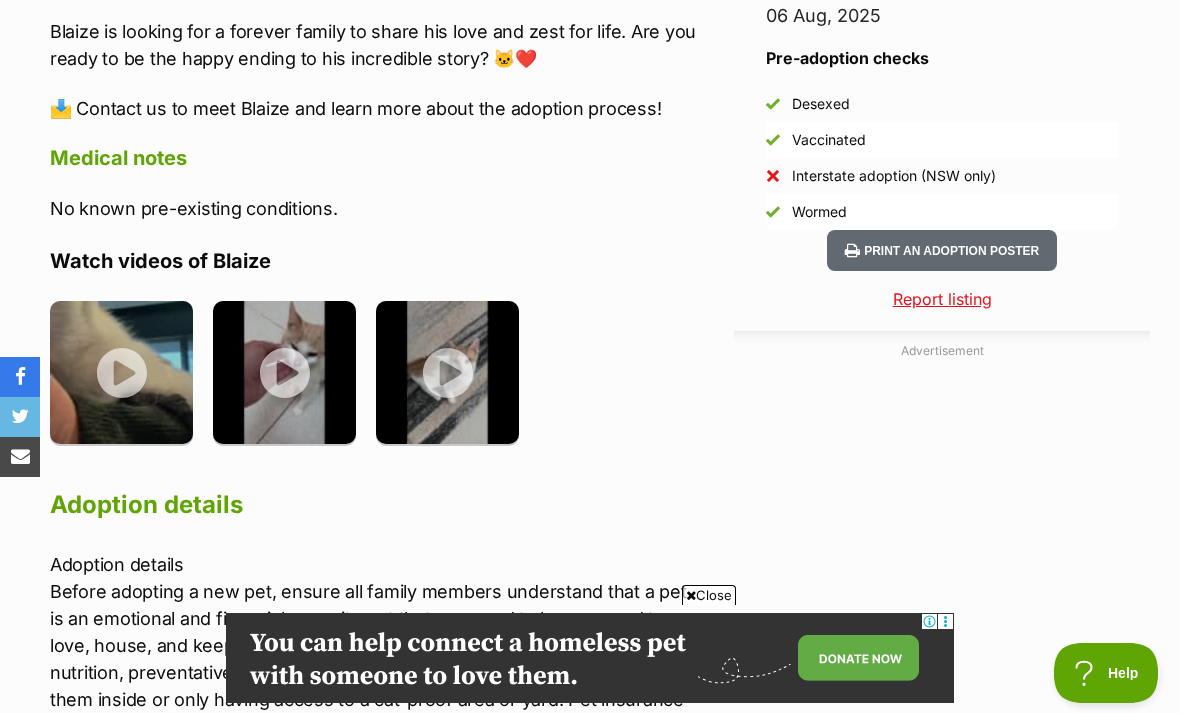 click at bounding box center (121, 372) 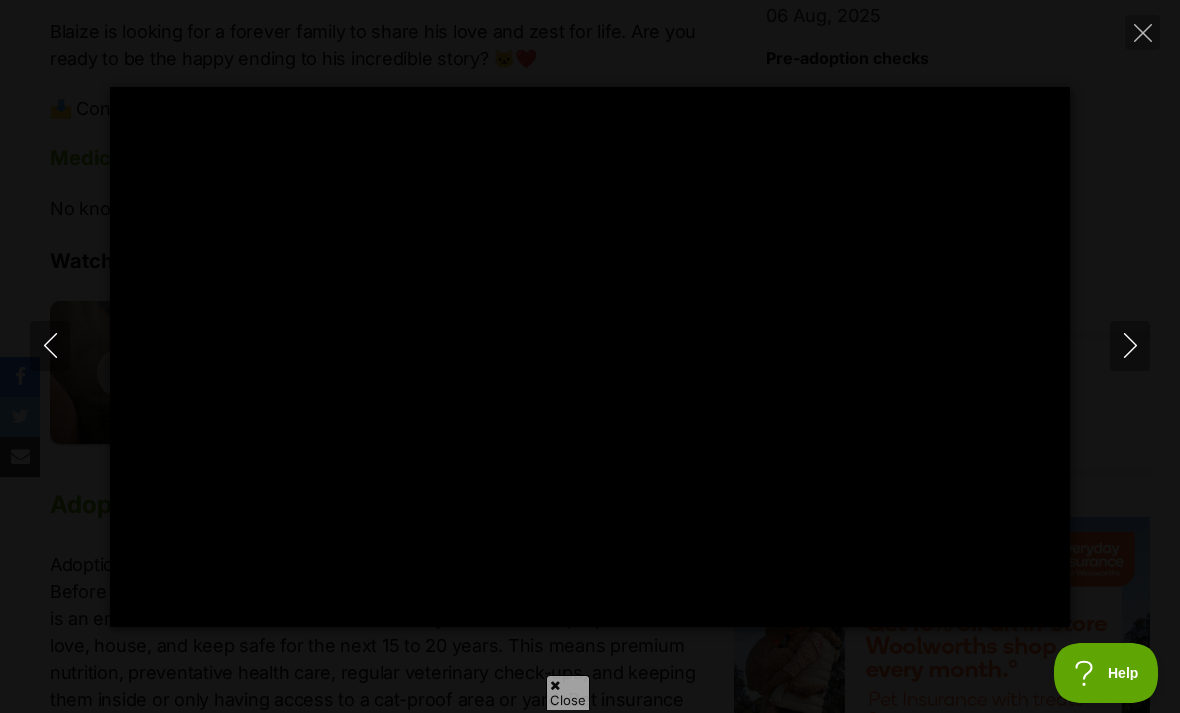 scroll, scrollTop: 0, scrollLeft: 0, axis: both 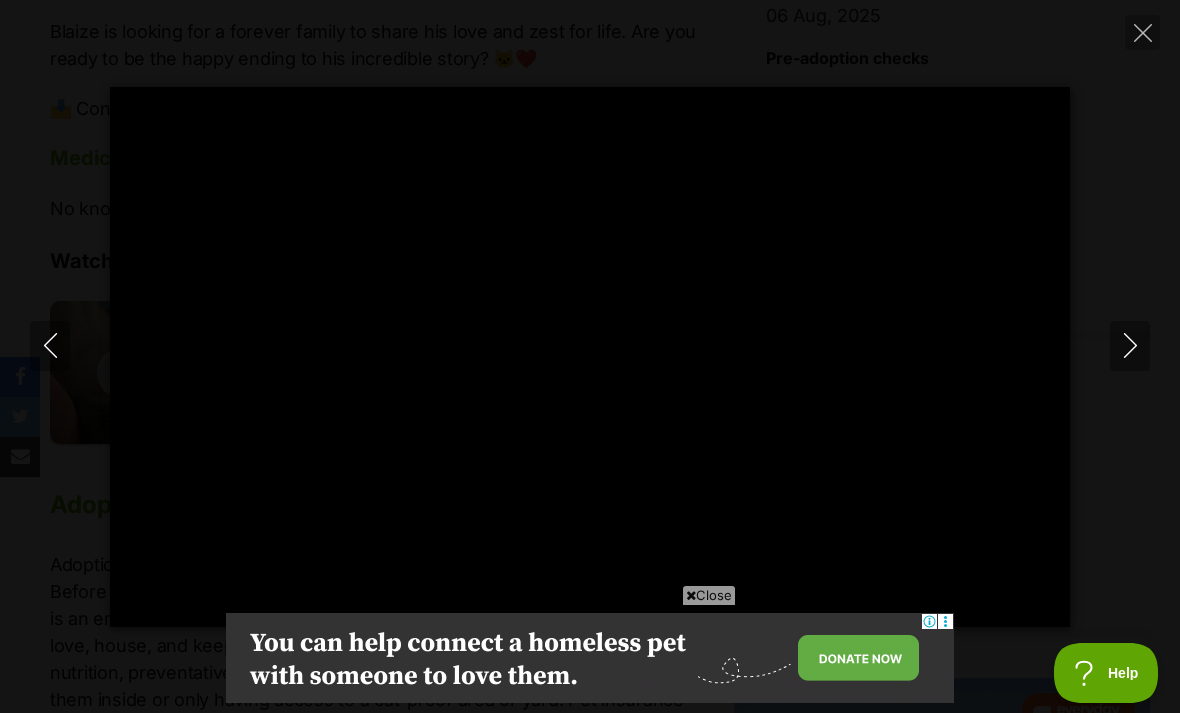 type on "100" 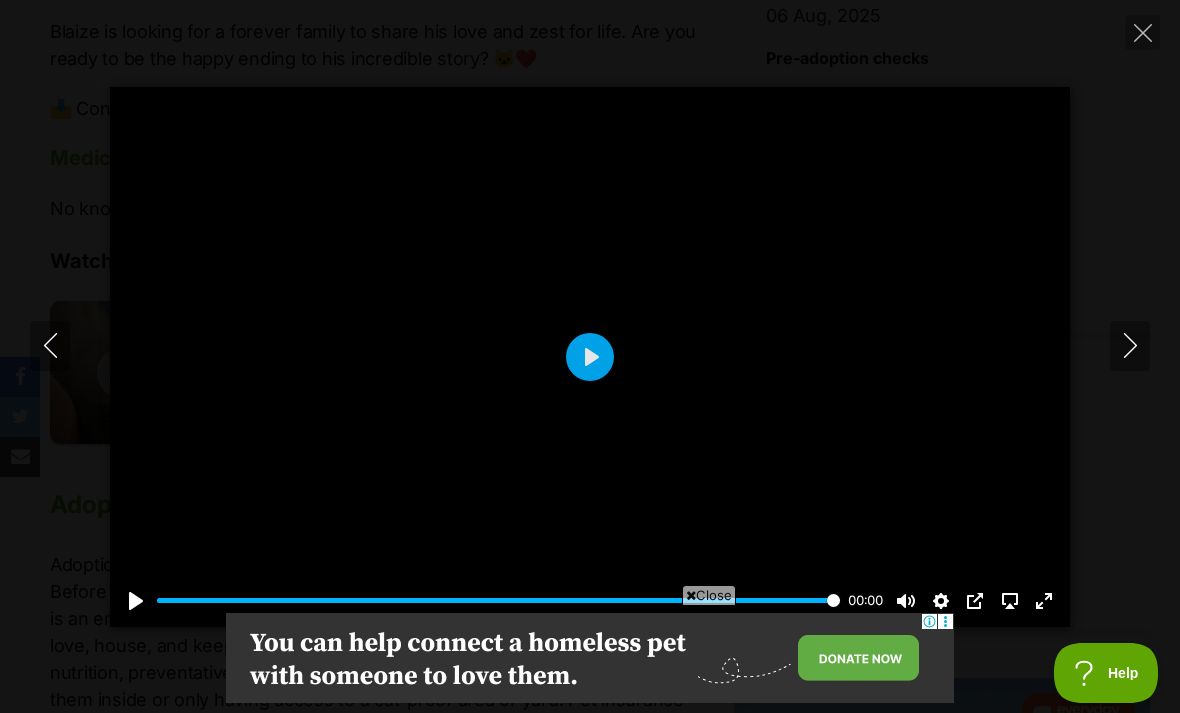 click on "Pause Play % buffered 00:00 00:00 Unmute Mute Disable captions Enable captions Settings Captions Disabled Quality undefined Speed Normal Captions Go back to previous menu Quality Go back to previous menu Speed Go back to previous menu 0.5× 0.75× Normal 1.25× 1.5× 1.75× 2× 4× PIP AirPlay Exit fullscreen Enter fullscreen Play" at bounding box center [590, 357] 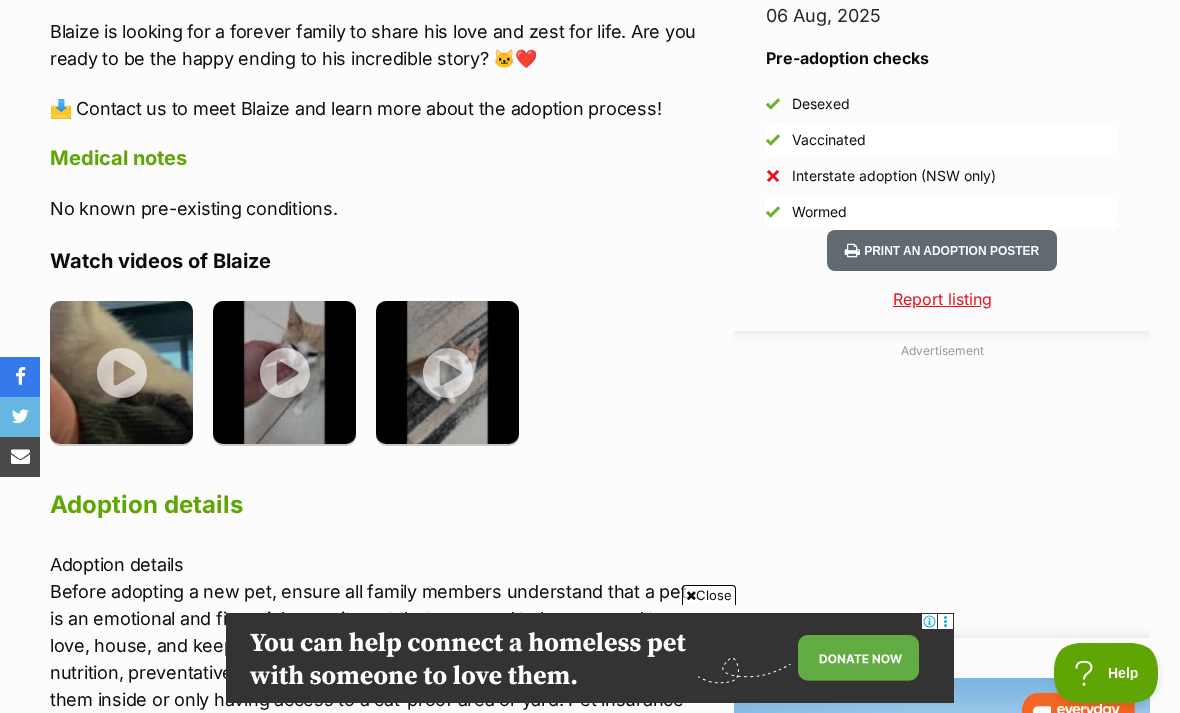click at bounding box center (284, 372) 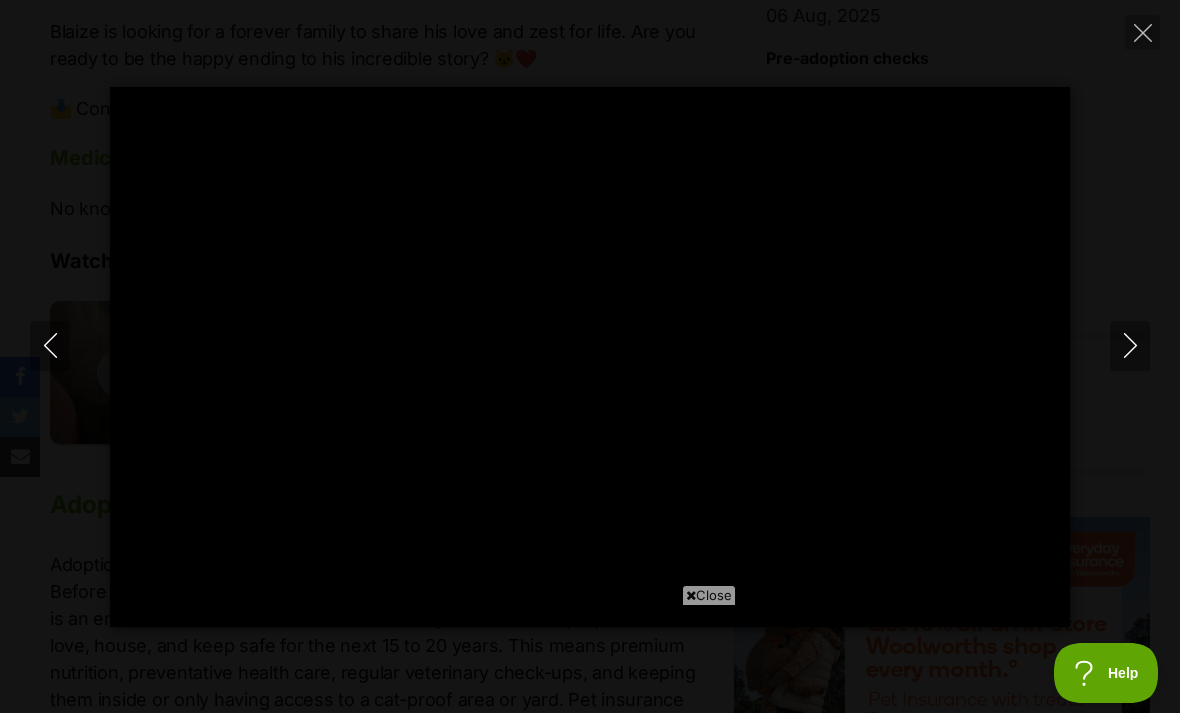 scroll, scrollTop: 0, scrollLeft: 0, axis: both 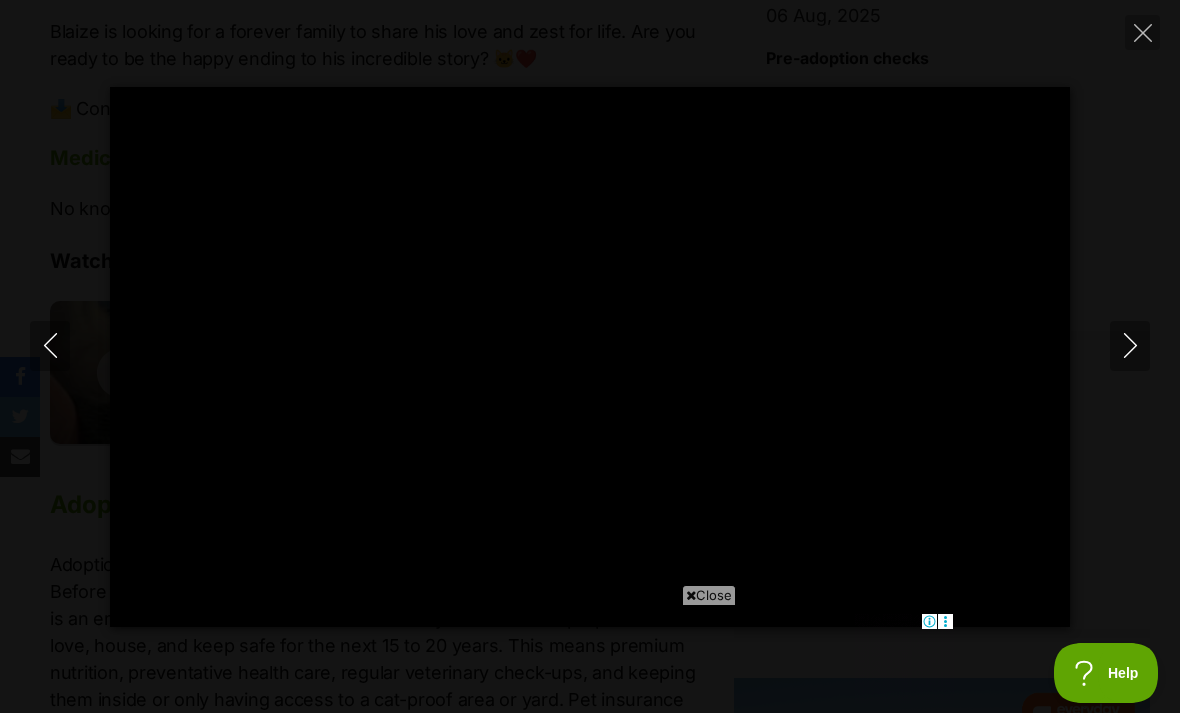 click on "Pause Play % buffered 00:00 -00:06 Unmute Mute Disable captions Enable captions Settings Captions Disabled Quality undefined Speed Normal Captions Go back to previous menu Quality Go back to previous menu Speed Go back to previous menu 0.5× 0.75× Normal 1.25× 1.5× 1.75× 2× 4× PIP AirPlay Exit fullscreen Enter fullscreen Play" at bounding box center [590, 357] 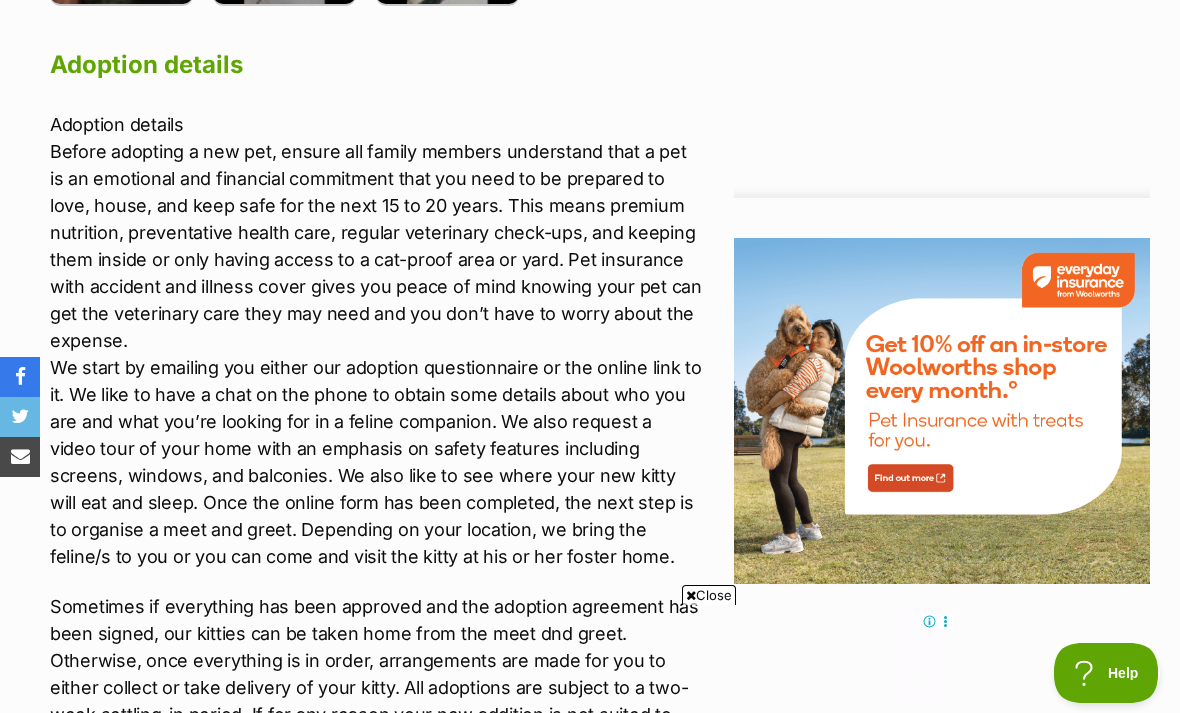 scroll, scrollTop: 2212, scrollLeft: 0, axis: vertical 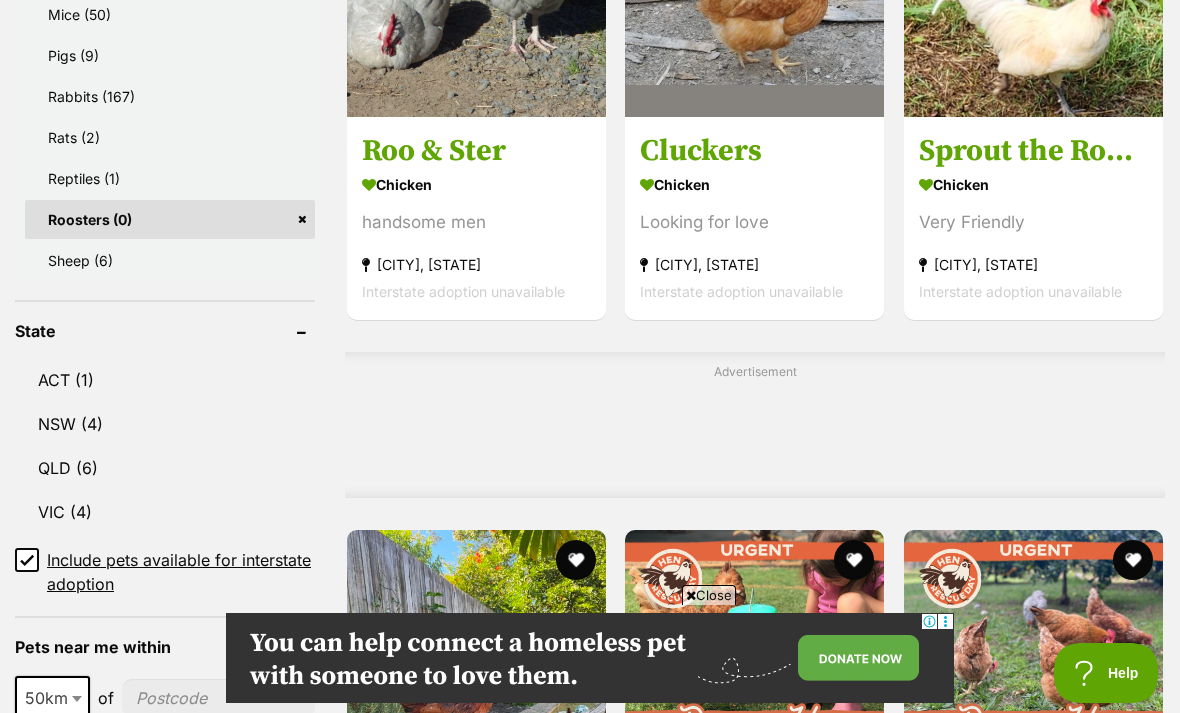click on "Sprout the Rooster" at bounding box center (1033, 151) 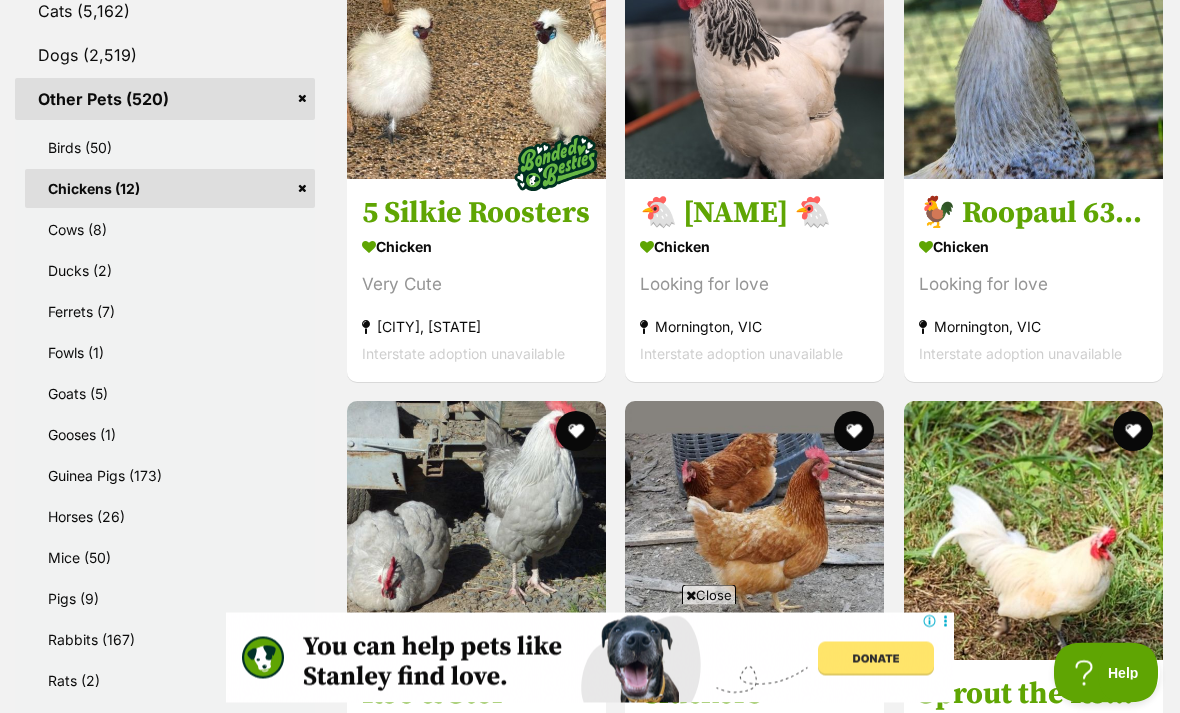 scroll, scrollTop: 974, scrollLeft: 0, axis: vertical 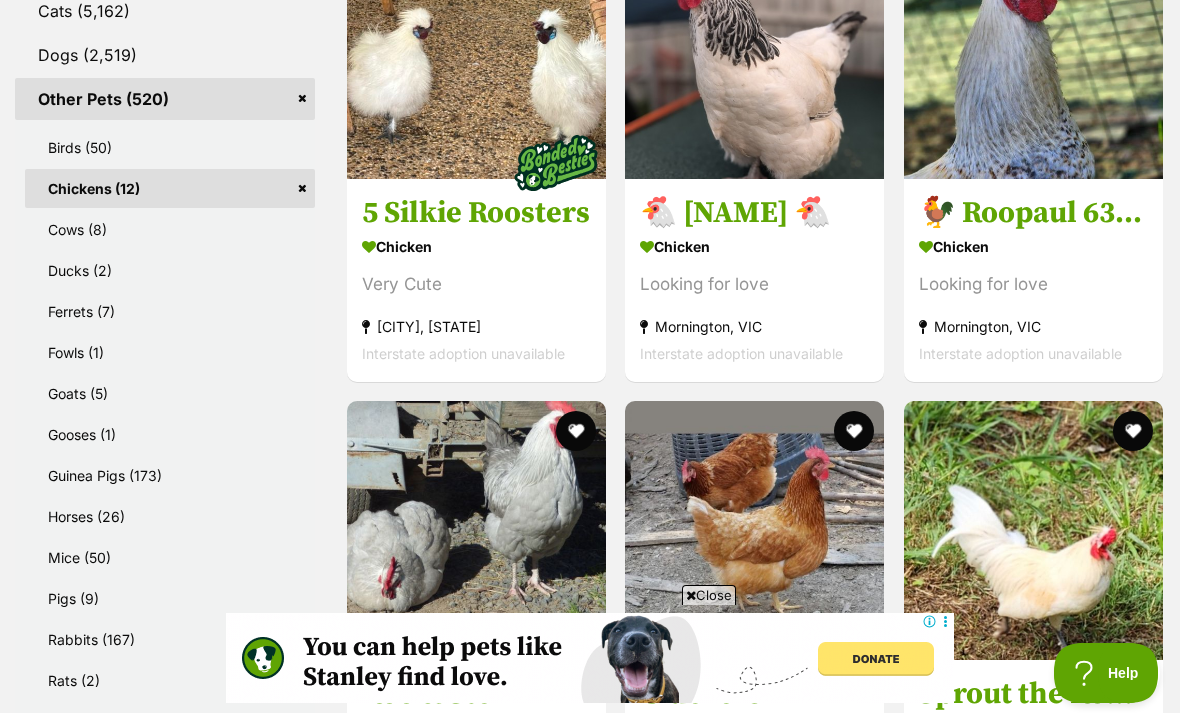 click on "Cows (8)" at bounding box center (170, 229) 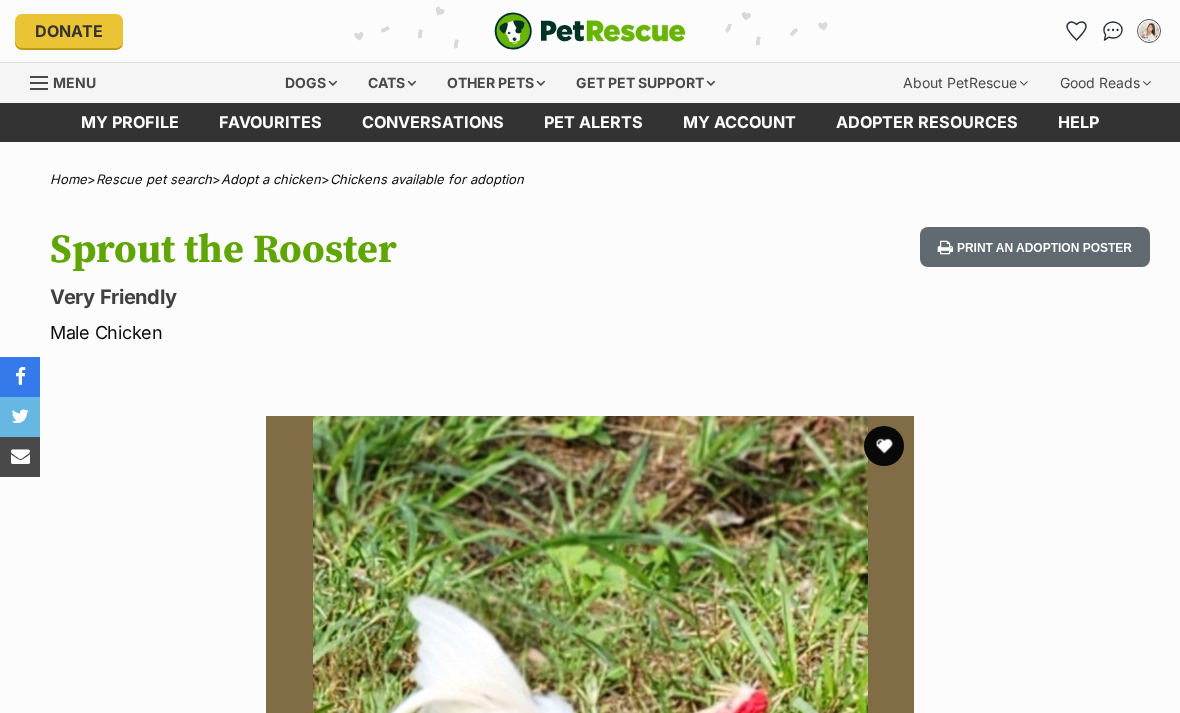 scroll, scrollTop: 0, scrollLeft: 0, axis: both 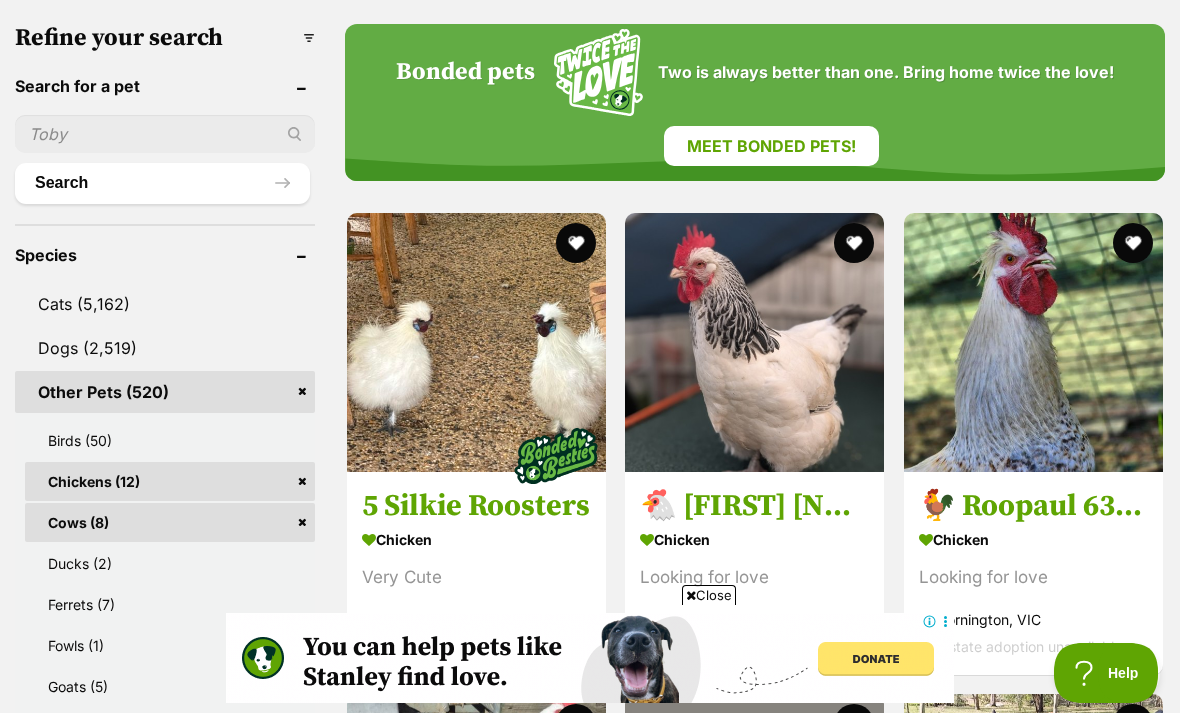 click on "Chickens (12)" at bounding box center [170, 481] 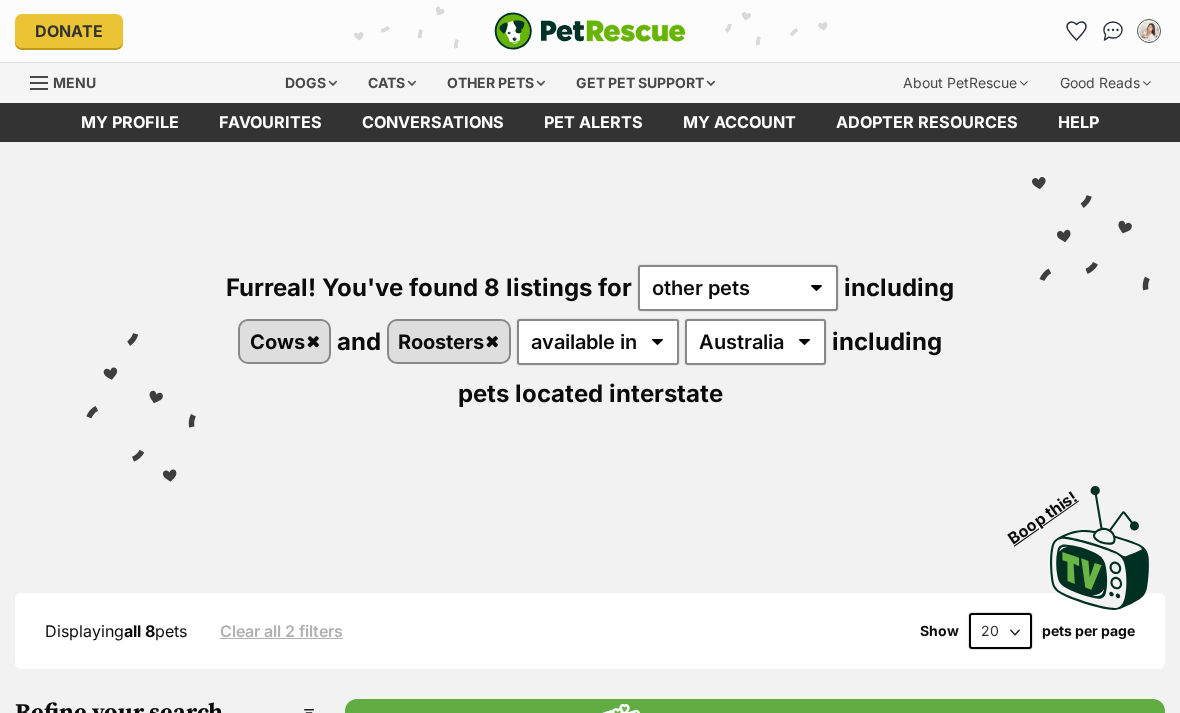 scroll, scrollTop: 0, scrollLeft: 0, axis: both 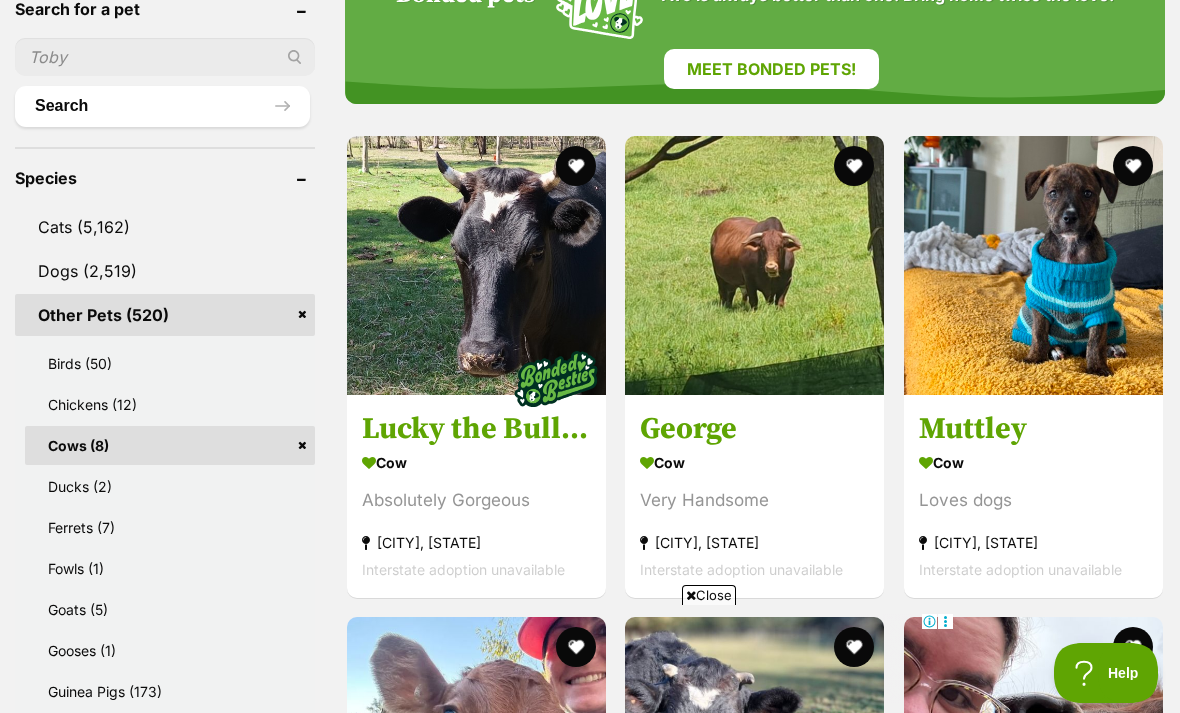 click on "Other Pets (520)" at bounding box center (165, 315) 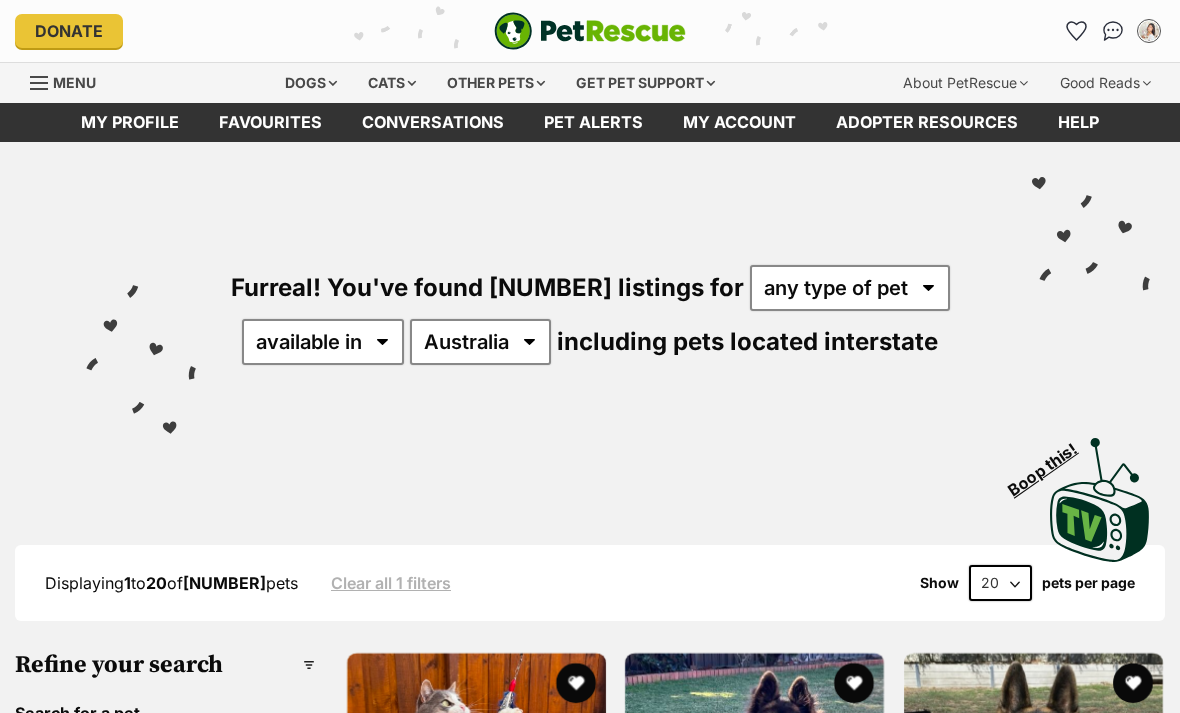 scroll, scrollTop: 0, scrollLeft: 0, axis: both 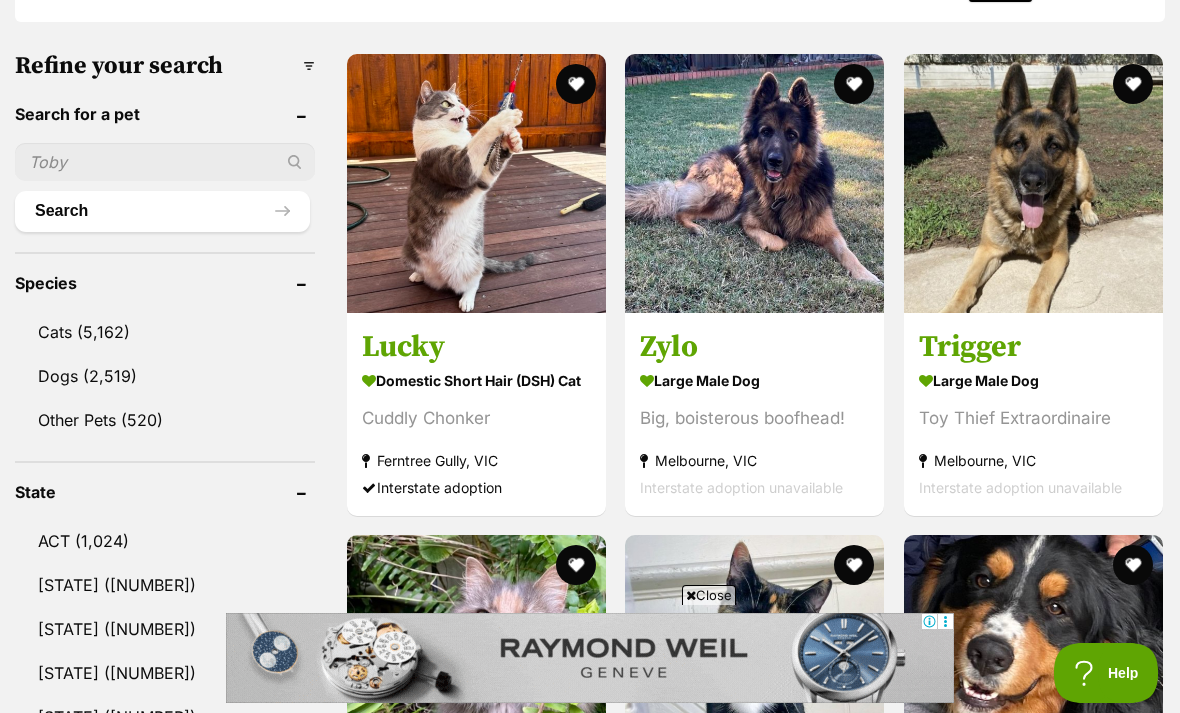 click on "Other Pets (520)" at bounding box center (165, 420) 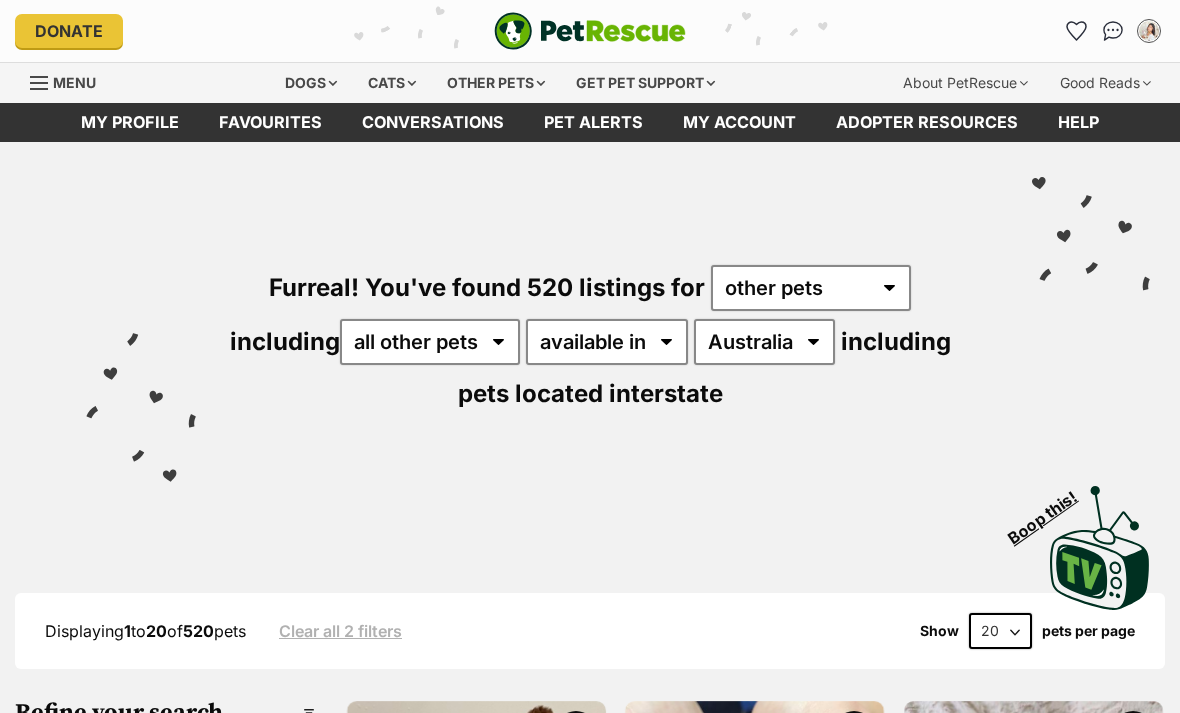 scroll, scrollTop: 82, scrollLeft: 0, axis: vertical 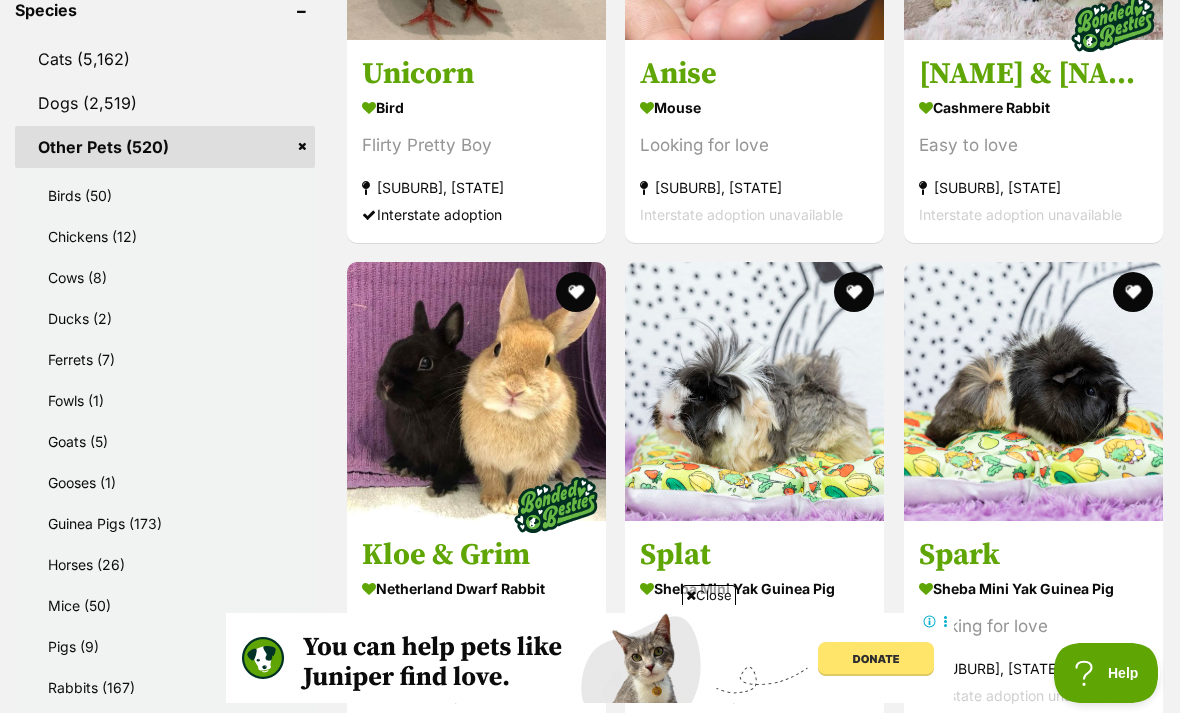 click on "Cows (8)" at bounding box center (170, 277) 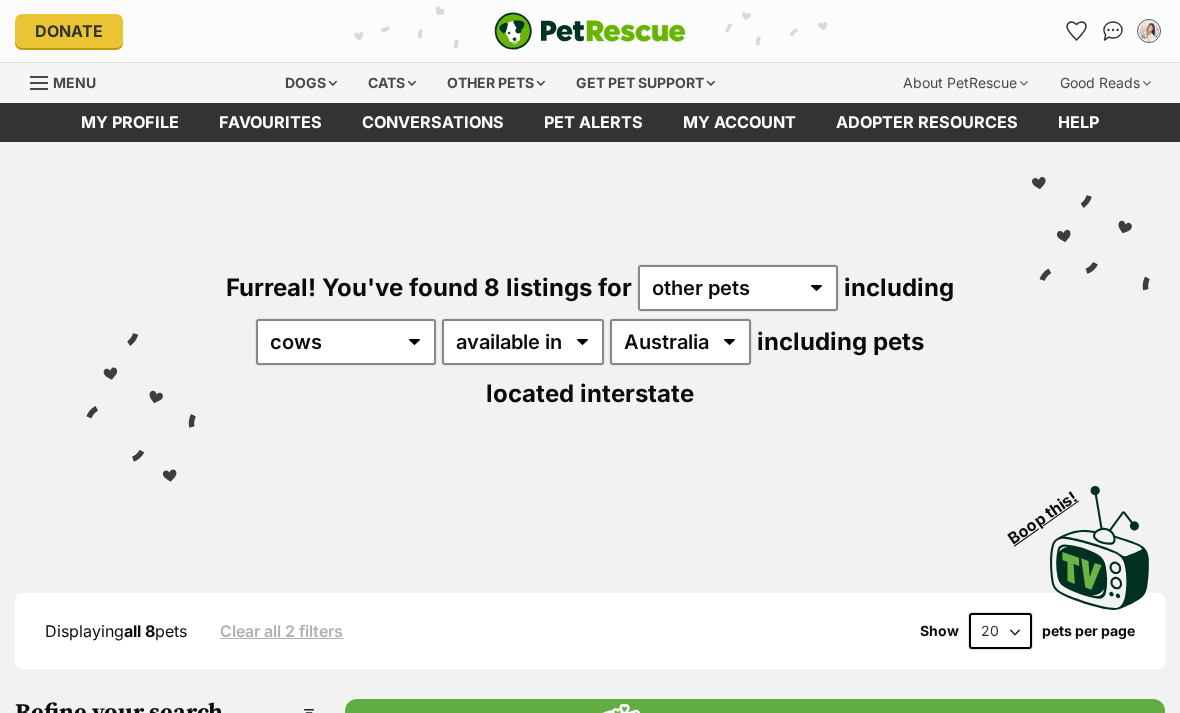 scroll, scrollTop: 0, scrollLeft: 0, axis: both 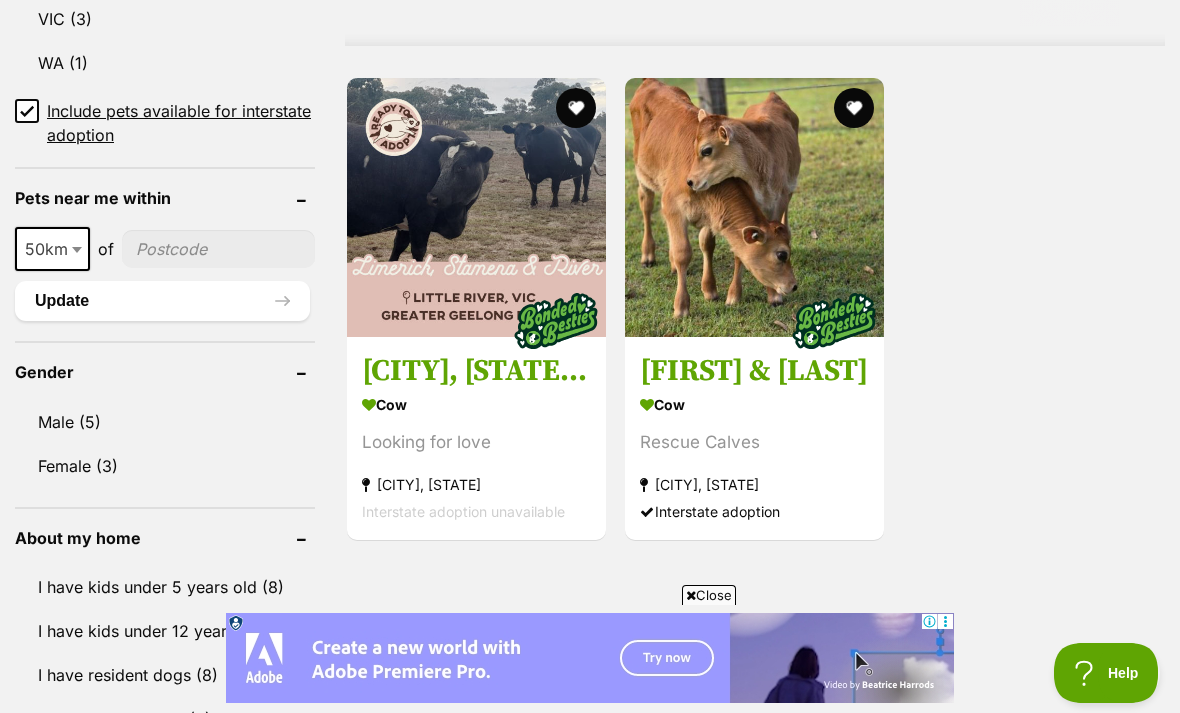 click on "[NAME]" at bounding box center (754, 371) 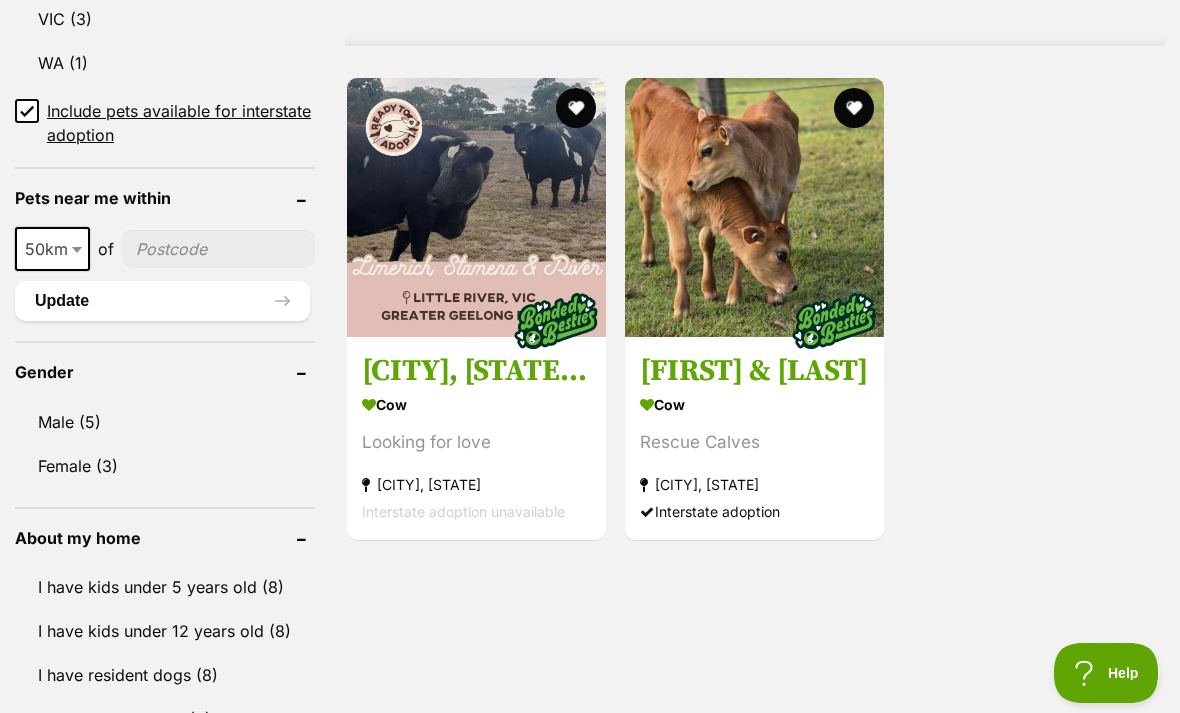 scroll, scrollTop: 2027, scrollLeft: 0, axis: vertical 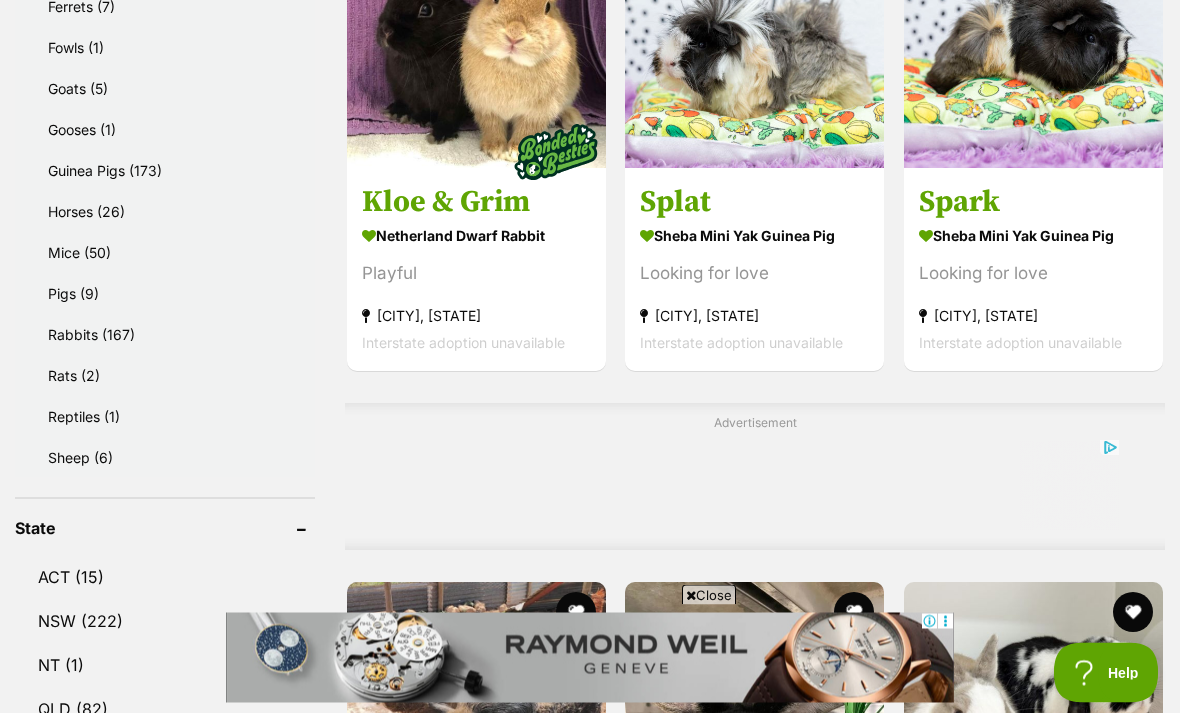 click on "Reptiles (1)" at bounding box center (170, 417) 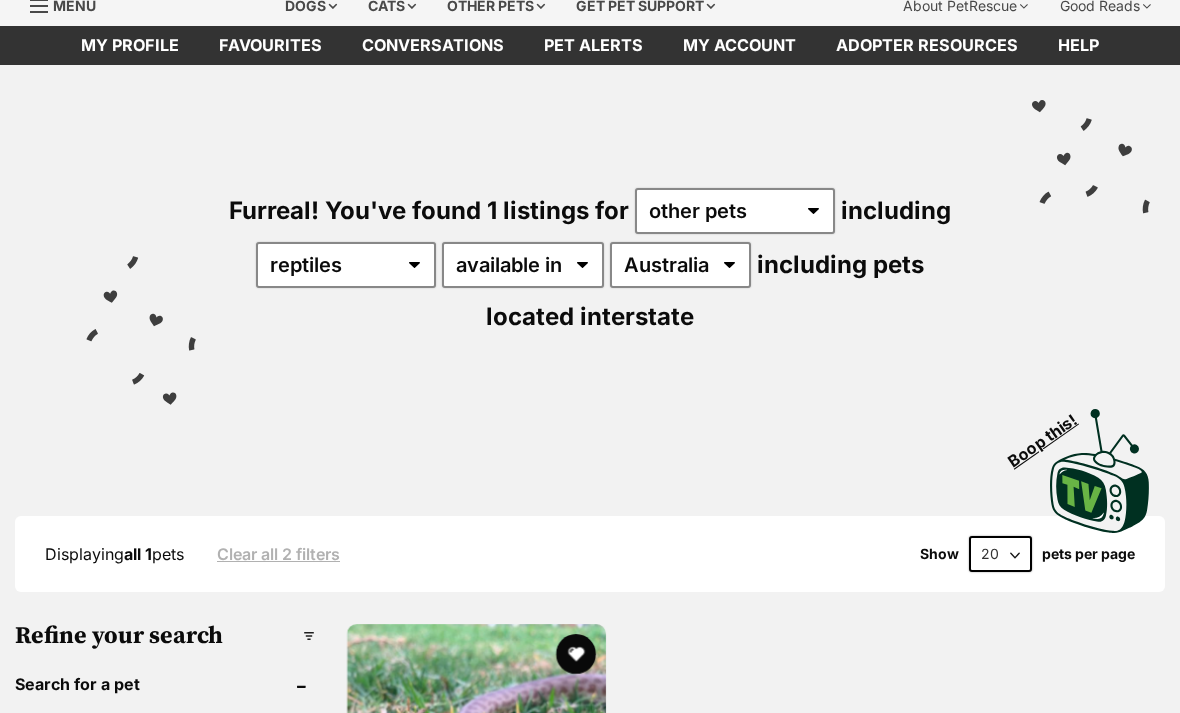 scroll, scrollTop: 0, scrollLeft: 0, axis: both 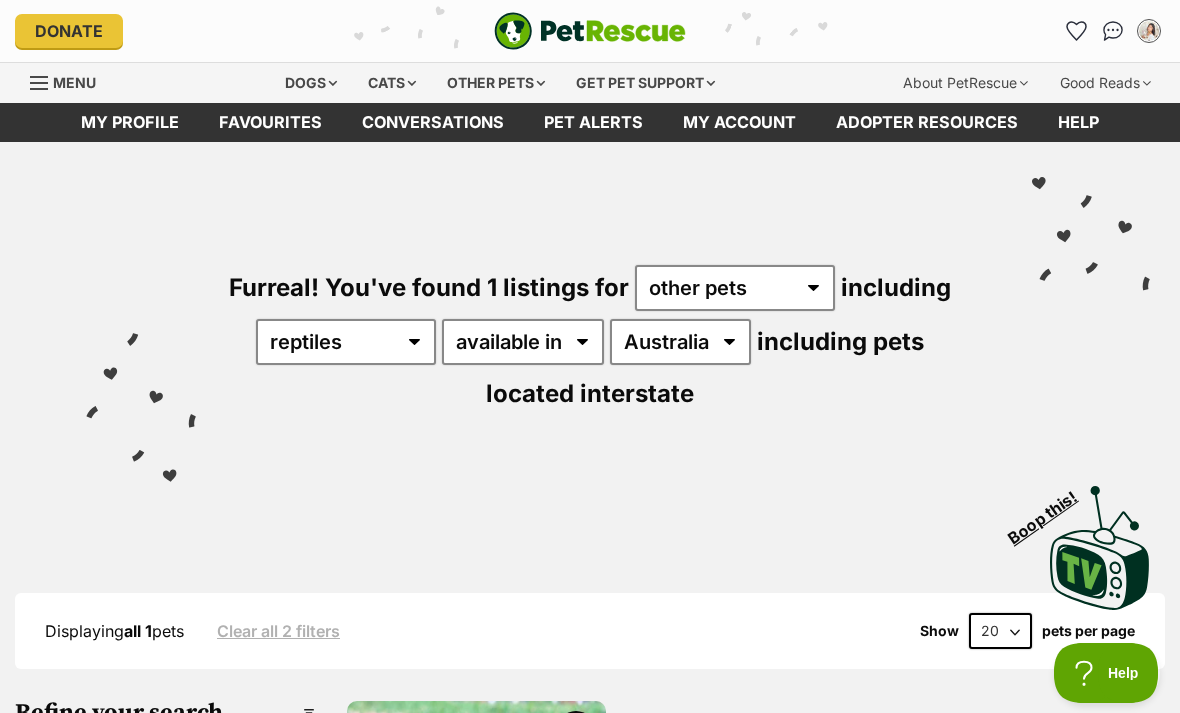 click on "Adopter resources" at bounding box center (927, 122) 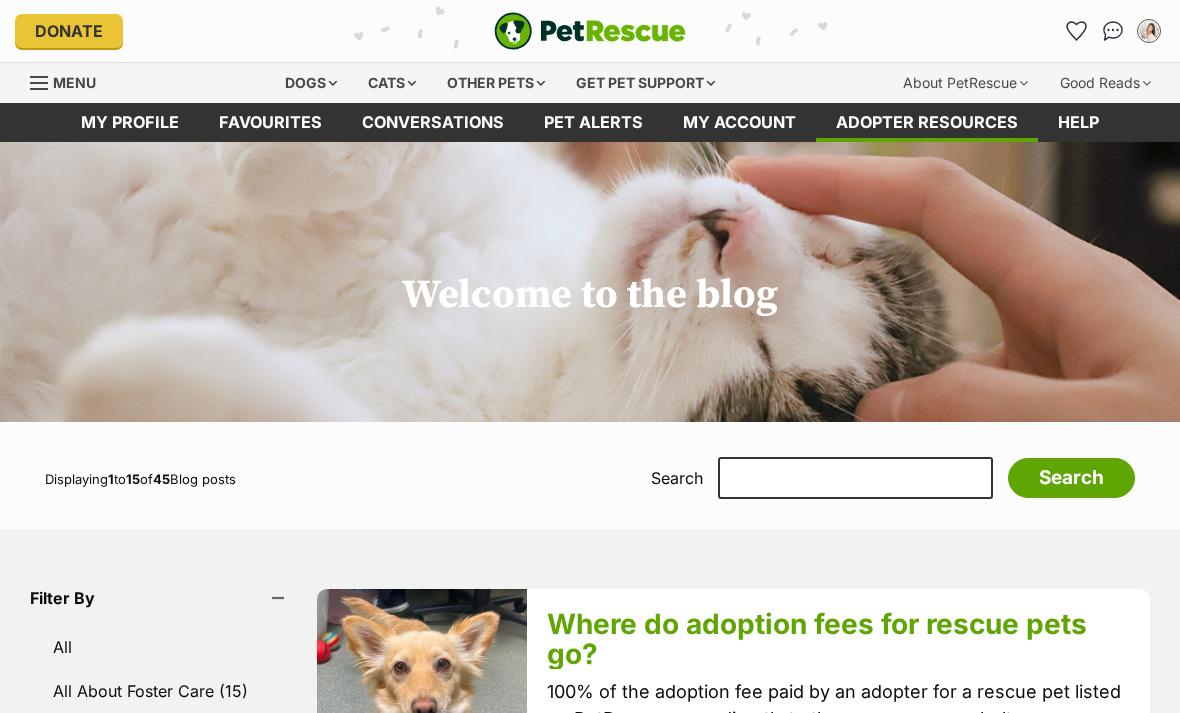 scroll, scrollTop: 0, scrollLeft: 0, axis: both 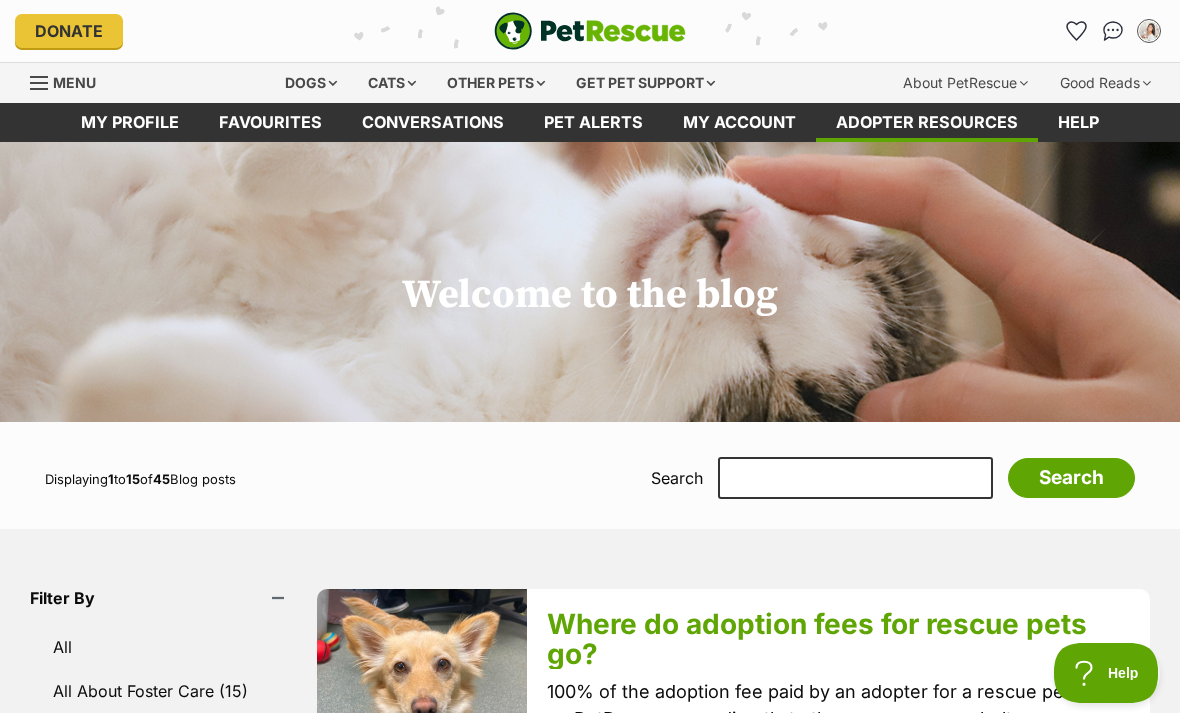 click at bounding box center (40, 83) 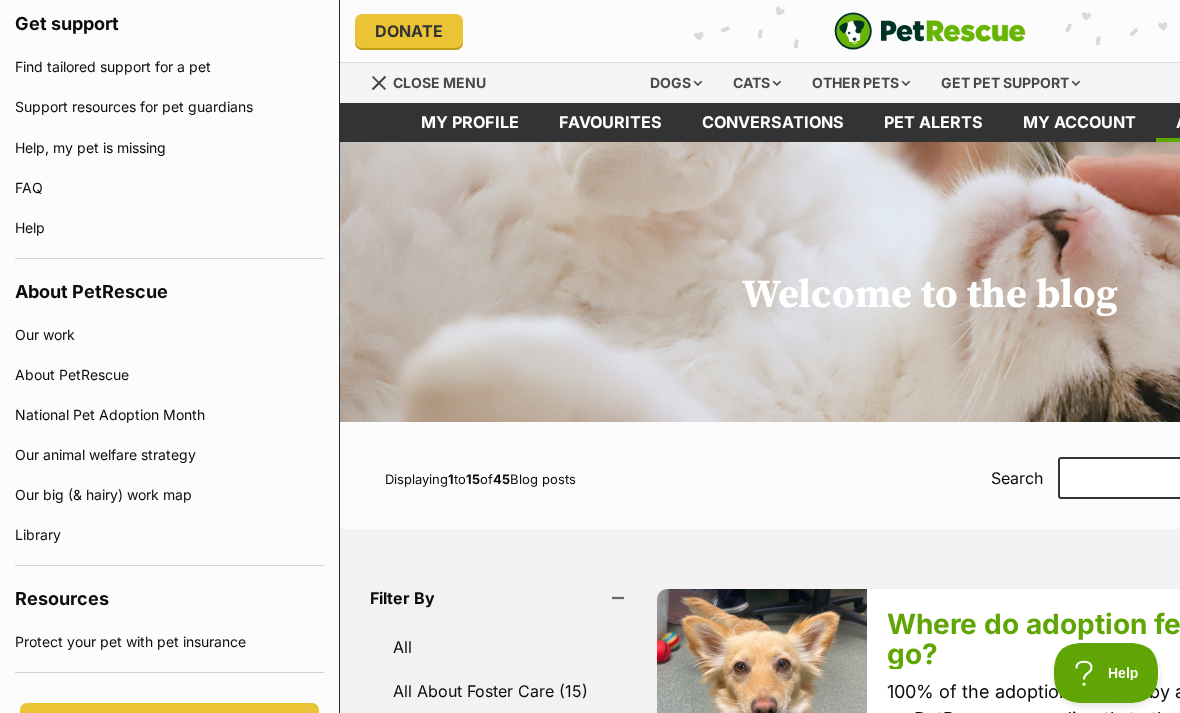 scroll, scrollTop: 1215, scrollLeft: 0, axis: vertical 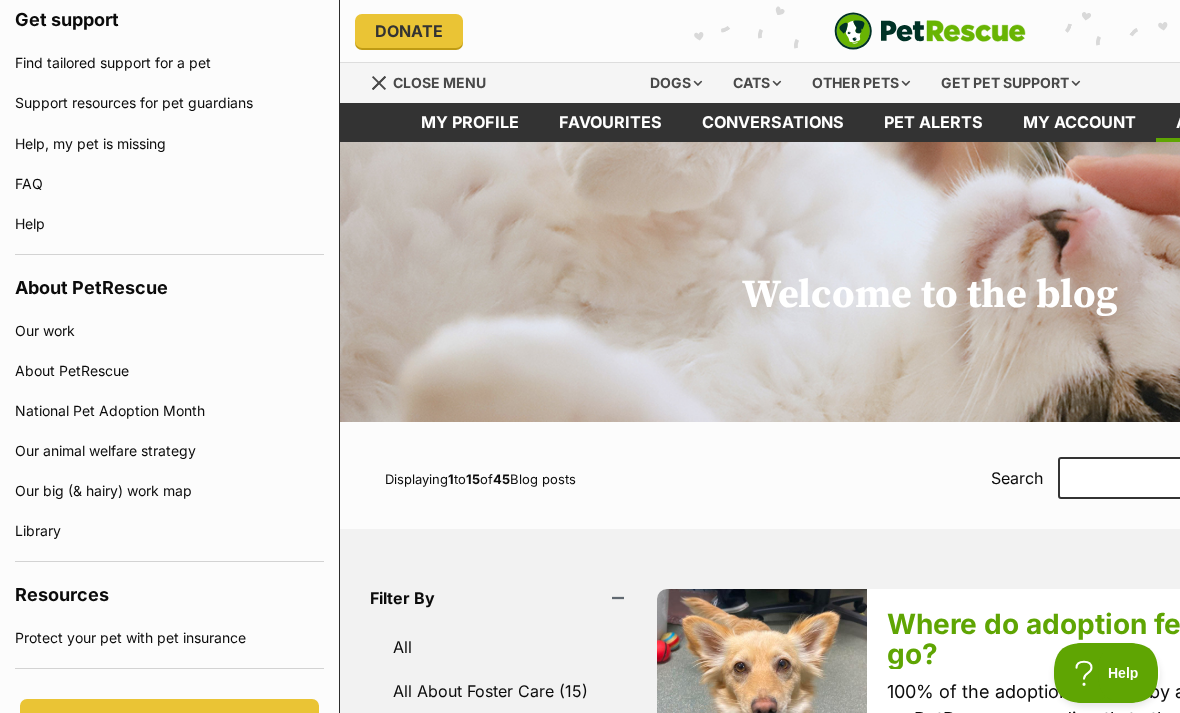 click at bounding box center [380, 83] 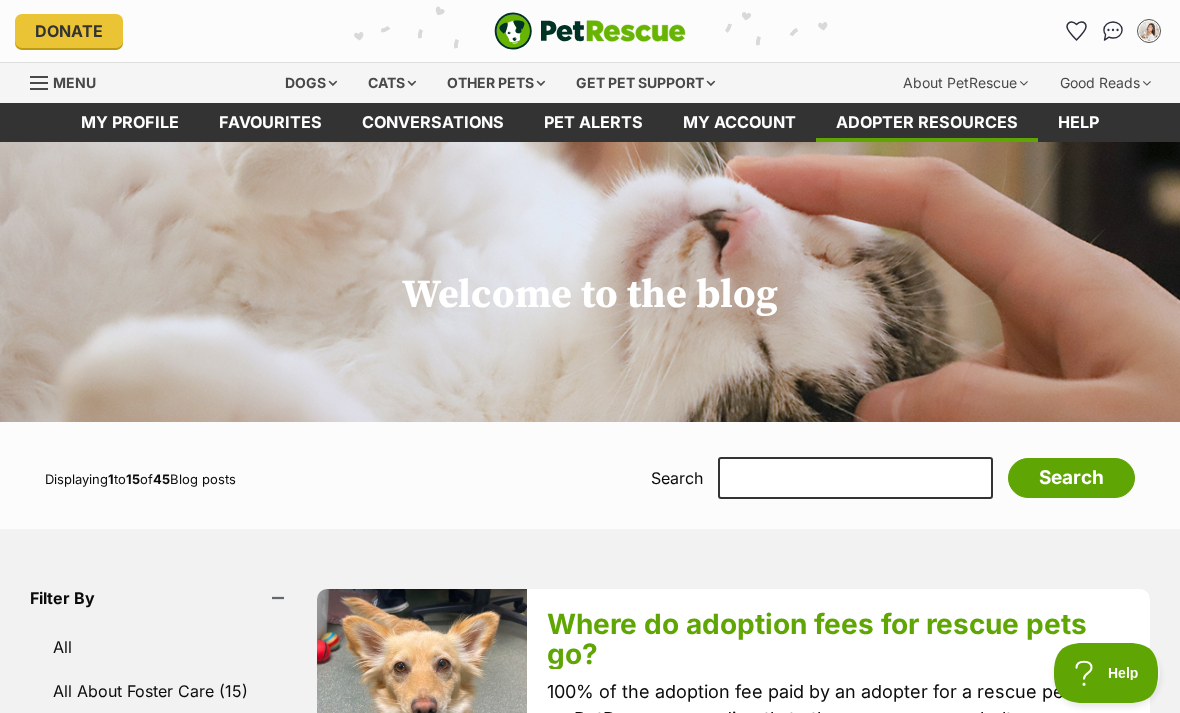 click on "Favourites" at bounding box center (270, 122) 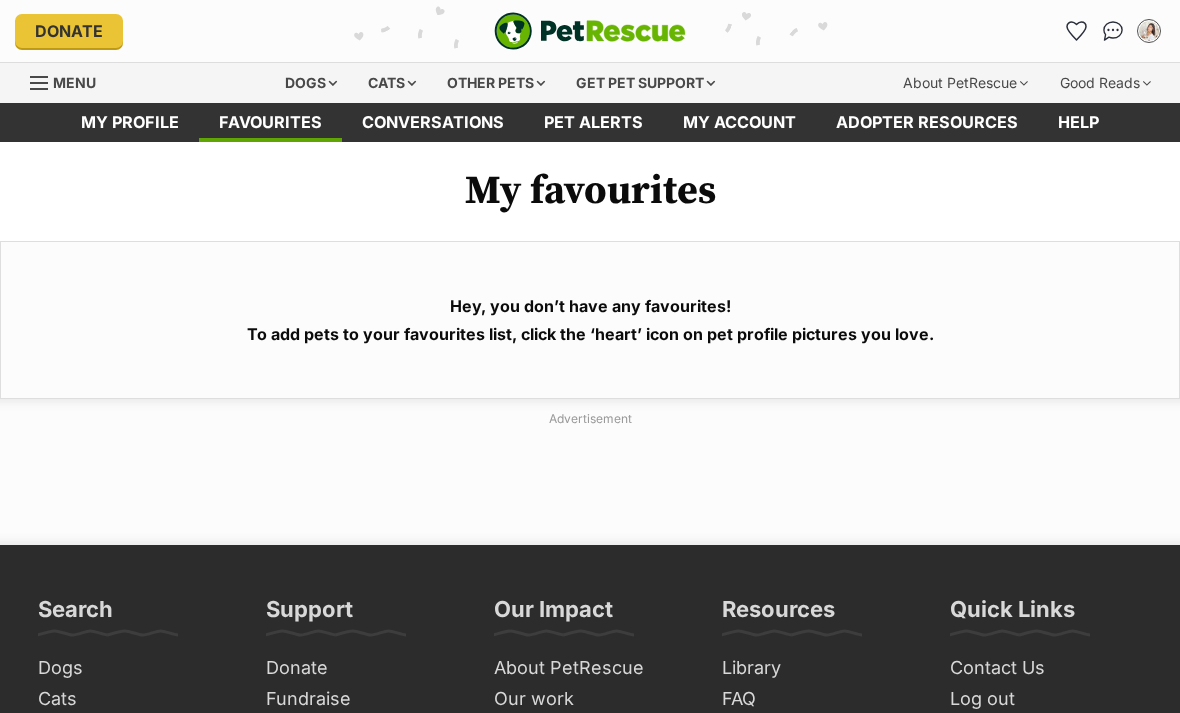 scroll, scrollTop: 0, scrollLeft: 0, axis: both 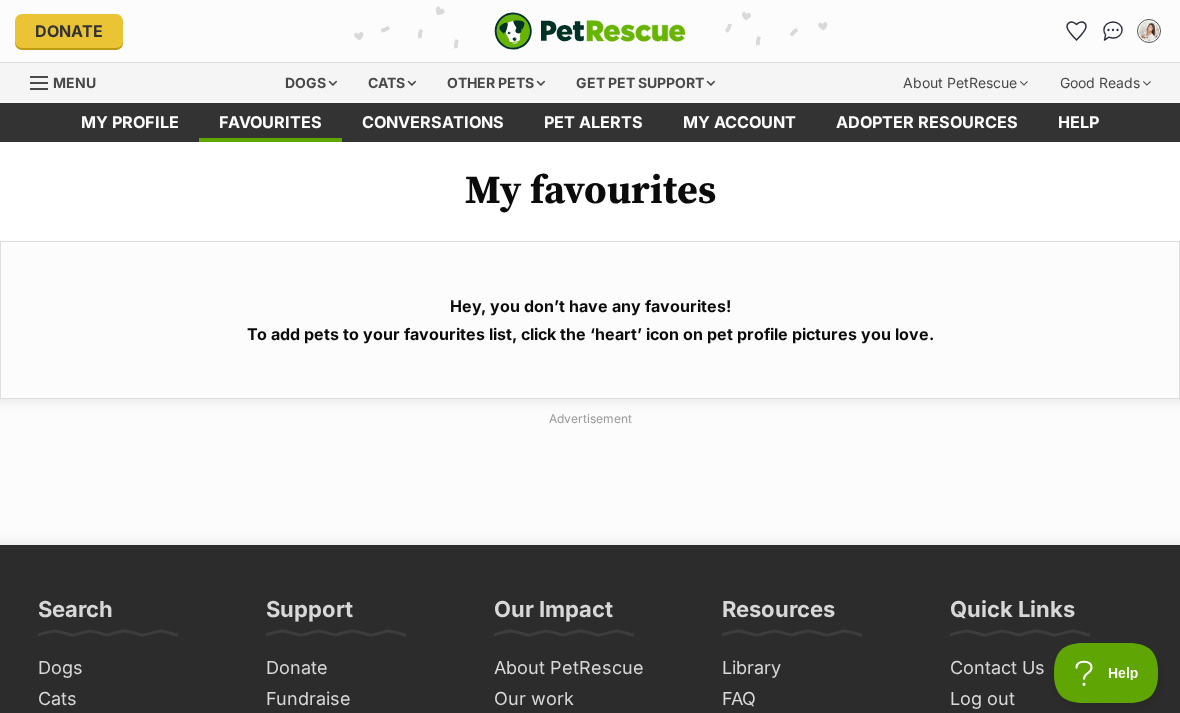 click on "Pet alerts" at bounding box center (593, 122) 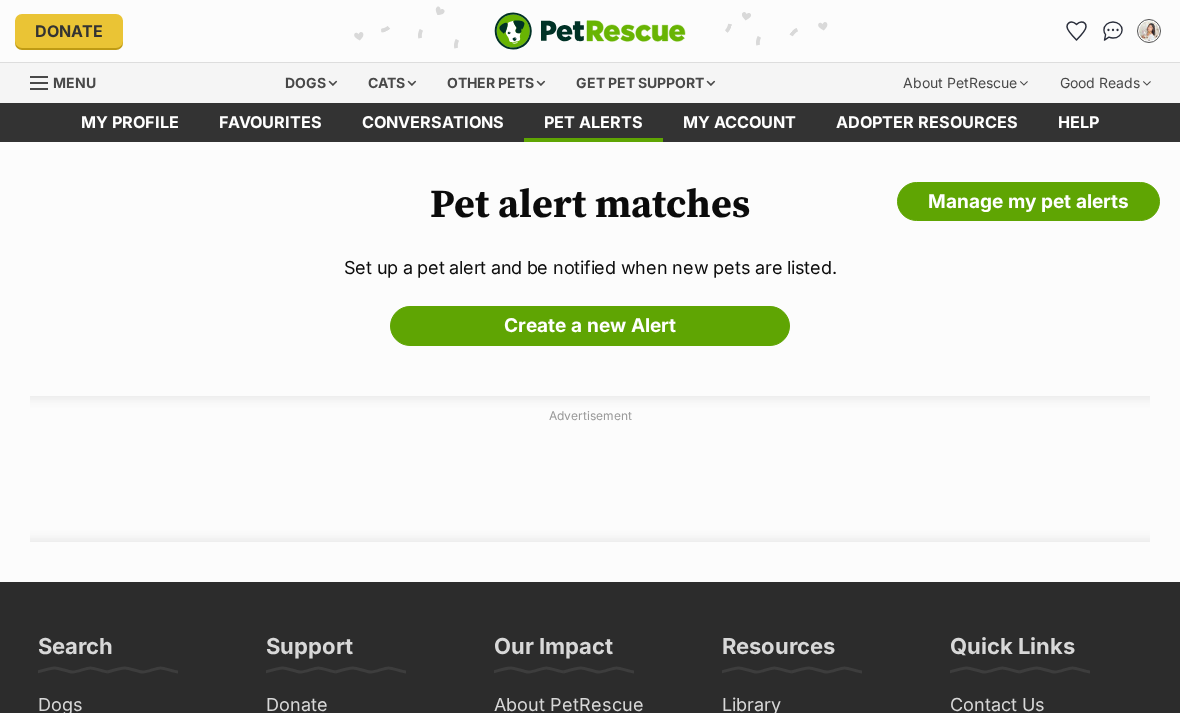 scroll, scrollTop: 0, scrollLeft: 0, axis: both 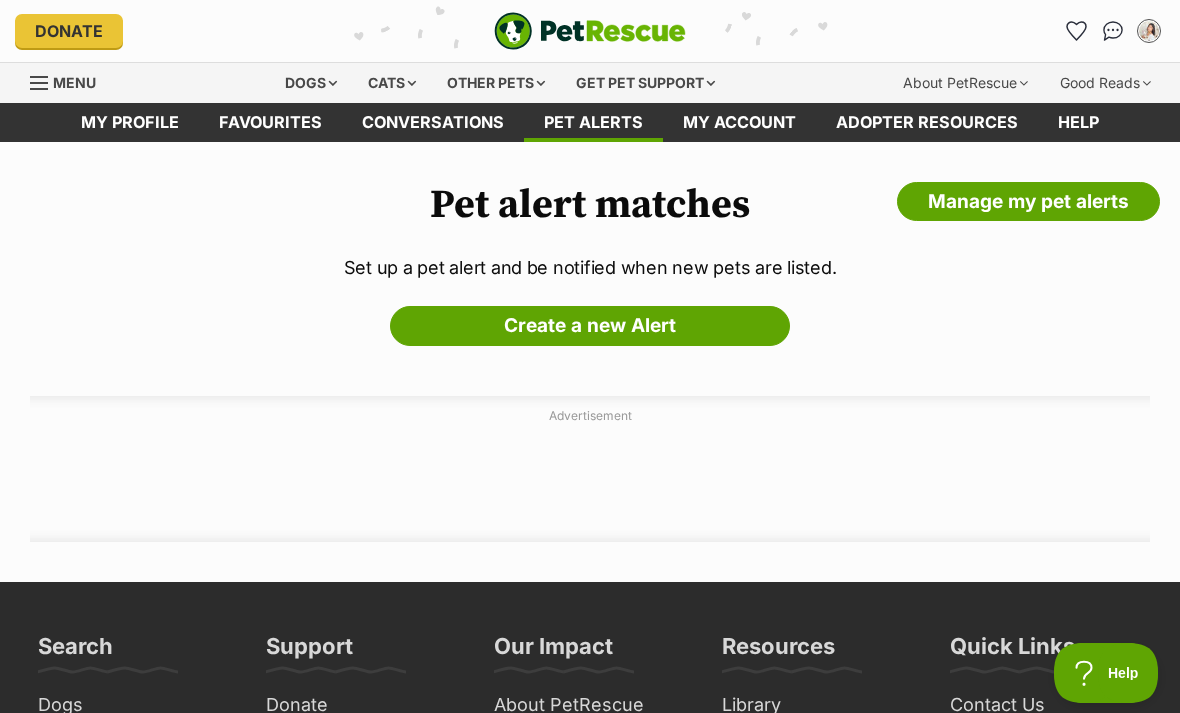 click on "My account" at bounding box center (739, 122) 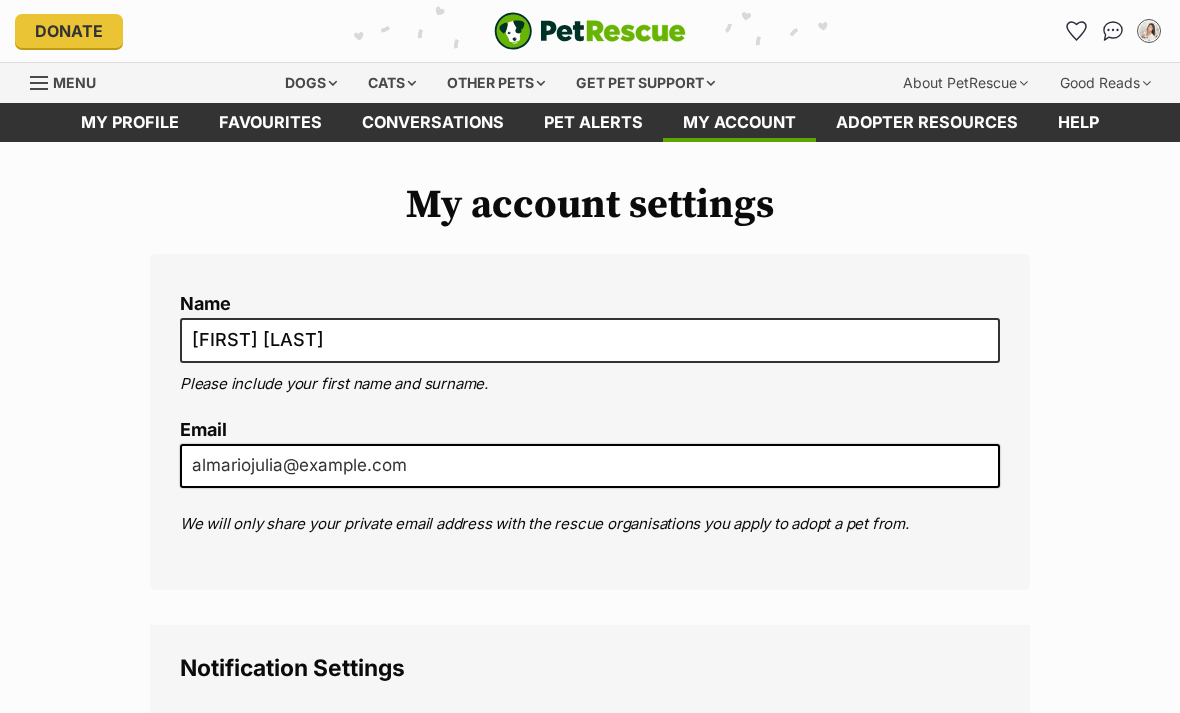 scroll, scrollTop: 0, scrollLeft: 0, axis: both 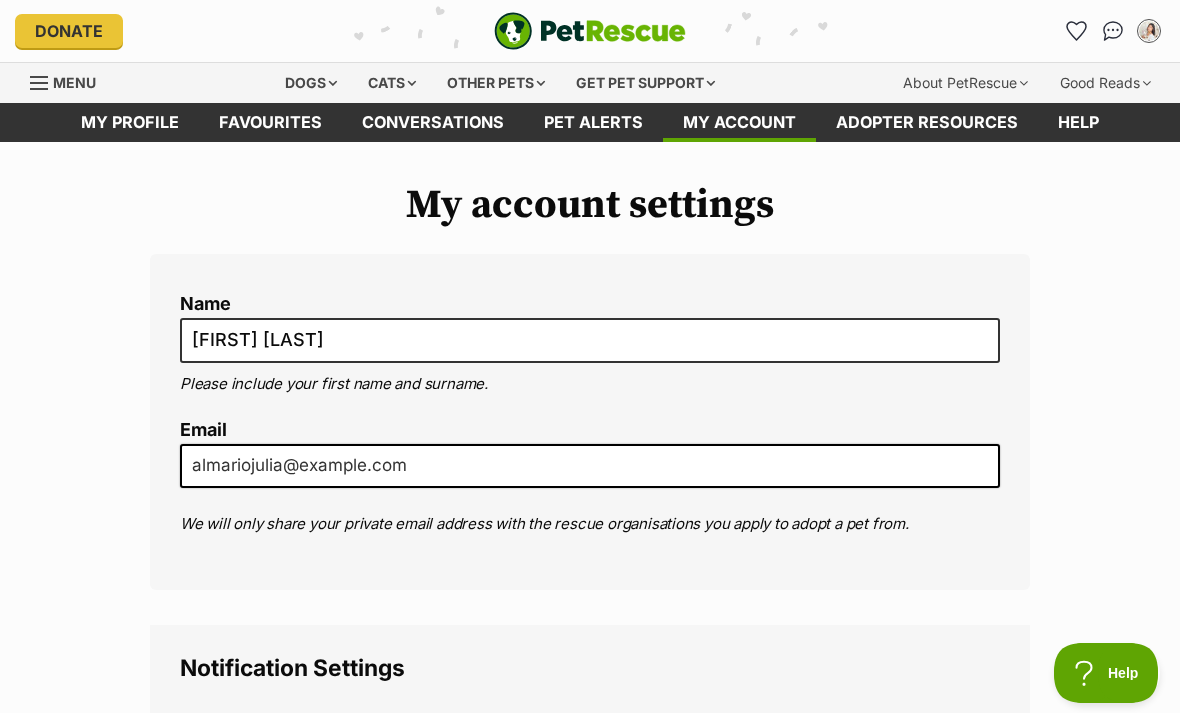 click on "Pet alerts" at bounding box center [593, 122] 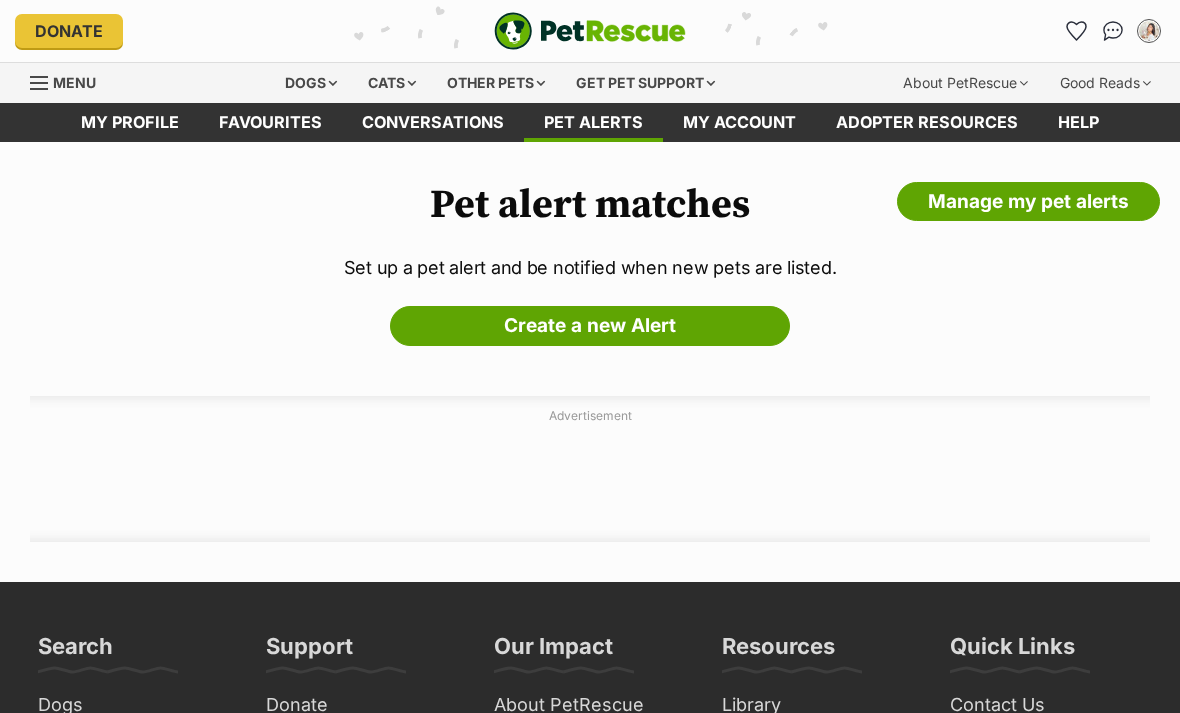 scroll, scrollTop: 0, scrollLeft: 0, axis: both 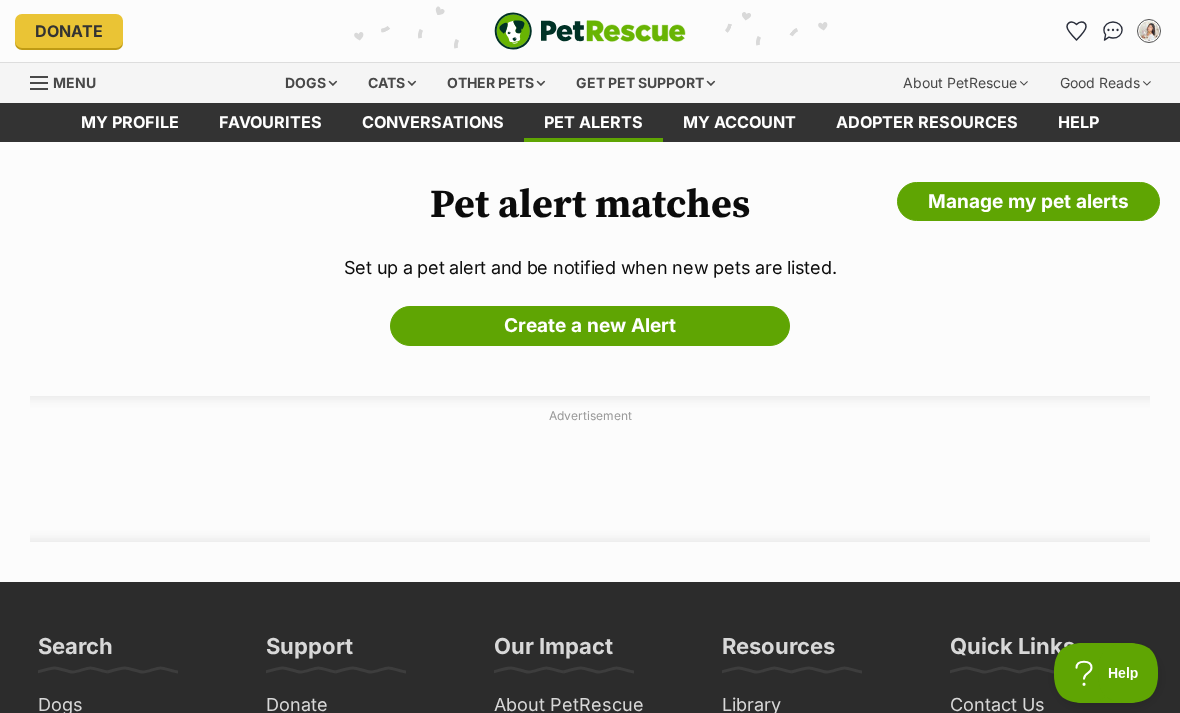 click on "Create a new Alert" at bounding box center (590, 326) 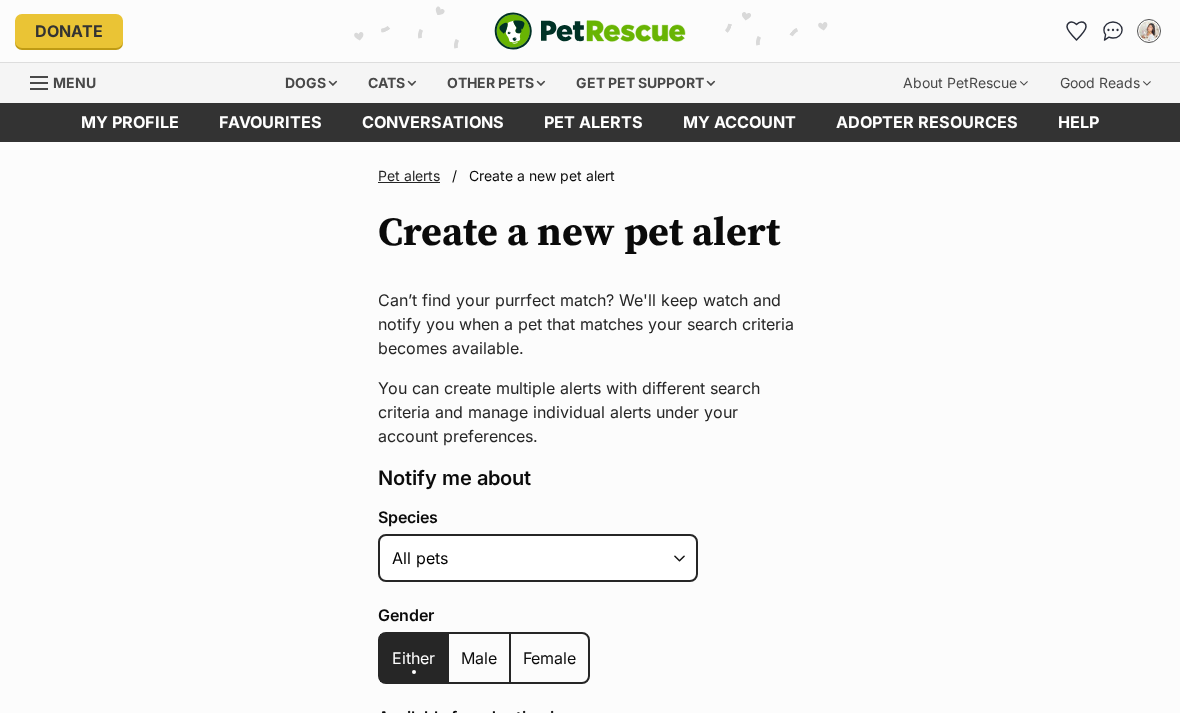 scroll, scrollTop: 0, scrollLeft: 0, axis: both 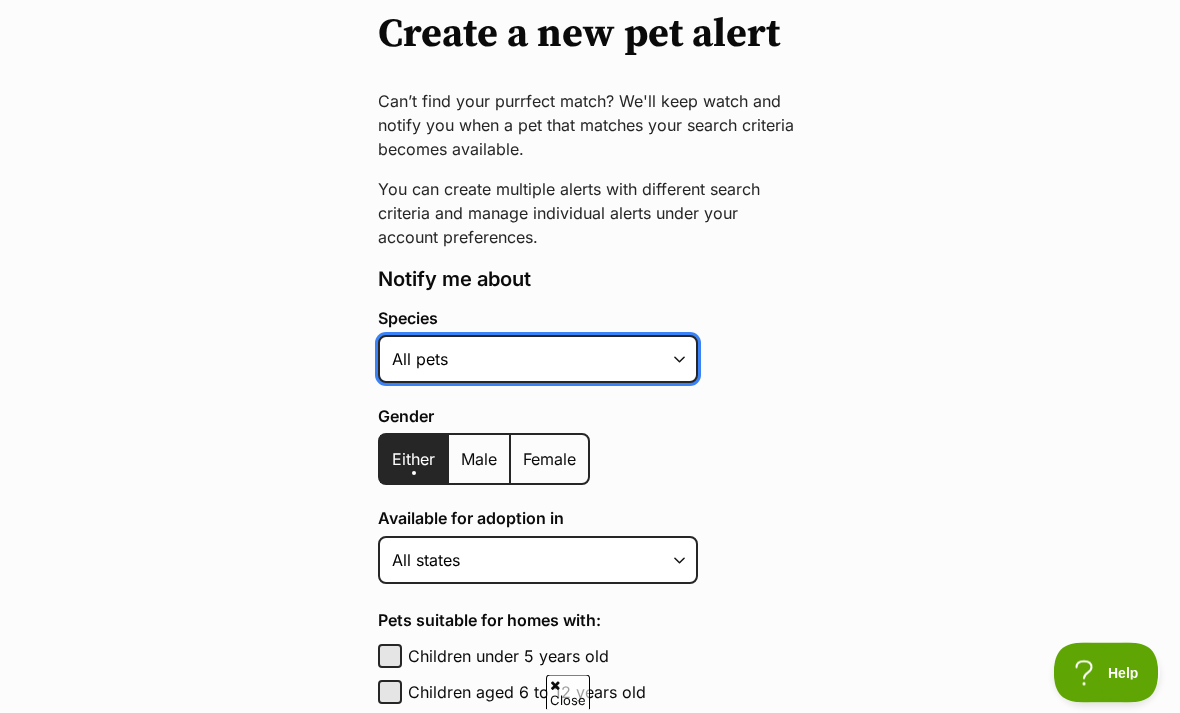 click on "Alpaca
Bird
Cat
Chicken
Cow
Dog
Donkey
Duck
Ferret
Fish
Goat
Goose
Guinea Fowl
Guinea Pig
Hamster
Hermit Crab
Horse
Lizard
Mouse
Pig
Python
Rabbit
Rat
Sheep
Turkey
Turtle
All pets" at bounding box center (538, 360) 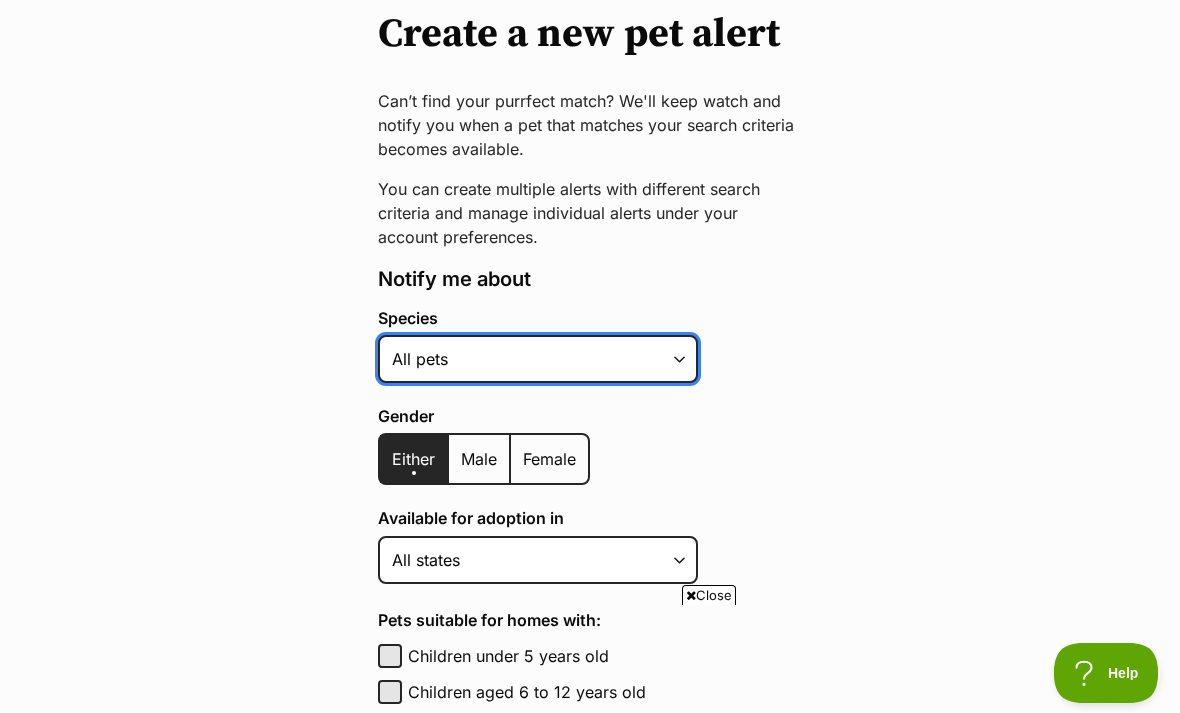 scroll, scrollTop: 0, scrollLeft: 0, axis: both 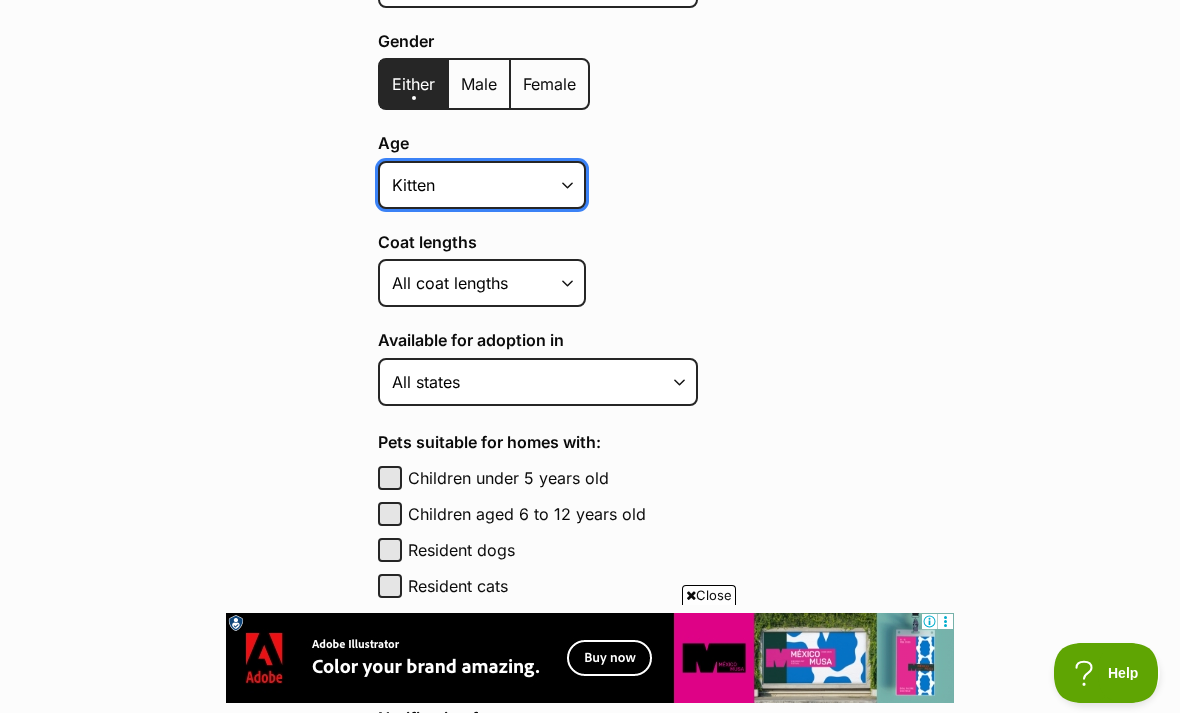 click on "Kitten Cat Senior All ages" at bounding box center (482, 185) 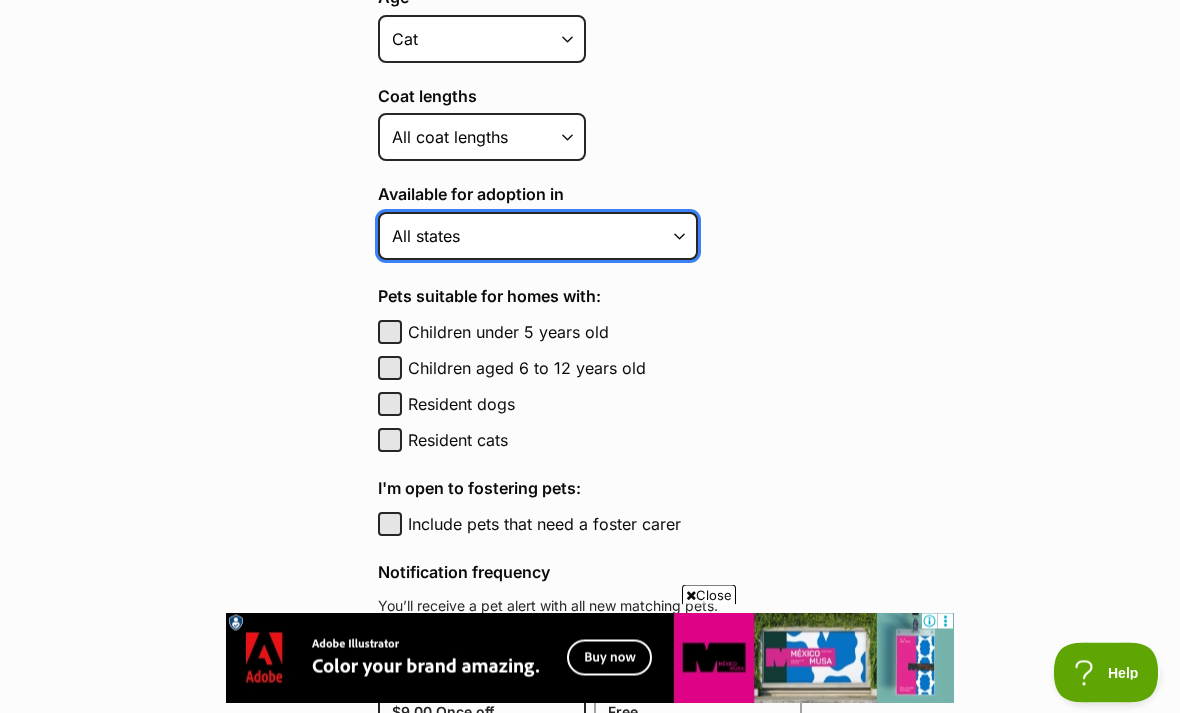 click on "Australian Capital Territory
New South Wales
Northern Territory
Queensland
South Australia
Tasmania
Victoria
Western Australia
All states" at bounding box center [538, 237] 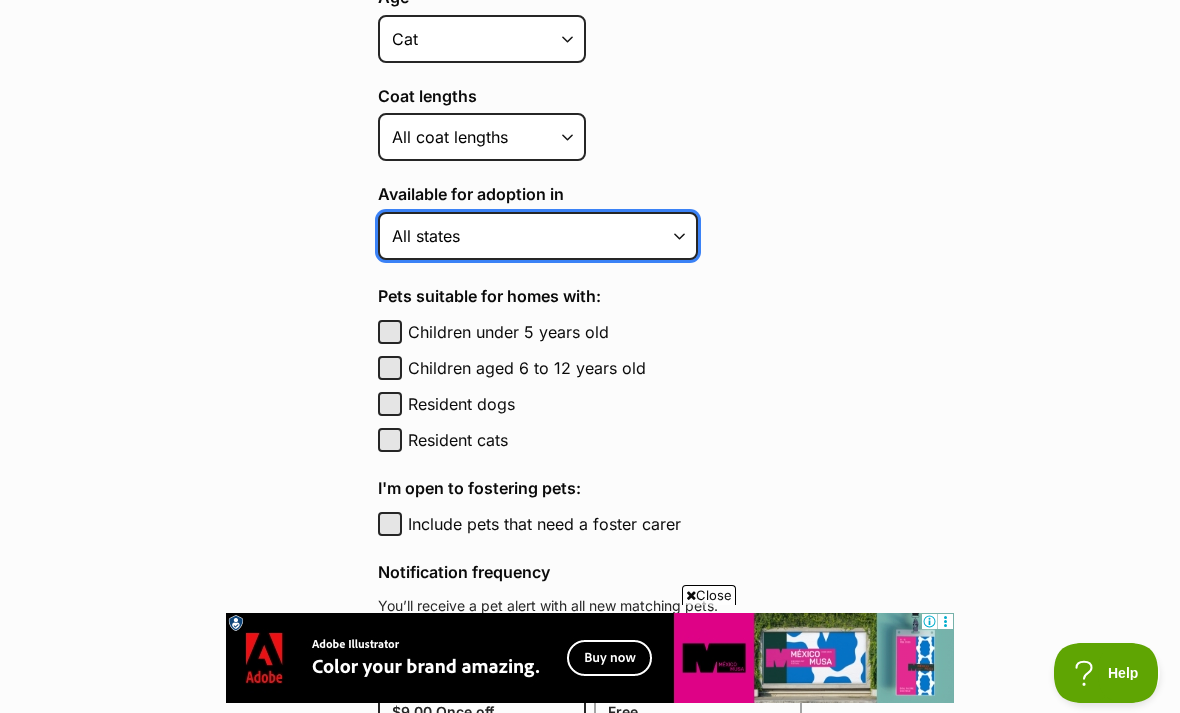 select on "1" 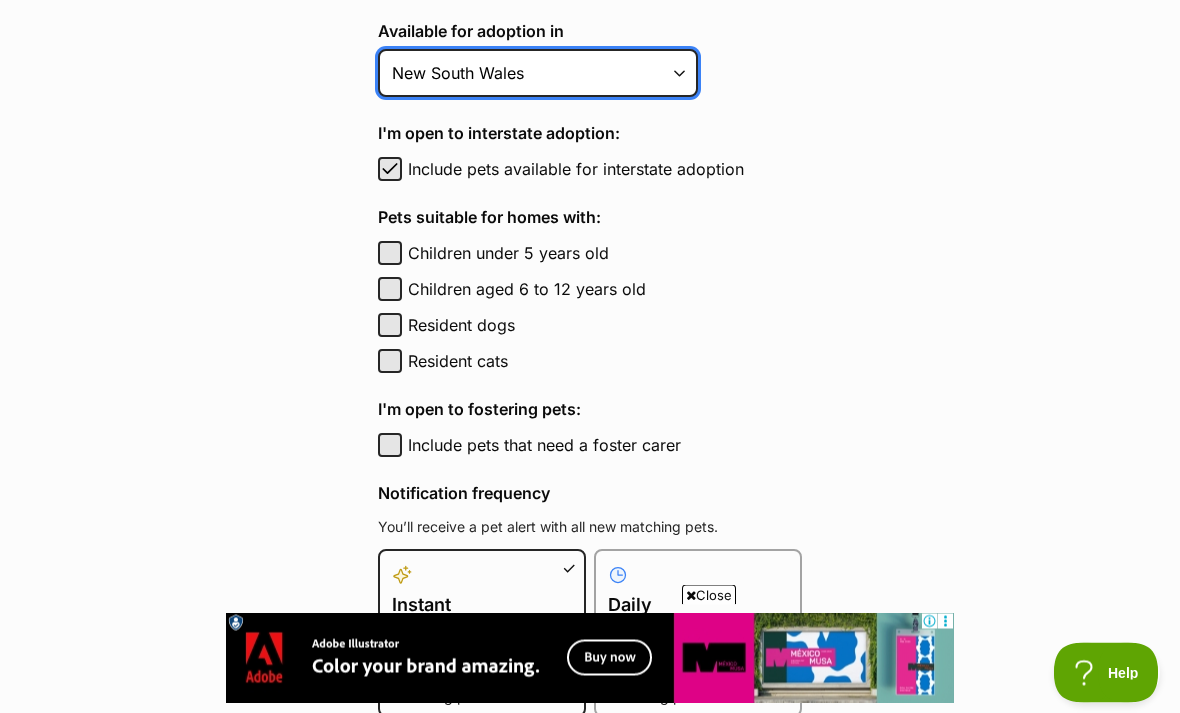 scroll, scrollTop: 883, scrollLeft: 0, axis: vertical 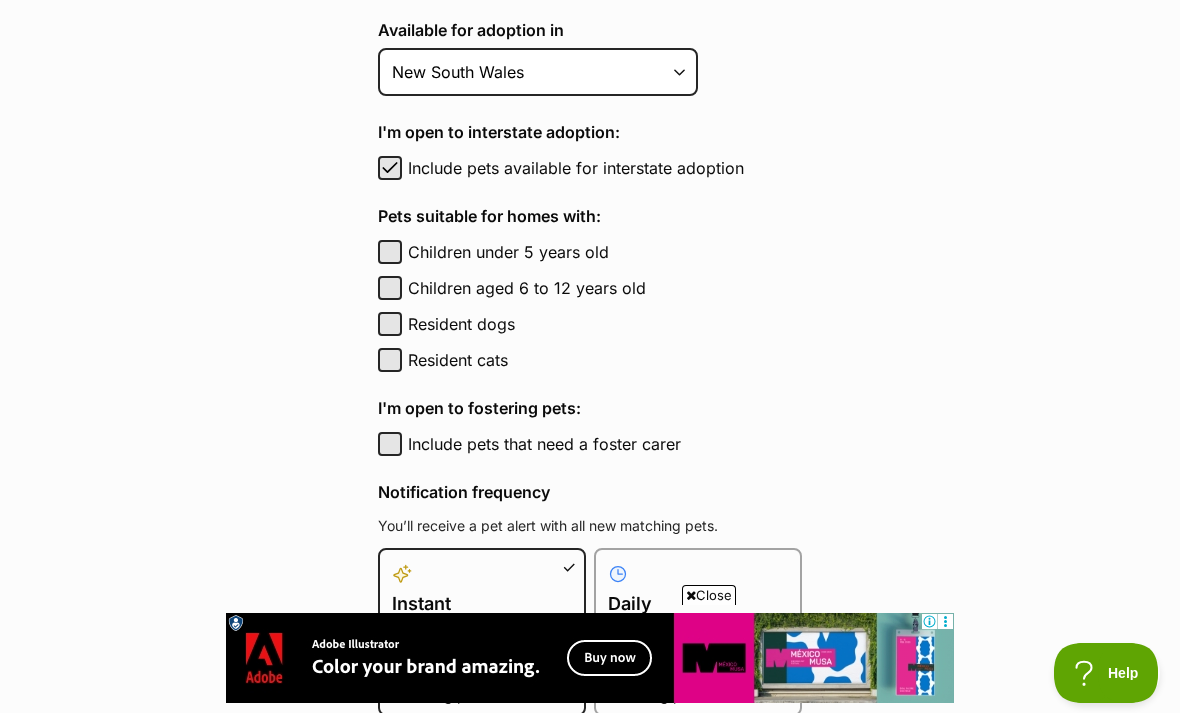click on "Include pets available for interstate adoption" at bounding box center [605, 168] 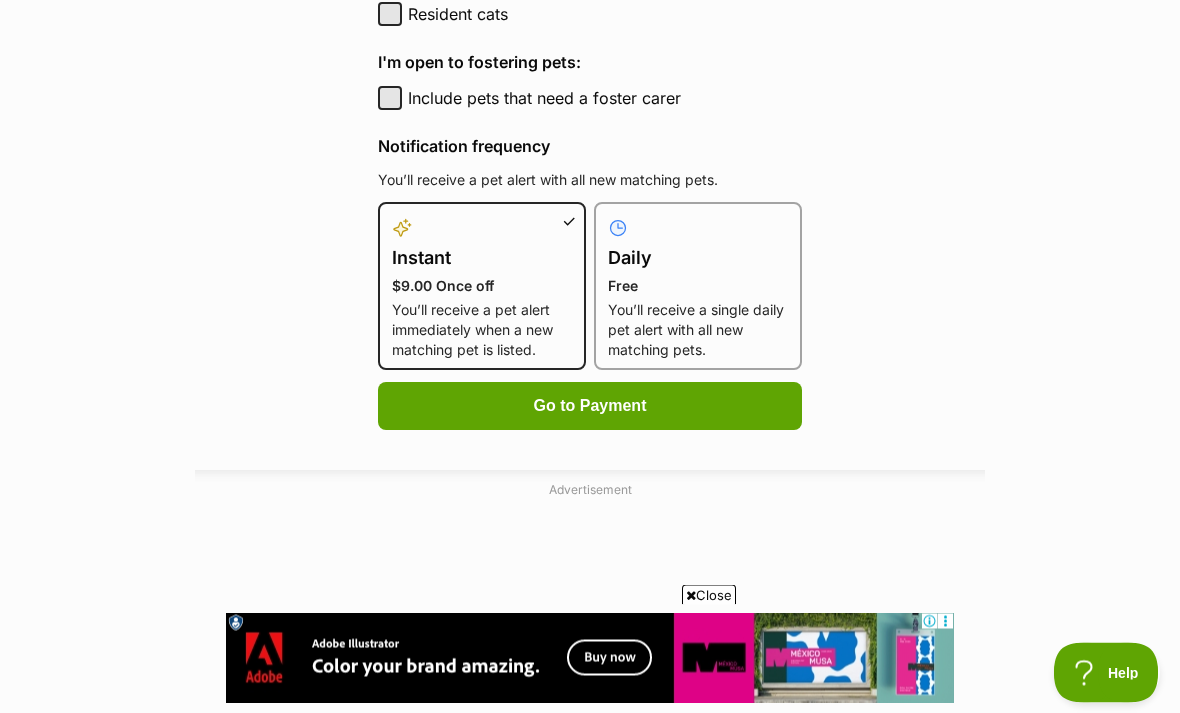 scroll, scrollTop: 1230, scrollLeft: 0, axis: vertical 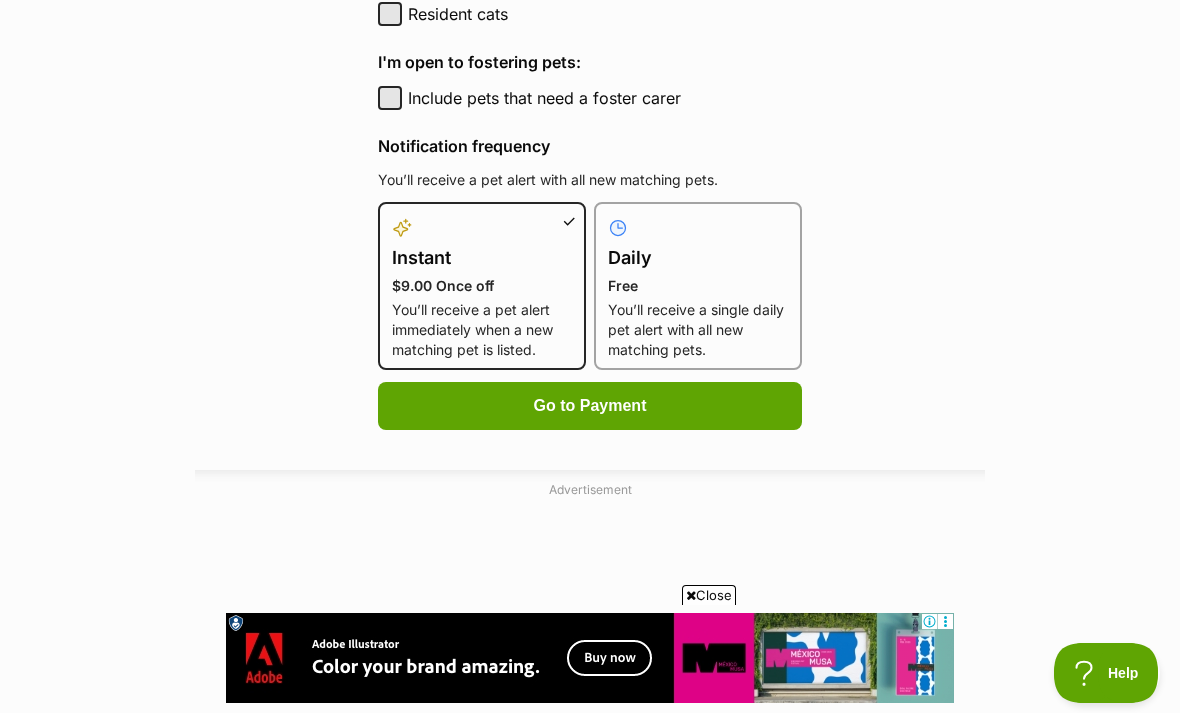 click on "Daily" at bounding box center (698, 258) 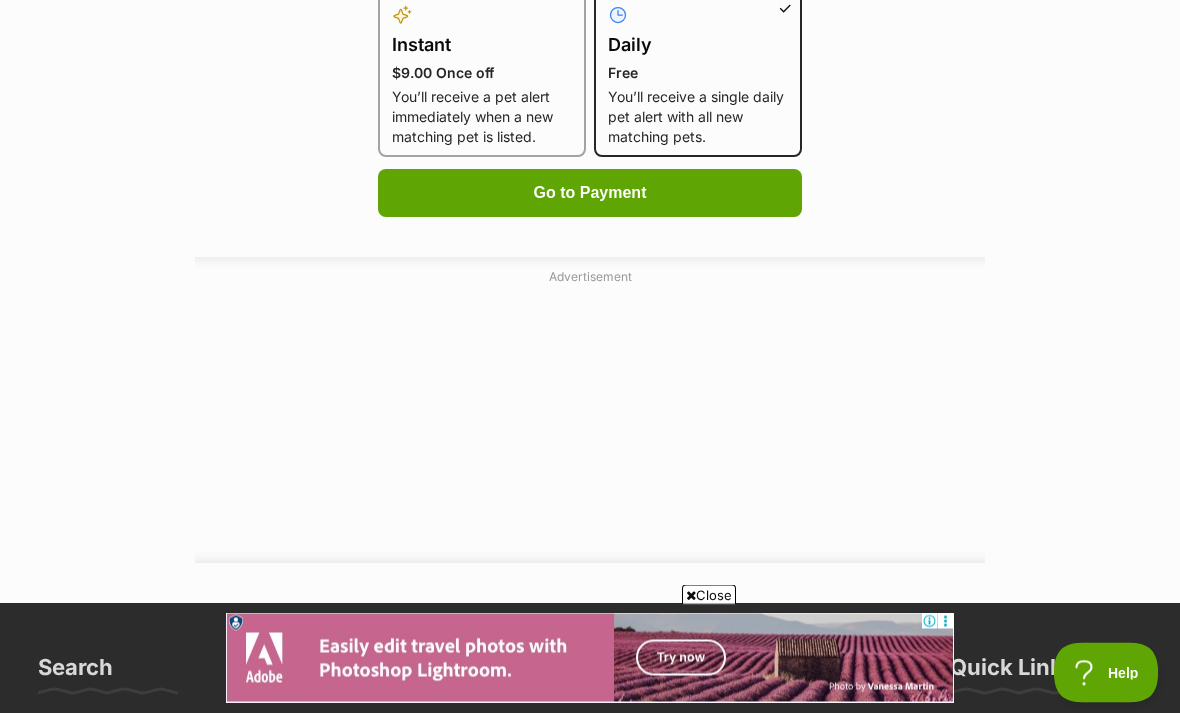 scroll, scrollTop: 1439, scrollLeft: 0, axis: vertical 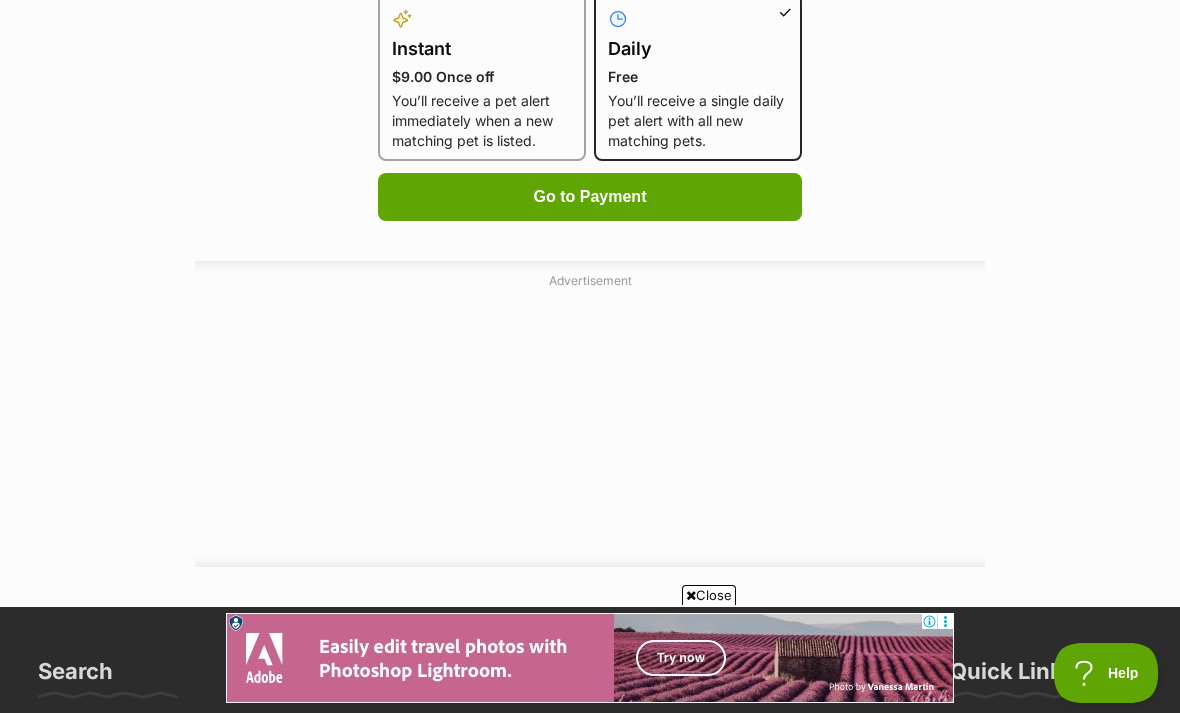 click on "Go to Payment" at bounding box center (590, 197) 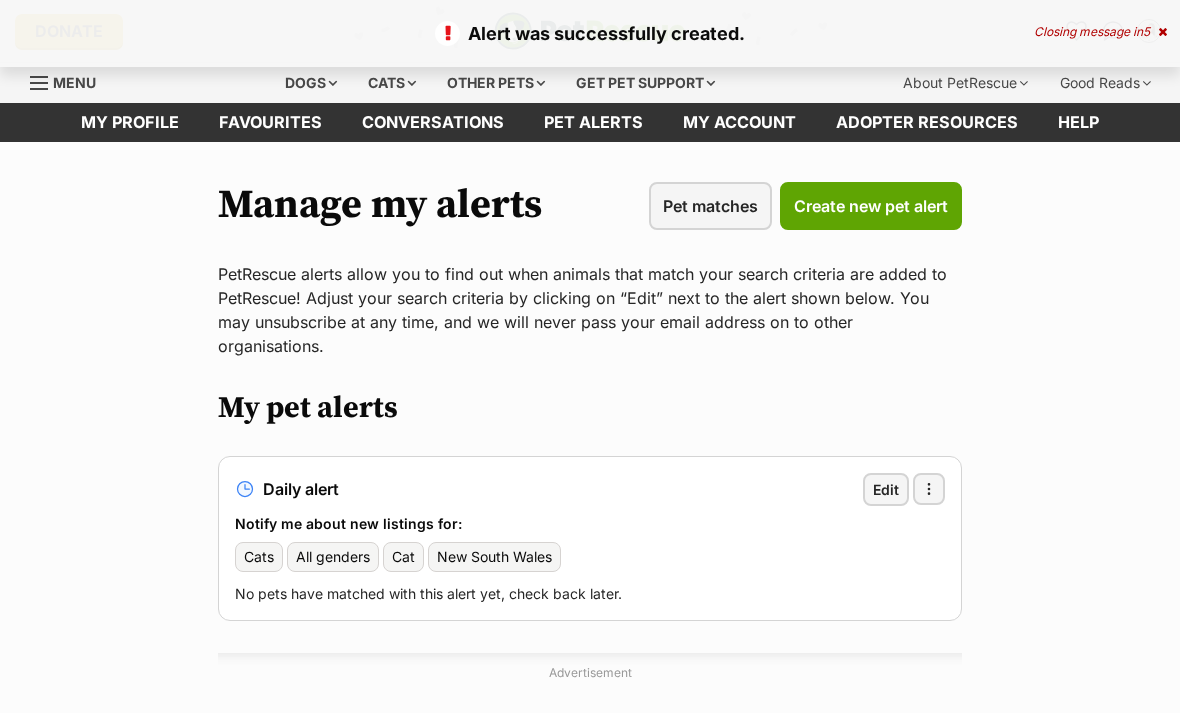scroll, scrollTop: 0, scrollLeft: 0, axis: both 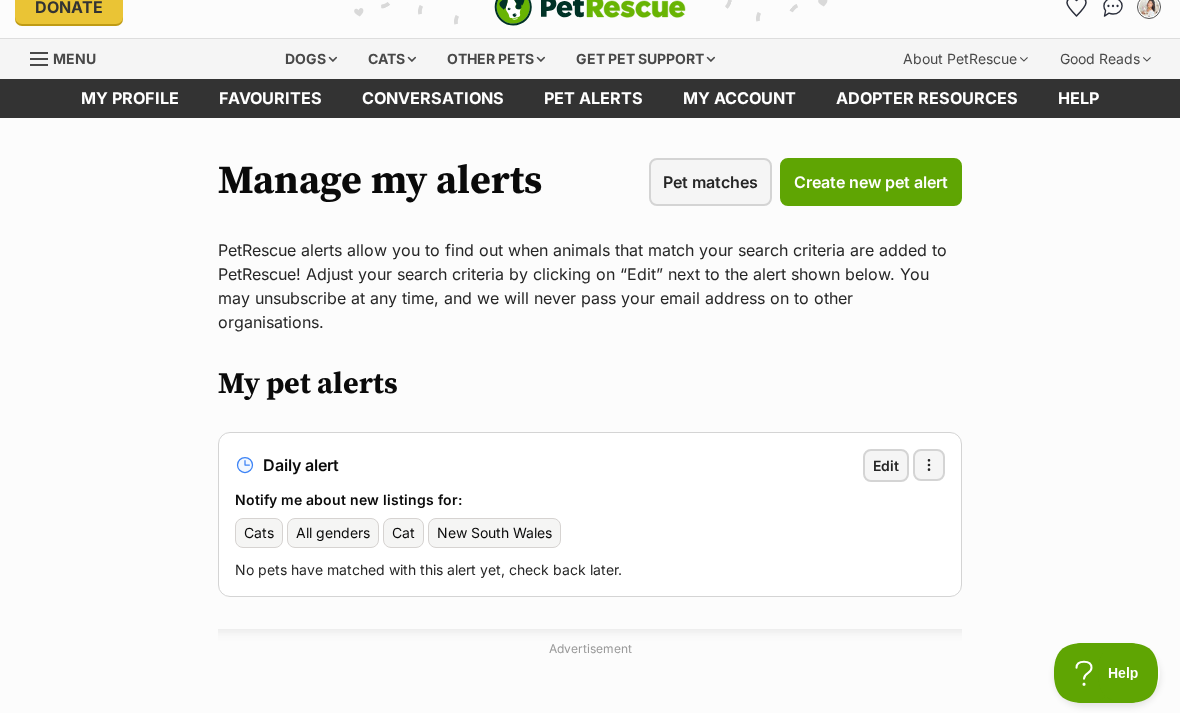 click on "Create new pet alert" at bounding box center [871, 182] 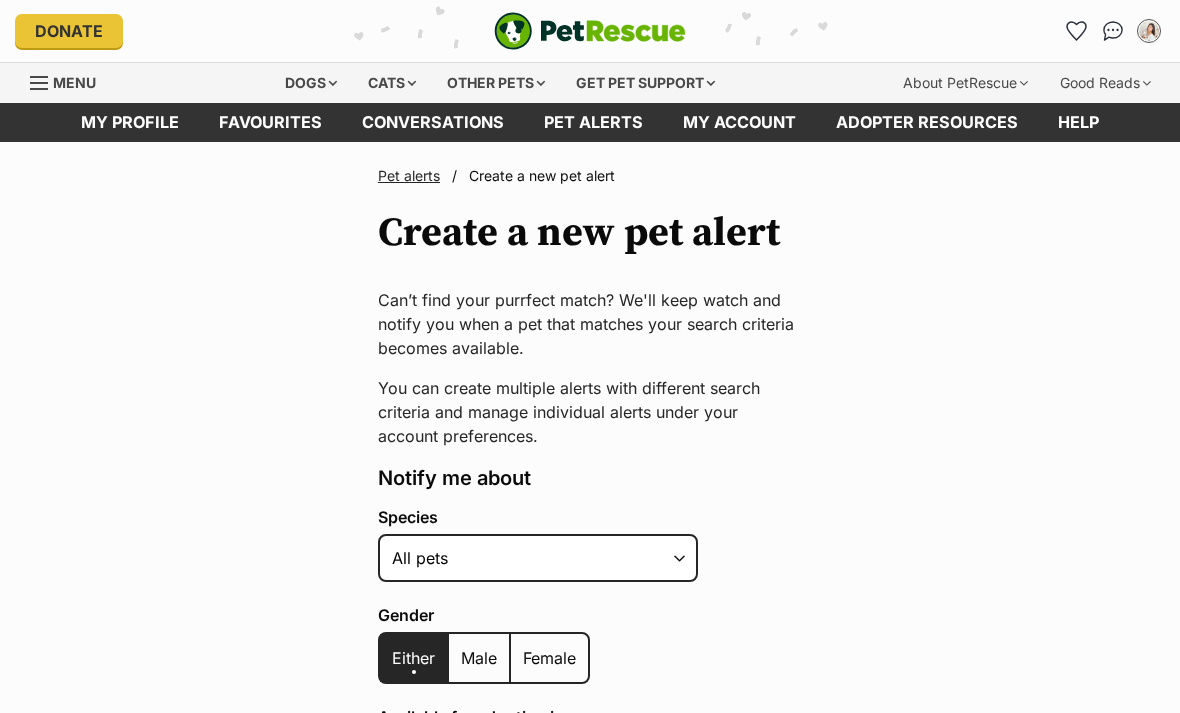 scroll, scrollTop: 0, scrollLeft: 0, axis: both 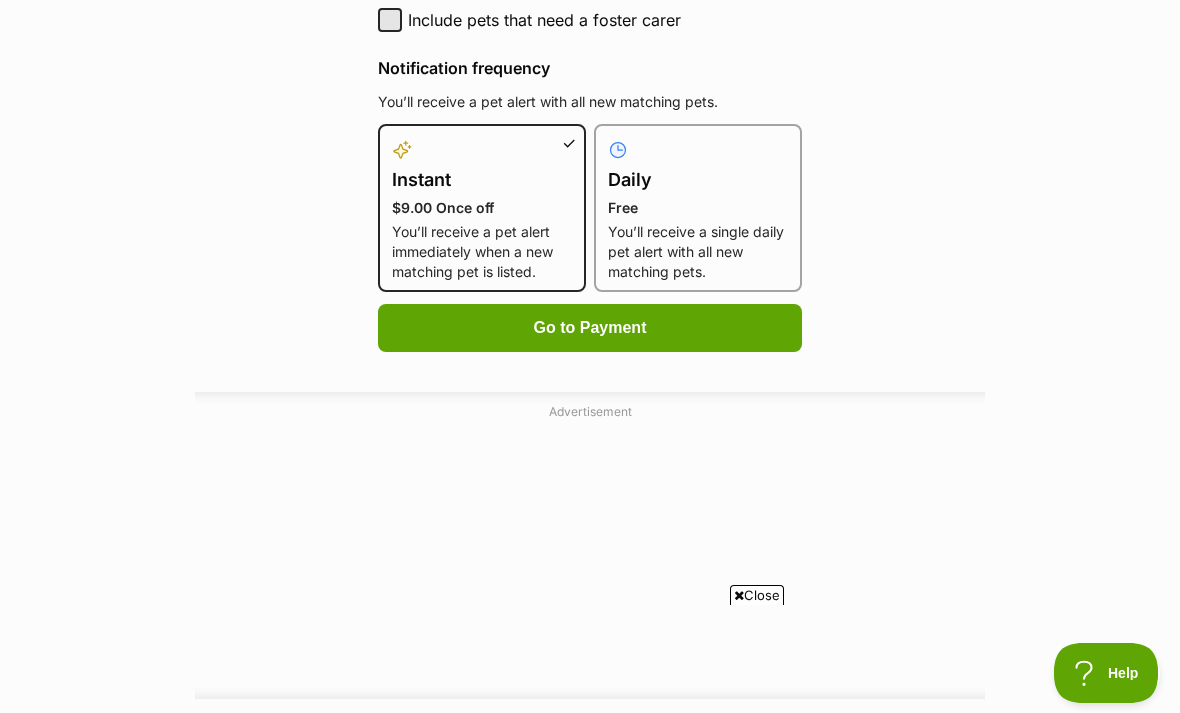 click on "Go to Payment" at bounding box center [590, 328] 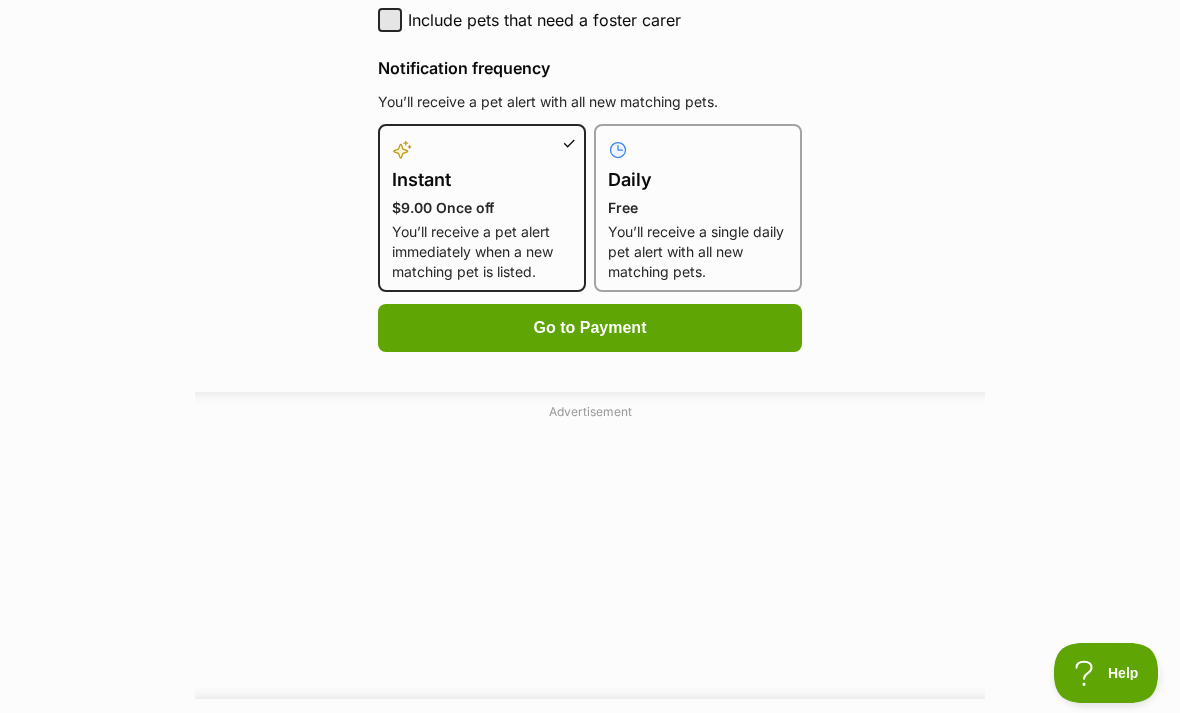 scroll, scrollTop: 1027, scrollLeft: 0, axis: vertical 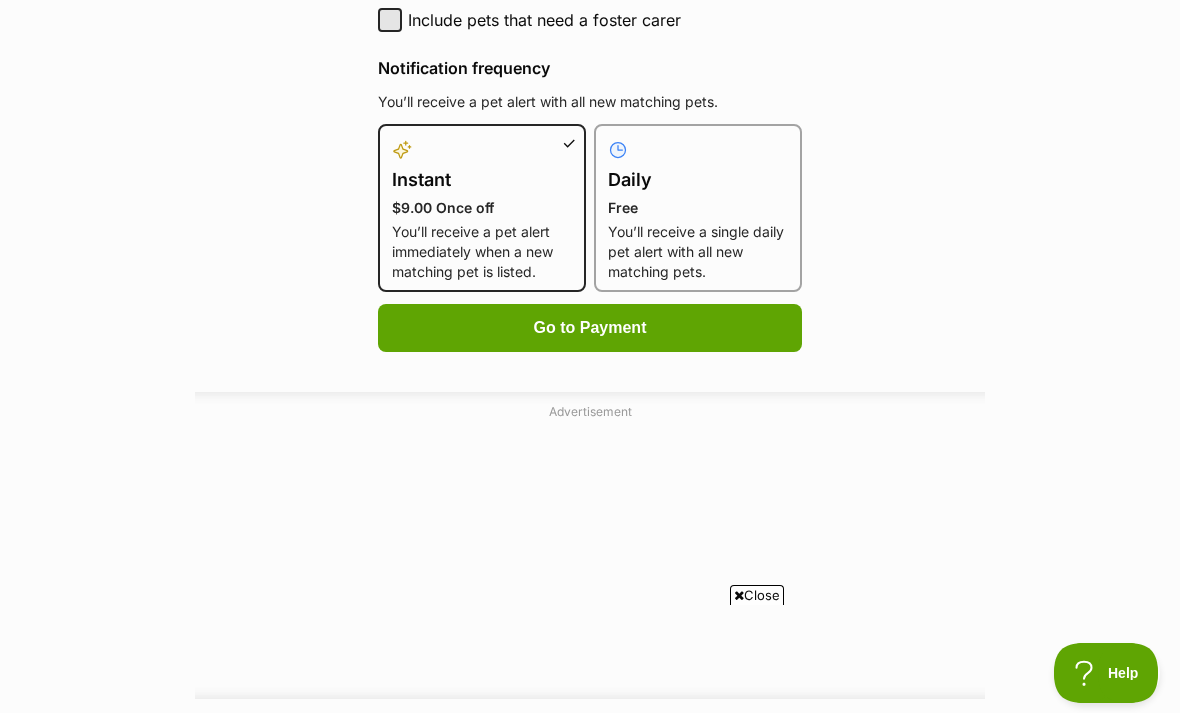 click on "You’ll receive a single daily pet alert with all new matching pets." at bounding box center (698, 252) 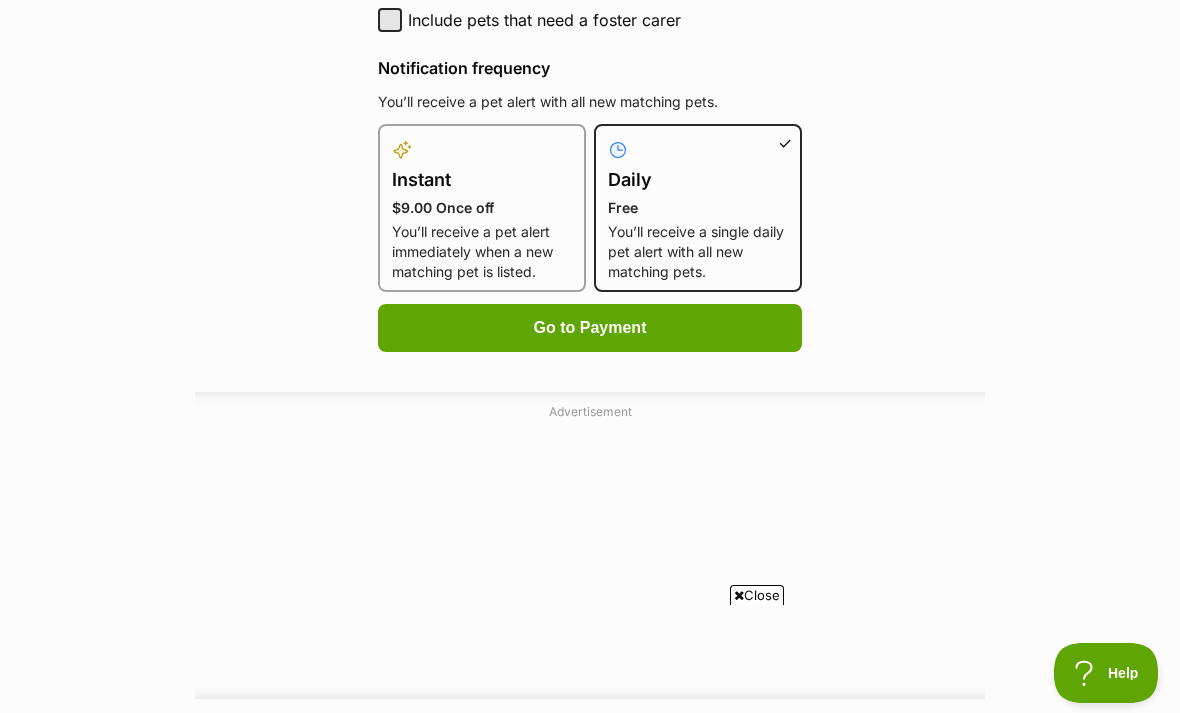 click on "Go to Payment" at bounding box center [590, 328] 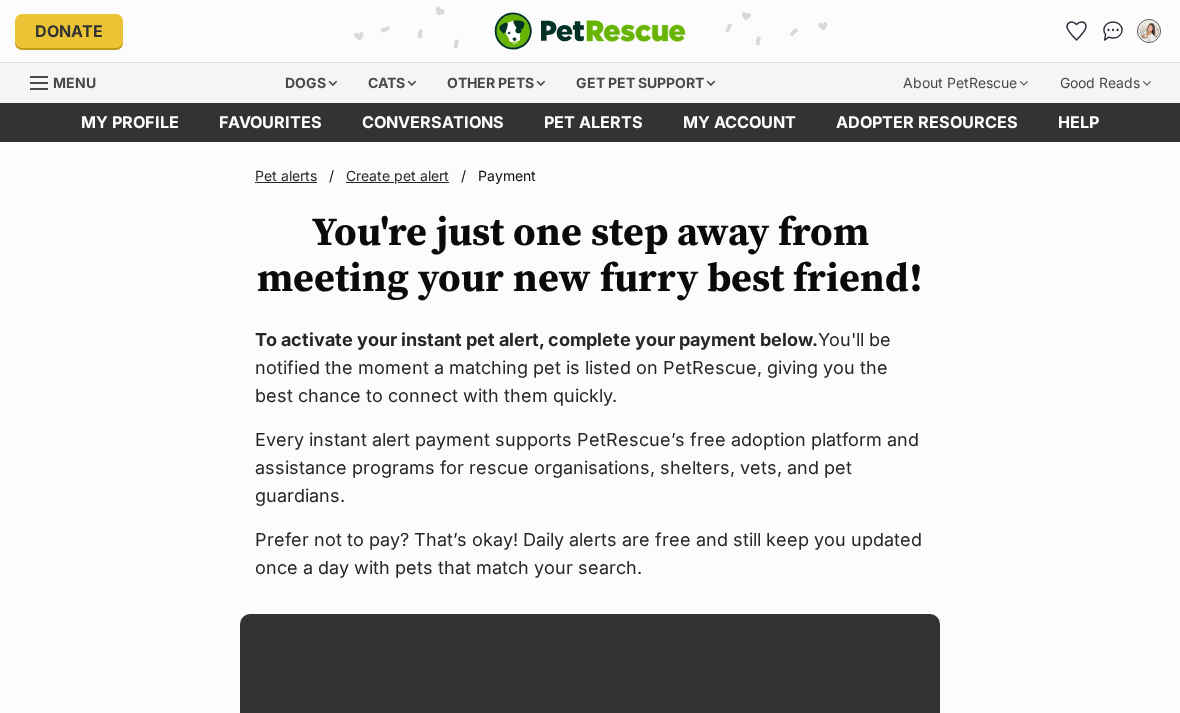 scroll, scrollTop: 0, scrollLeft: 0, axis: both 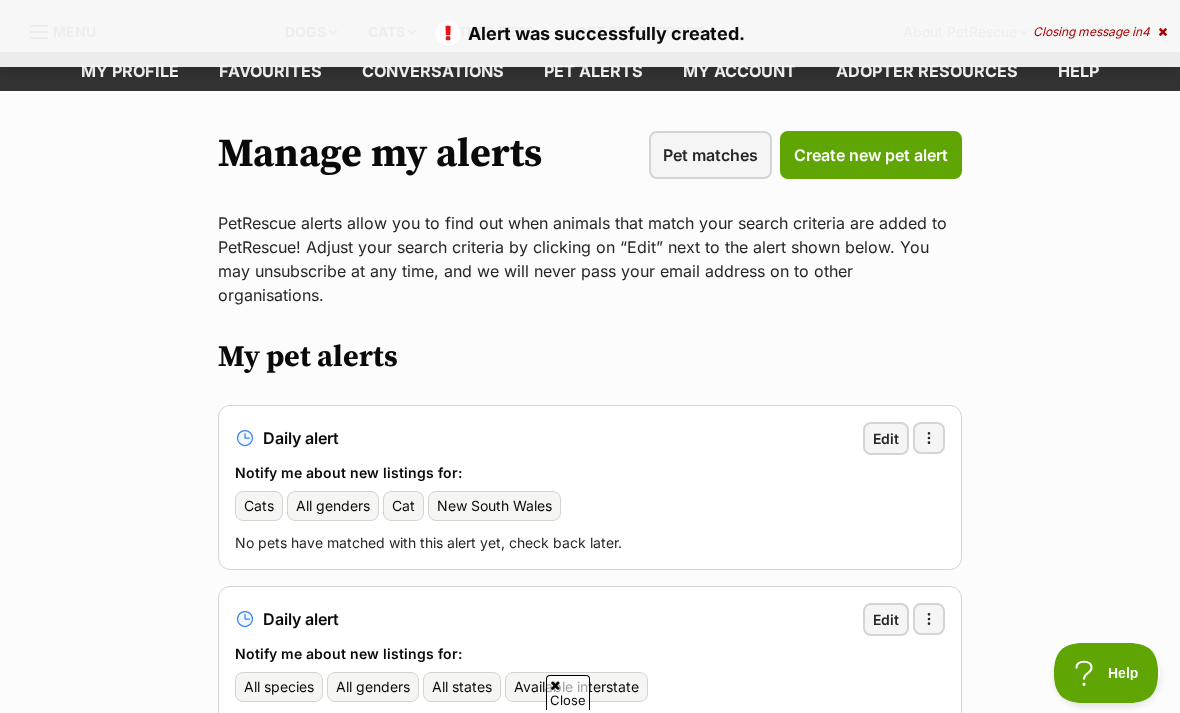click on "Create new pet alert" at bounding box center (871, 155) 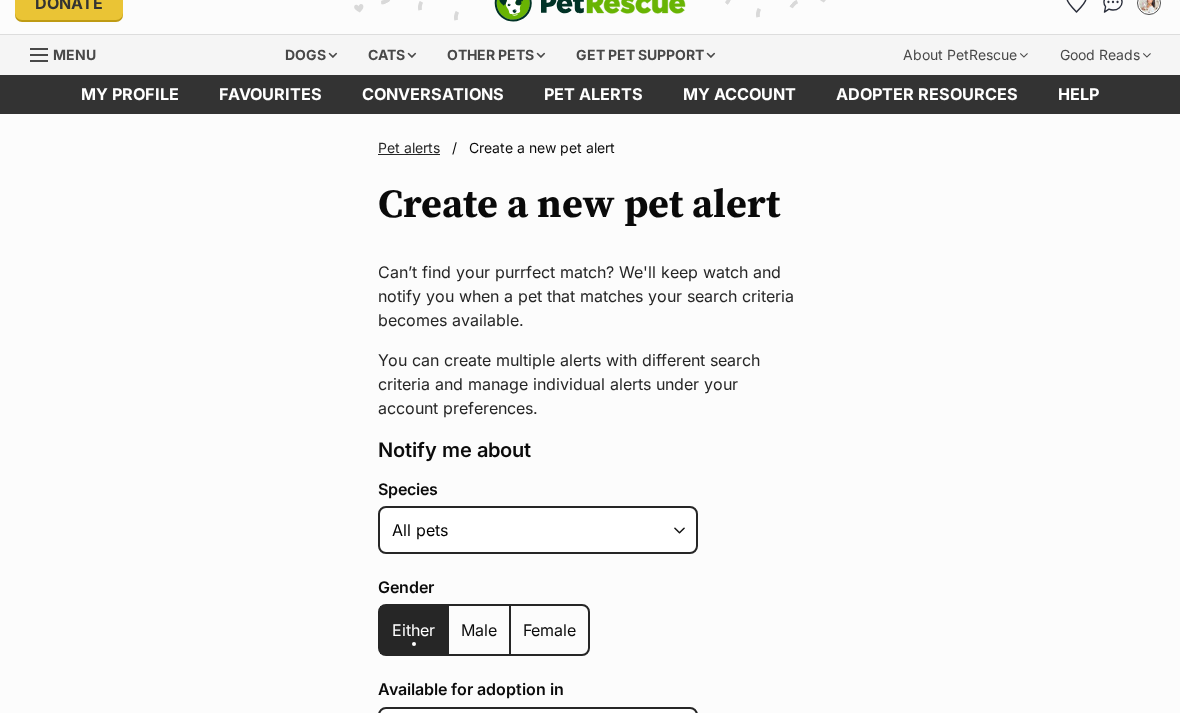scroll, scrollTop: 0, scrollLeft: 0, axis: both 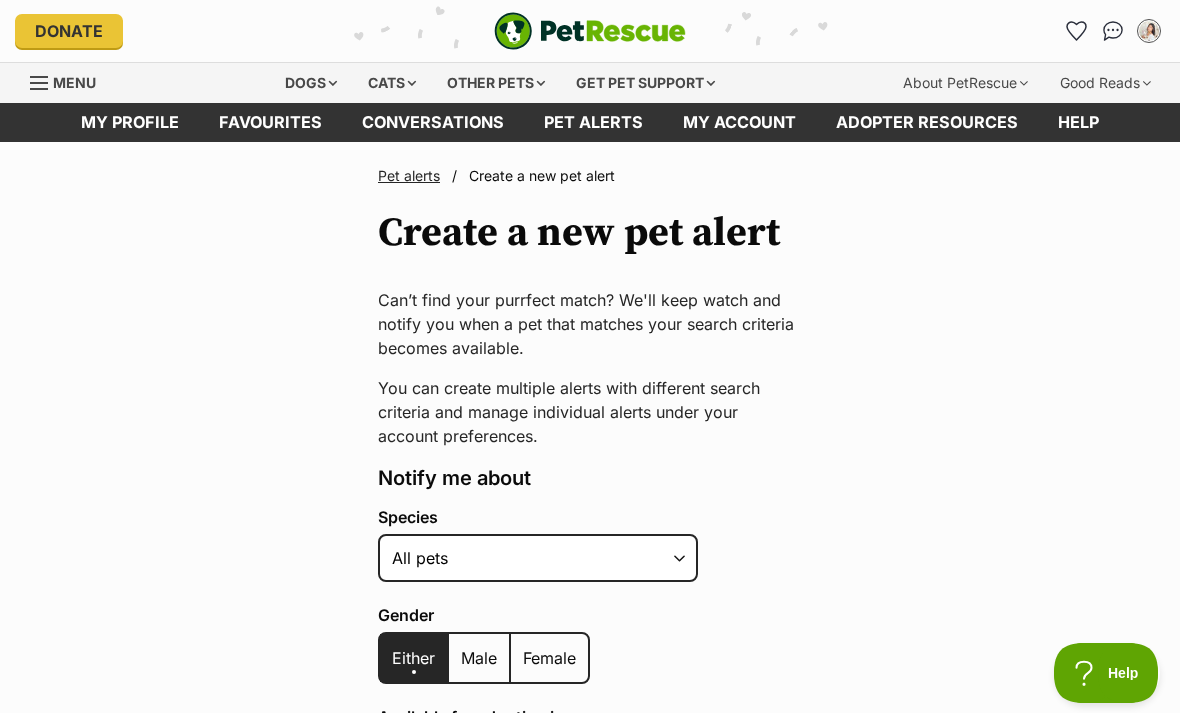 click on "Get pet support" at bounding box center (645, 83) 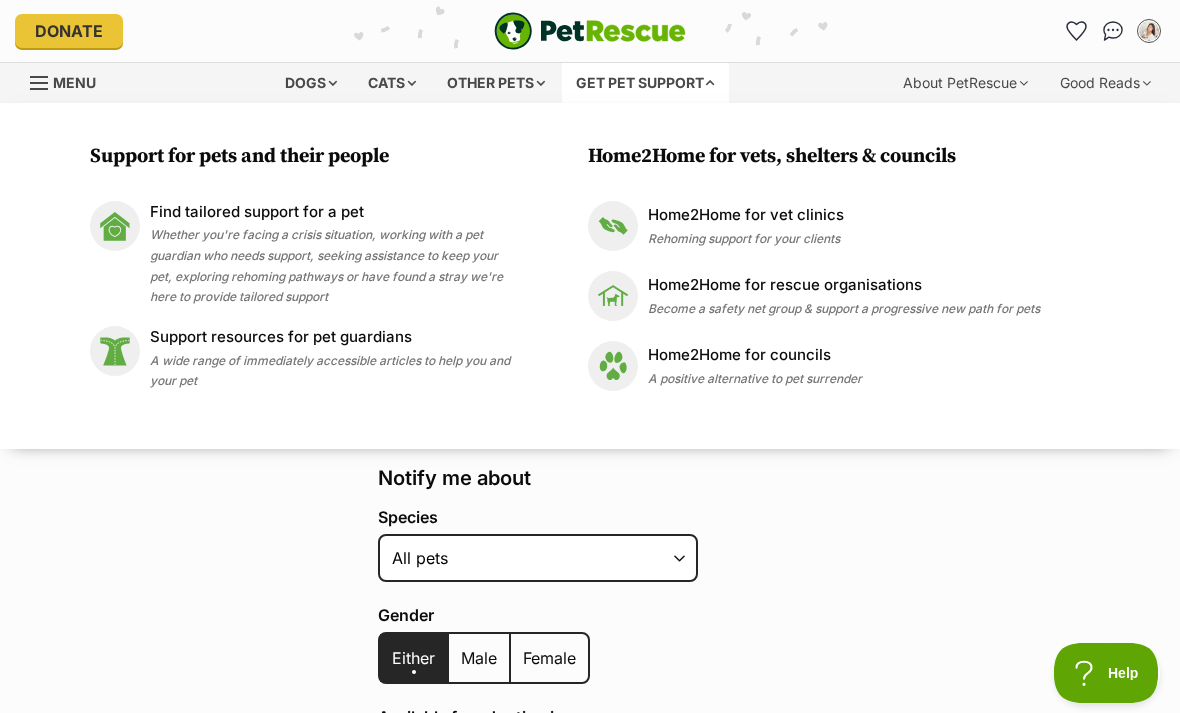 click on "Cats" at bounding box center [392, 83] 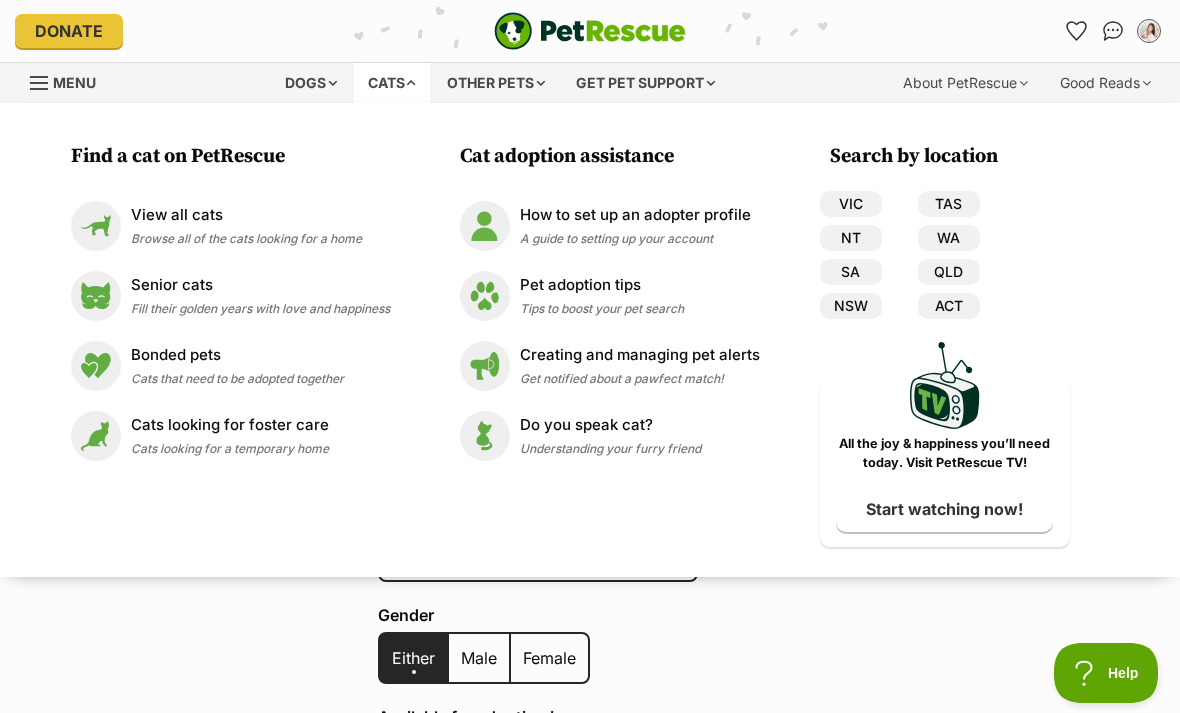 click on "View all cats" at bounding box center (246, 215) 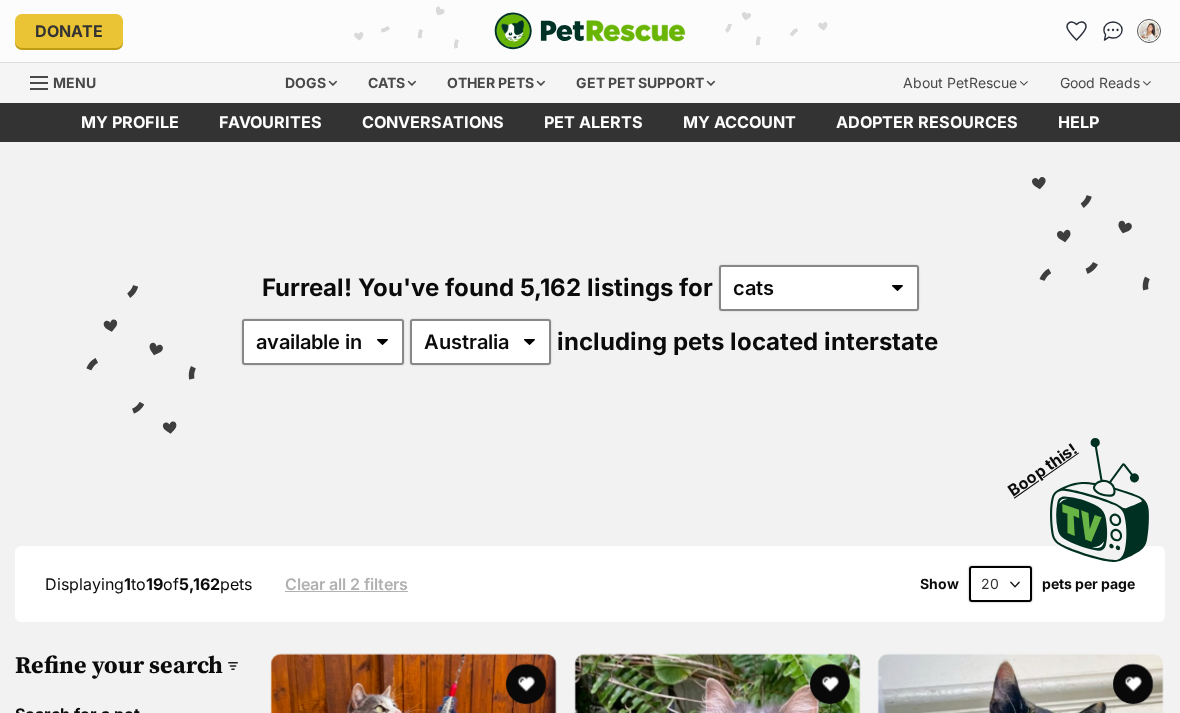 scroll, scrollTop: 0, scrollLeft: 0, axis: both 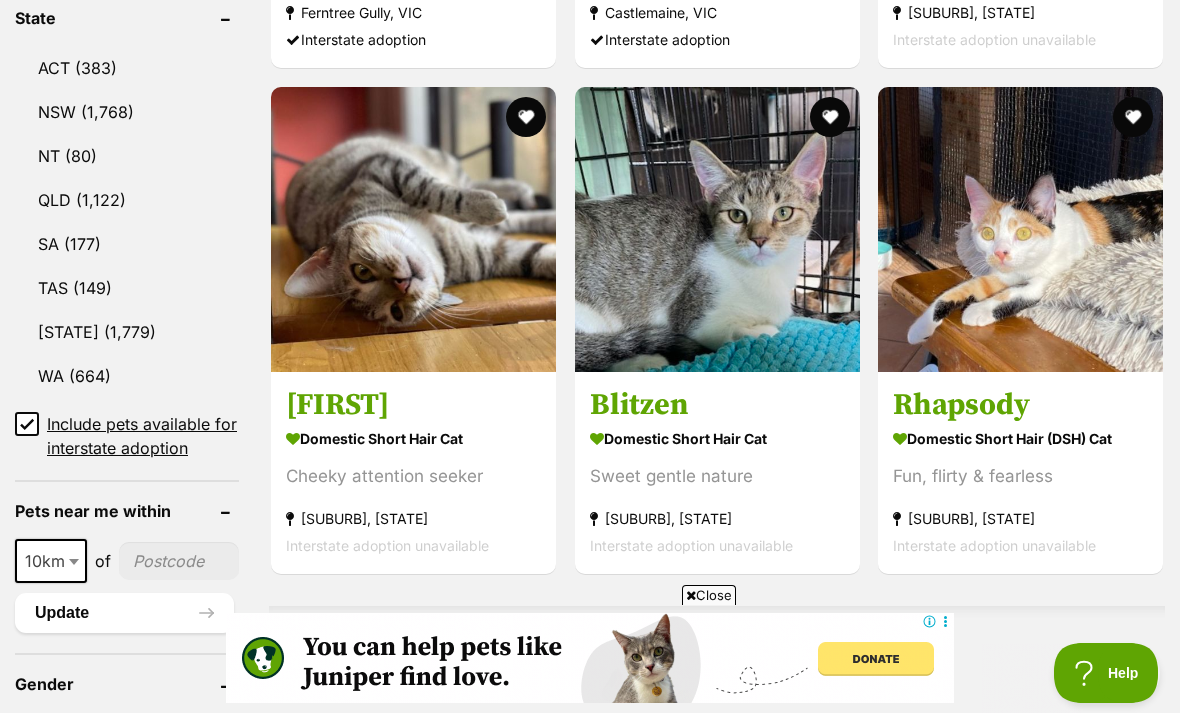 click on "NSW (1,768)" at bounding box center (127, 112) 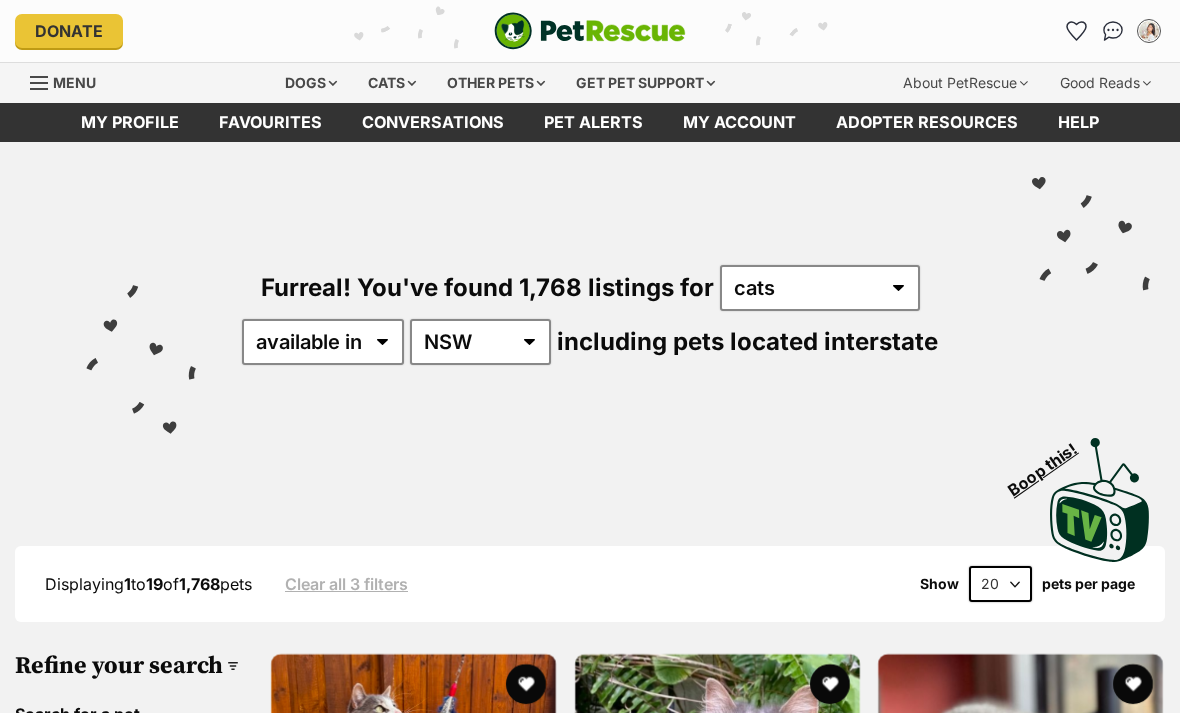 scroll, scrollTop: 0, scrollLeft: 0, axis: both 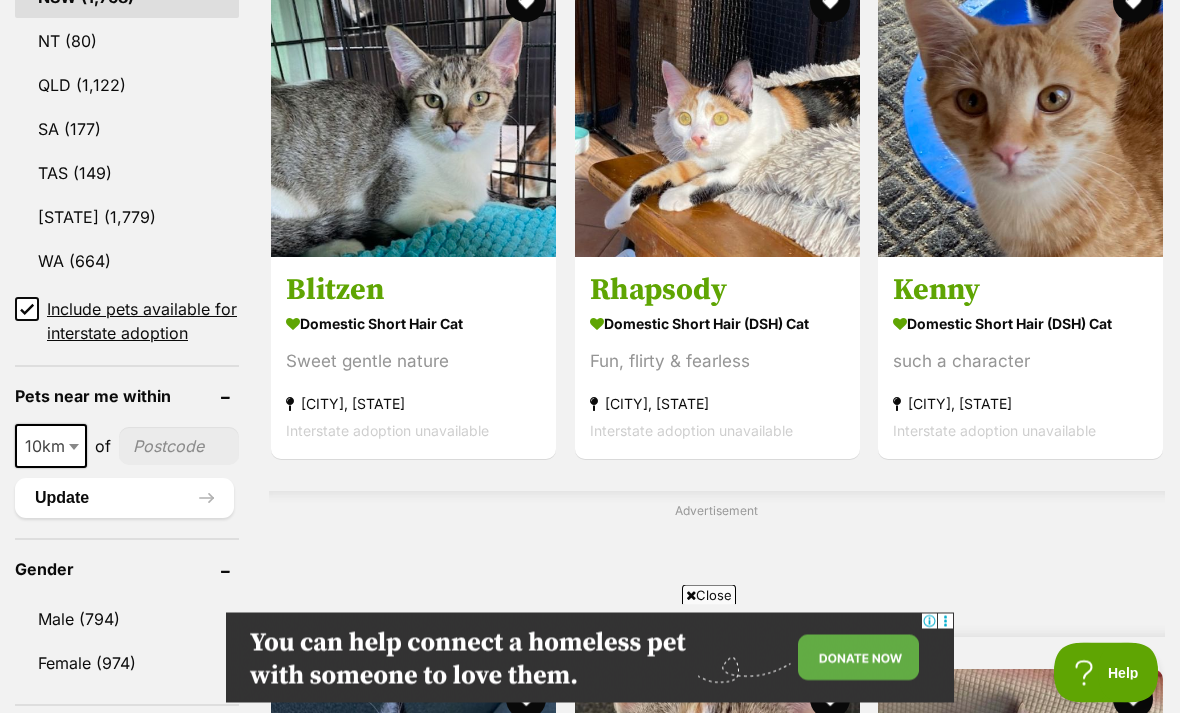 click on "Include pets available for interstate adoption" at bounding box center (27, 310) 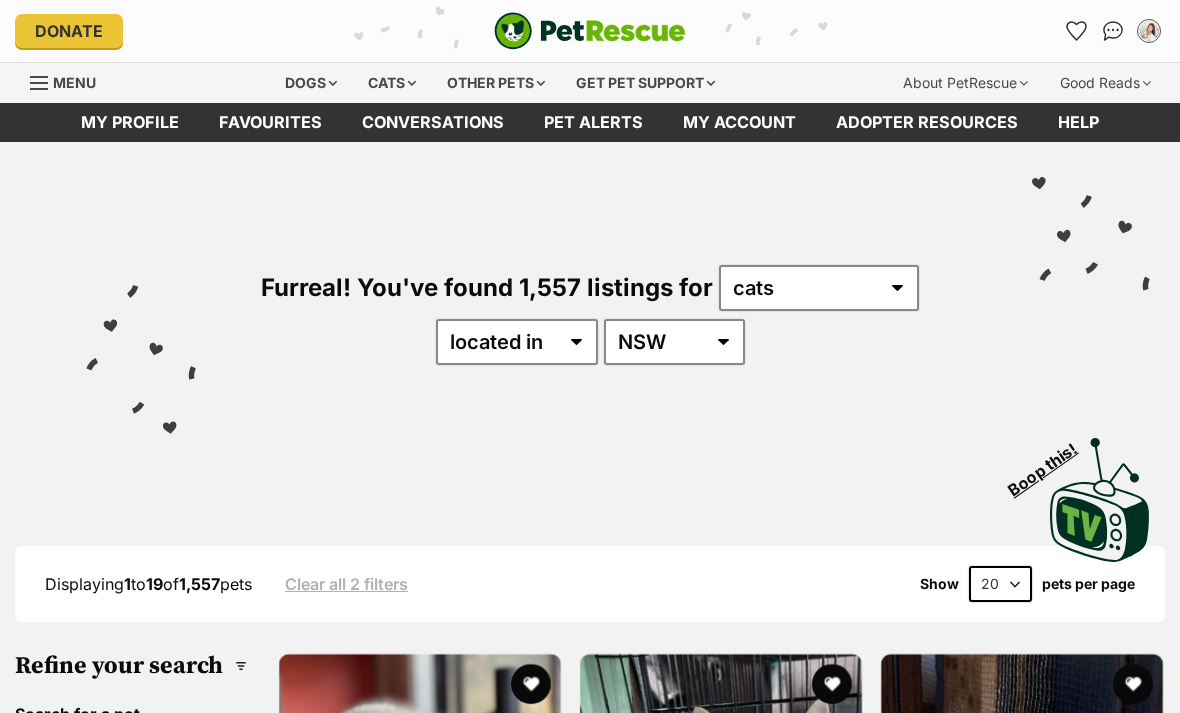 scroll, scrollTop: 231, scrollLeft: 0, axis: vertical 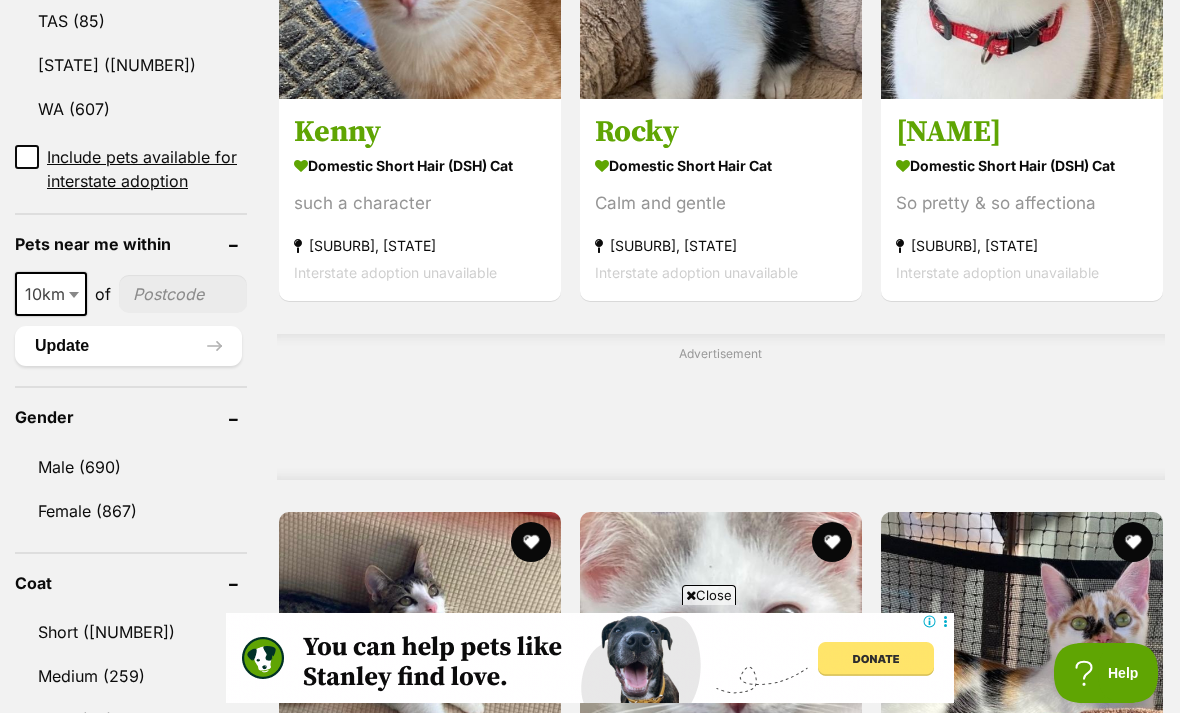 click on "Pets near me within" at bounding box center (131, 244) 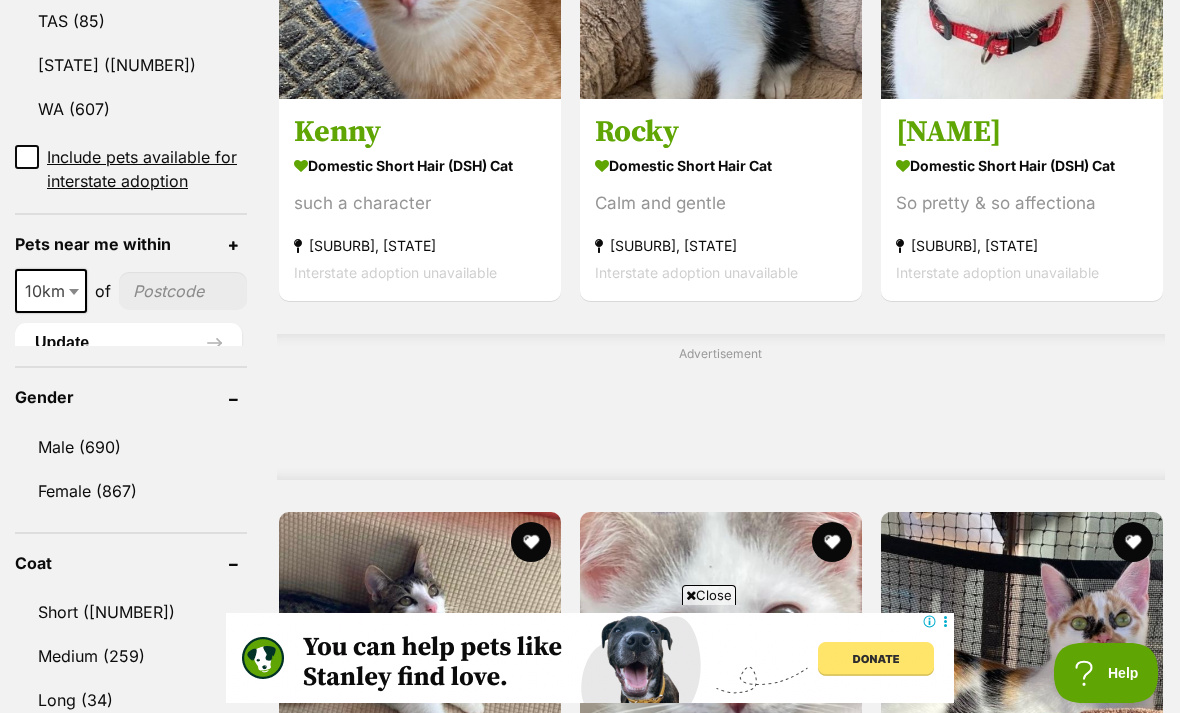 scroll, scrollTop: 0, scrollLeft: 0, axis: both 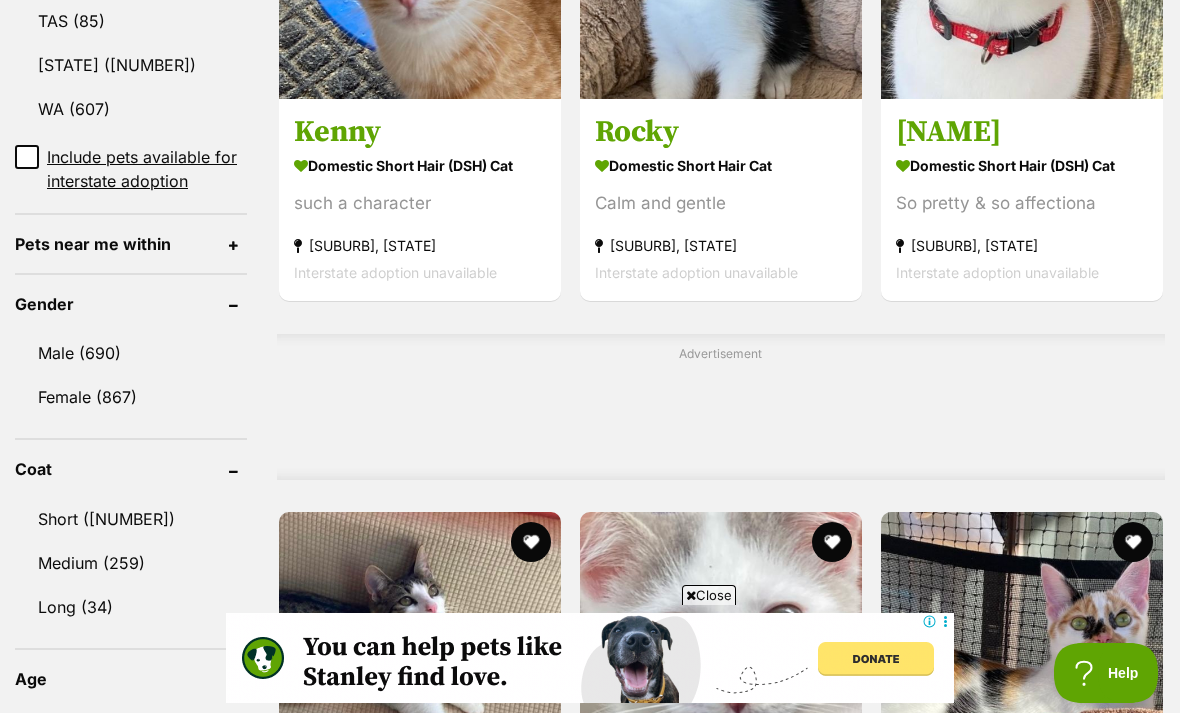 click on "Pets near me within" at bounding box center [131, 244] 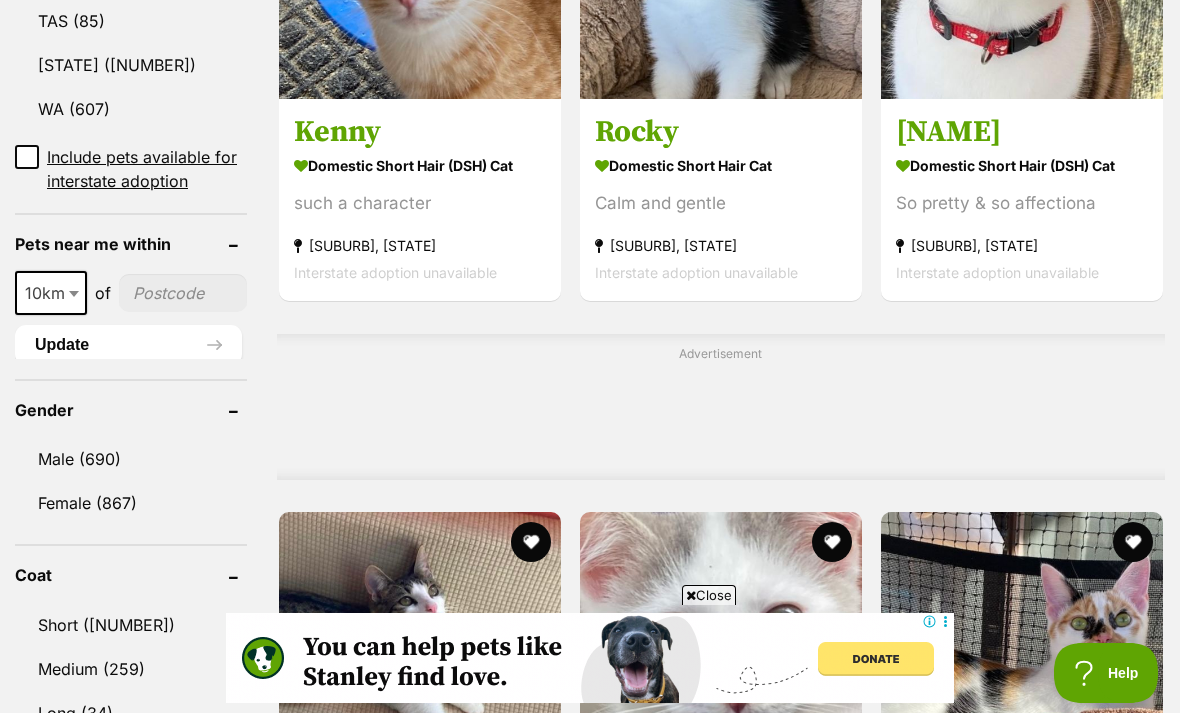 scroll, scrollTop: 0, scrollLeft: 0, axis: both 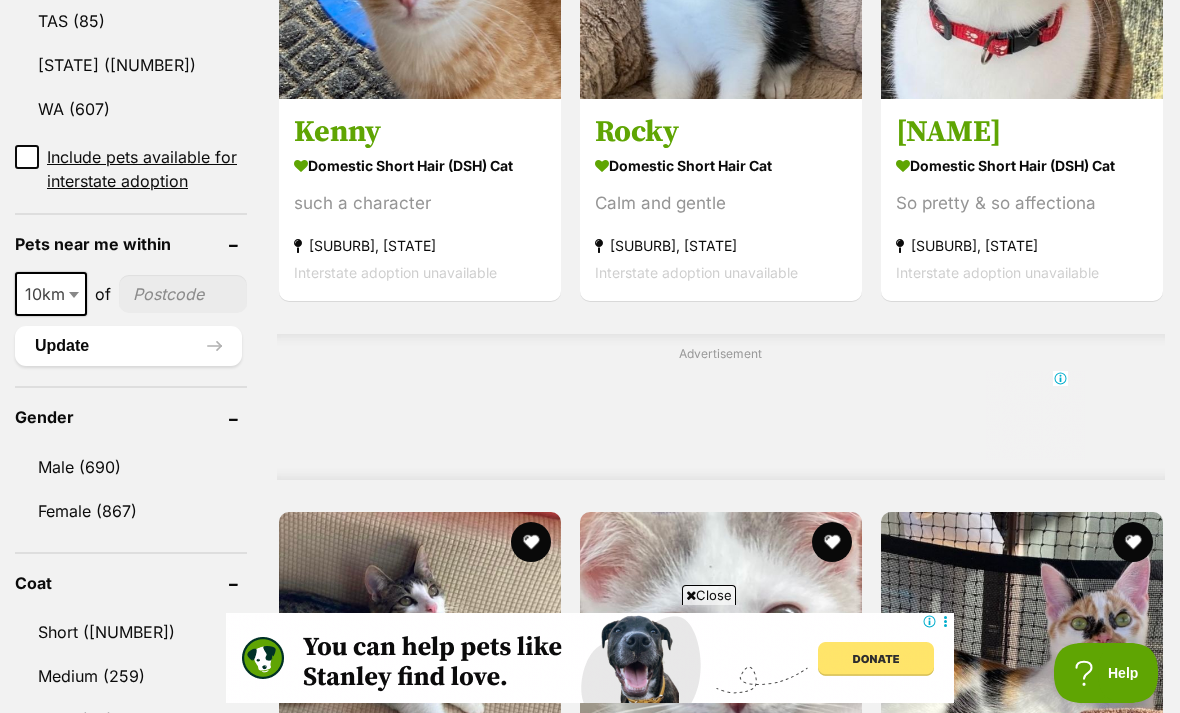 click at bounding box center (183, 294) 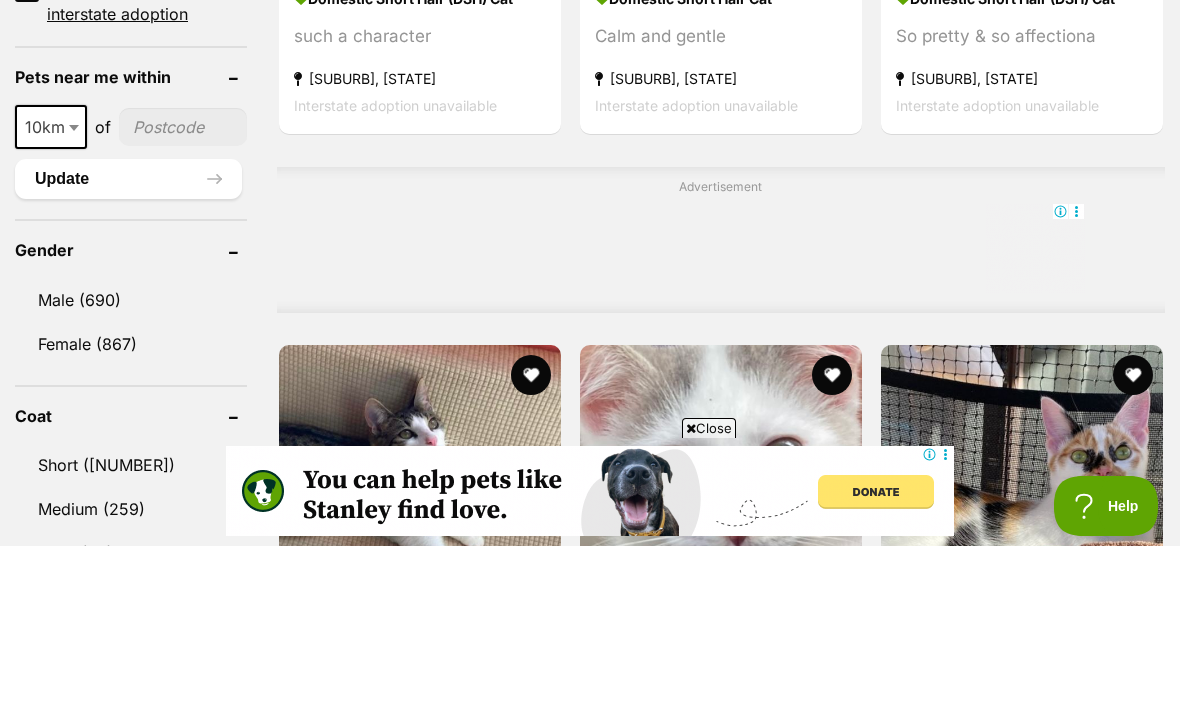 type on "2153" 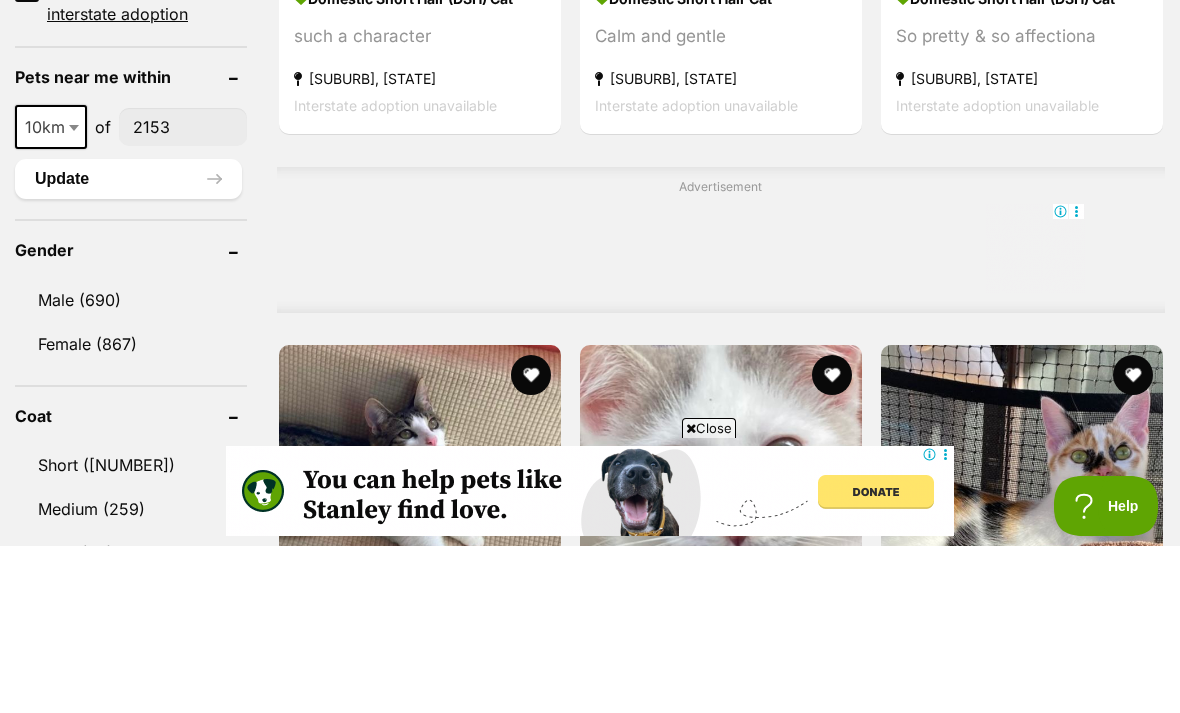 scroll, scrollTop: 1507, scrollLeft: 0, axis: vertical 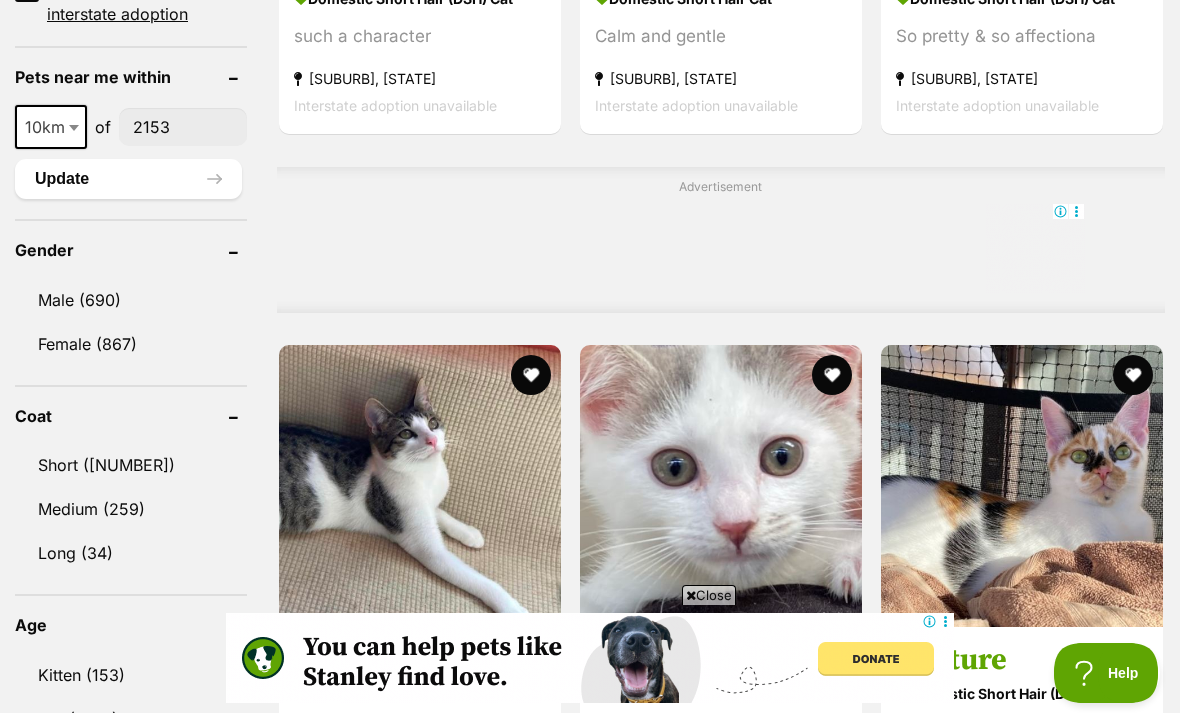 click on "Update" at bounding box center (128, 179) 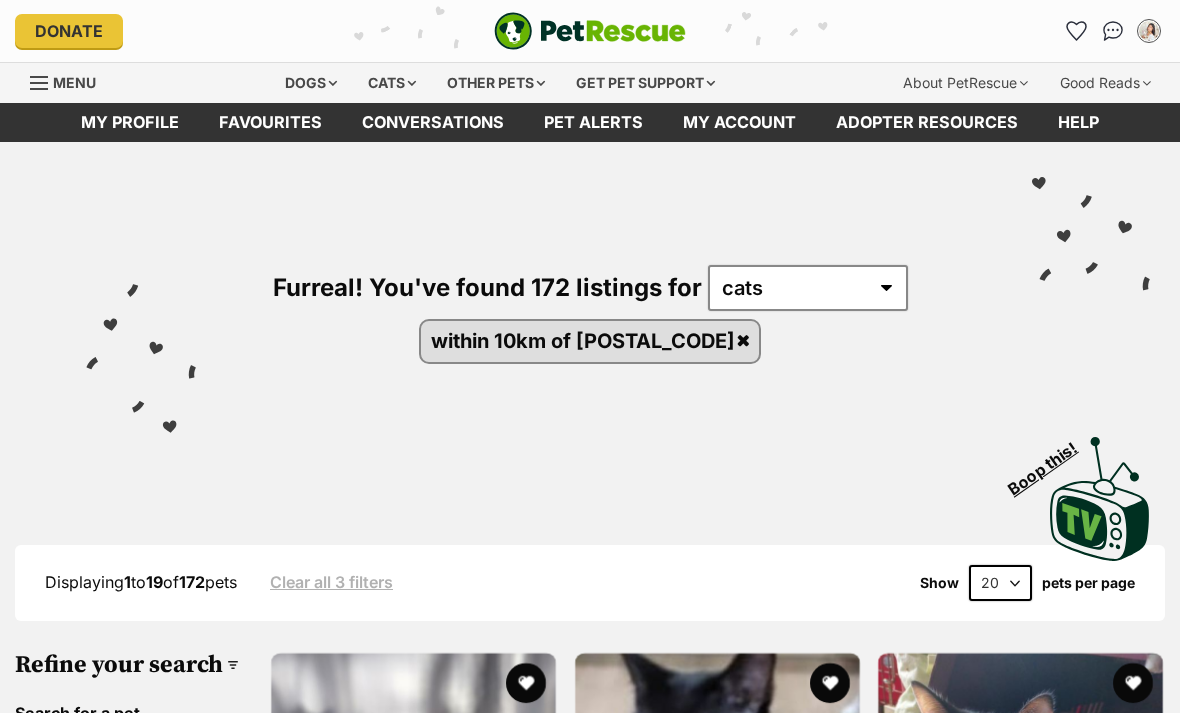 scroll, scrollTop: 77, scrollLeft: 0, axis: vertical 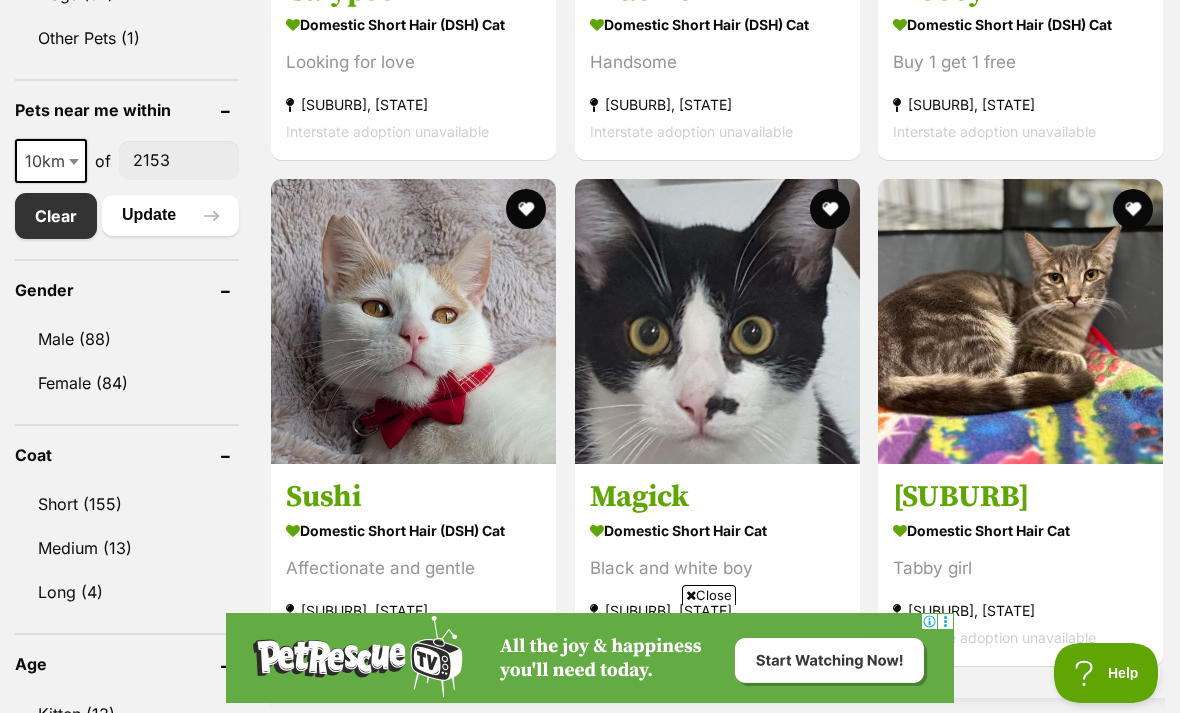 click at bounding box center [76, 161] 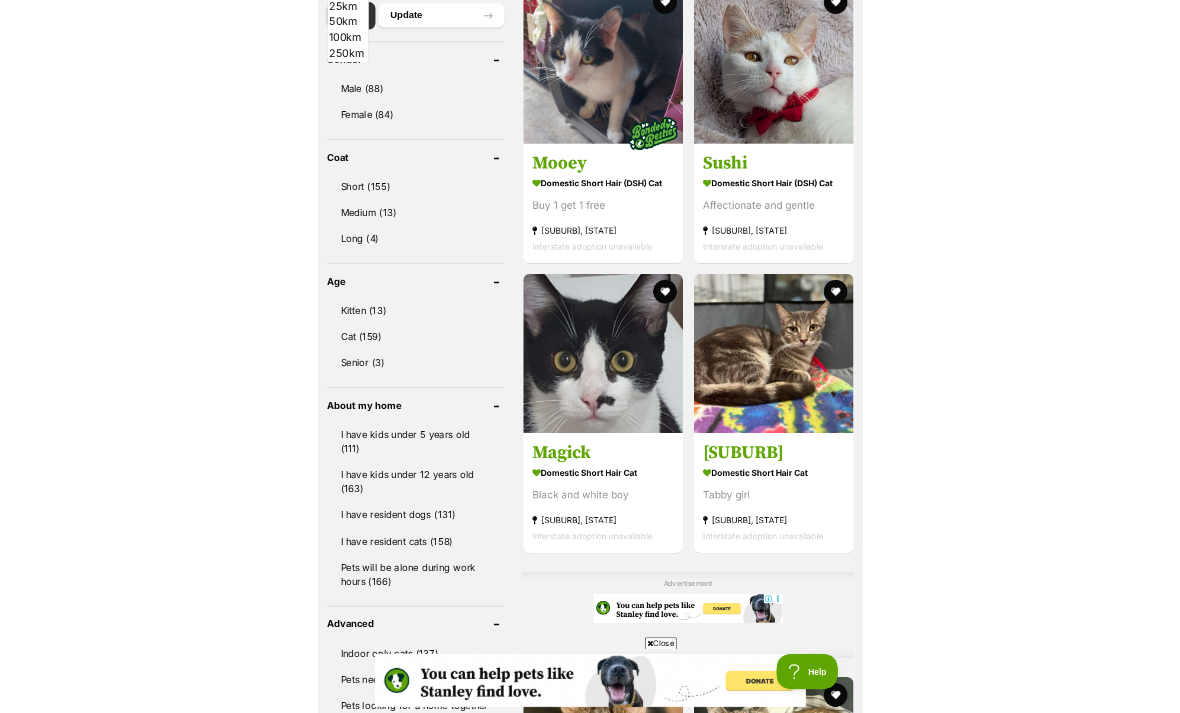 scroll, scrollTop: 970, scrollLeft: 0, axis: vertical 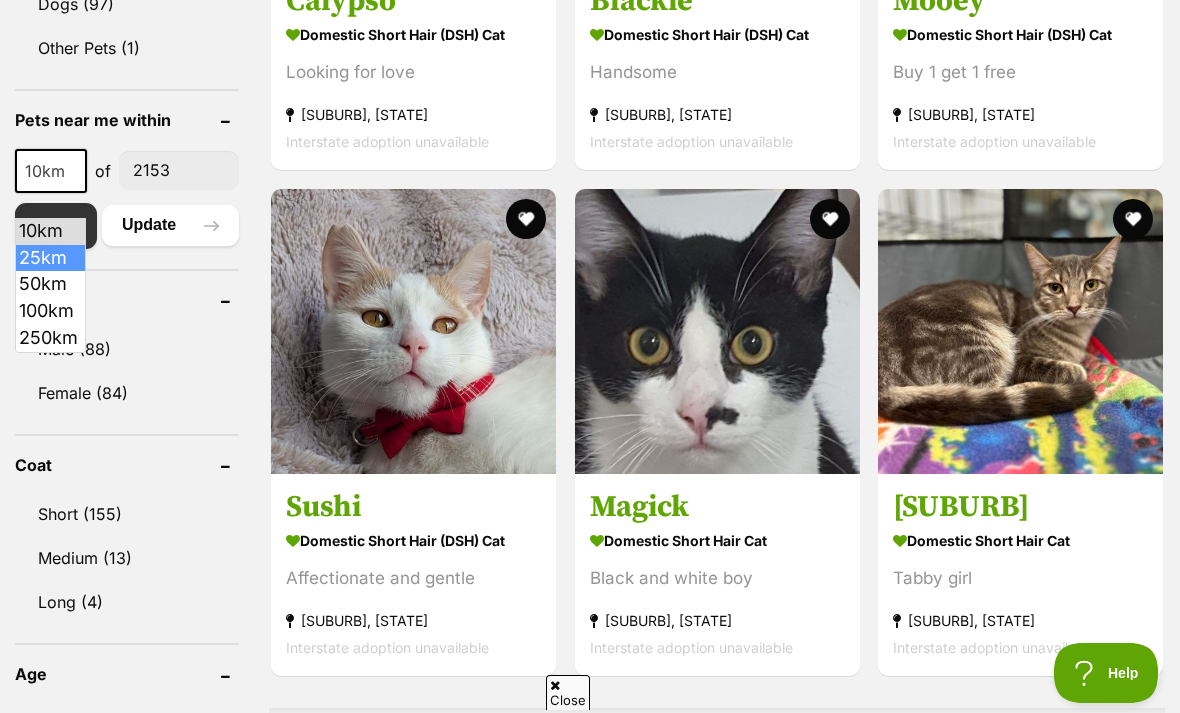 select on "25" 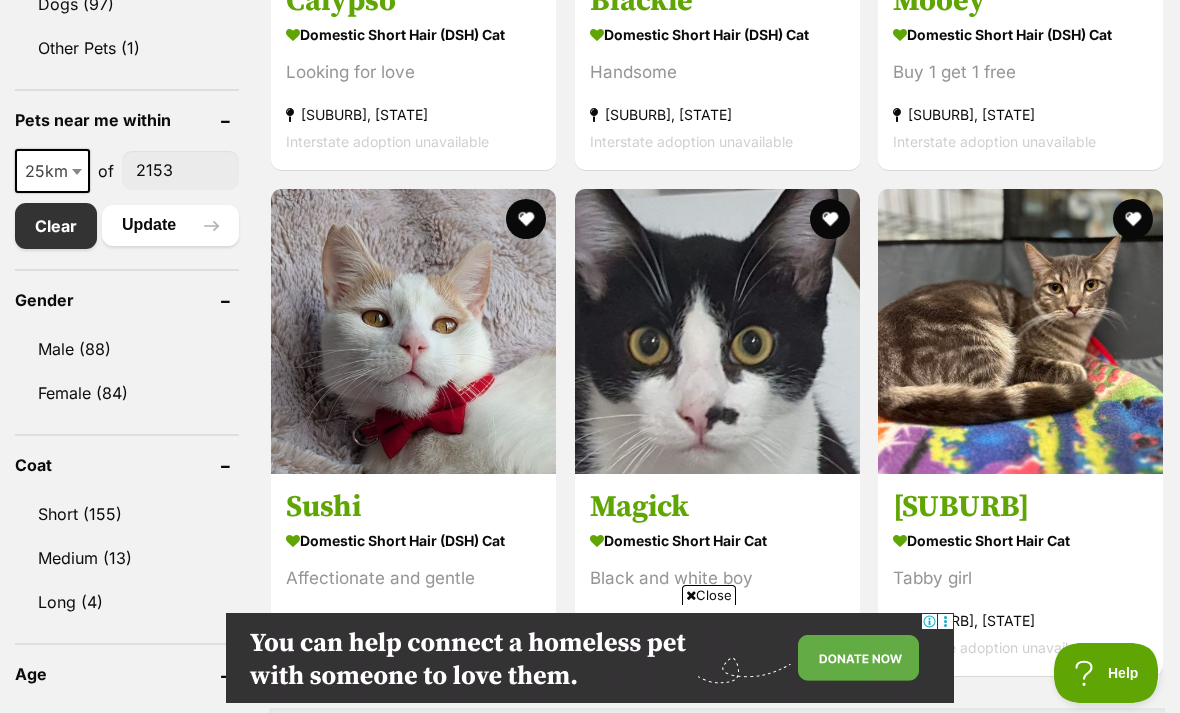 scroll, scrollTop: 0, scrollLeft: 0, axis: both 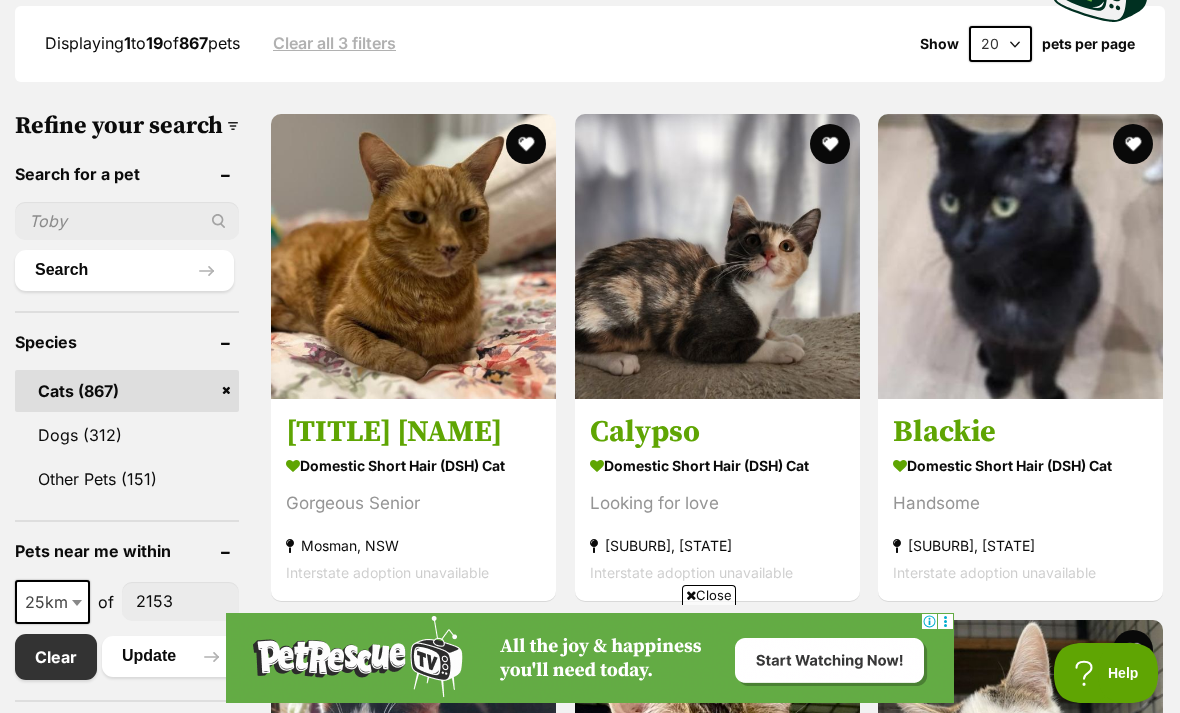 click on "Domestic Short Hair (DSH) Cat" at bounding box center (413, 465) 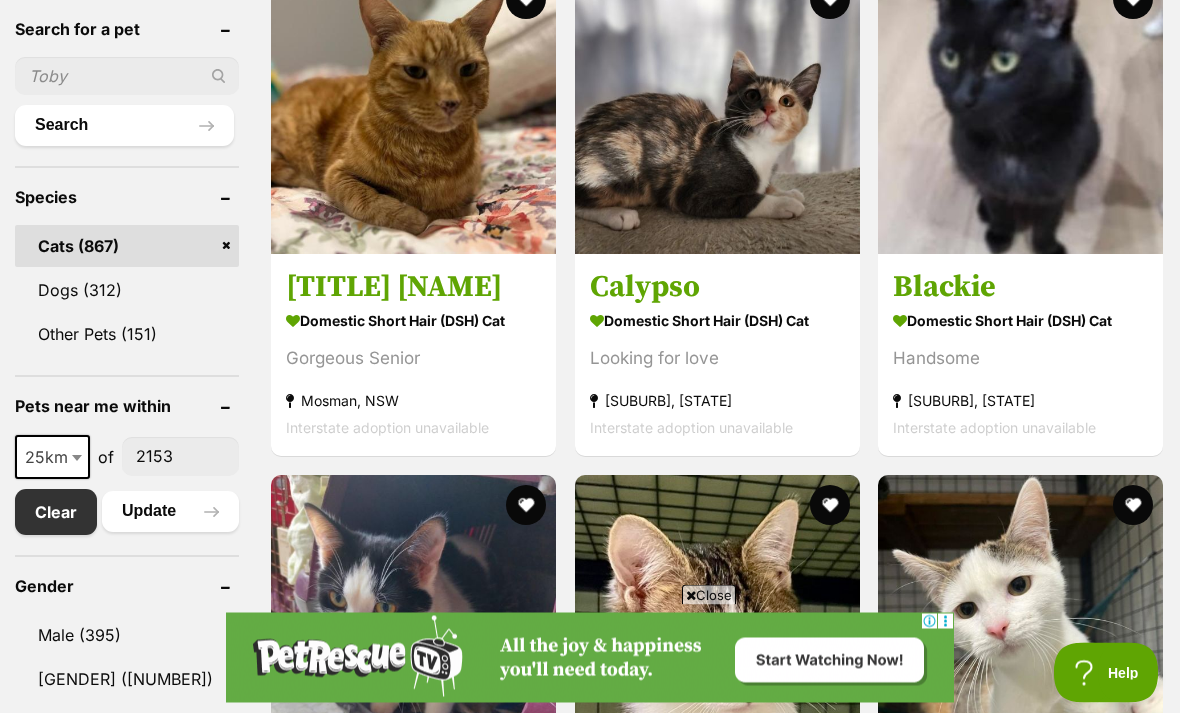 scroll, scrollTop: 732, scrollLeft: 0, axis: vertical 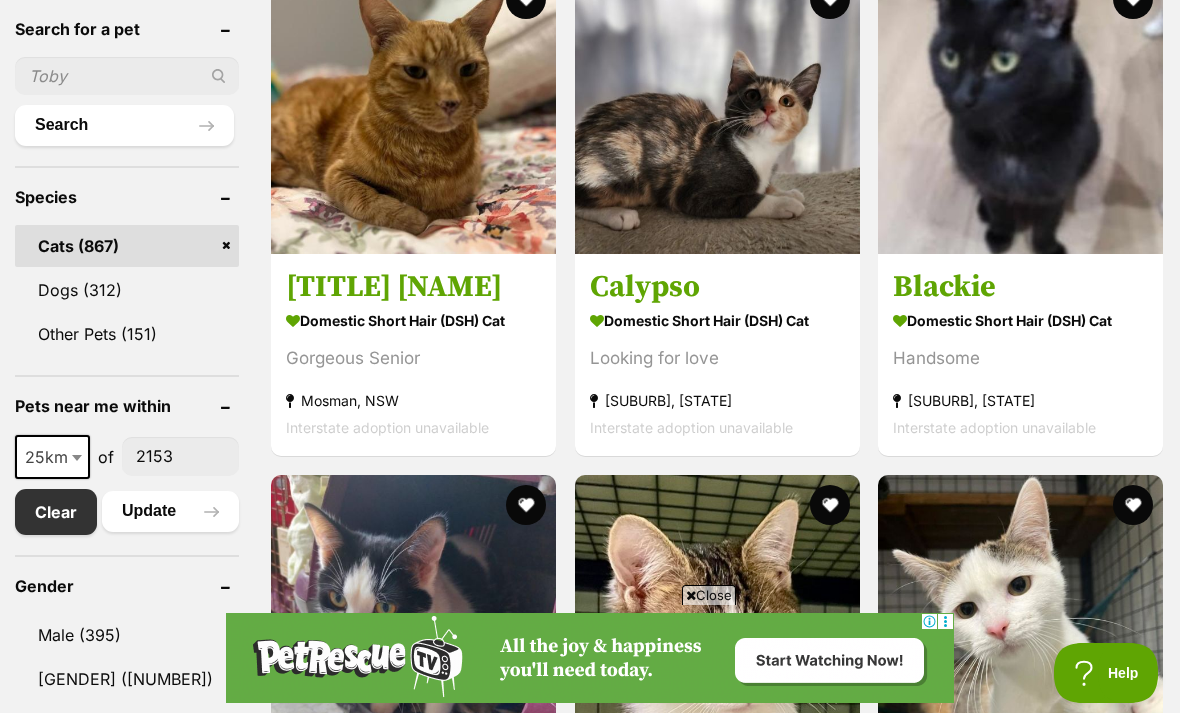 click on "Calypso" at bounding box center [717, 287] 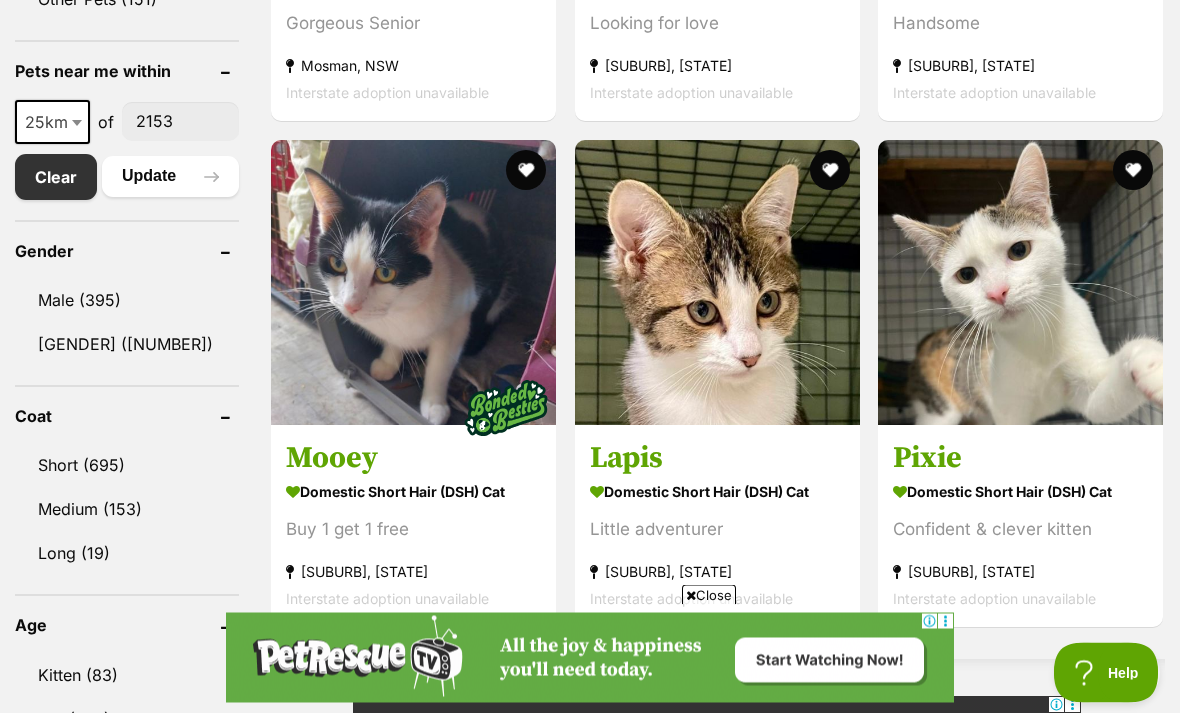 scroll, scrollTop: 1074, scrollLeft: 0, axis: vertical 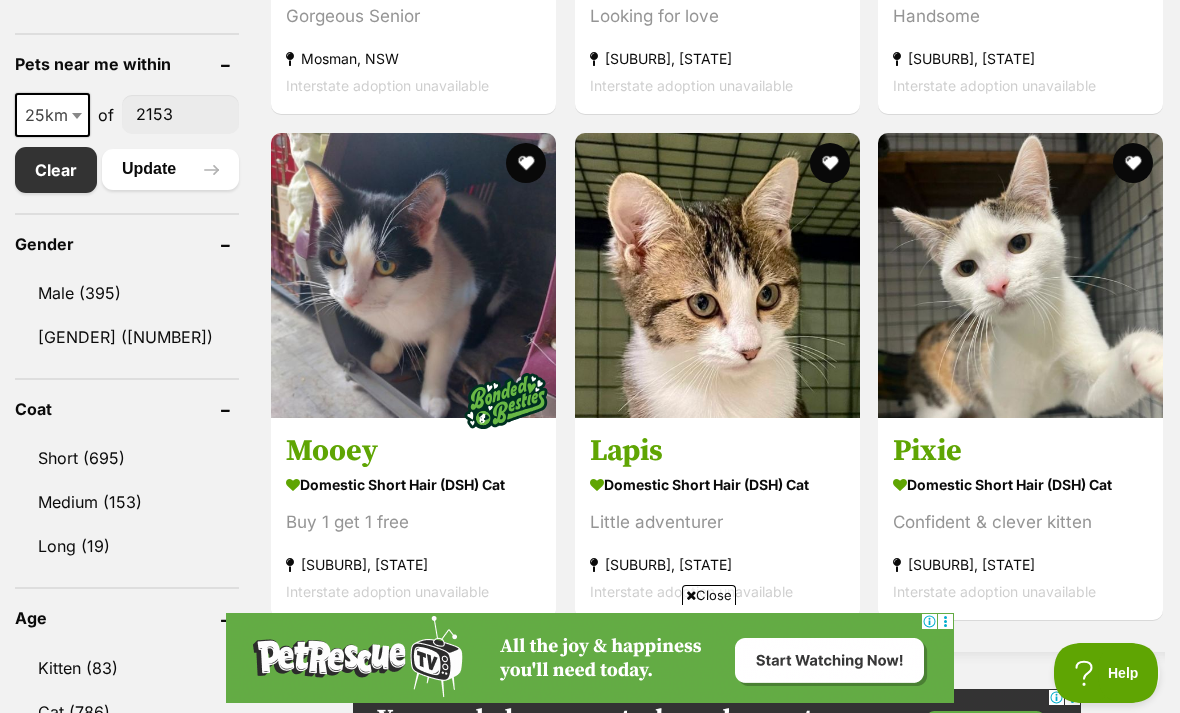 click on "Lapis" at bounding box center [717, 451] 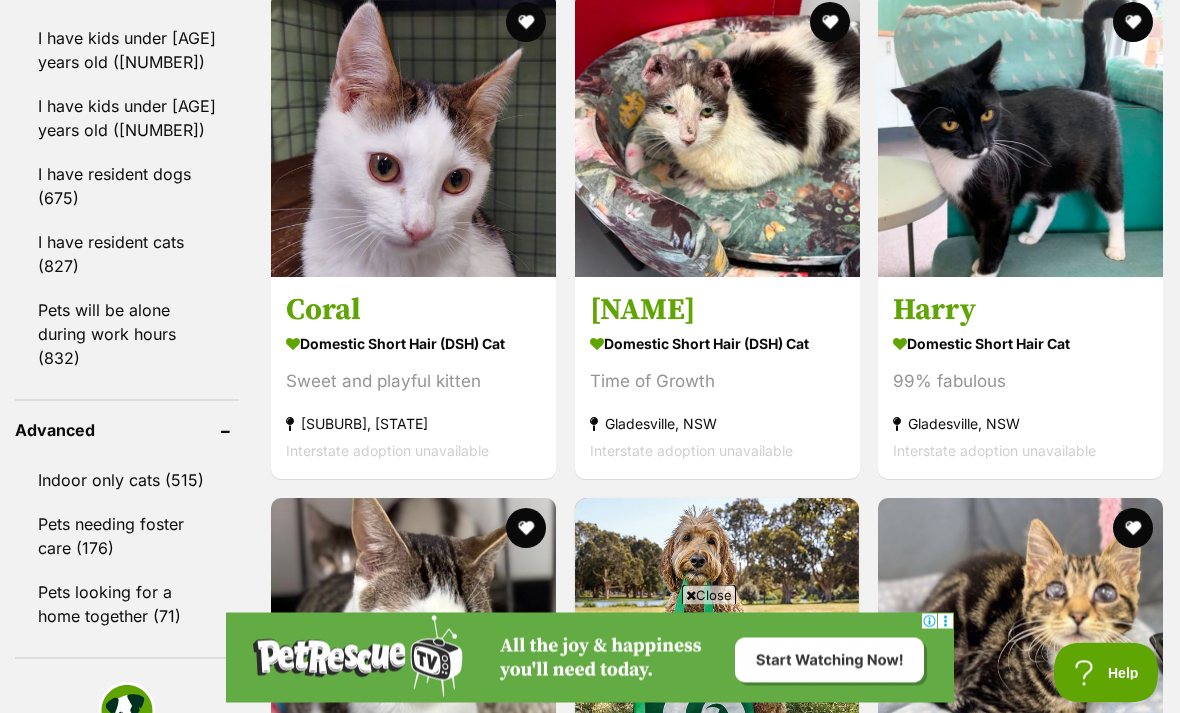 scroll, scrollTop: 1913, scrollLeft: 0, axis: vertical 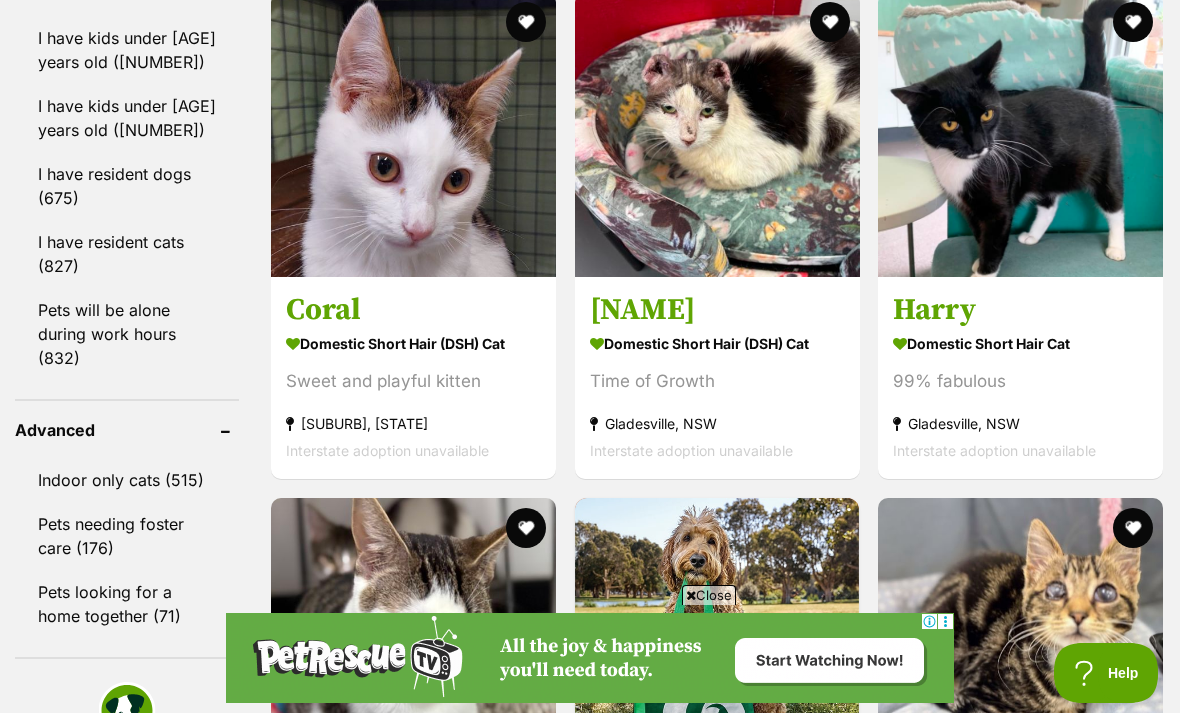 click on "Indoor only cats (515)" at bounding box center [127, 480] 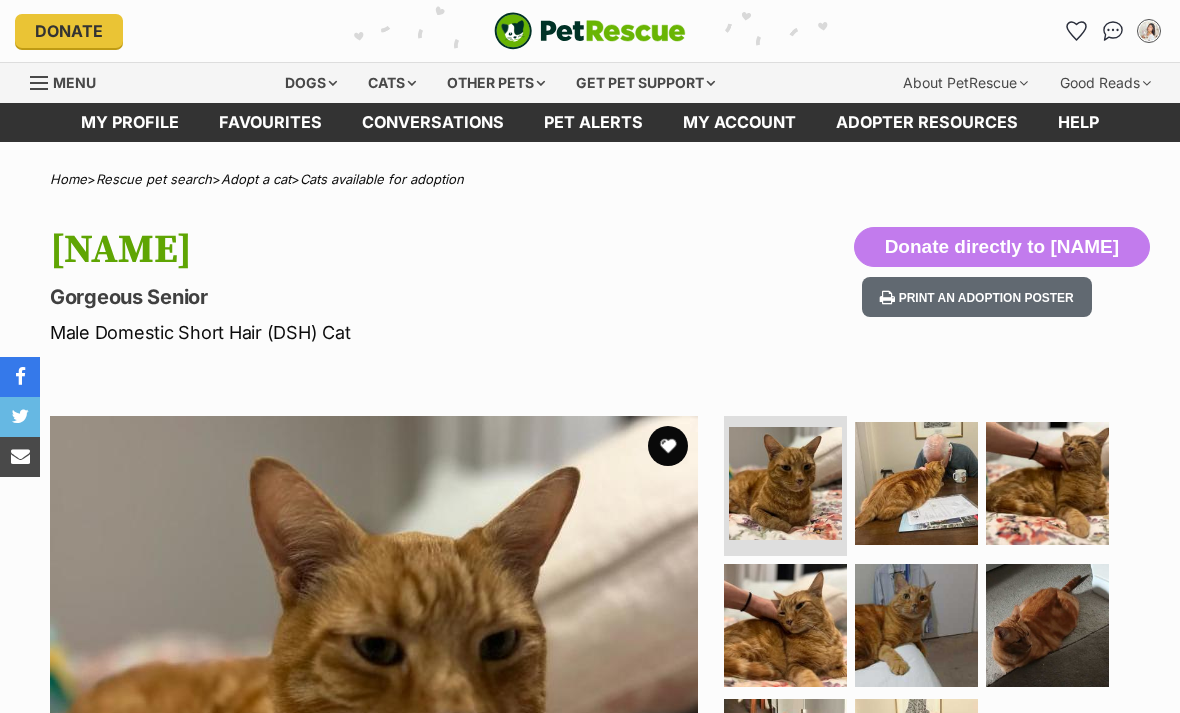 scroll, scrollTop: 69, scrollLeft: 0, axis: vertical 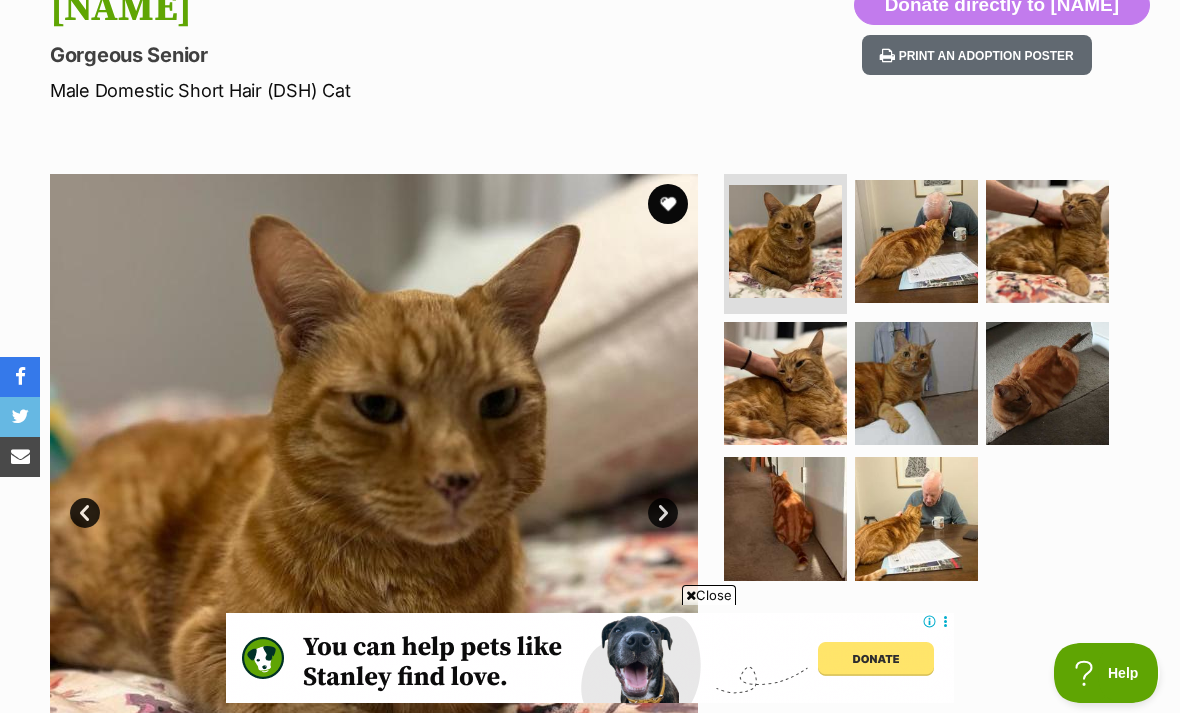 click at bounding box center [785, 383] 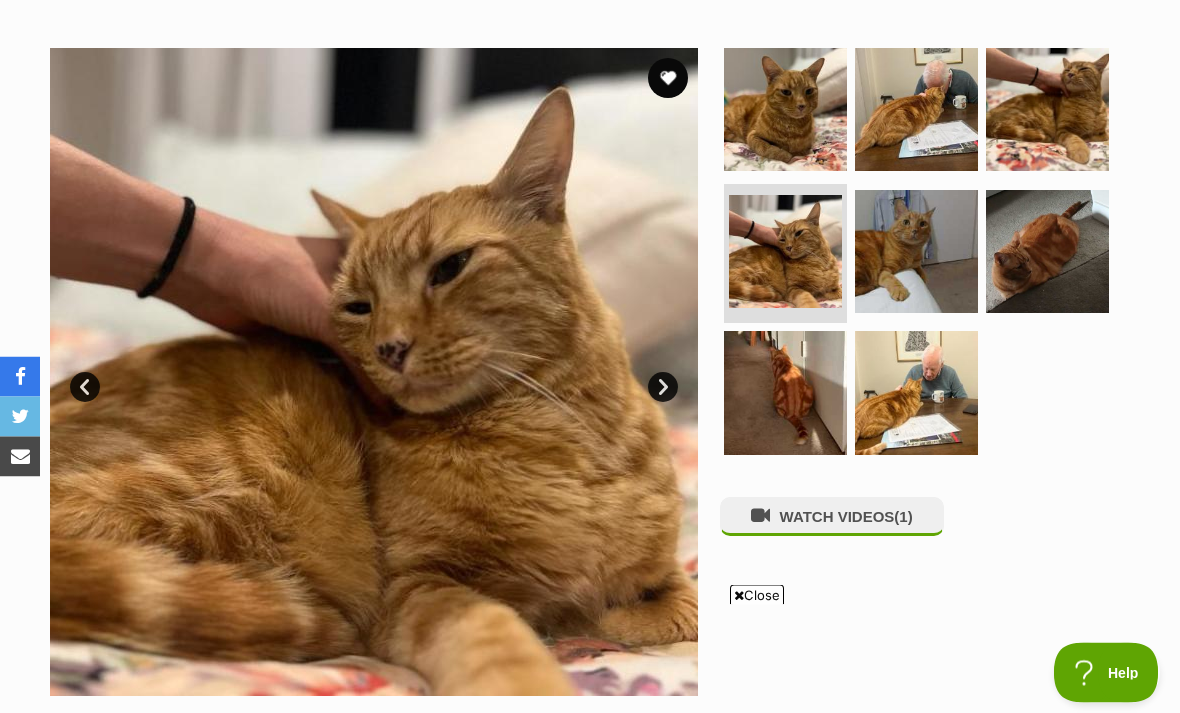 scroll, scrollTop: 367, scrollLeft: 0, axis: vertical 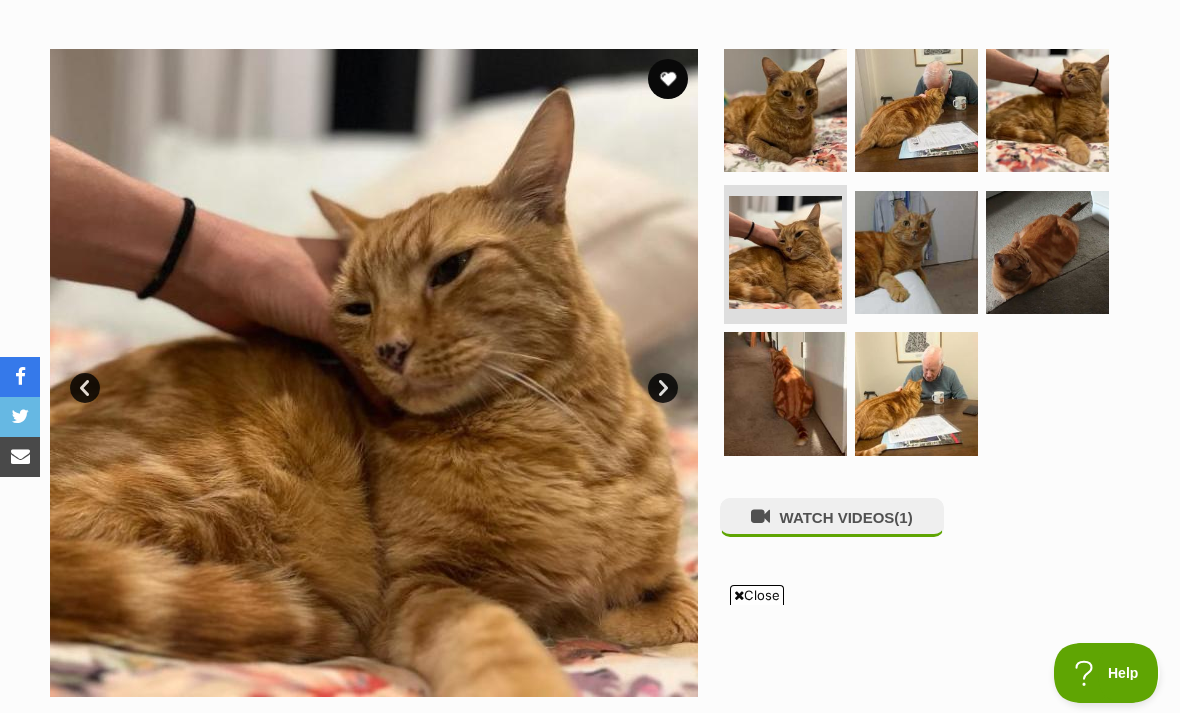 click at bounding box center [785, 110] 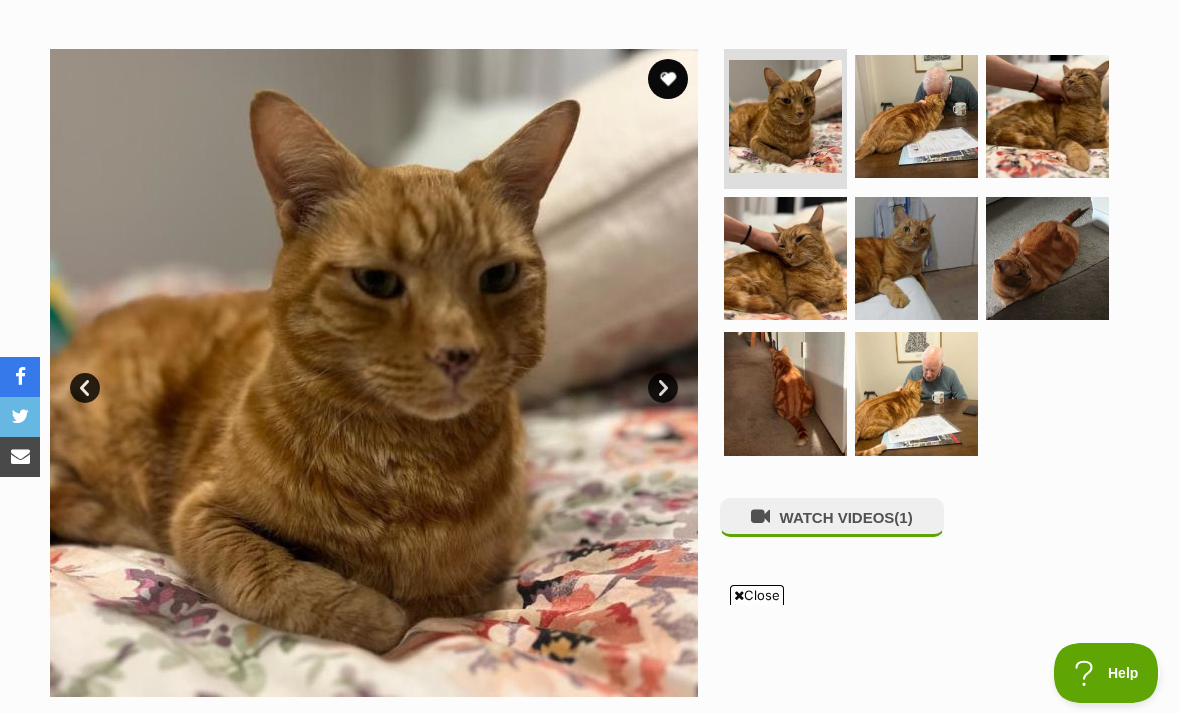click at bounding box center [916, 116] 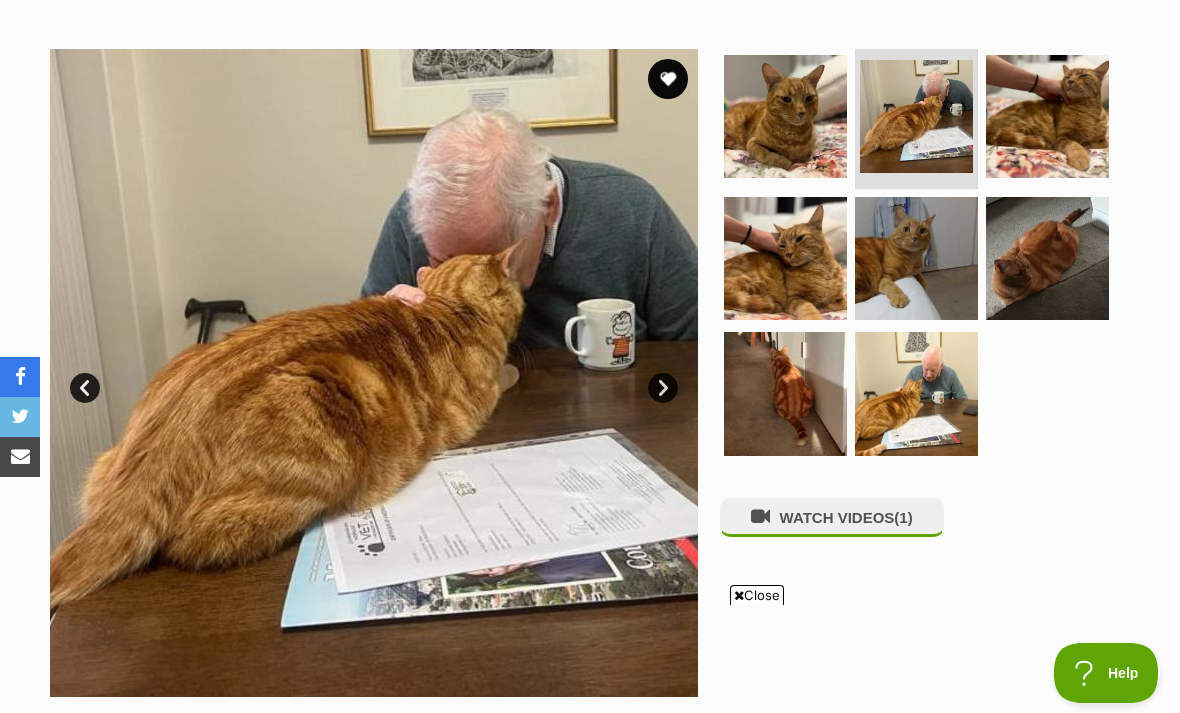 click at bounding box center [1047, 116] 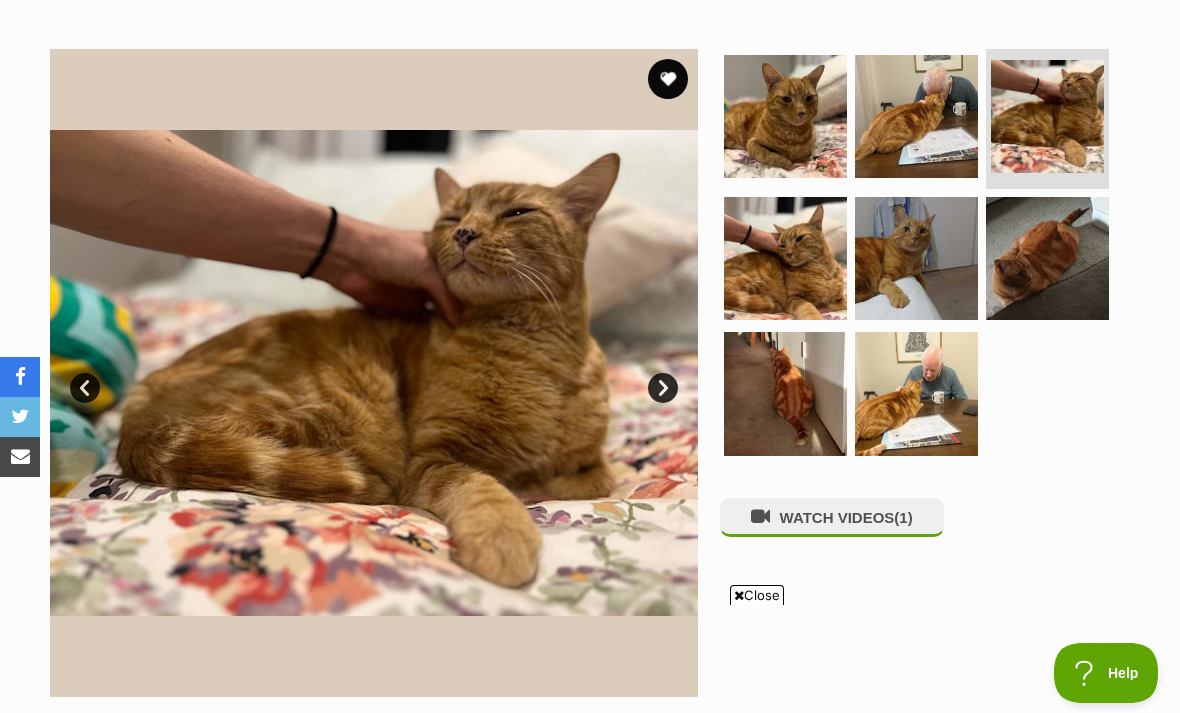click at bounding box center [916, 116] 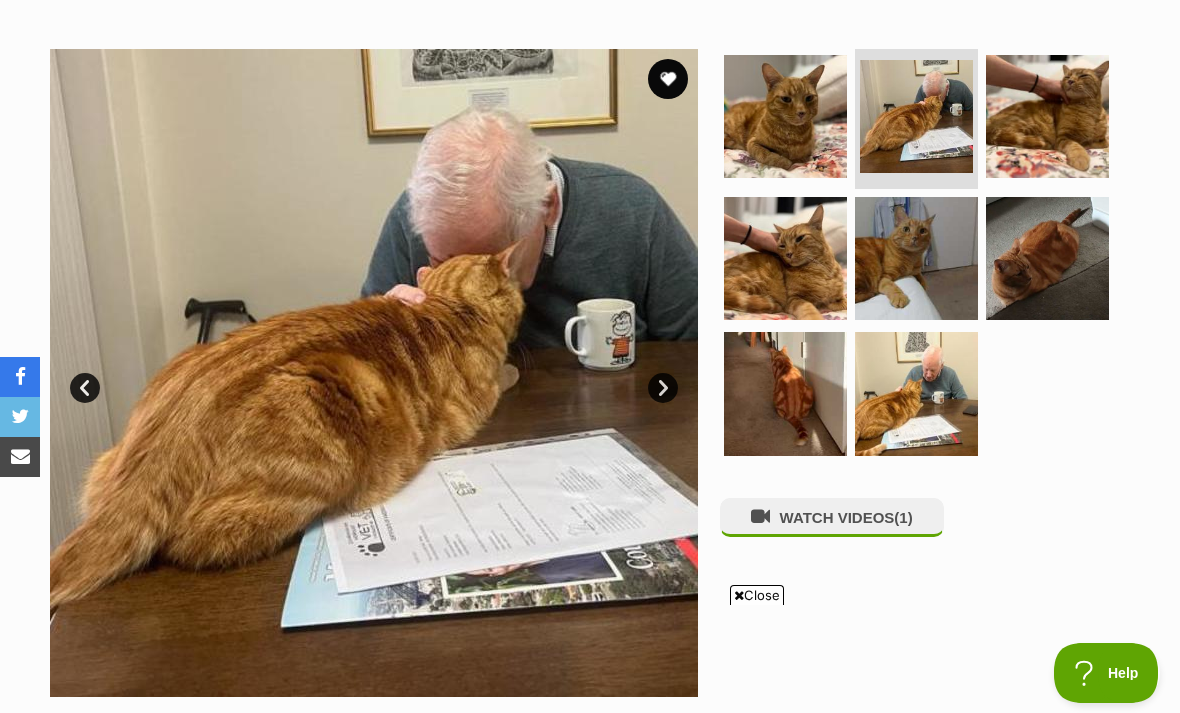 click at bounding box center [1047, 116] 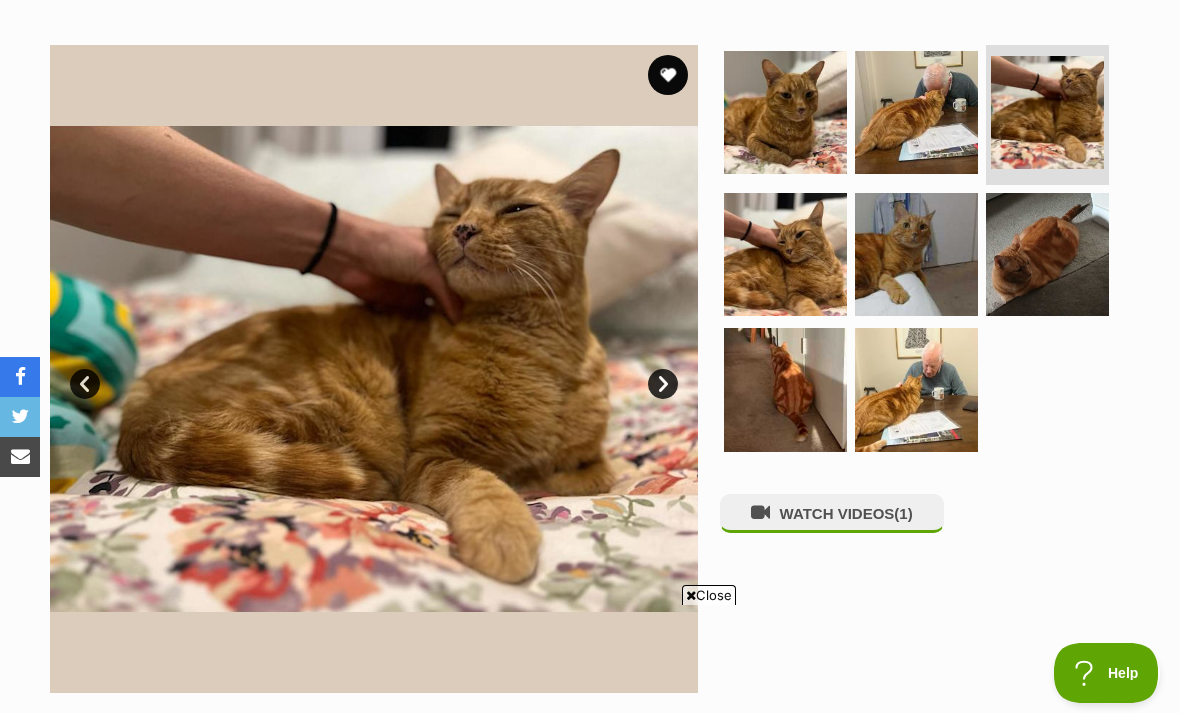 scroll, scrollTop: 0, scrollLeft: 0, axis: both 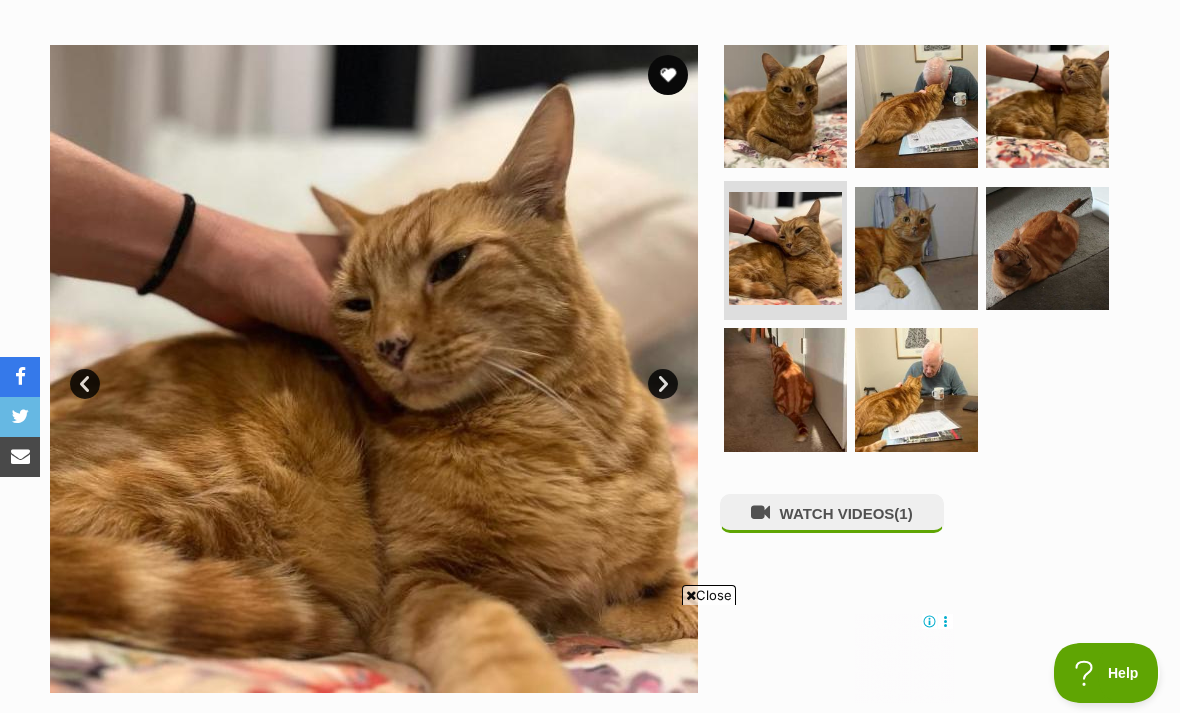 click at bounding box center (916, 248) 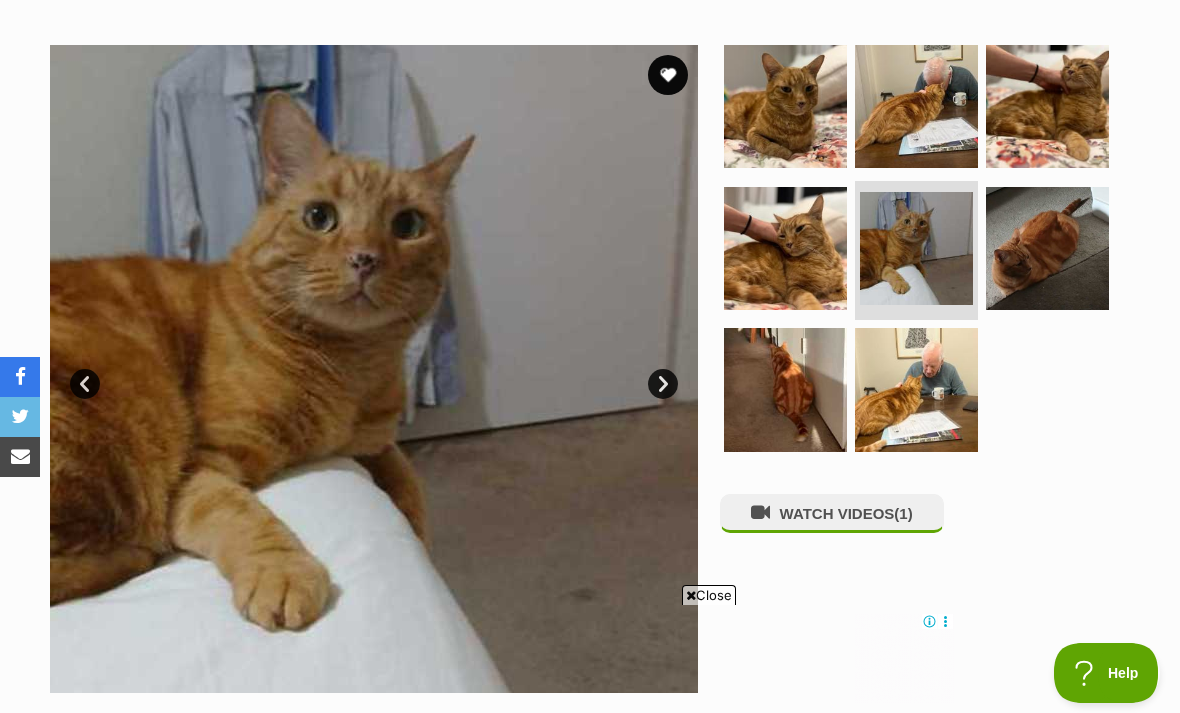 click at bounding box center (1047, 248) 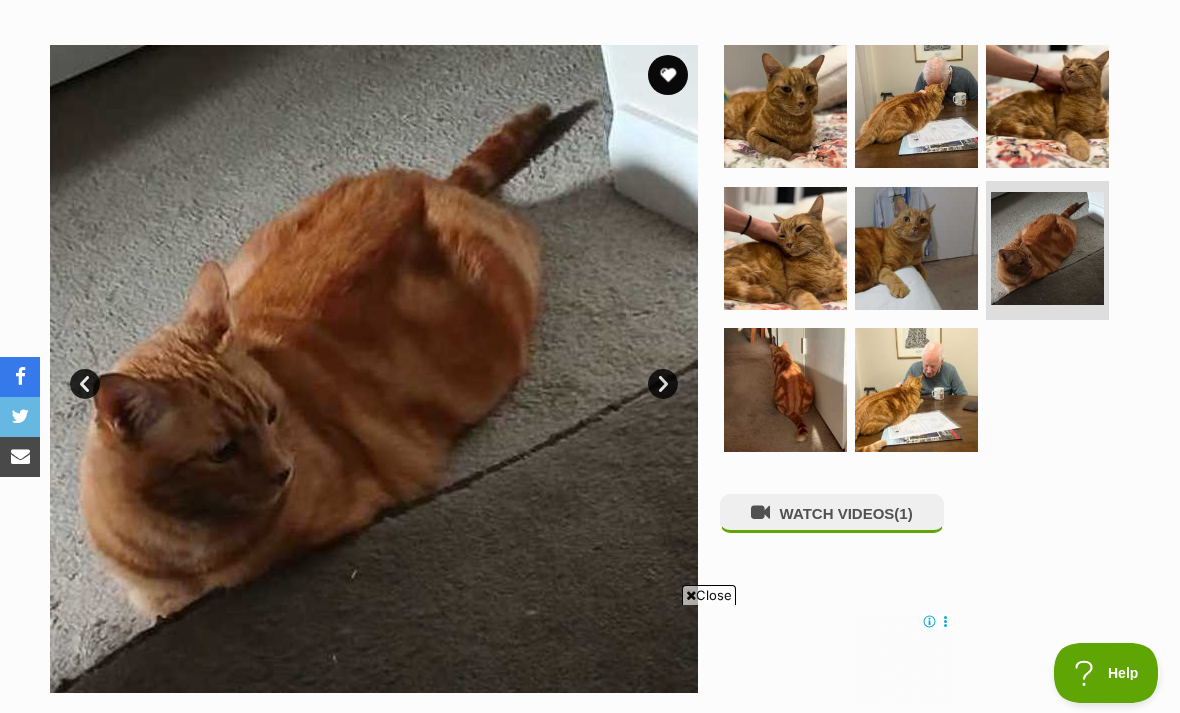 click at bounding box center [785, 389] 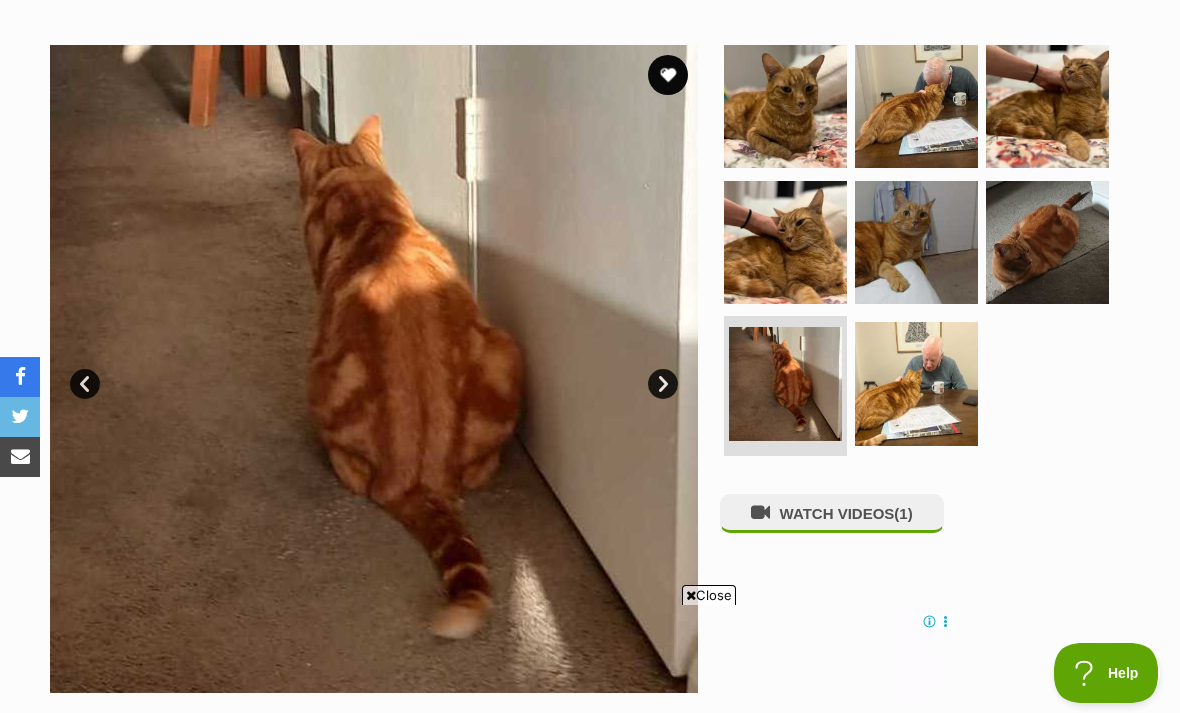 click at bounding box center (785, 383) 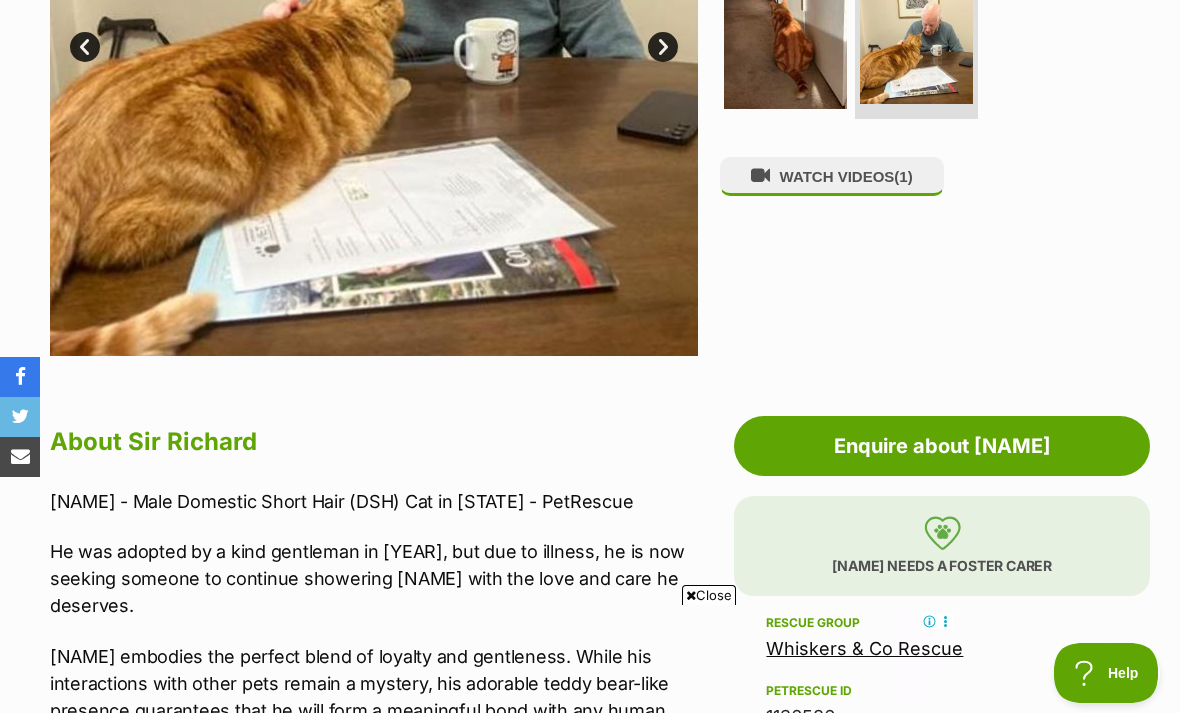 scroll, scrollTop: 694, scrollLeft: 0, axis: vertical 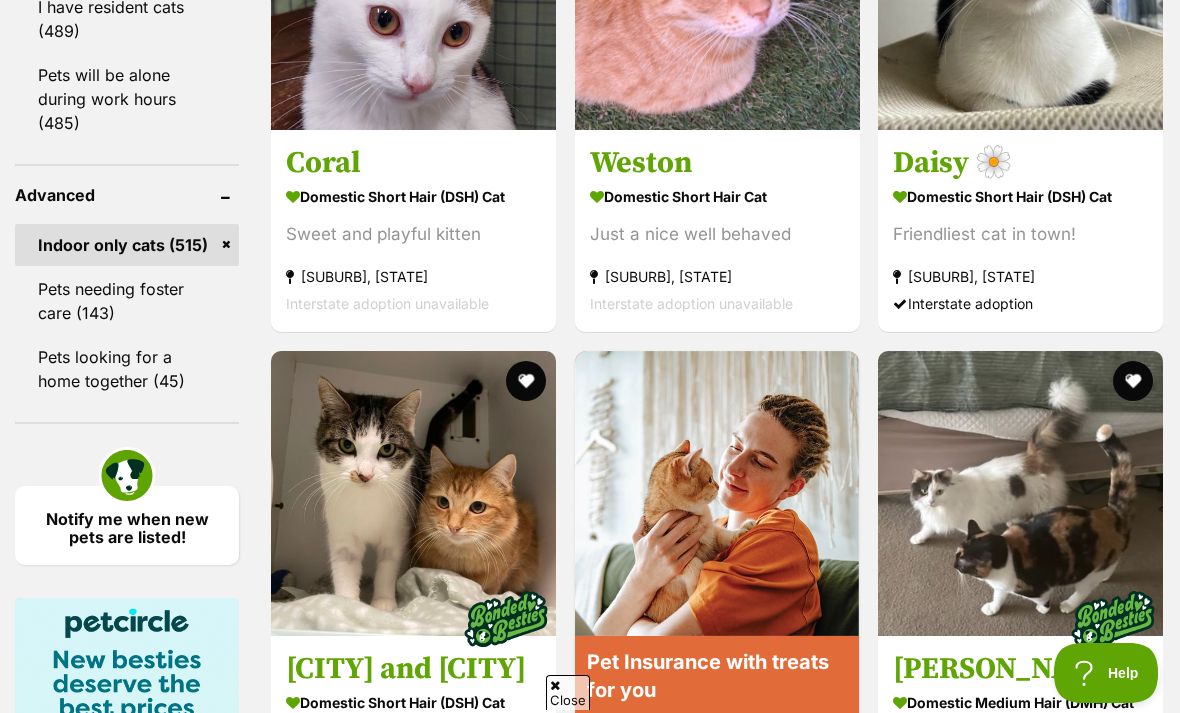 click on "Indoor only cats (515)" at bounding box center [127, 245] 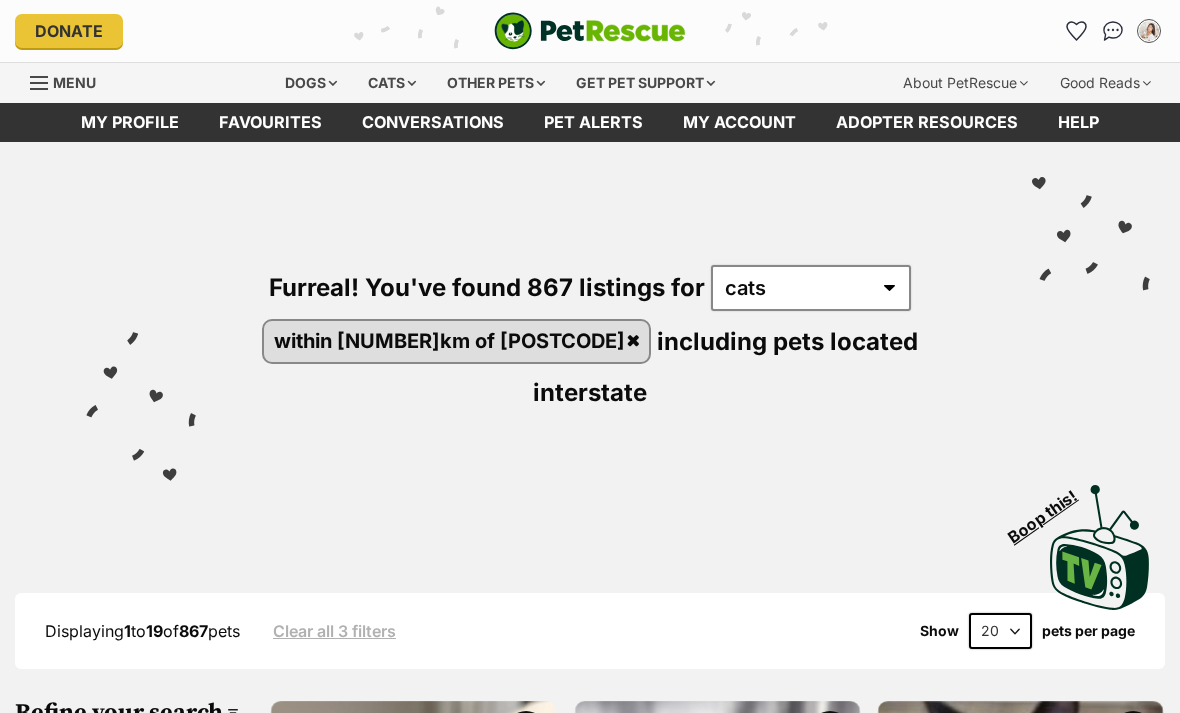 scroll, scrollTop: 0, scrollLeft: 0, axis: both 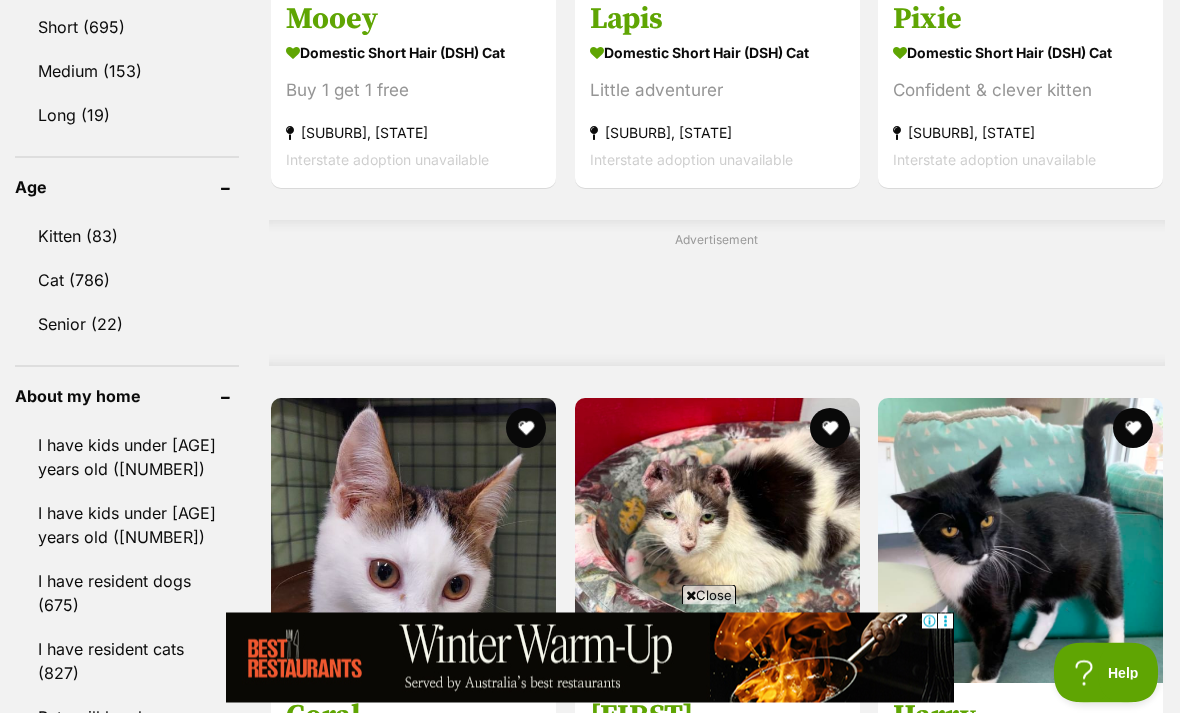 click on "Cat (786)" at bounding box center [127, 281] 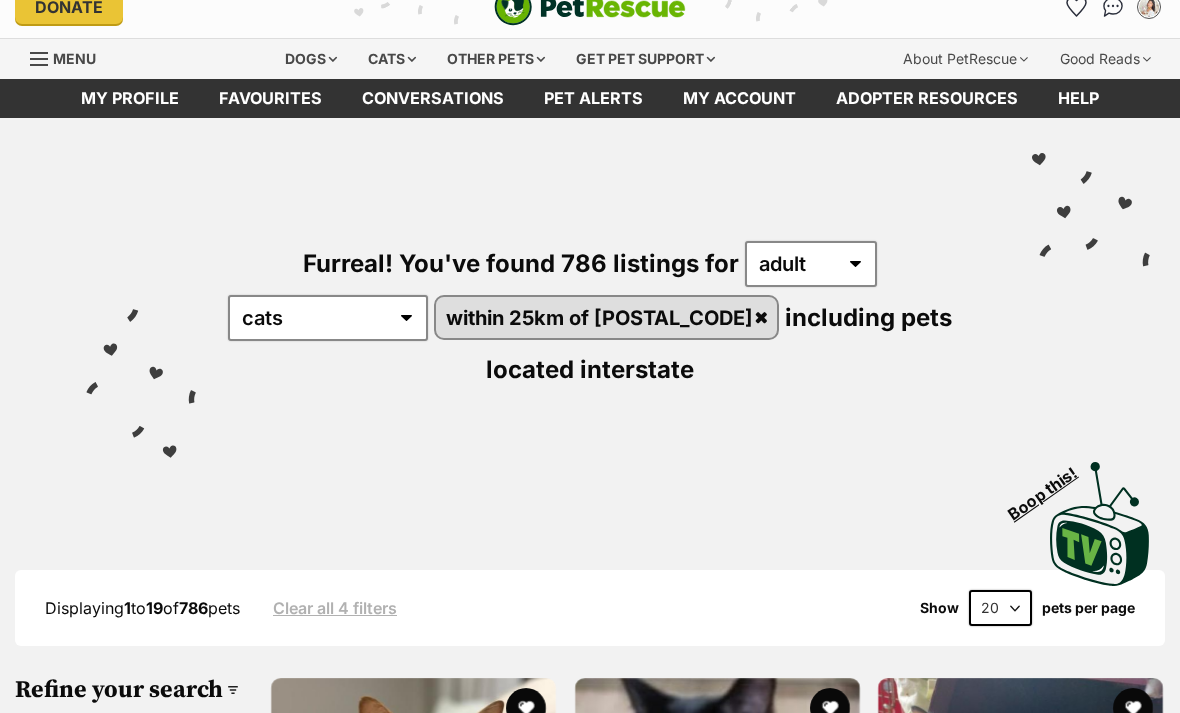 scroll, scrollTop: 218, scrollLeft: 0, axis: vertical 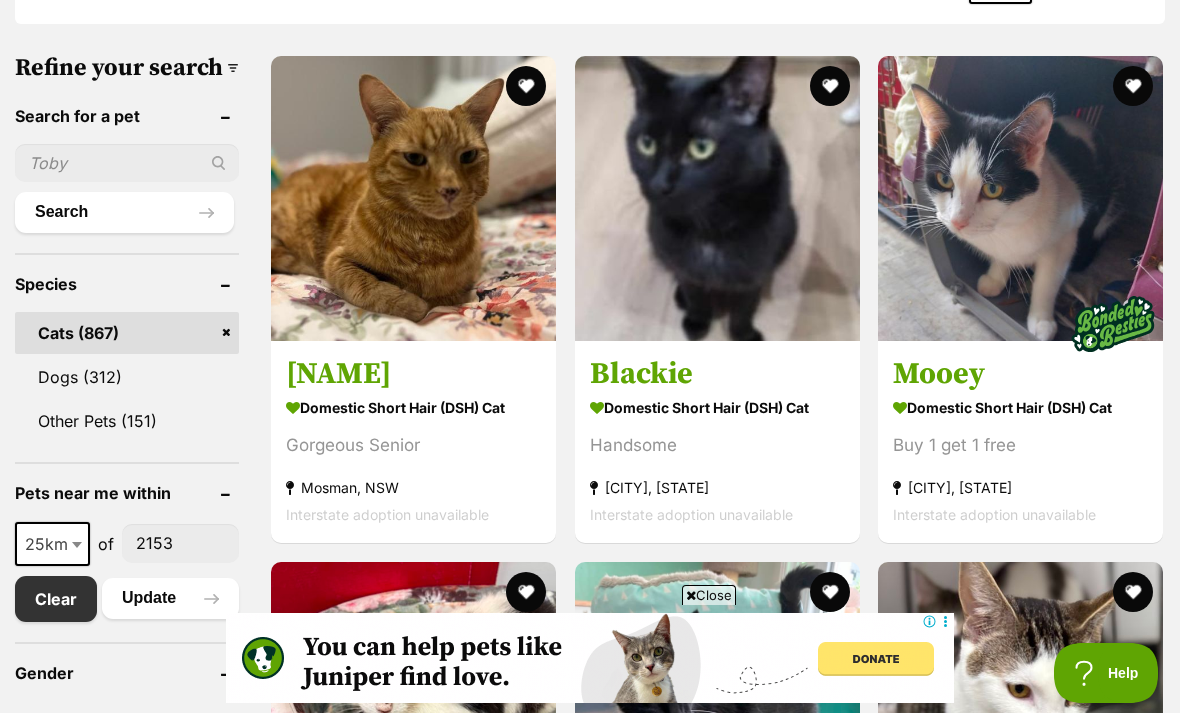 click at bounding box center (127, 163) 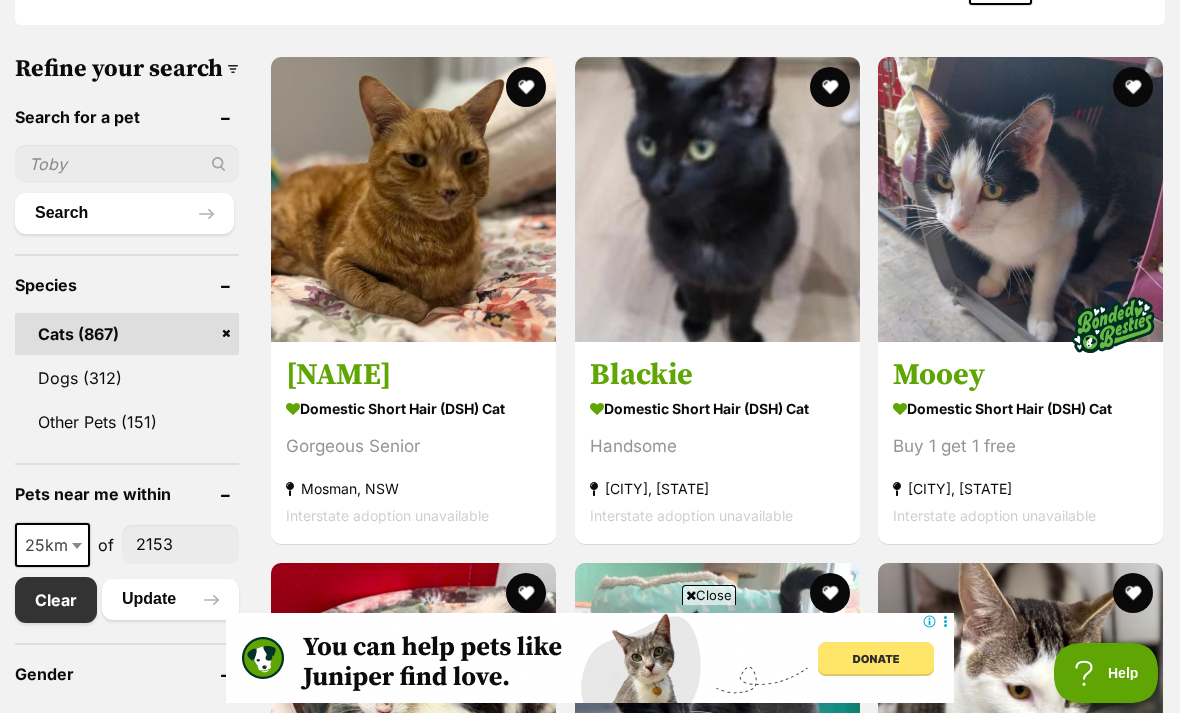 click on "Refine your search
Search for a pet
Search
Species
Cats (867)
Dogs (312)
Other Pets (151)
Pets near me within
10km
25km
50km
100km
250km
25km
of
2153
Clear
Update
Gender
Male (357)
Female (429)
Coat
Short (634)
Medium (133)
Long (19)
Age
Kitten (83)
Cat (786)
Senior (22)
About my home
I have kids under 5 years old (472)
I have kids under 12 years old (715)
I have resident dogs (607)
I have resident cats (747)
Pets will be alone during work hours (755)
Advanced
Indoor only cats (475)
Pets needing foster care (172)
Pets looking for a home together (64)
Cancel and return to search results
Update Results" at bounding box center (127, 1237) 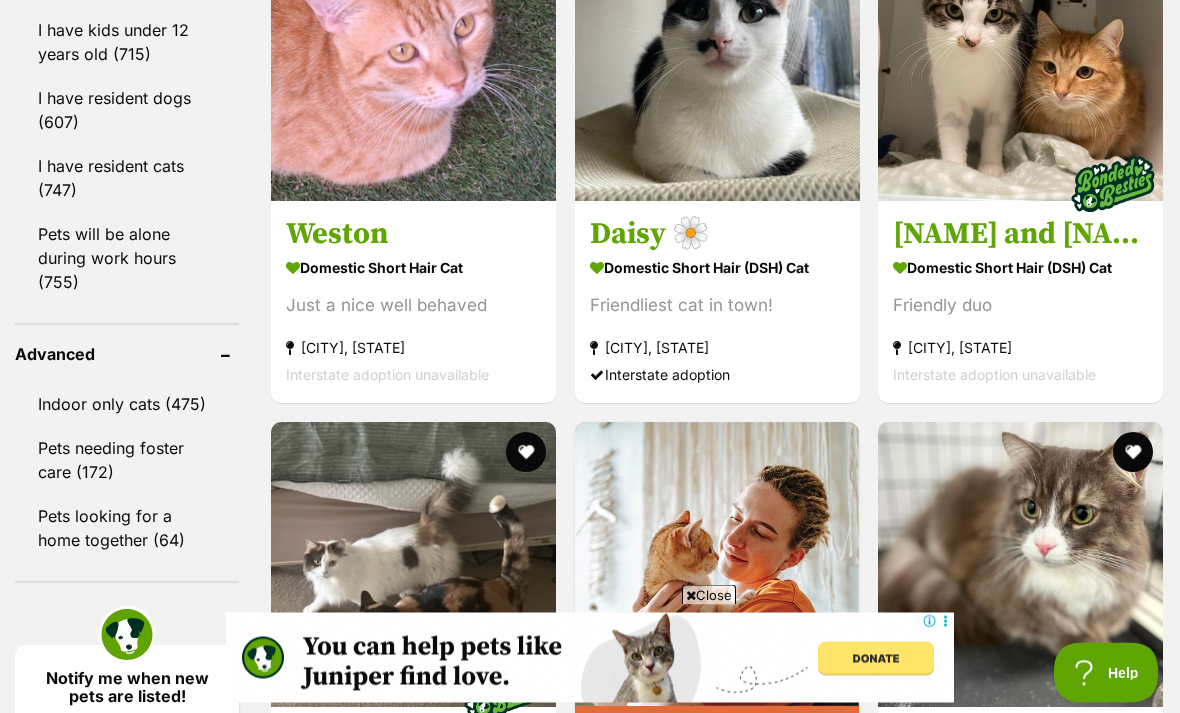 scroll, scrollTop: 1990, scrollLeft: 0, axis: vertical 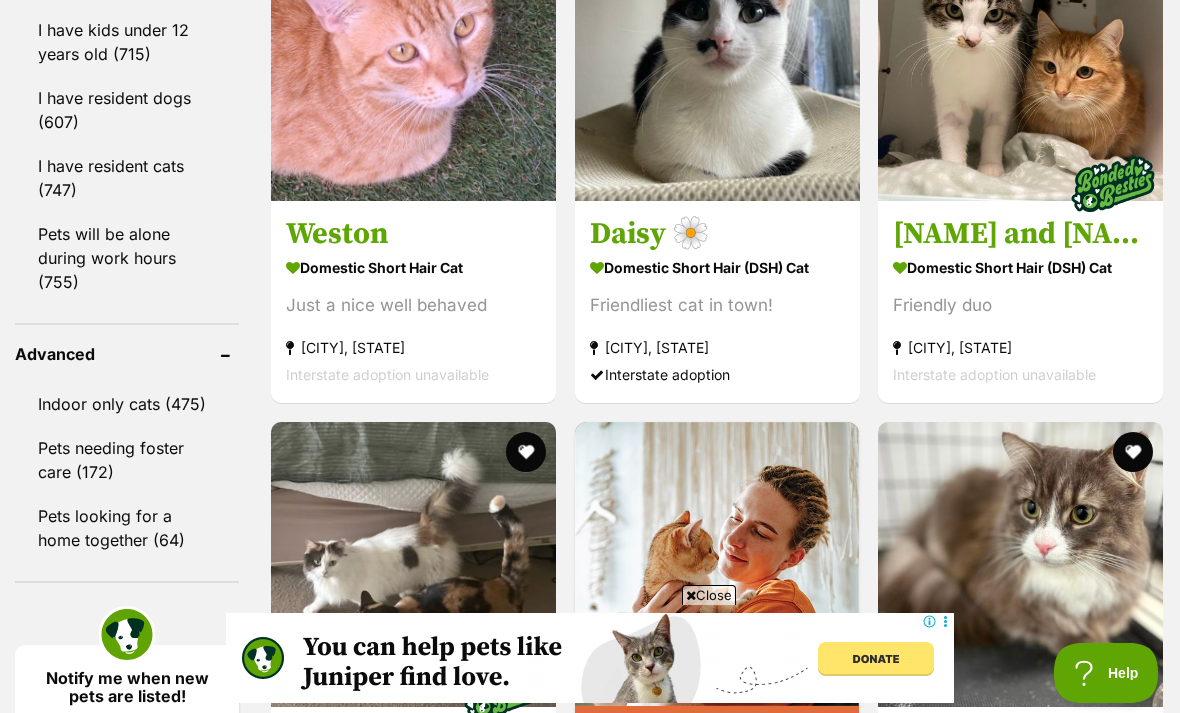 click on "Pets will be alone during work hours (755)" at bounding box center [127, 258] 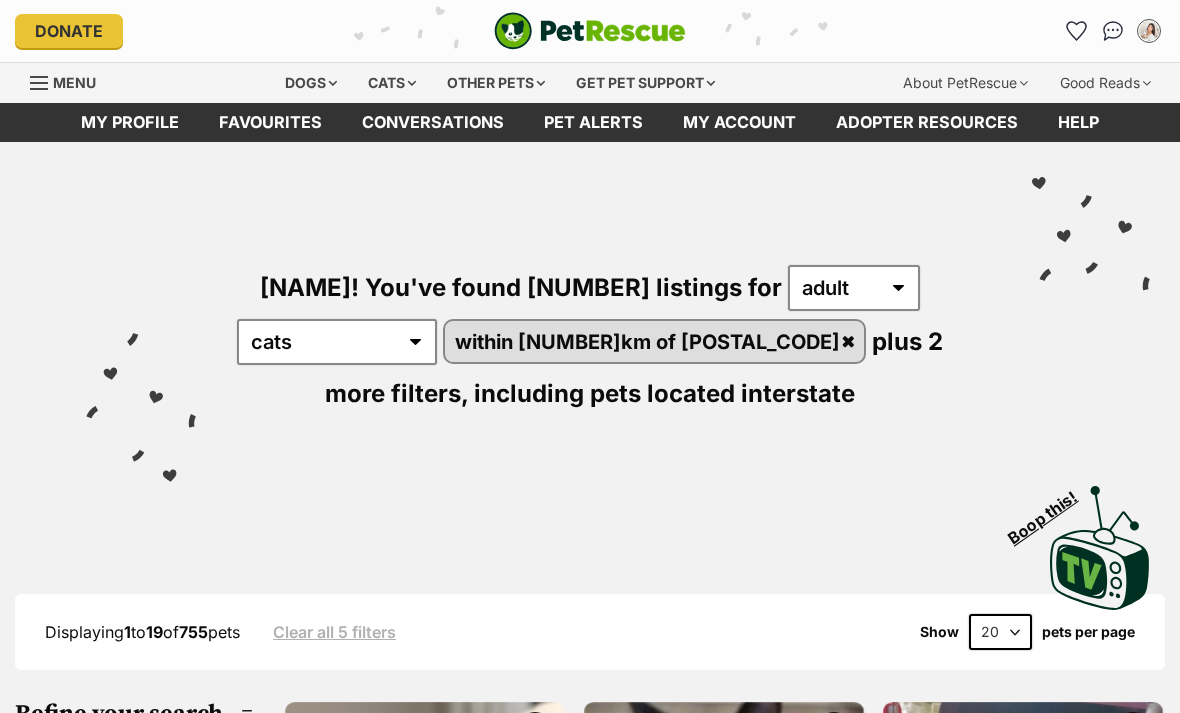 scroll, scrollTop: 0, scrollLeft: 0, axis: both 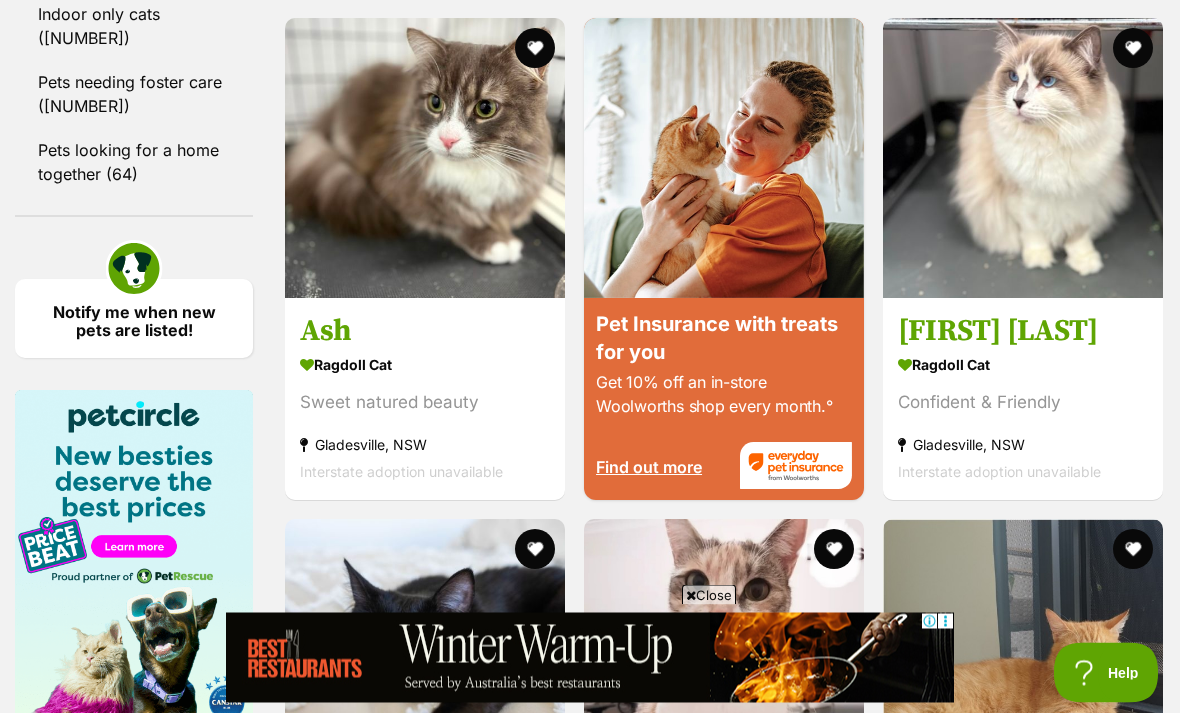 click on "[FIRST] [LAST]" at bounding box center [1023, 332] 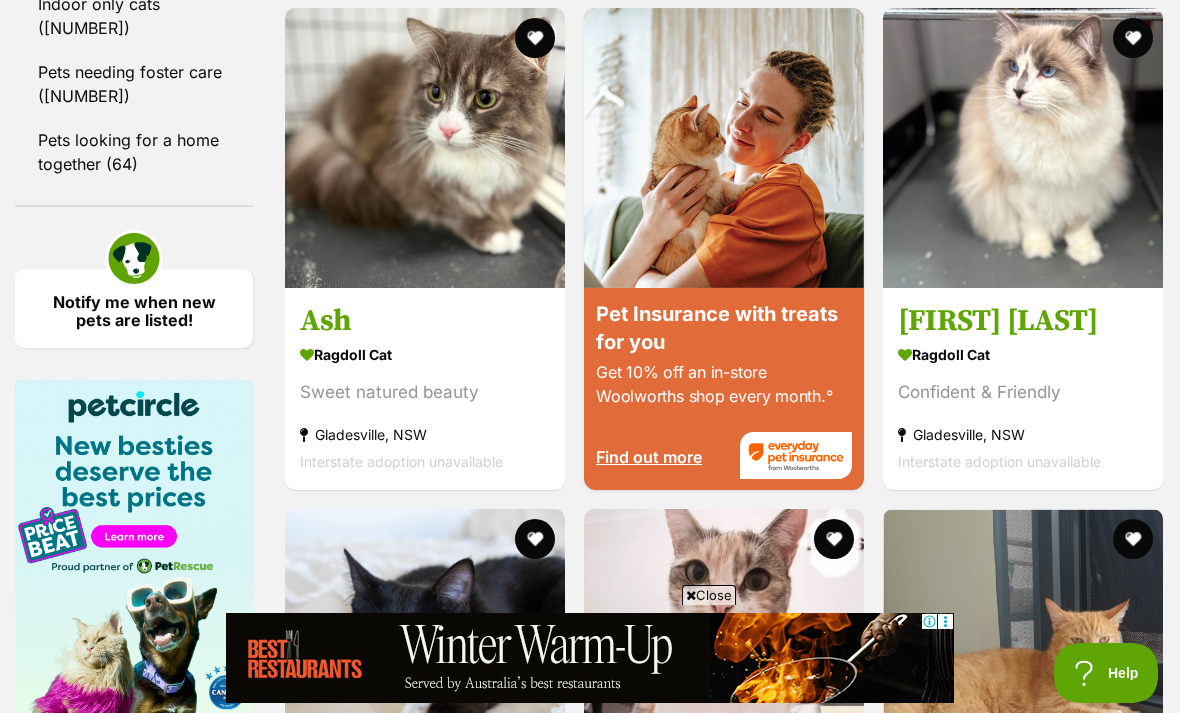scroll, scrollTop: 2385, scrollLeft: 0, axis: vertical 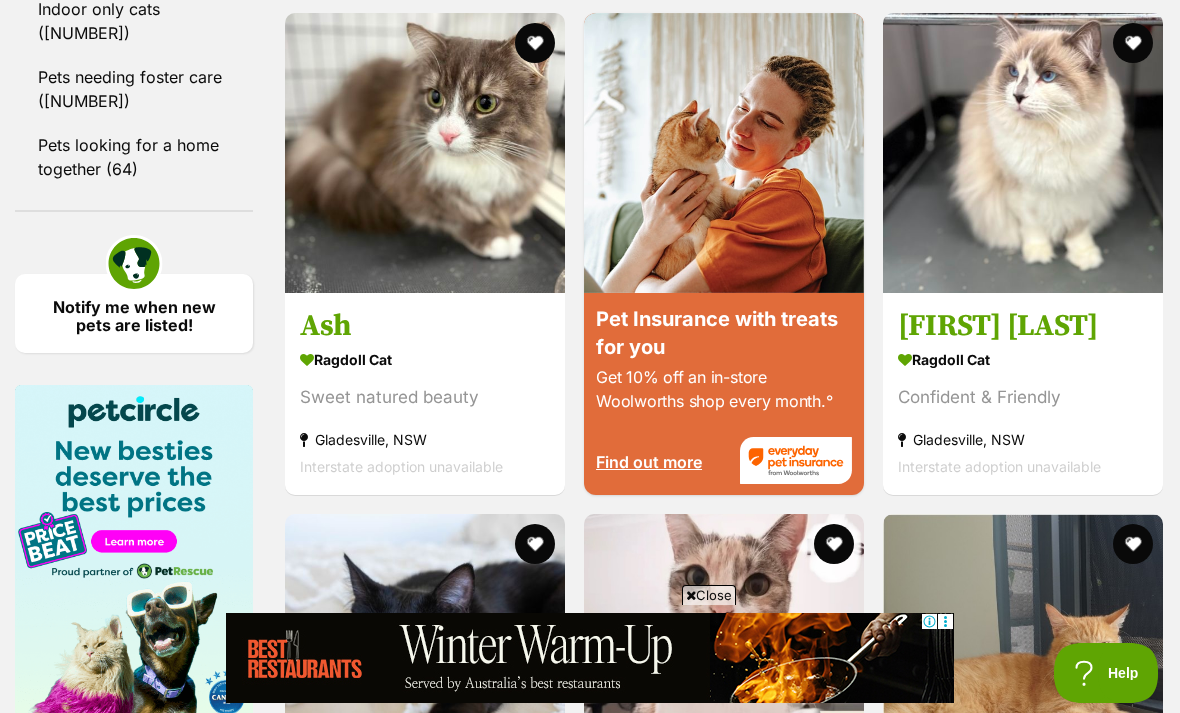click on "Ragdoll Cat" at bounding box center (425, 359) 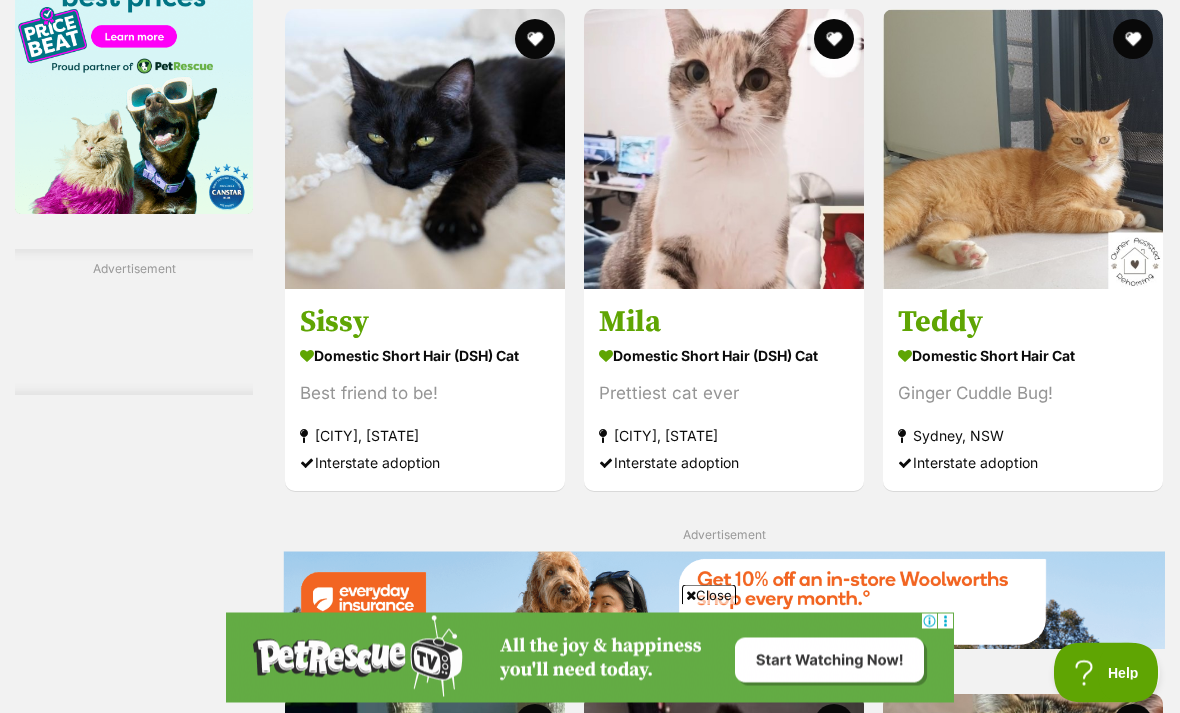 scroll, scrollTop: 2888, scrollLeft: 0, axis: vertical 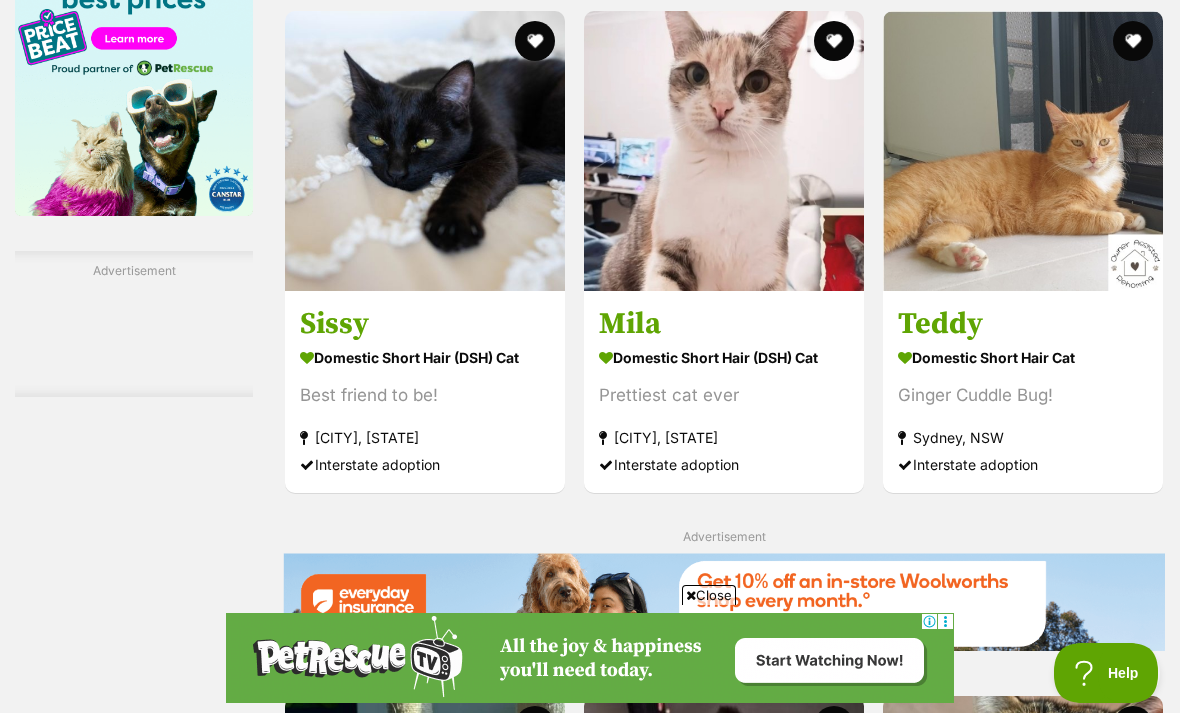 click on "Mila" at bounding box center (724, 324) 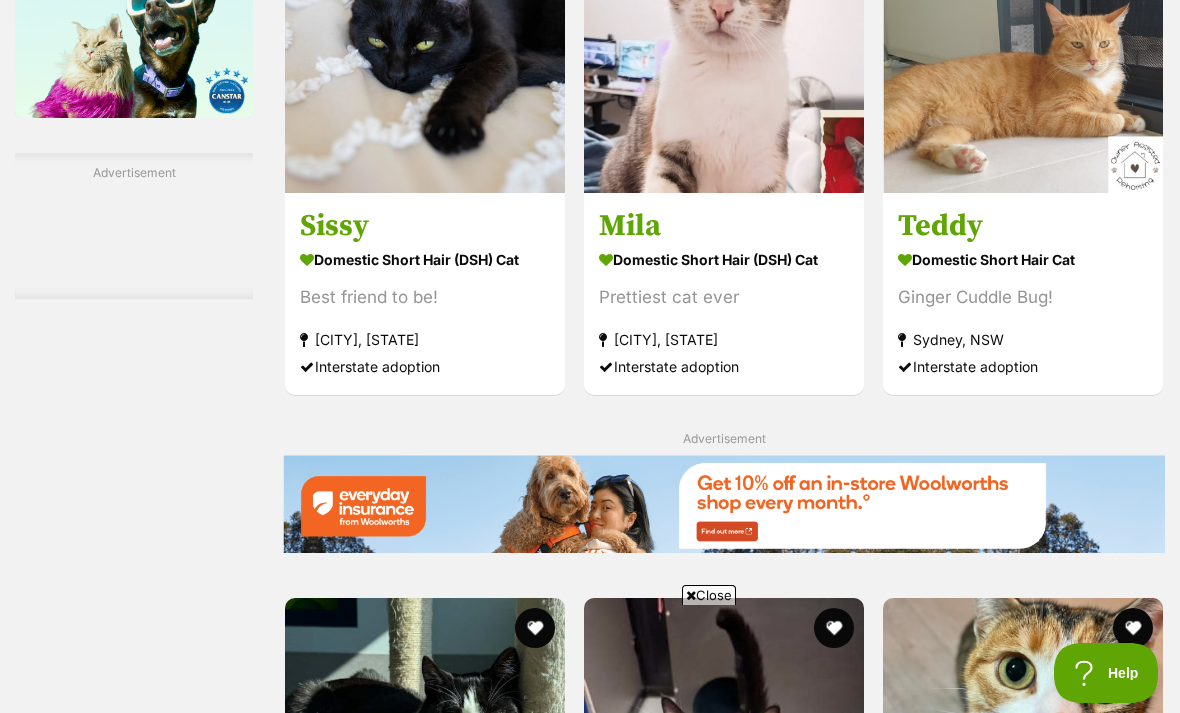 scroll, scrollTop: 0, scrollLeft: 0, axis: both 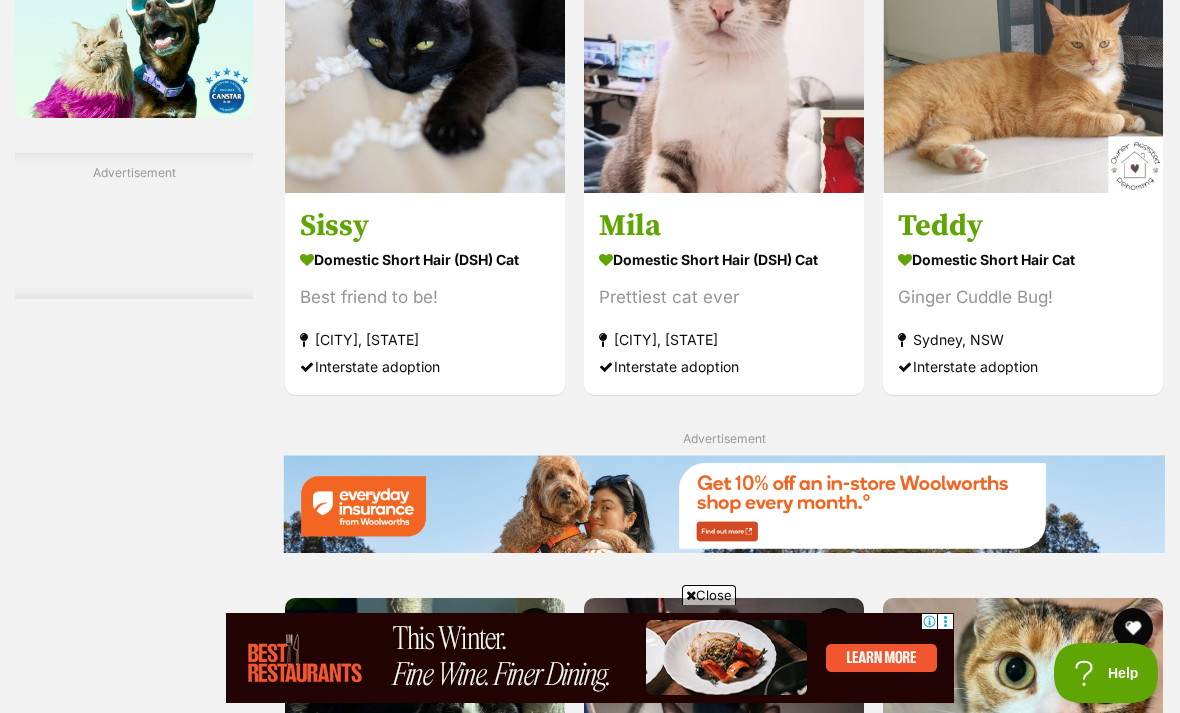 click on "Teddy" at bounding box center [1023, 226] 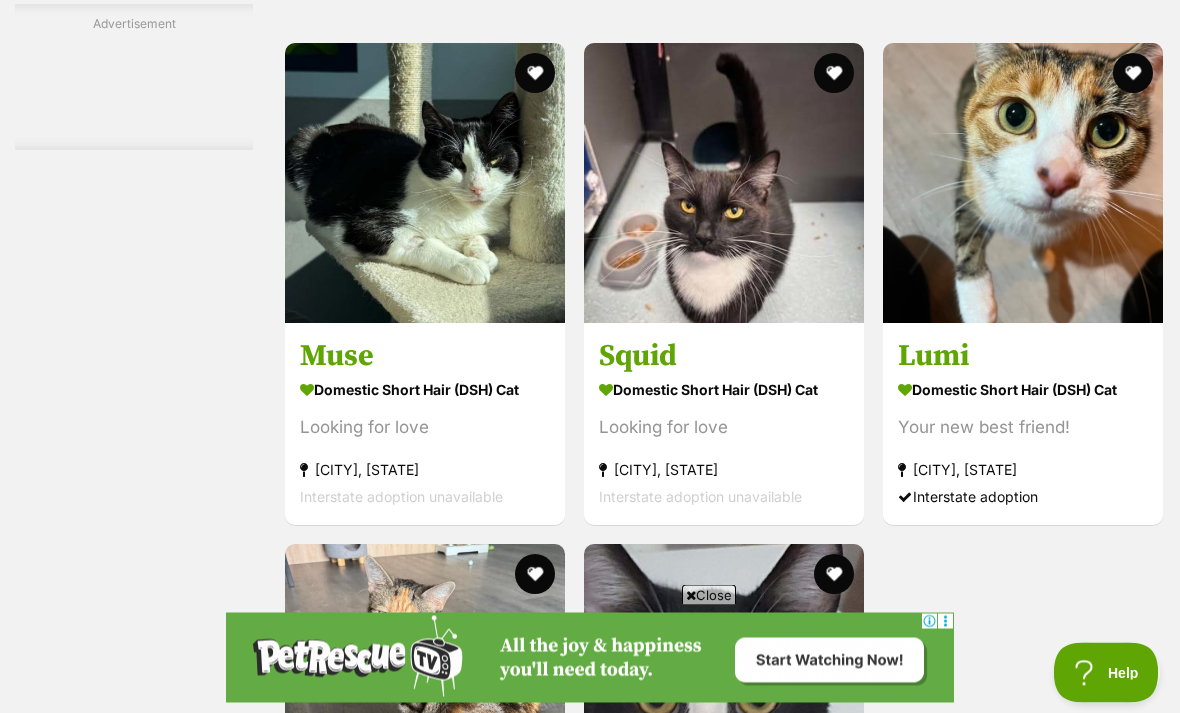 scroll, scrollTop: 3541, scrollLeft: 0, axis: vertical 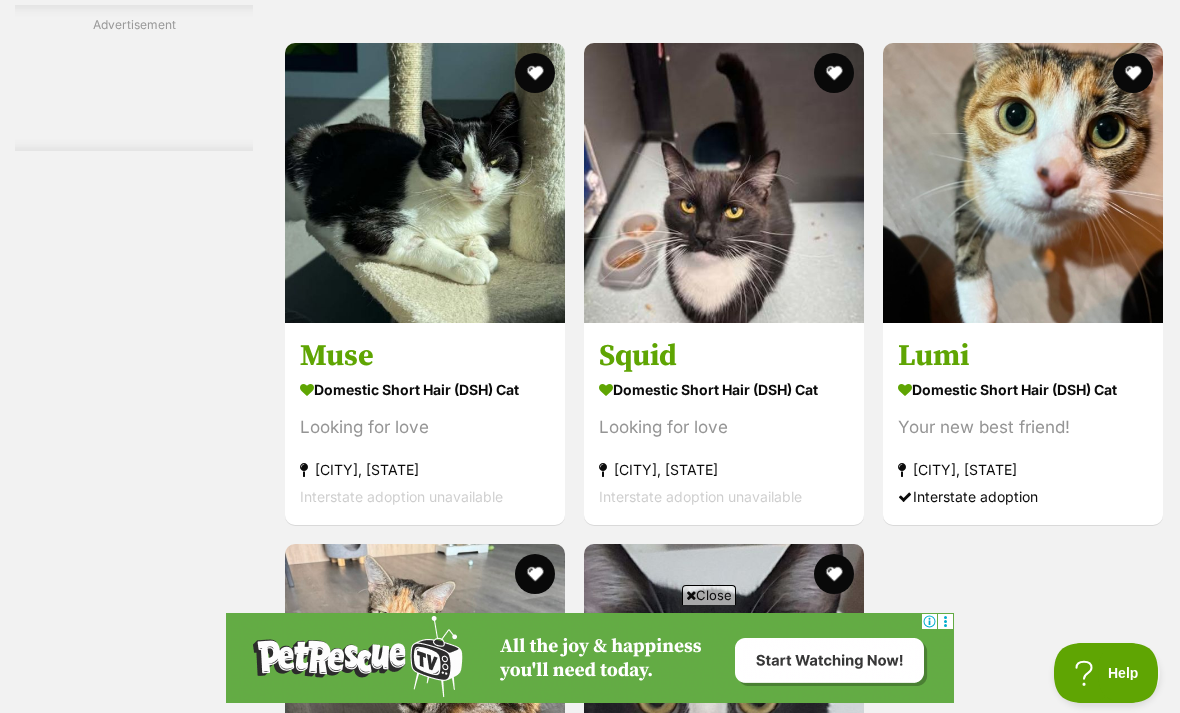 click on "Muse" at bounding box center (425, 356) 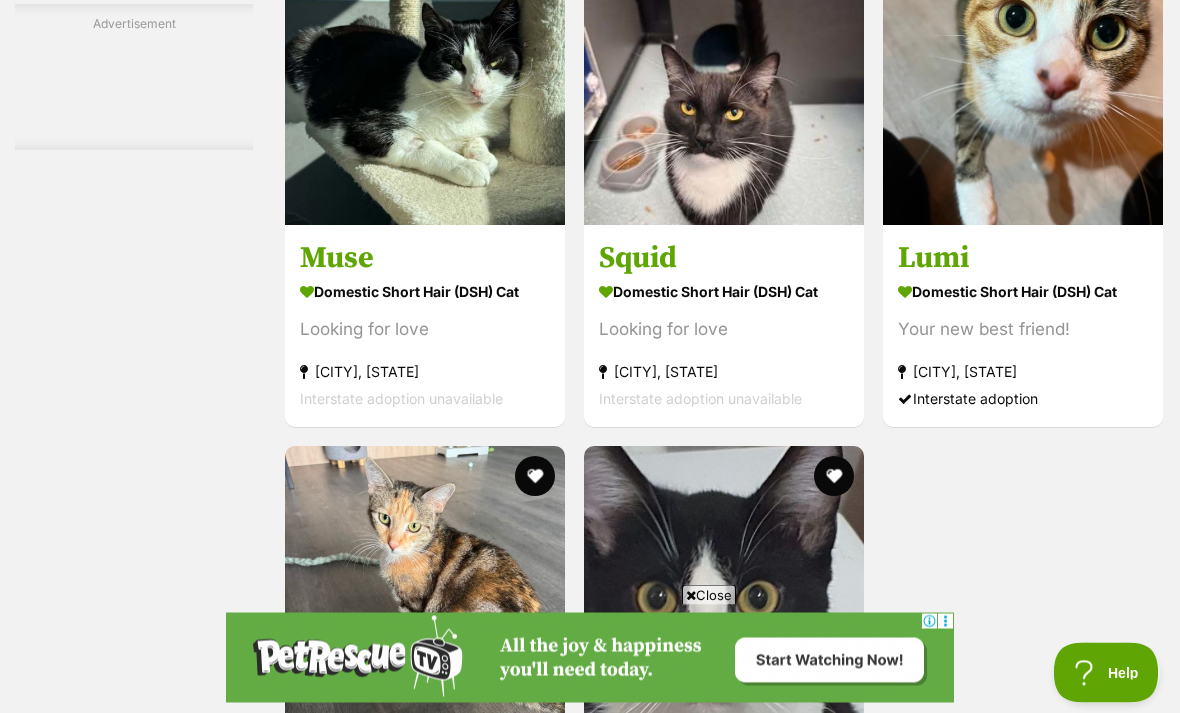scroll, scrollTop: 3640, scrollLeft: 0, axis: vertical 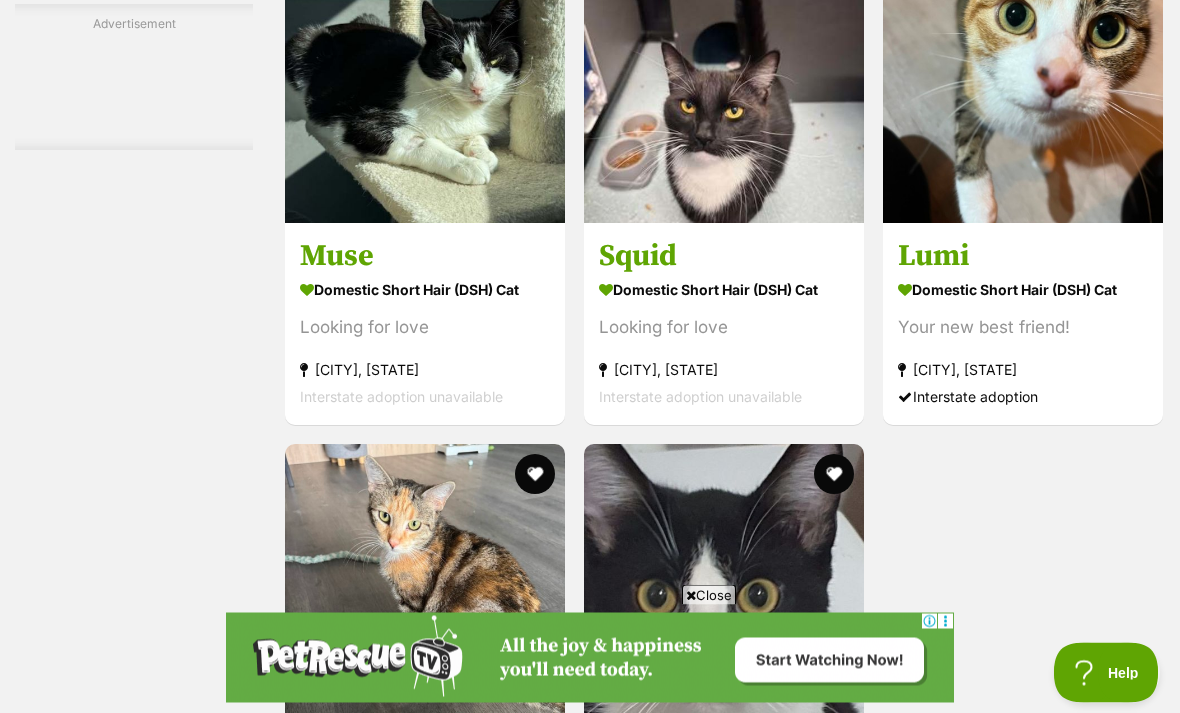 click on "Squid" at bounding box center (724, 257) 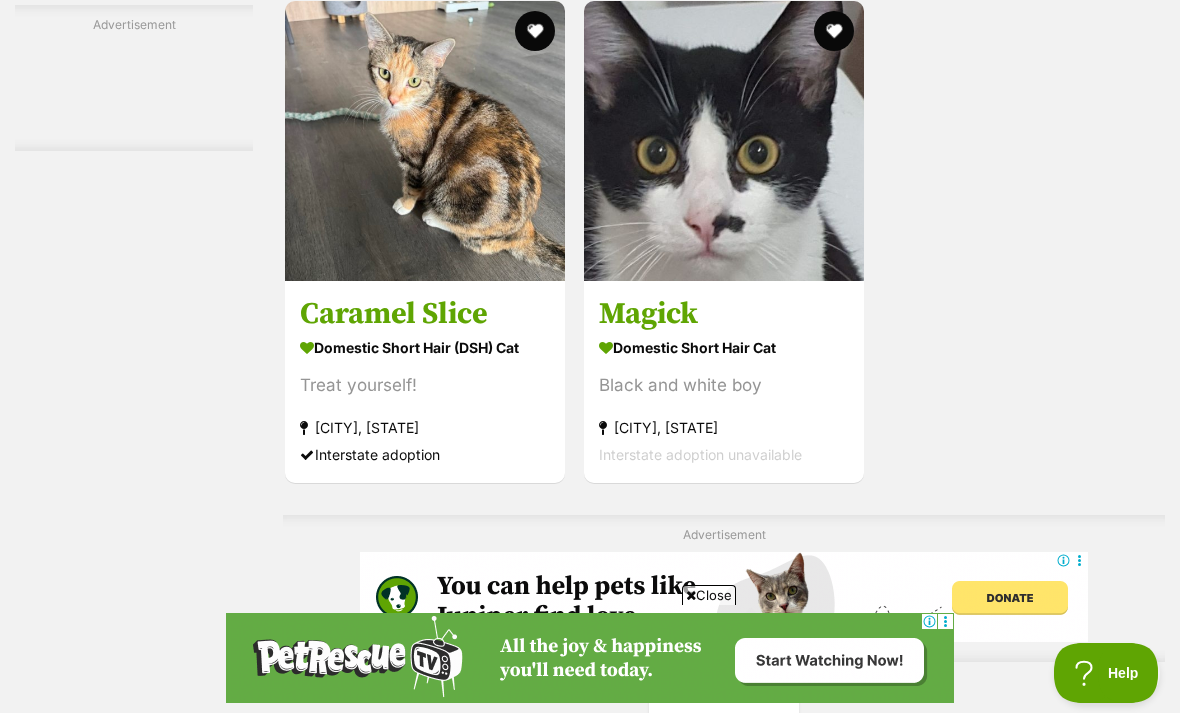 scroll, scrollTop: 4087, scrollLeft: 0, axis: vertical 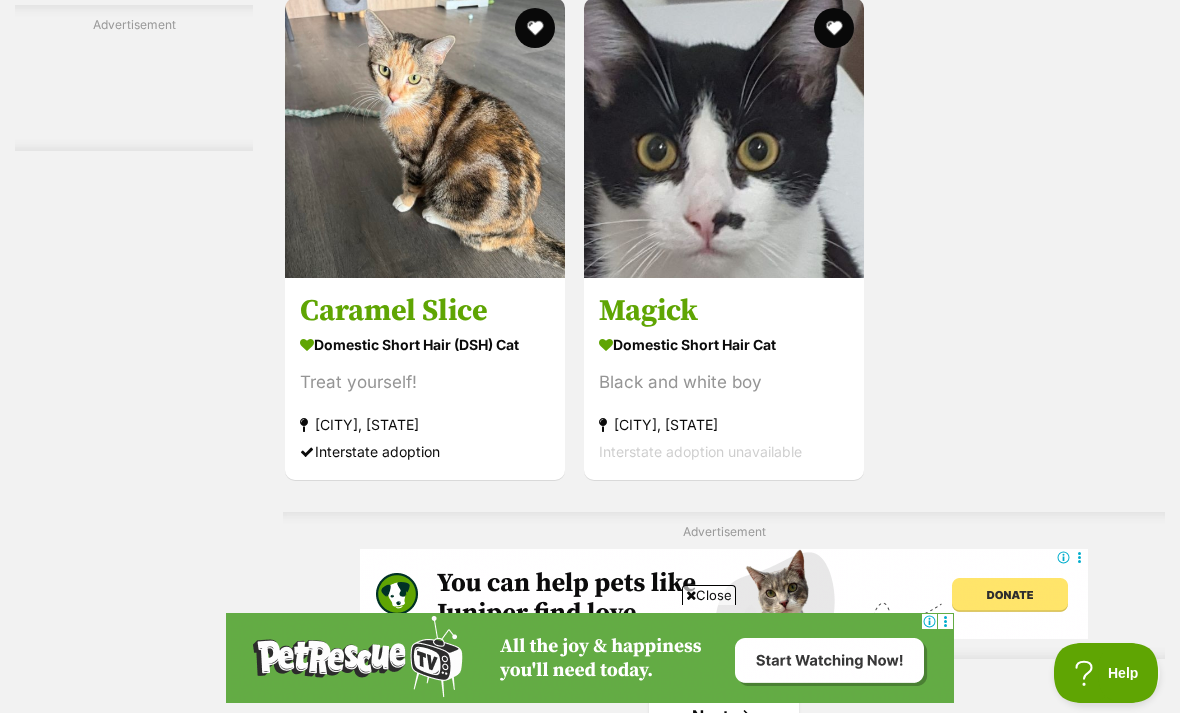 click on "Caramel Slice" at bounding box center (425, 311) 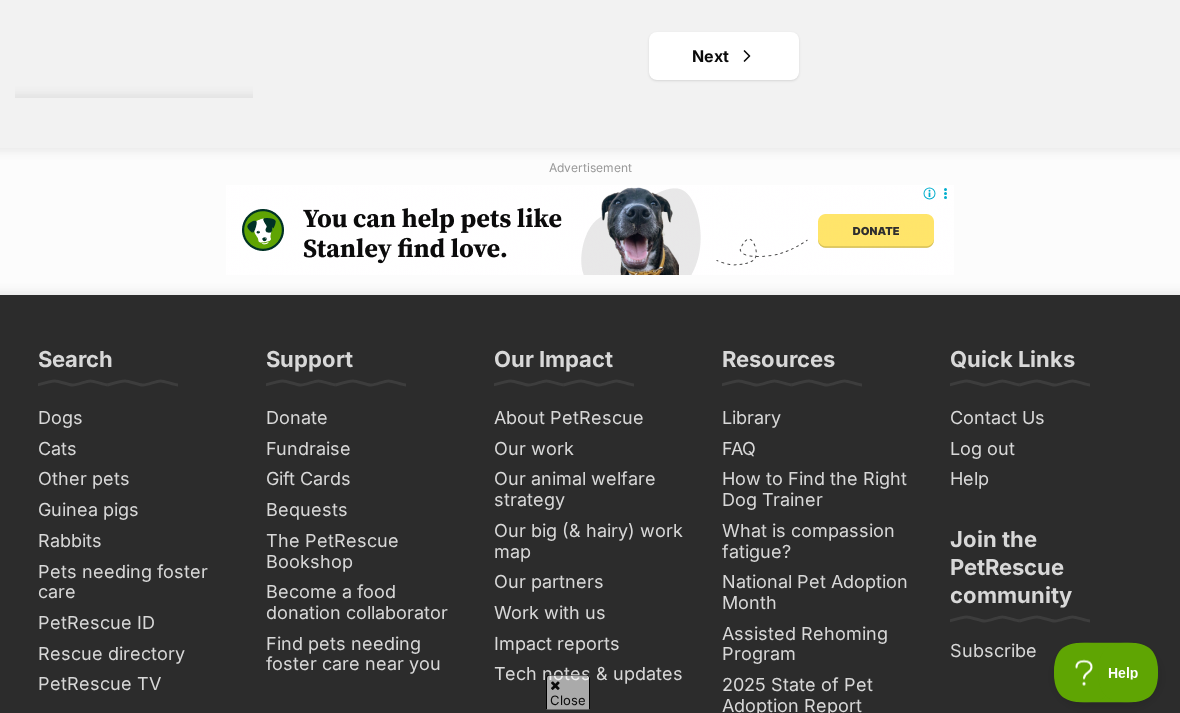 scroll, scrollTop: 4740, scrollLeft: 0, axis: vertical 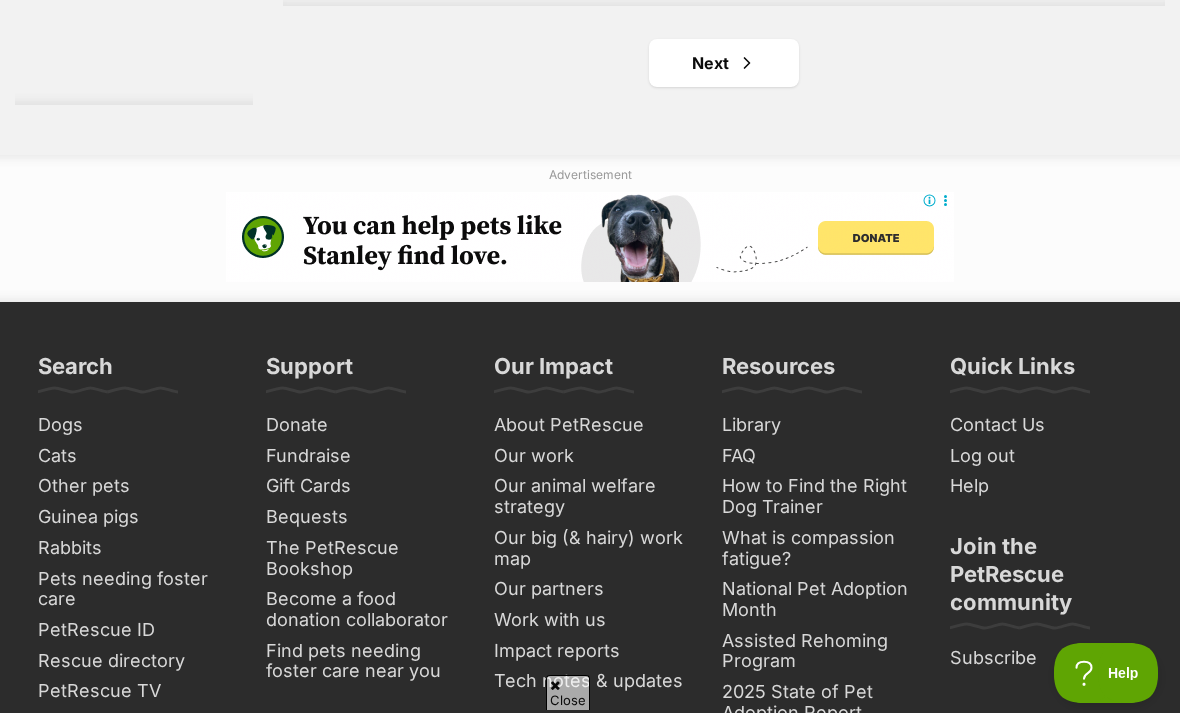 click at bounding box center (747, 63) 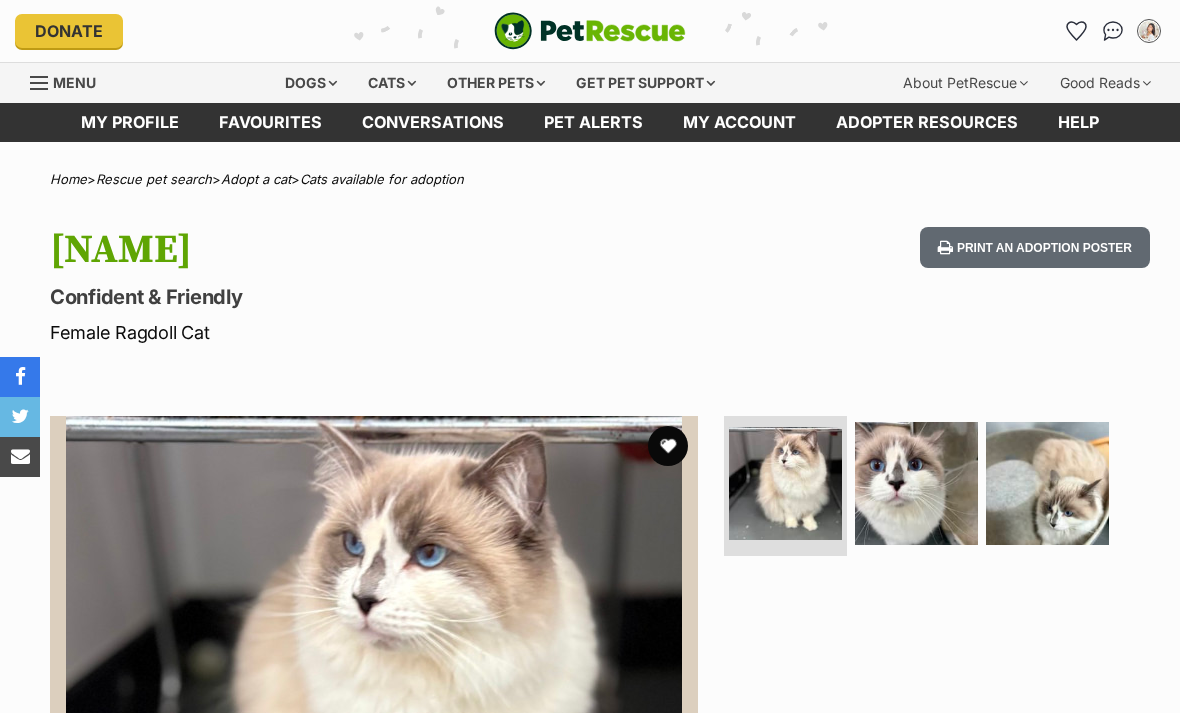 scroll, scrollTop: 0, scrollLeft: 0, axis: both 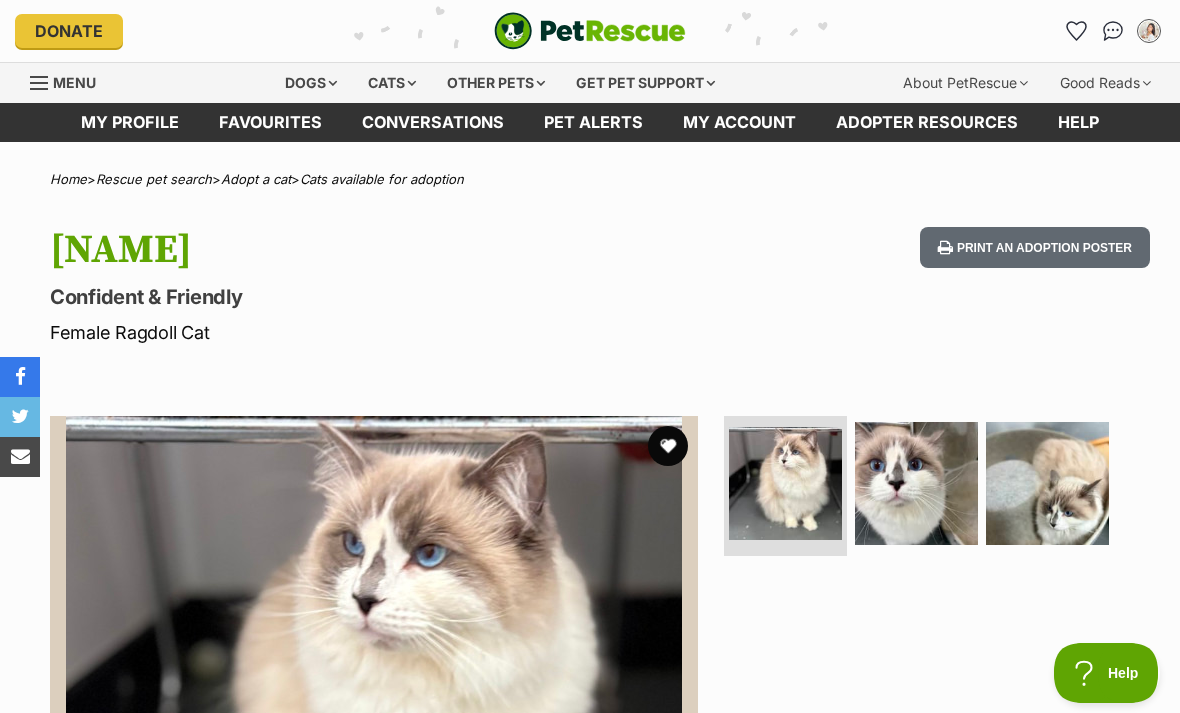 click at bounding box center [916, 483] 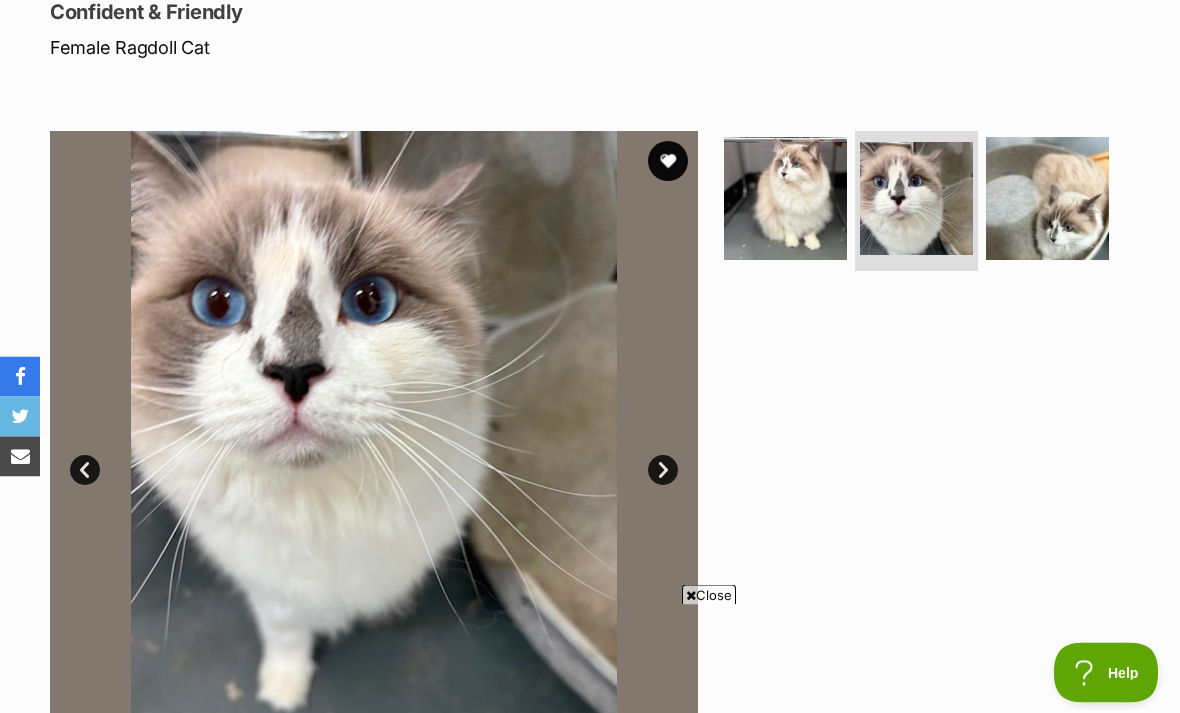scroll, scrollTop: 285, scrollLeft: 0, axis: vertical 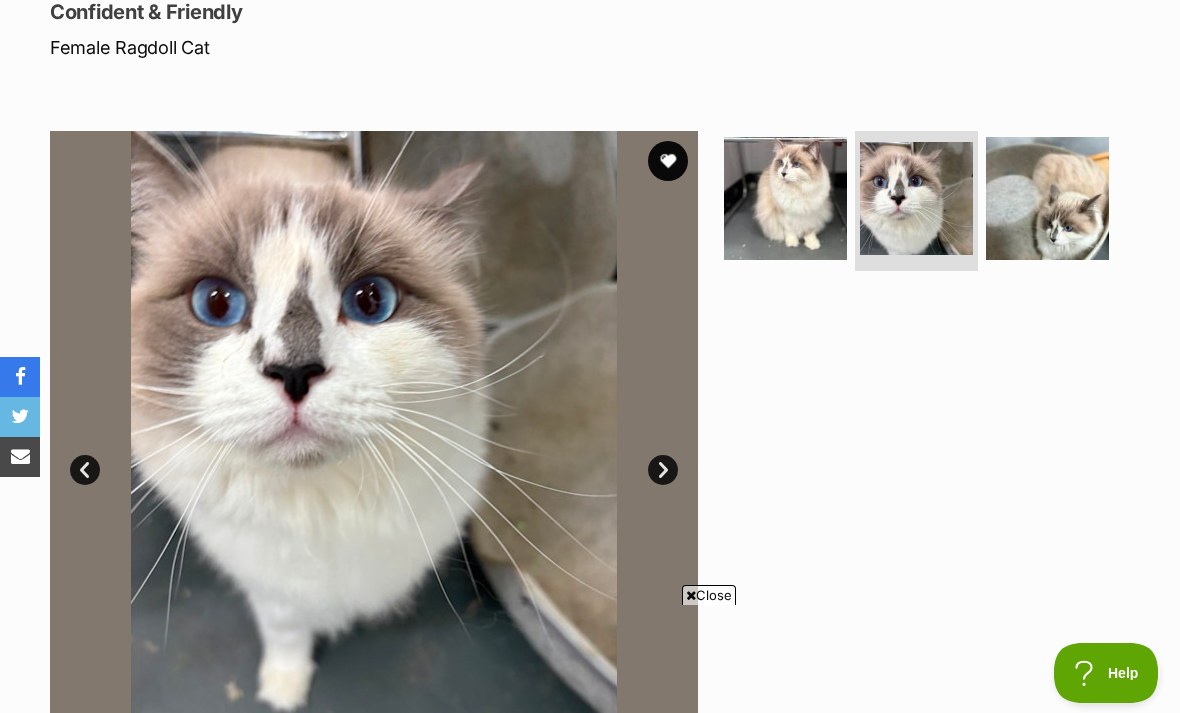 click at bounding box center [1047, 198] 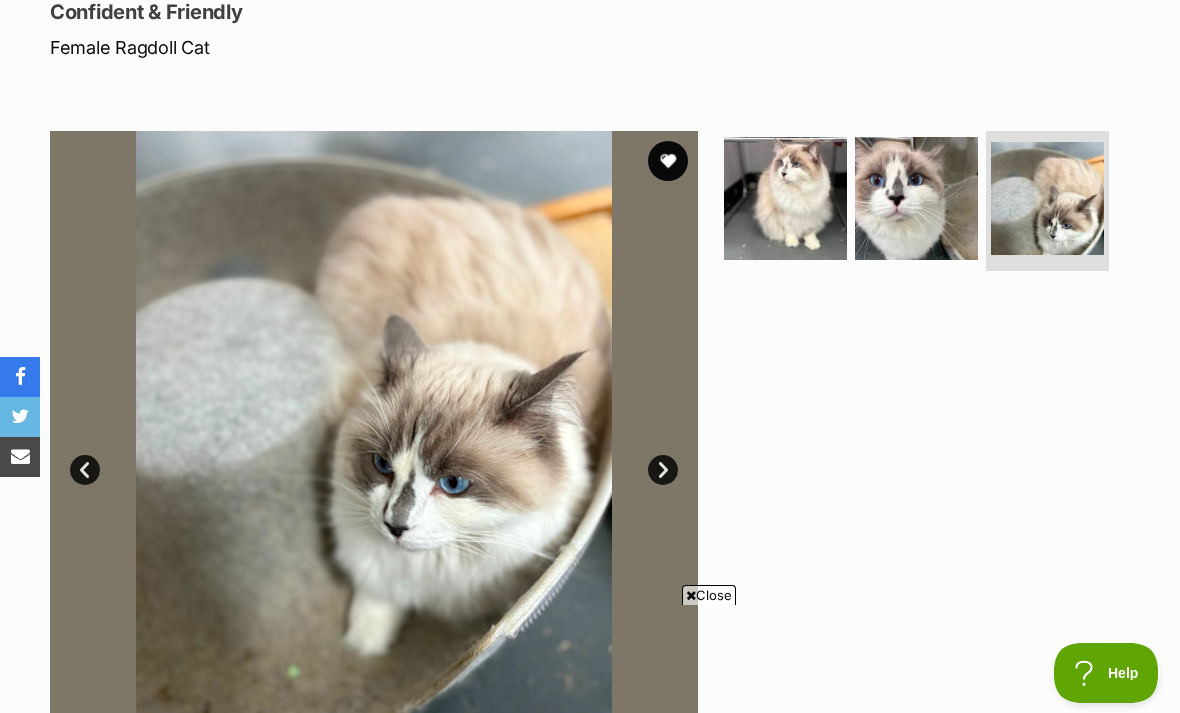 click at bounding box center (785, 198) 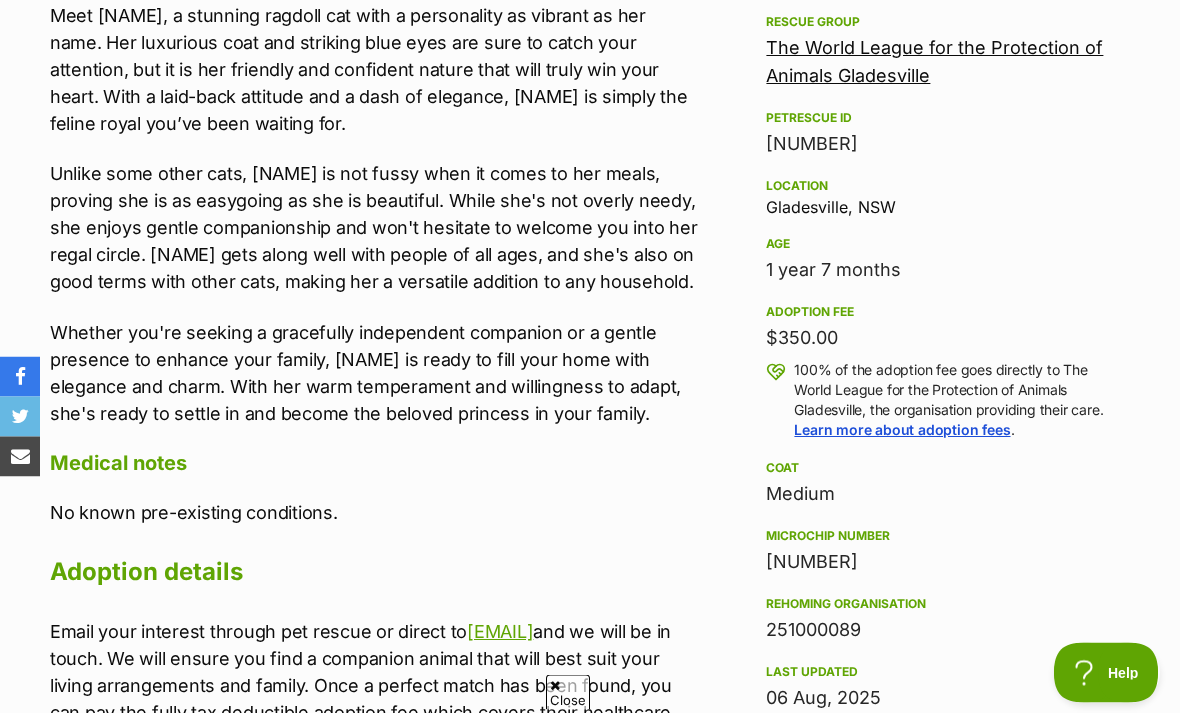 scroll, scrollTop: 1194, scrollLeft: 0, axis: vertical 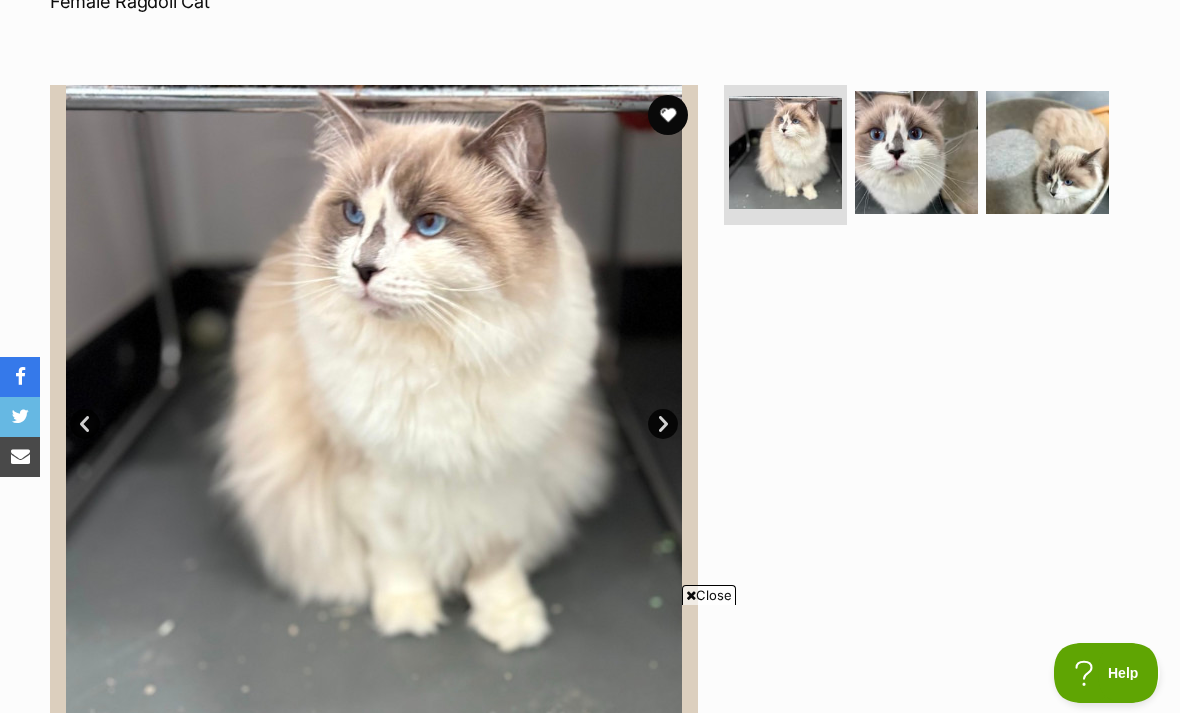 click at bounding box center [1047, 152] 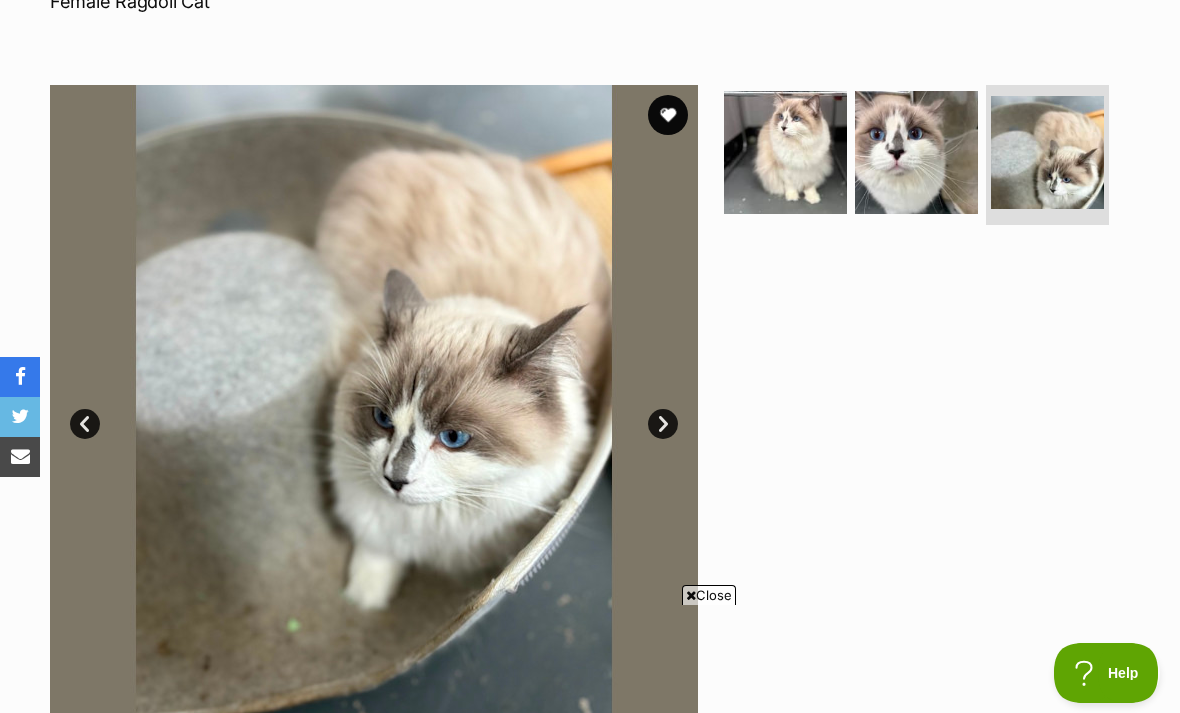 click at bounding box center (916, 152) 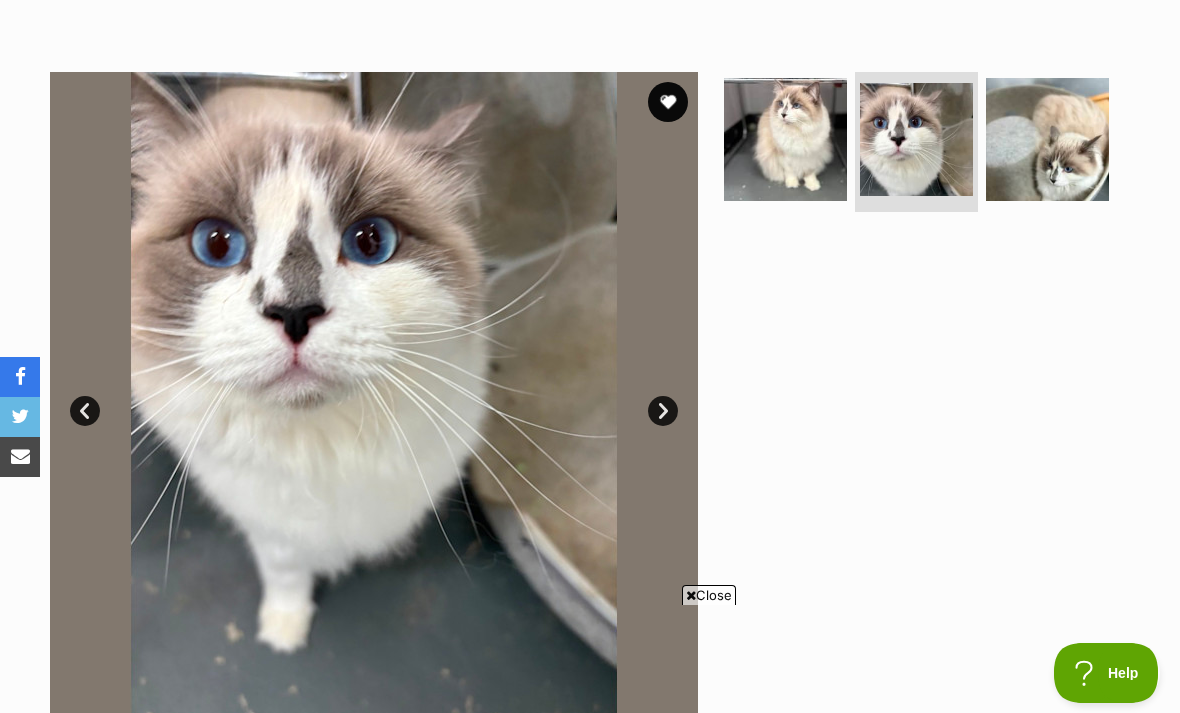 scroll, scrollTop: 343, scrollLeft: 0, axis: vertical 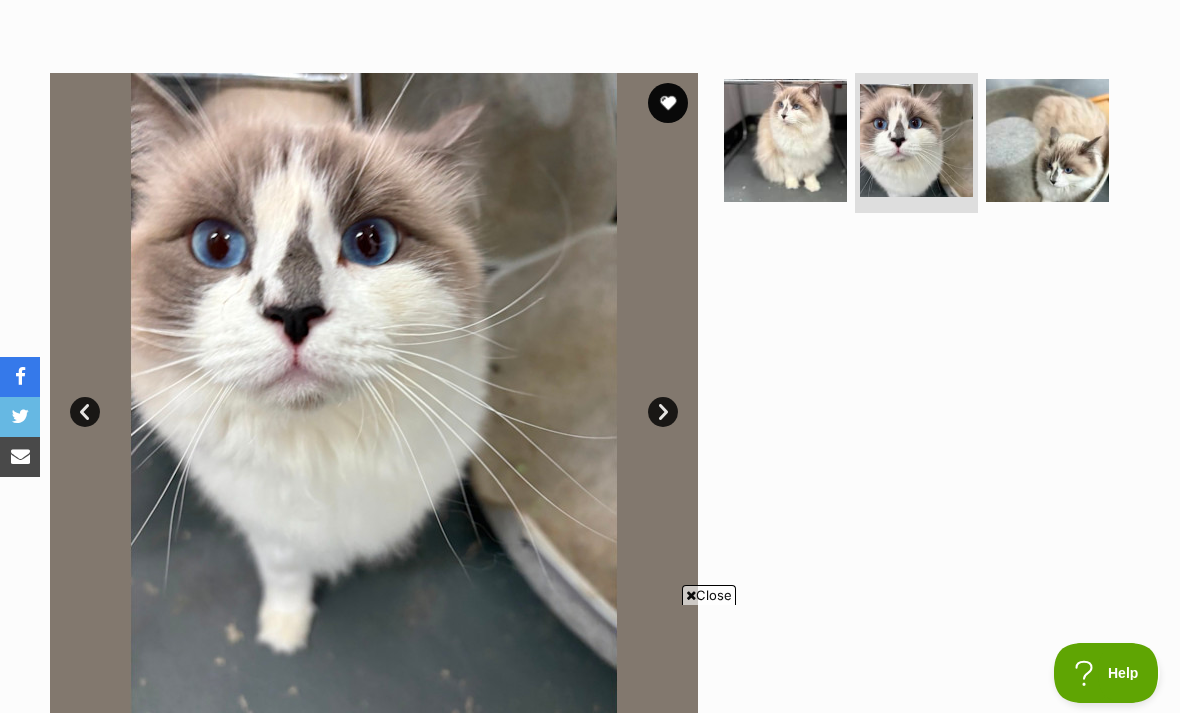 click at bounding box center [785, 140] 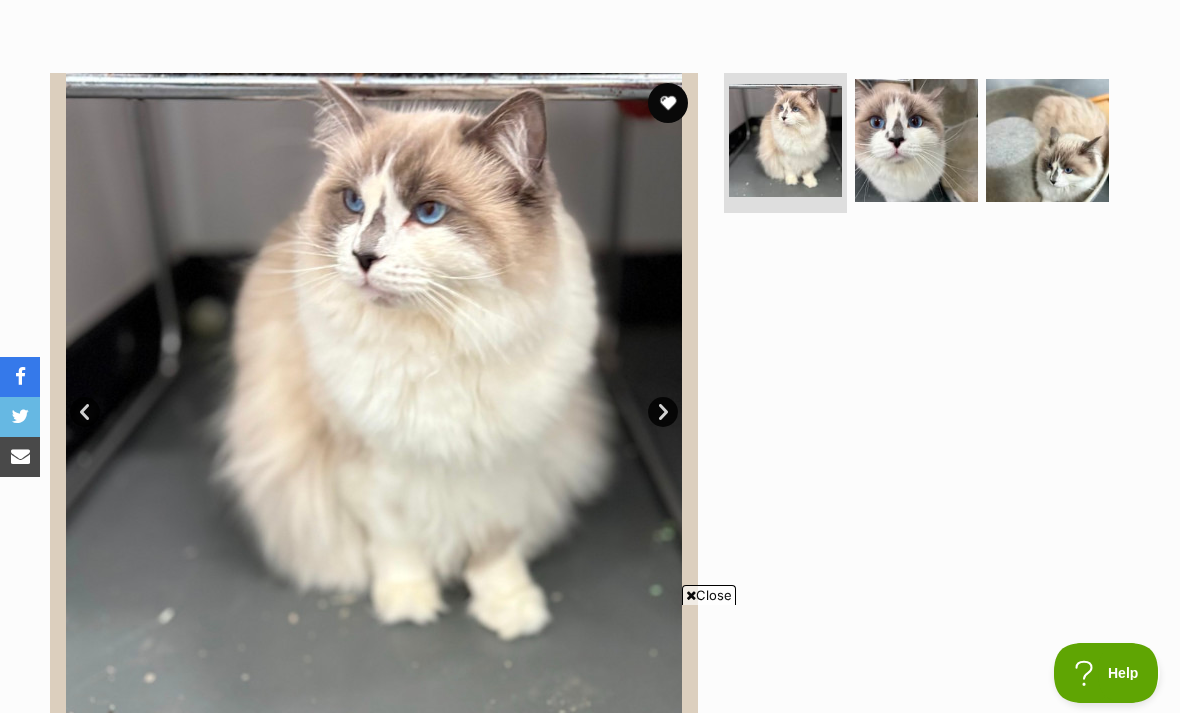 click at bounding box center [1047, 140] 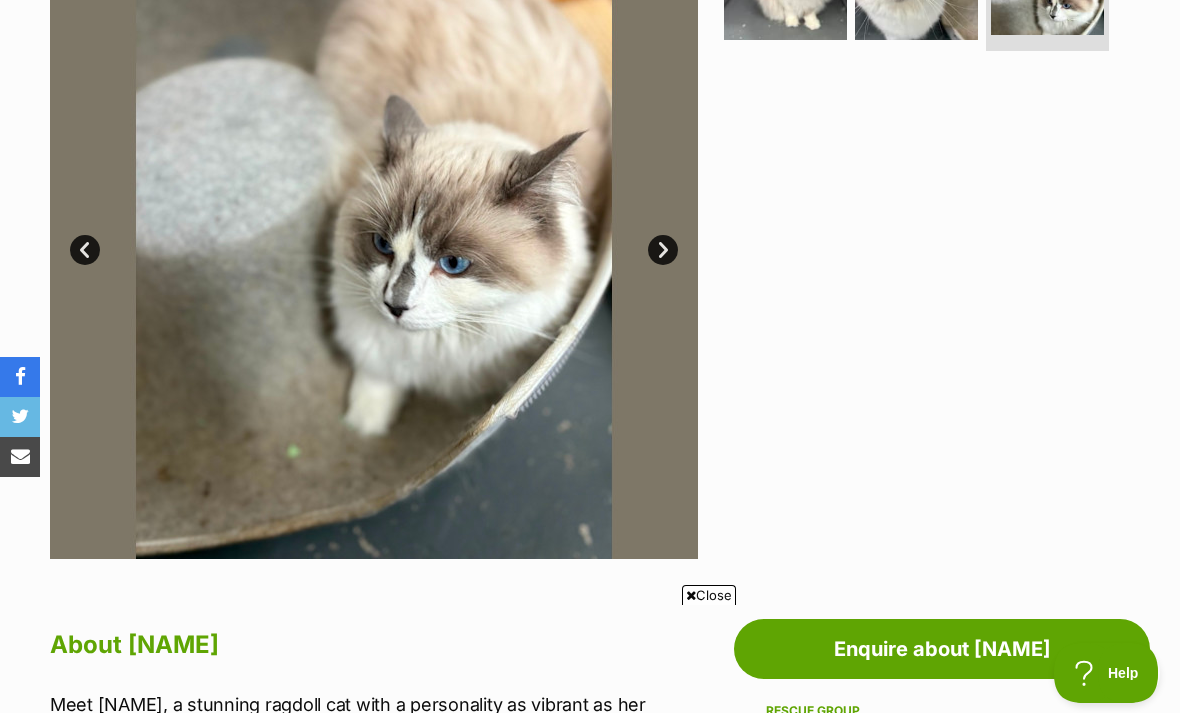scroll, scrollTop: 506, scrollLeft: 0, axis: vertical 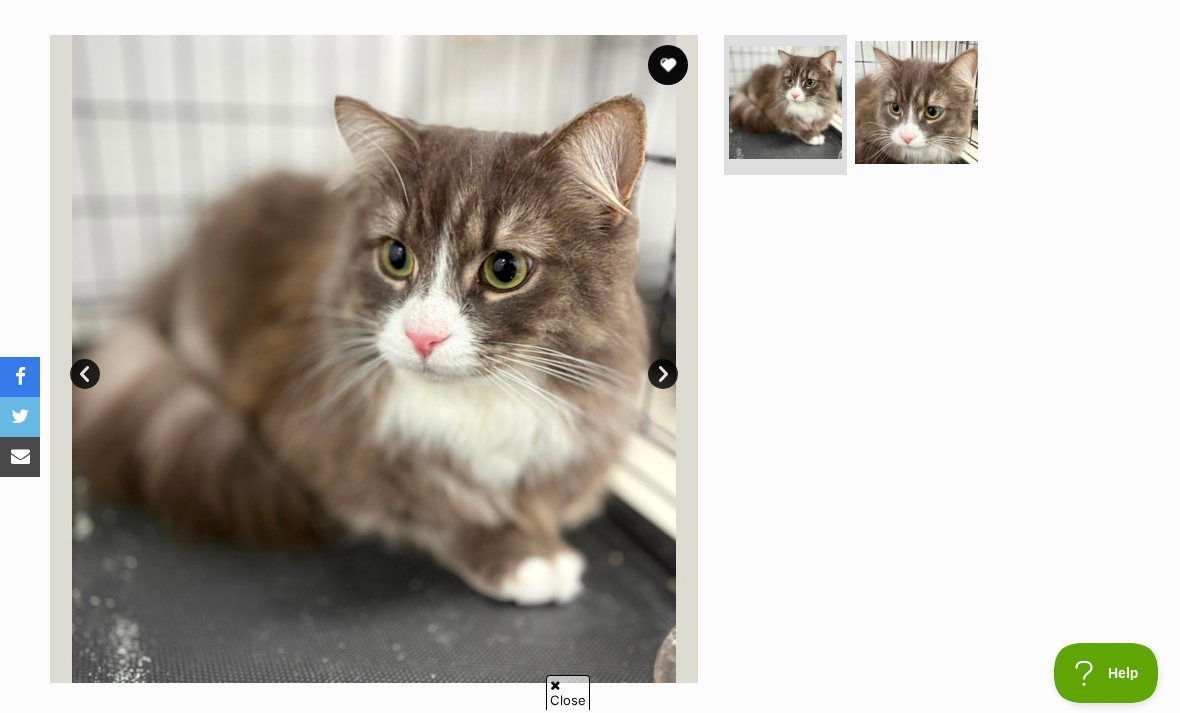 click at bounding box center (916, 102) 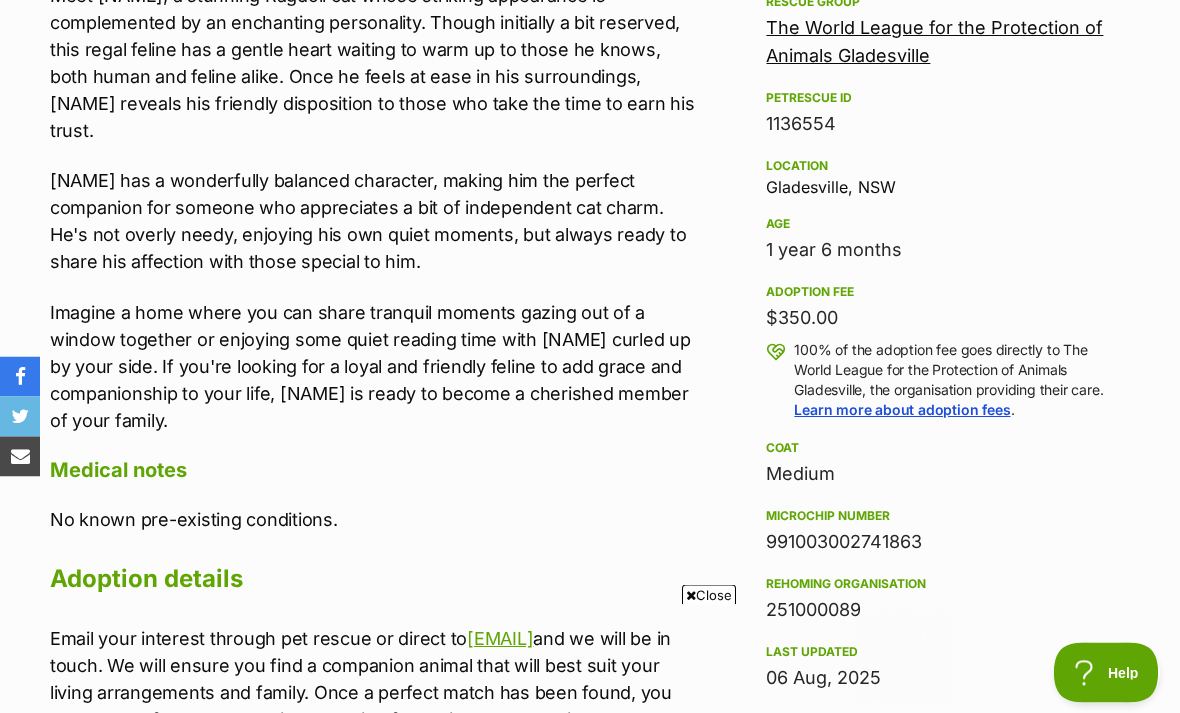 scroll, scrollTop: 0, scrollLeft: 0, axis: both 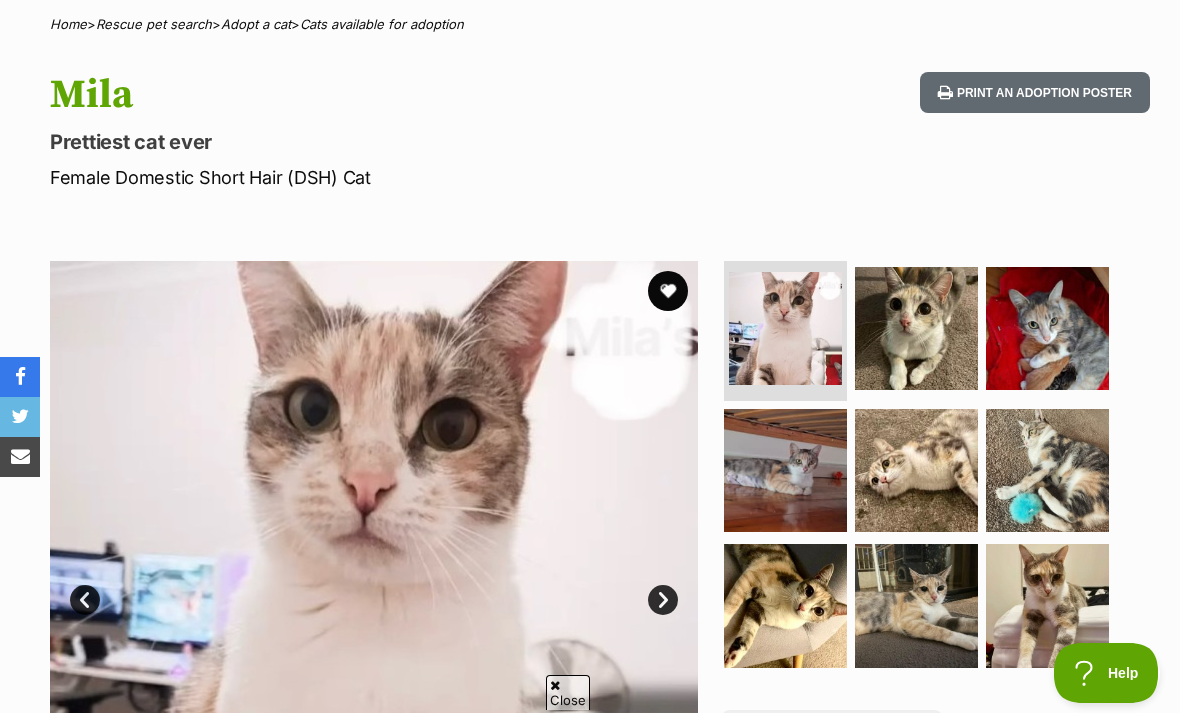 click at bounding box center [916, 328] 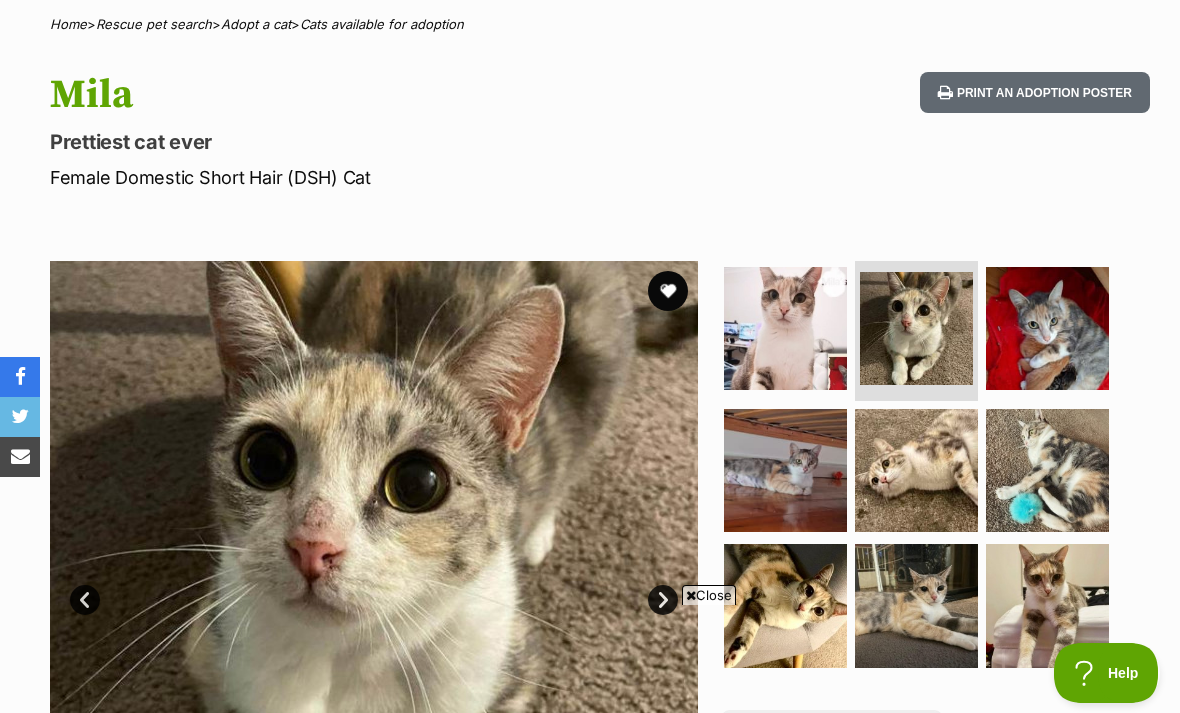 scroll, scrollTop: 0, scrollLeft: 0, axis: both 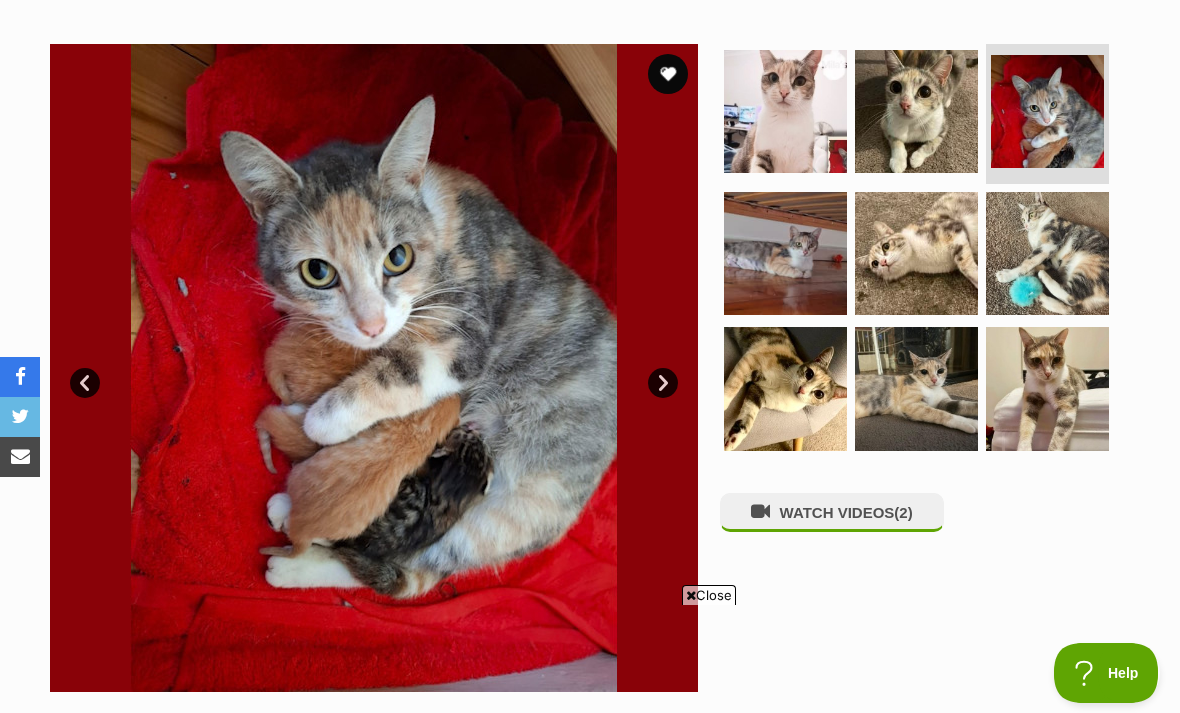 click at bounding box center [785, 253] 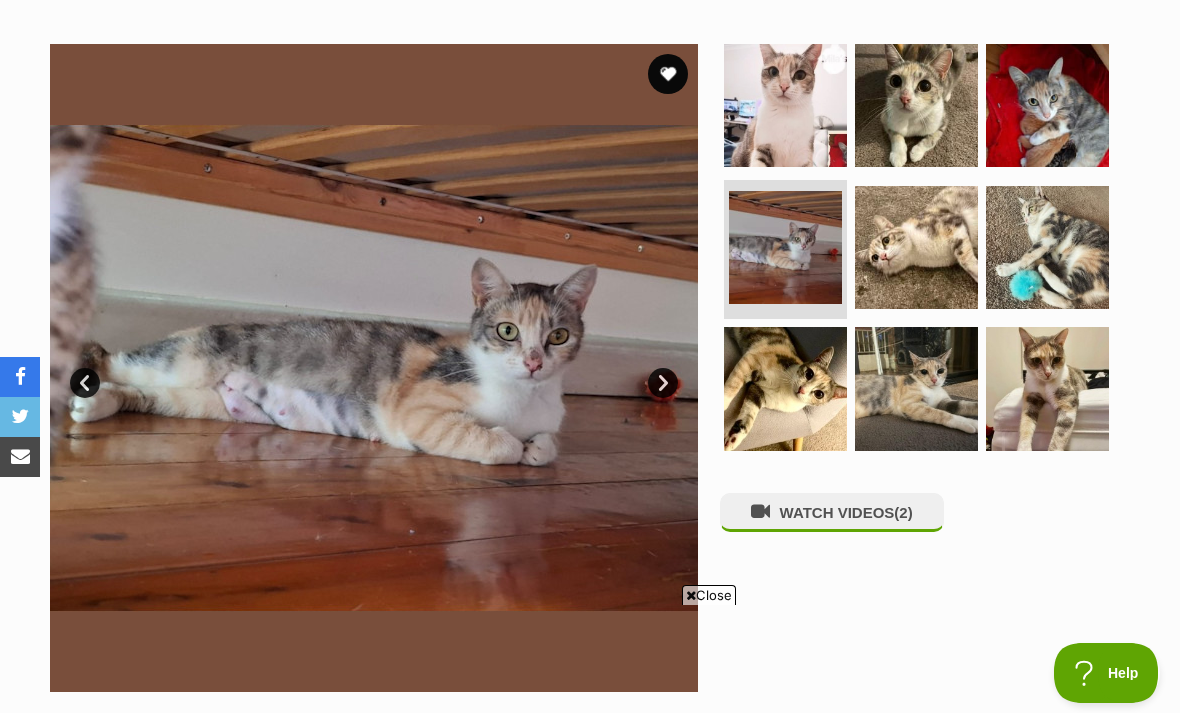 click at bounding box center (916, 247) 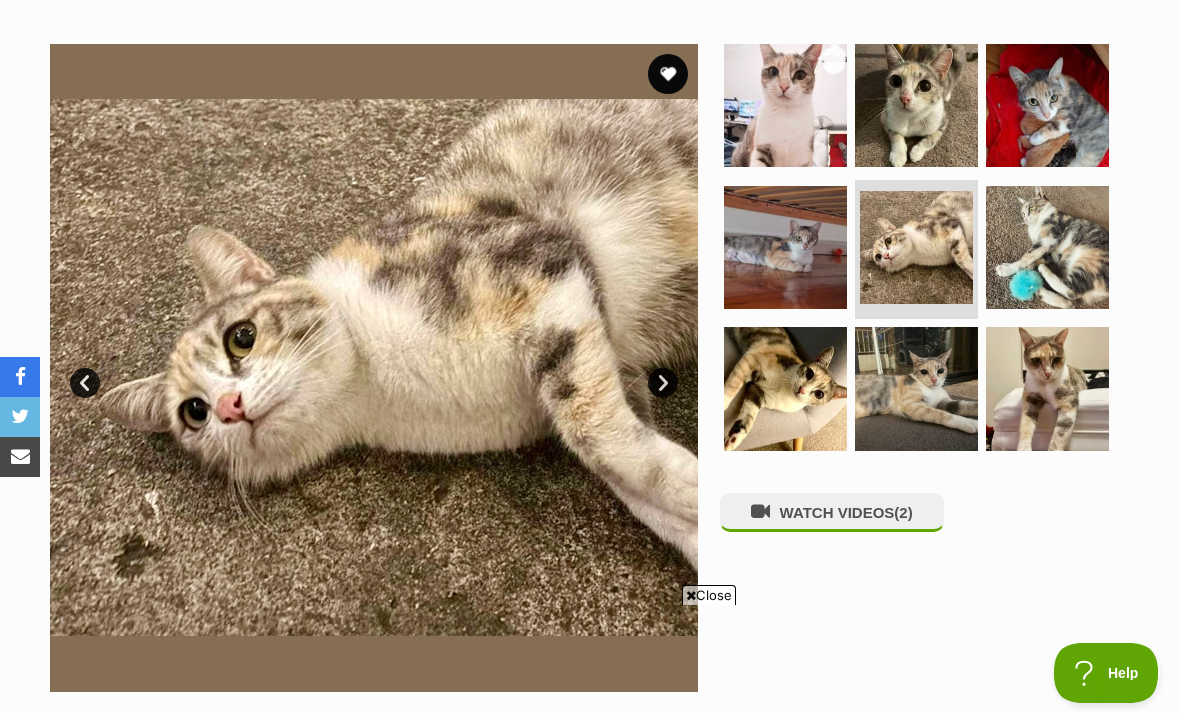 click at bounding box center [1047, 247] 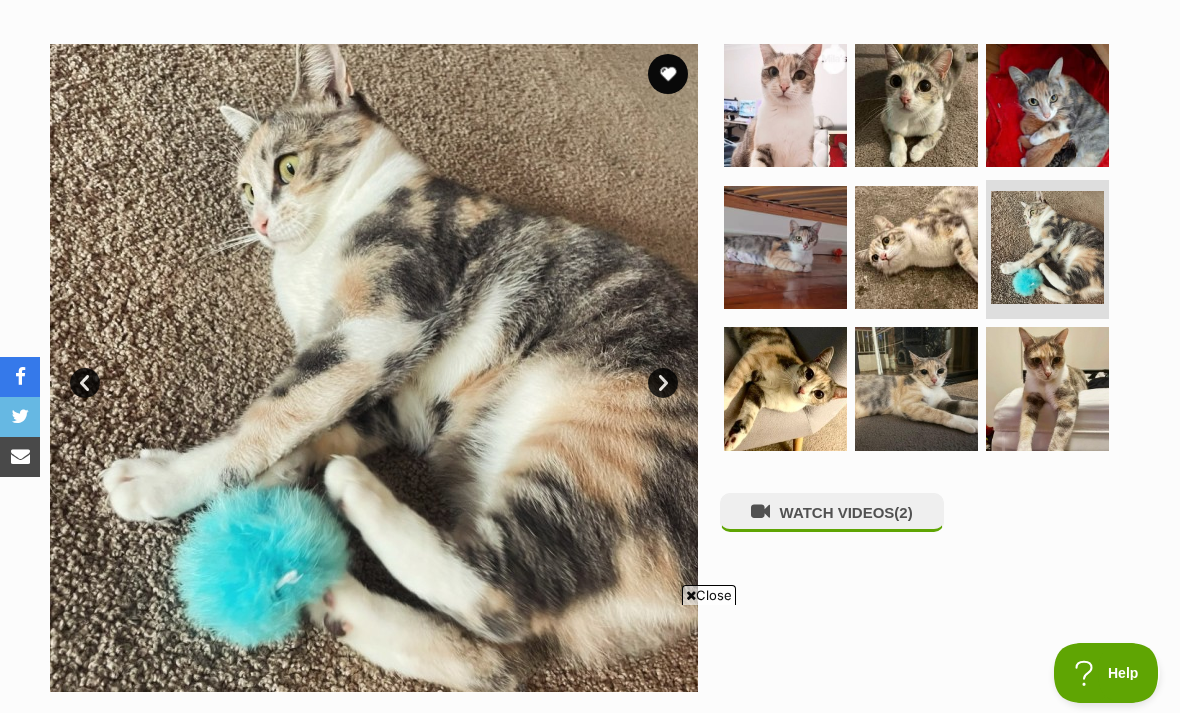 click at bounding box center [785, 388] 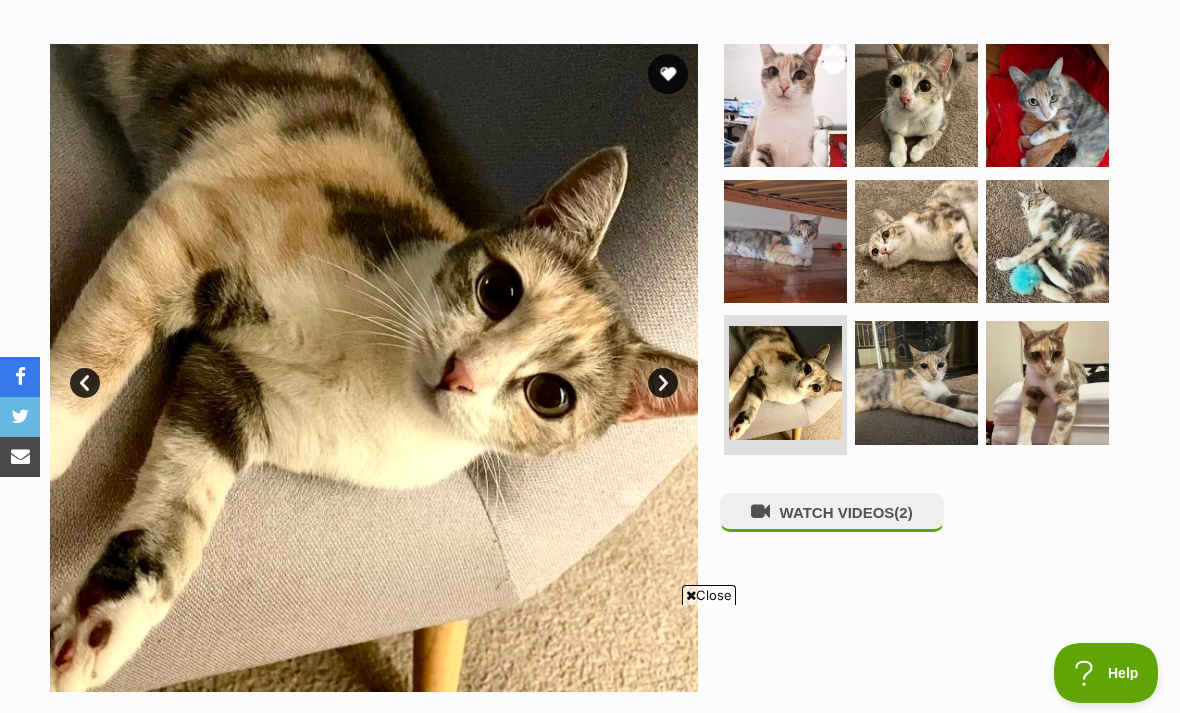 click at bounding box center (916, 382) 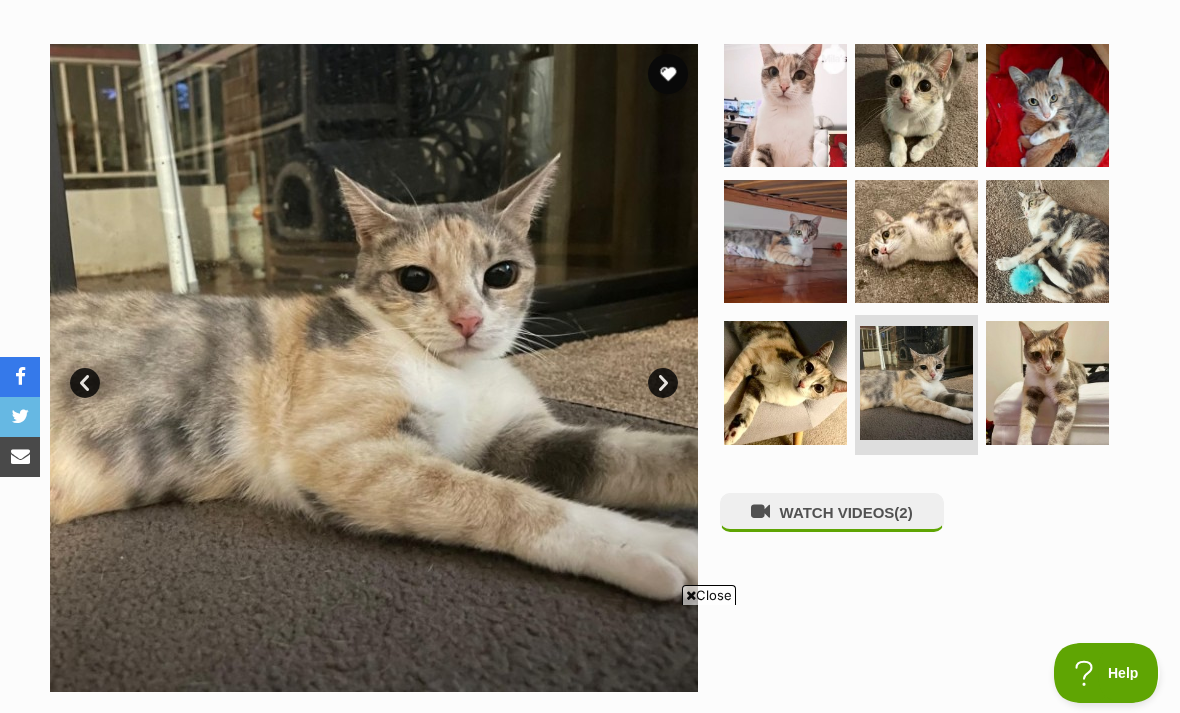 click at bounding box center [1047, 382] 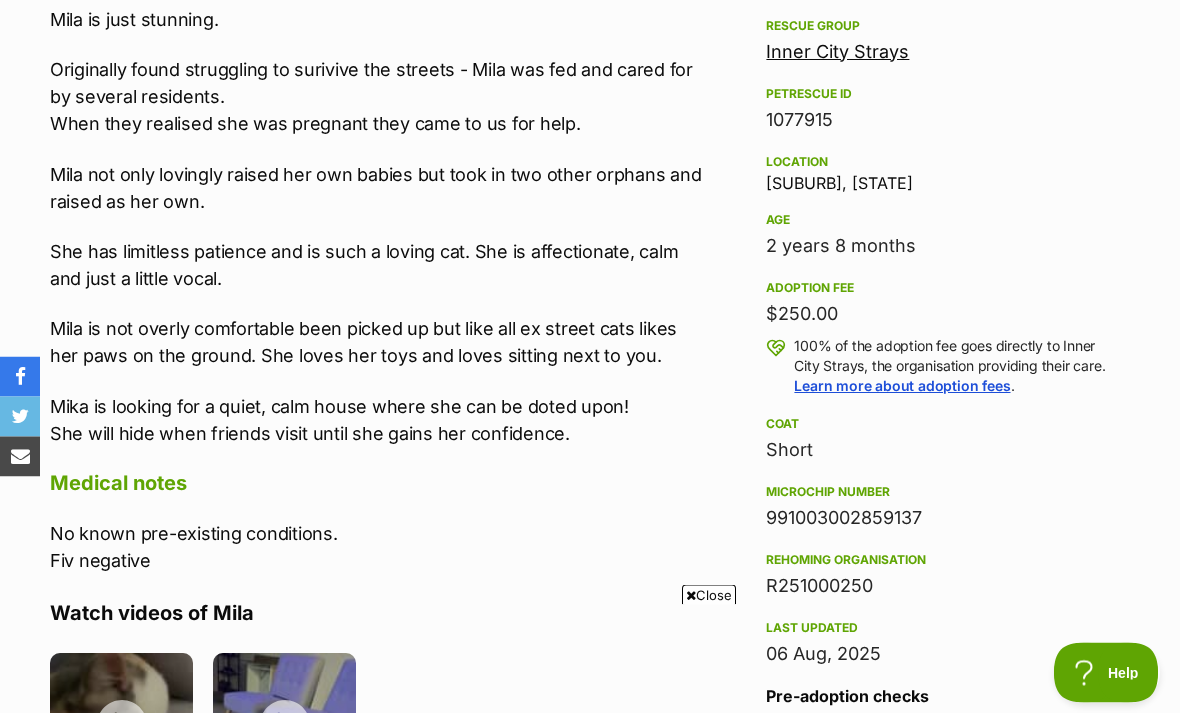 scroll, scrollTop: 0, scrollLeft: 0, axis: both 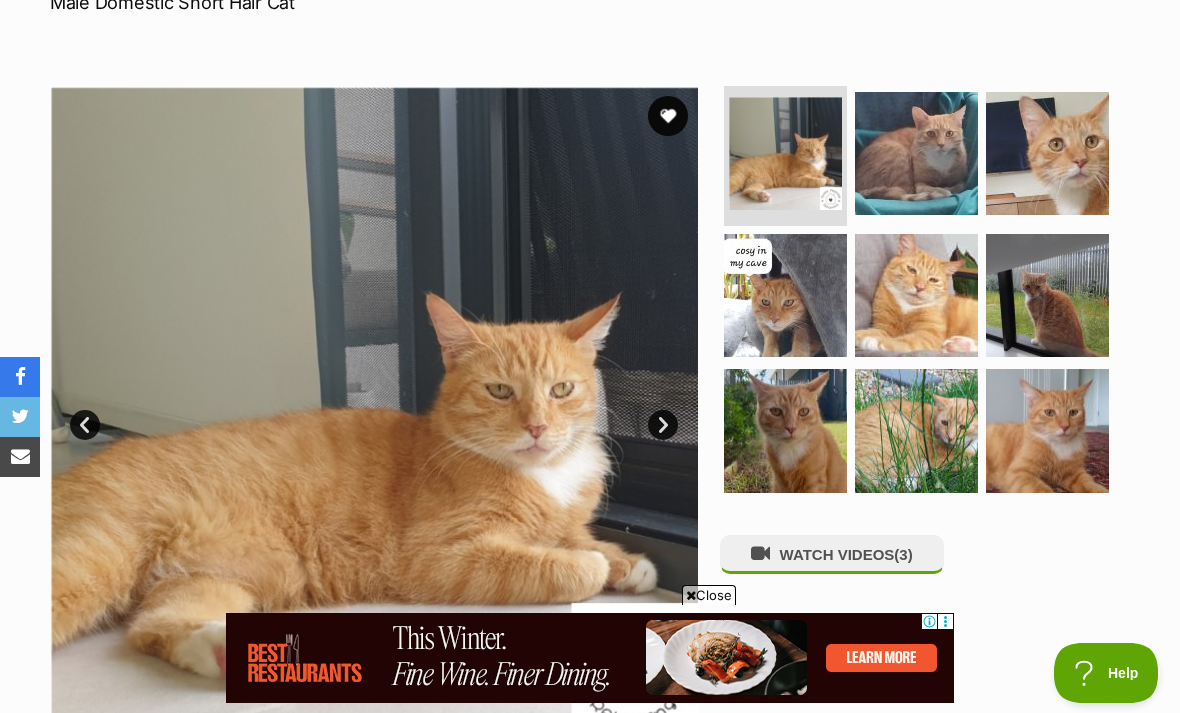 click at bounding box center (785, 153) 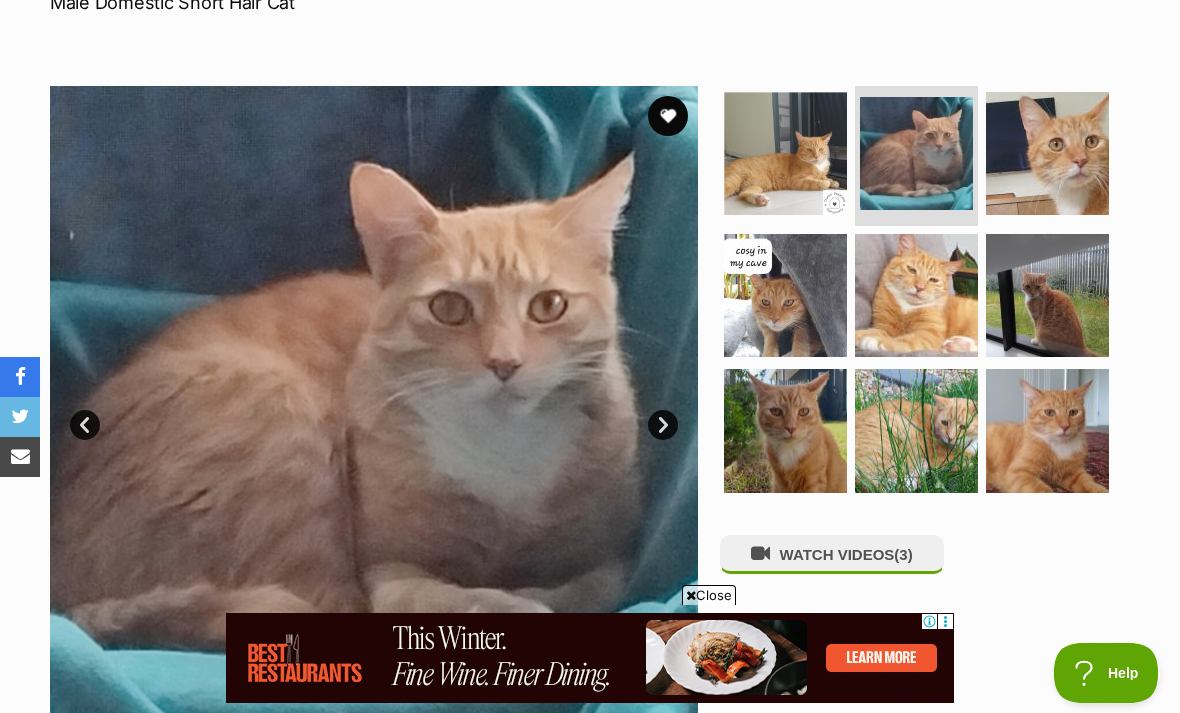 click at bounding box center (1047, 153) 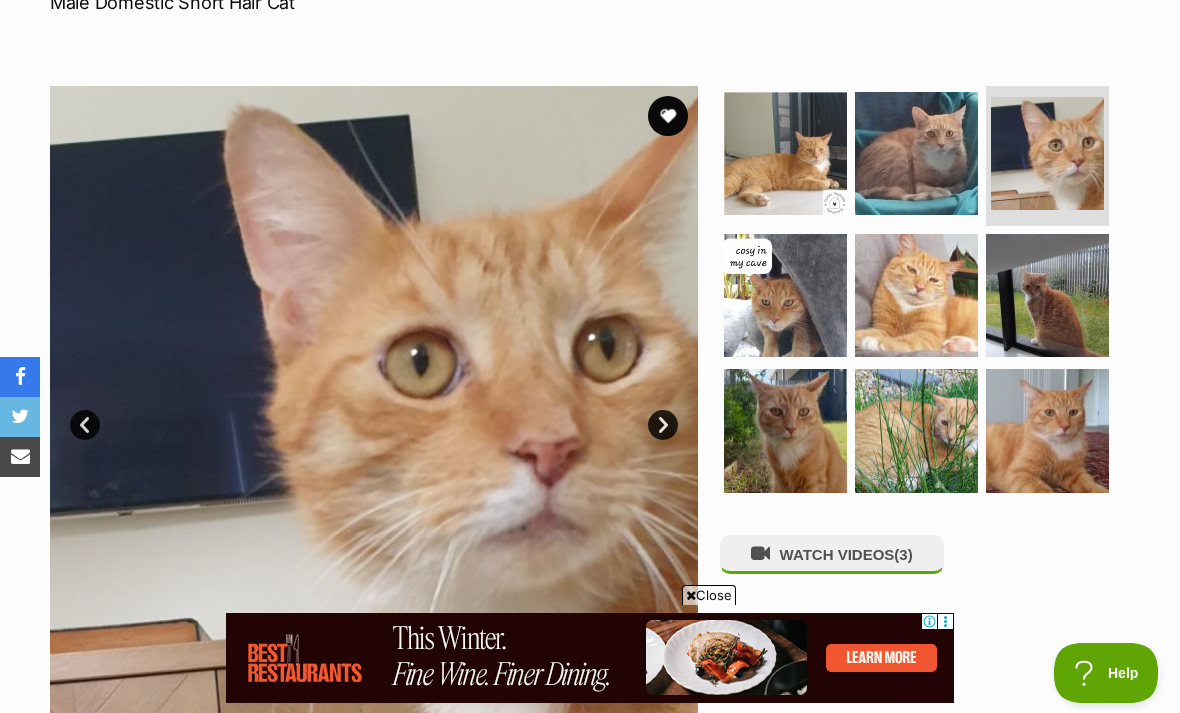 click at bounding box center (785, 295) 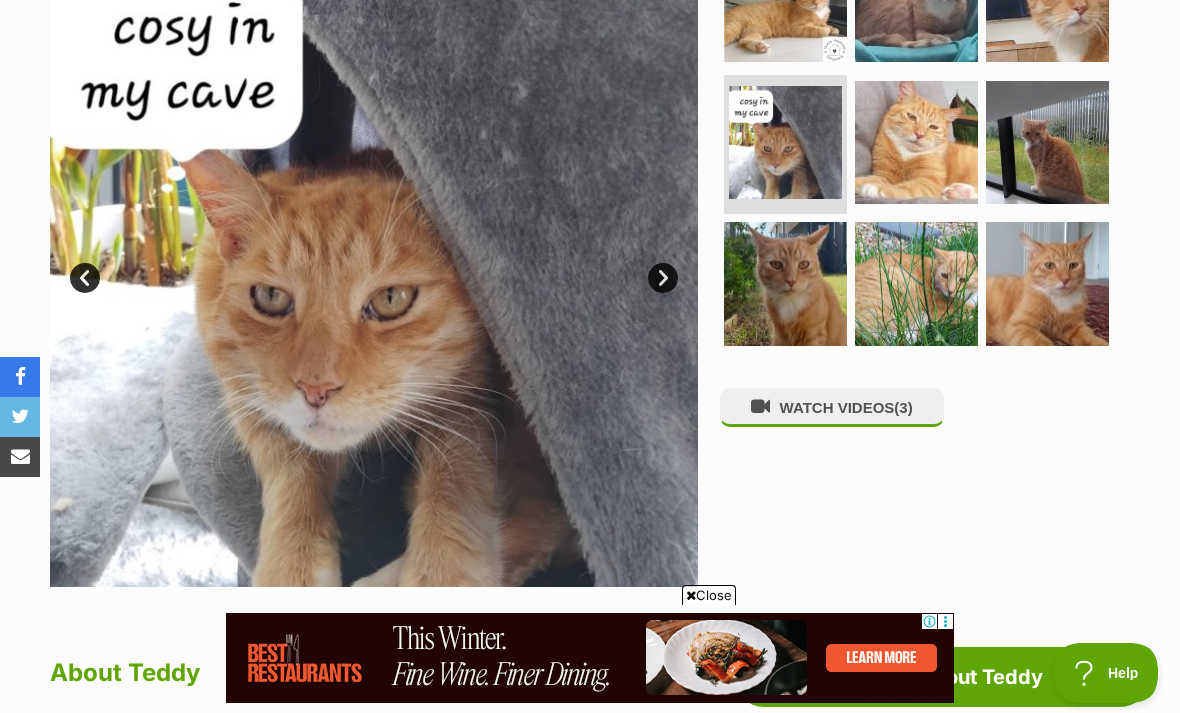 scroll, scrollTop: 482, scrollLeft: 0, axis: vertical 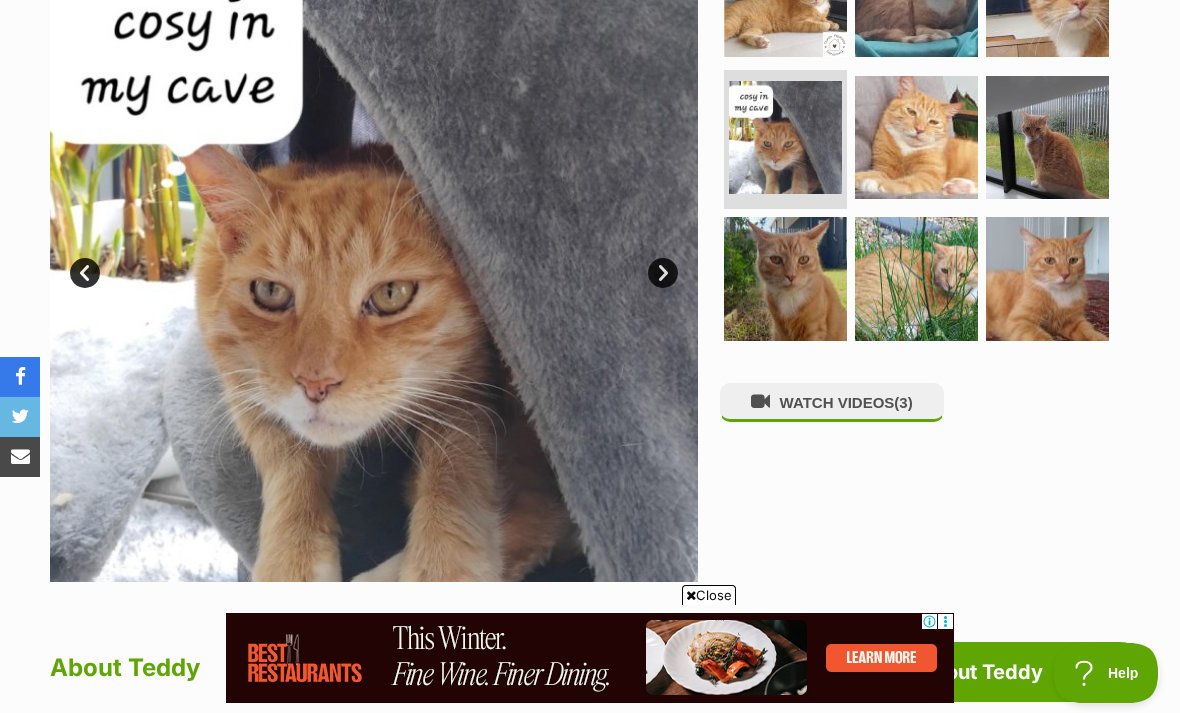 click at bounding box center (916, 137) 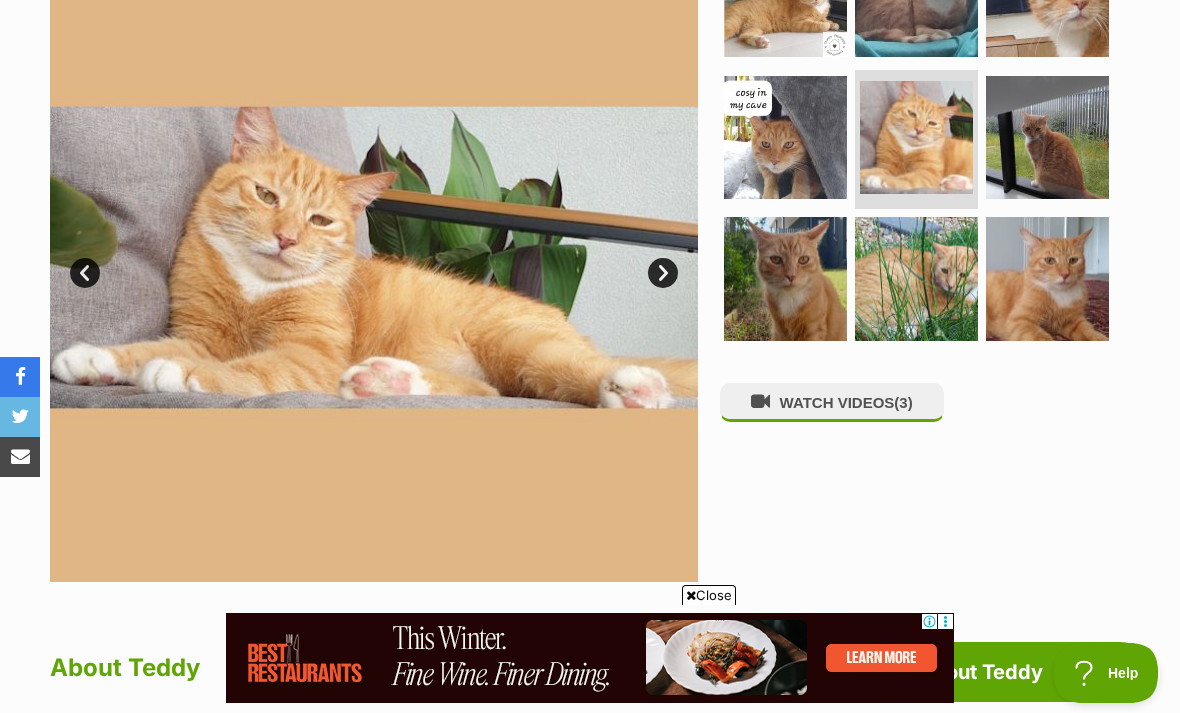 click at bounding box center [1047, 137] 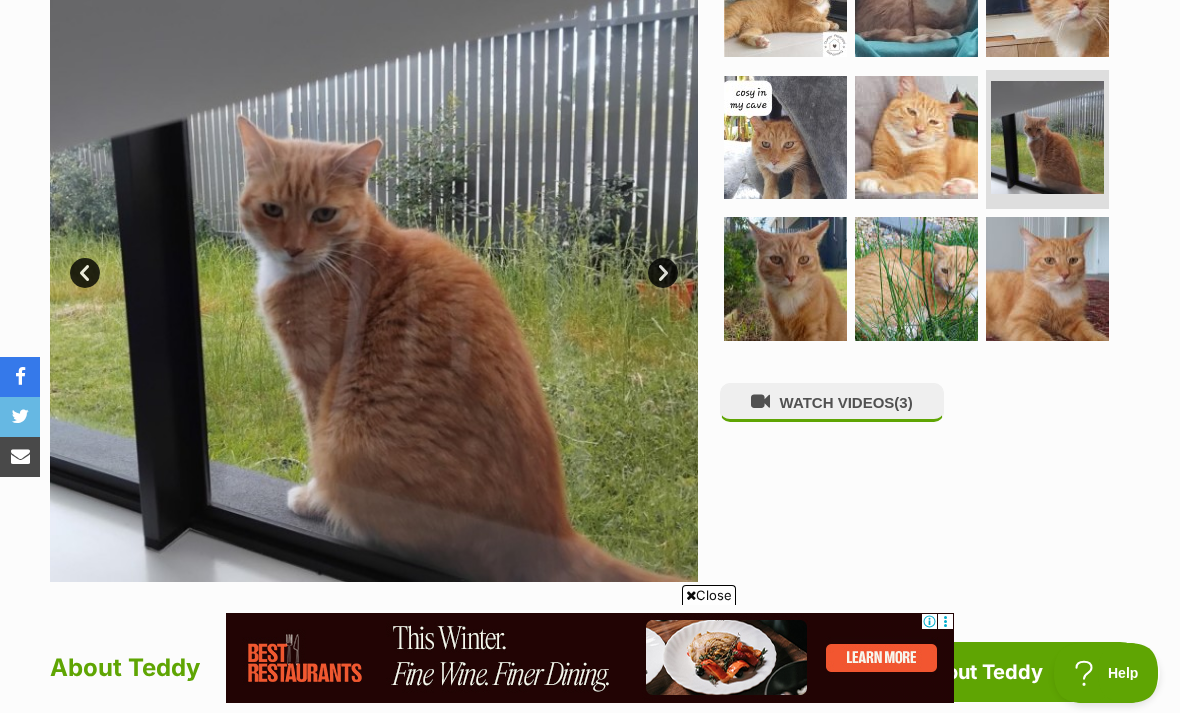 click at bounding box center (785, 278) 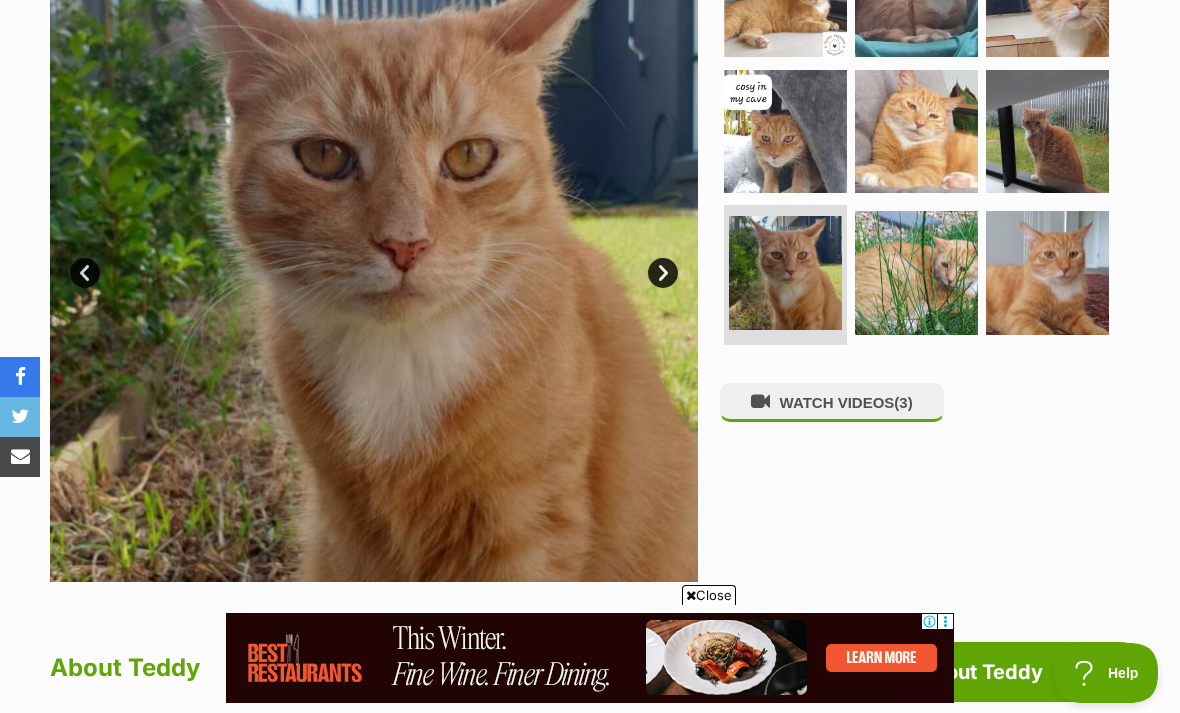 click at bounding box center (916, 272) 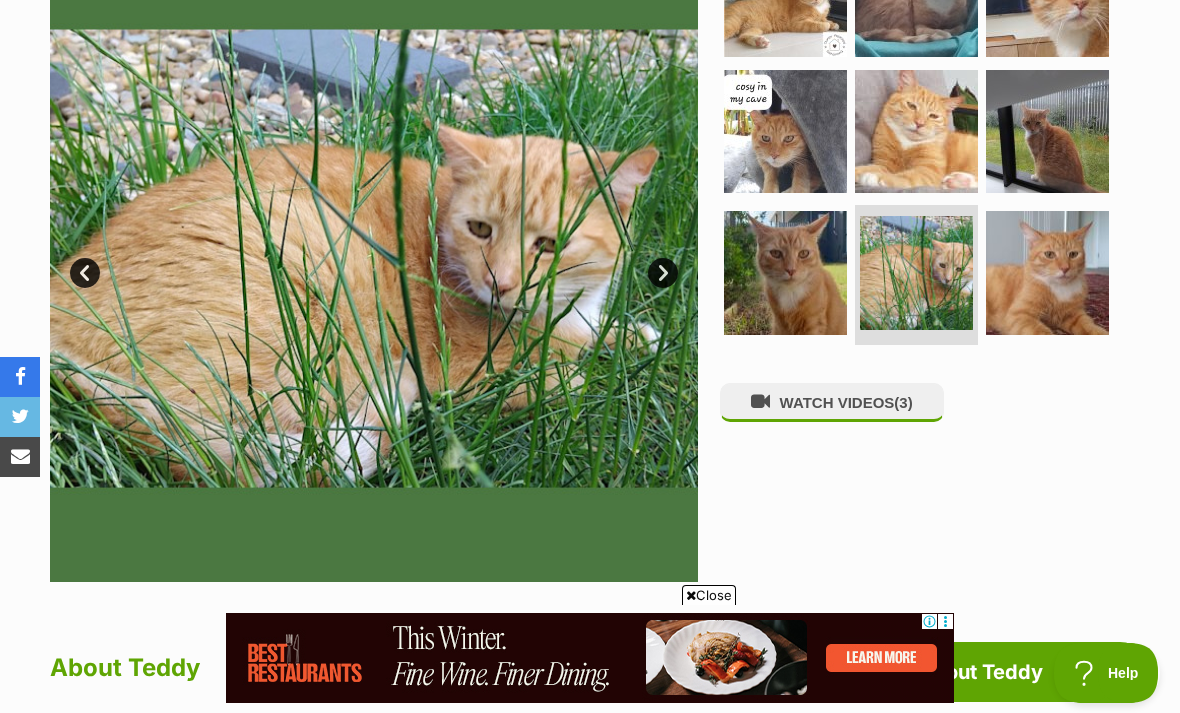 click at bounding box center [1047, 272] 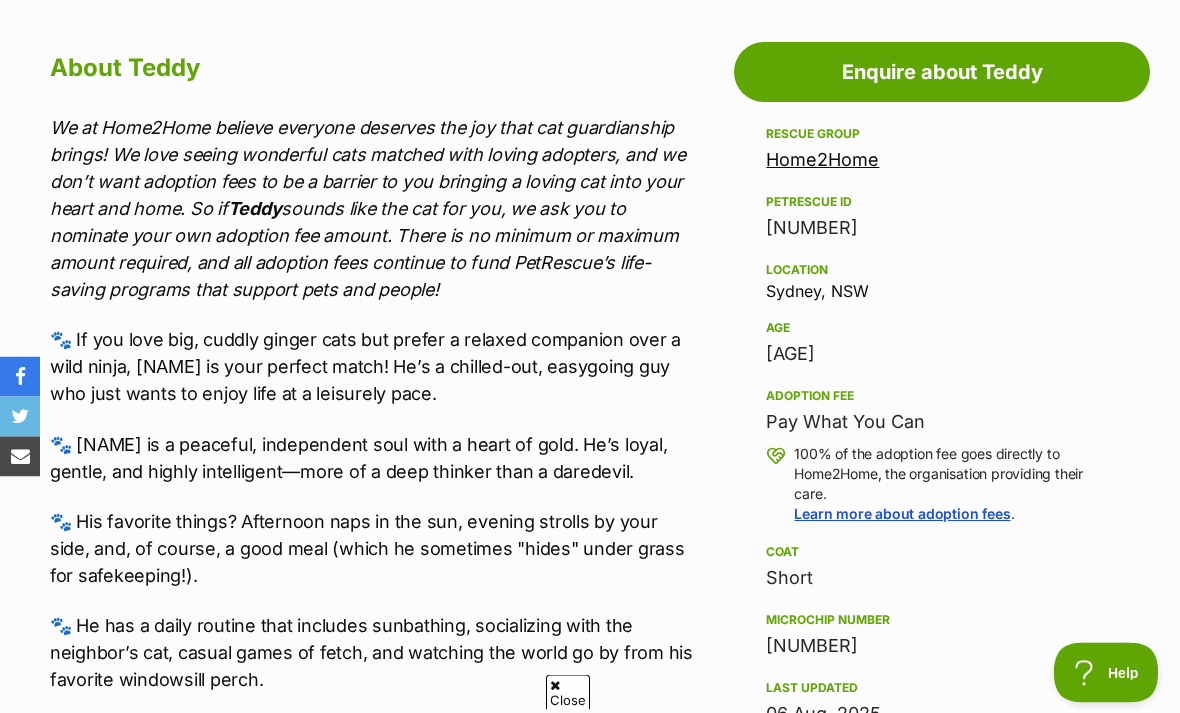 scroll, scrollTop: 1076, scrollLeft: 0, axis: vertical 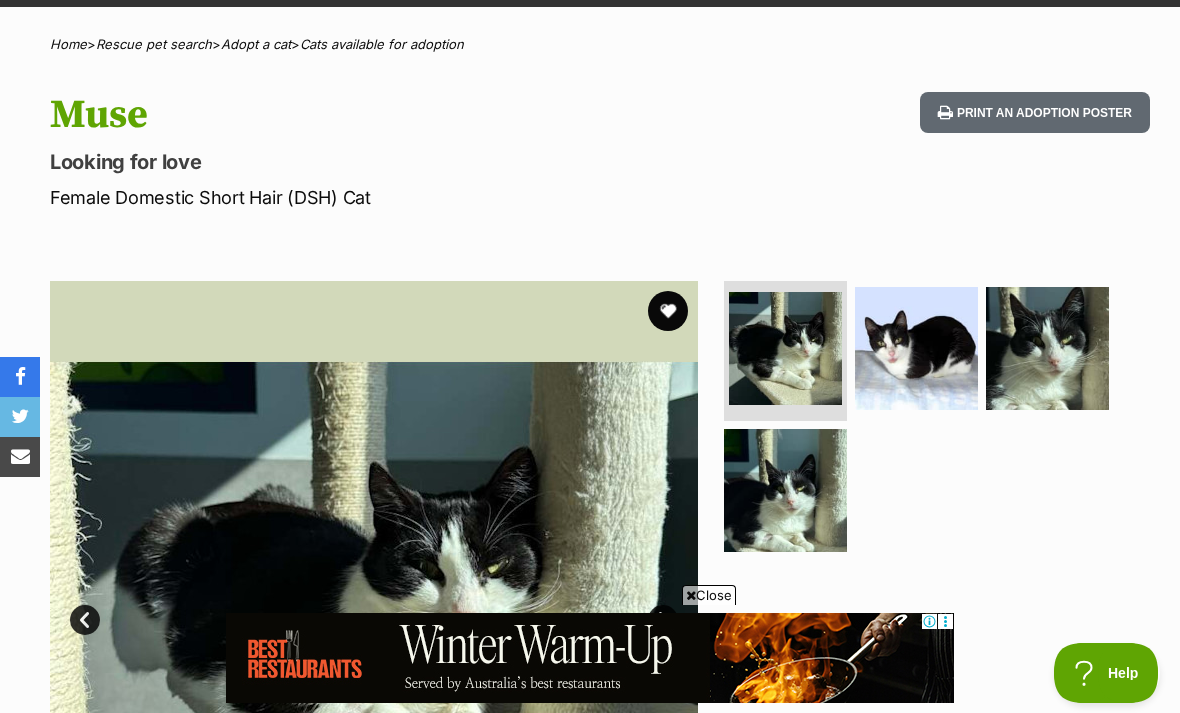 click at bounding box center [916, 348] 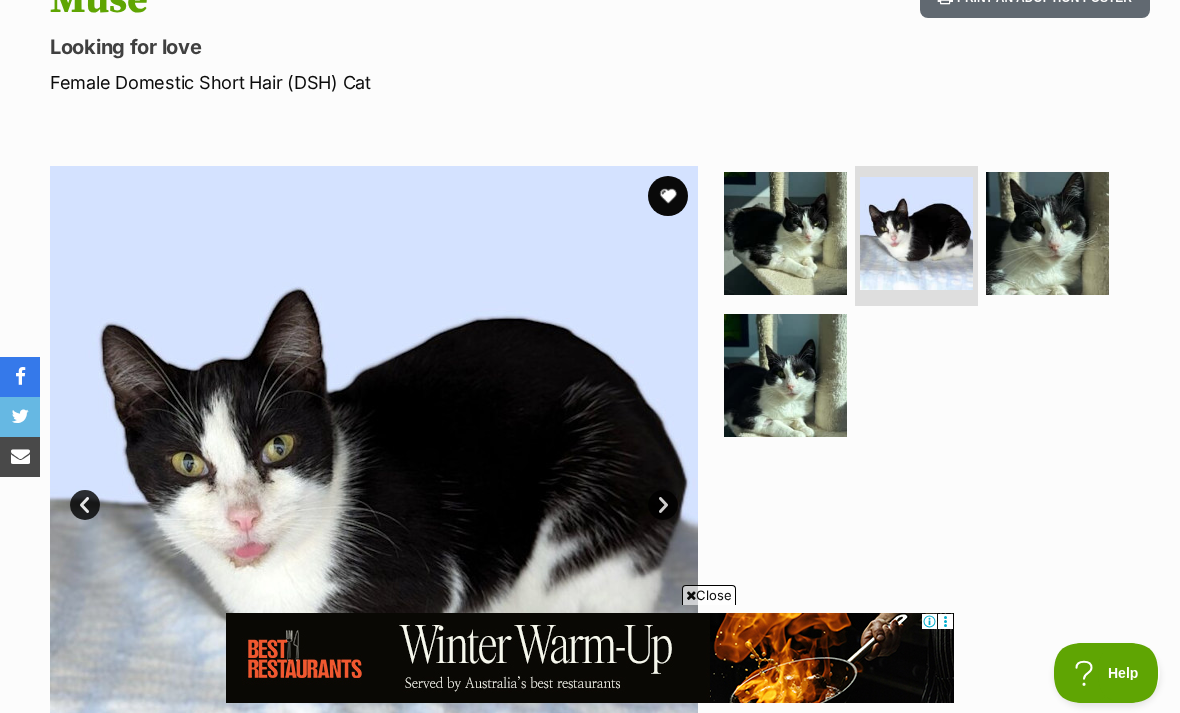 scroll, scrollTop: 251, scrollLeft: 0, axis: vertical 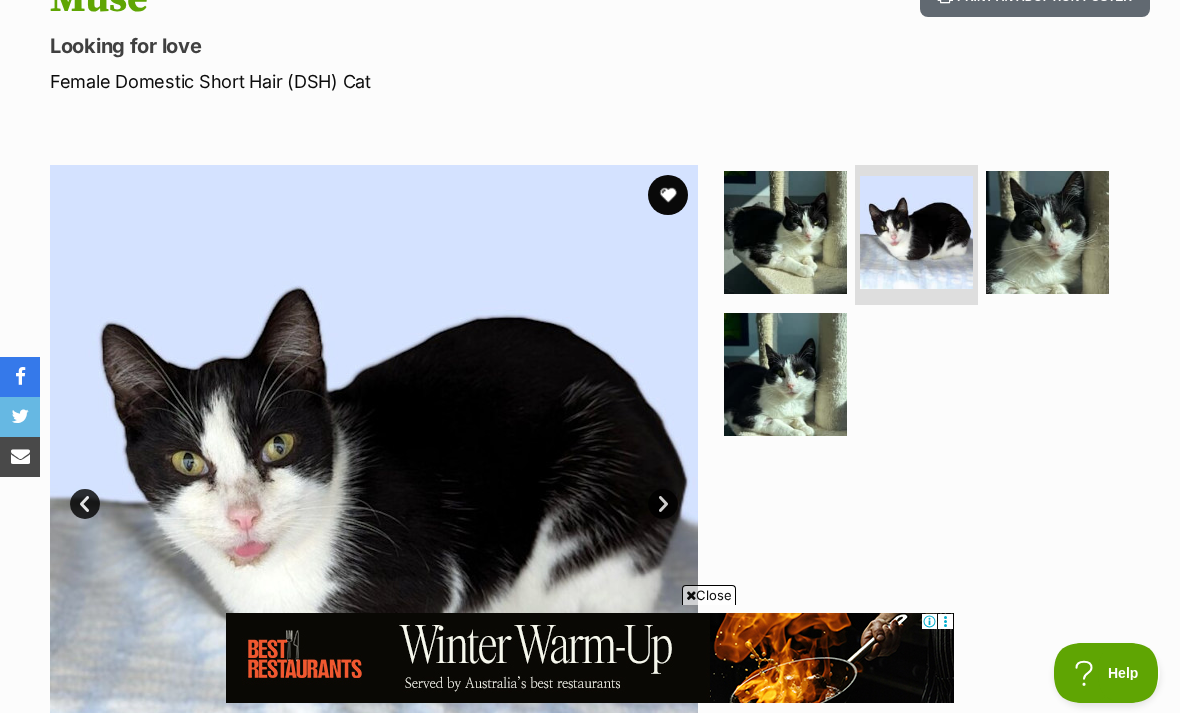 click at bounding box center (785, 374) 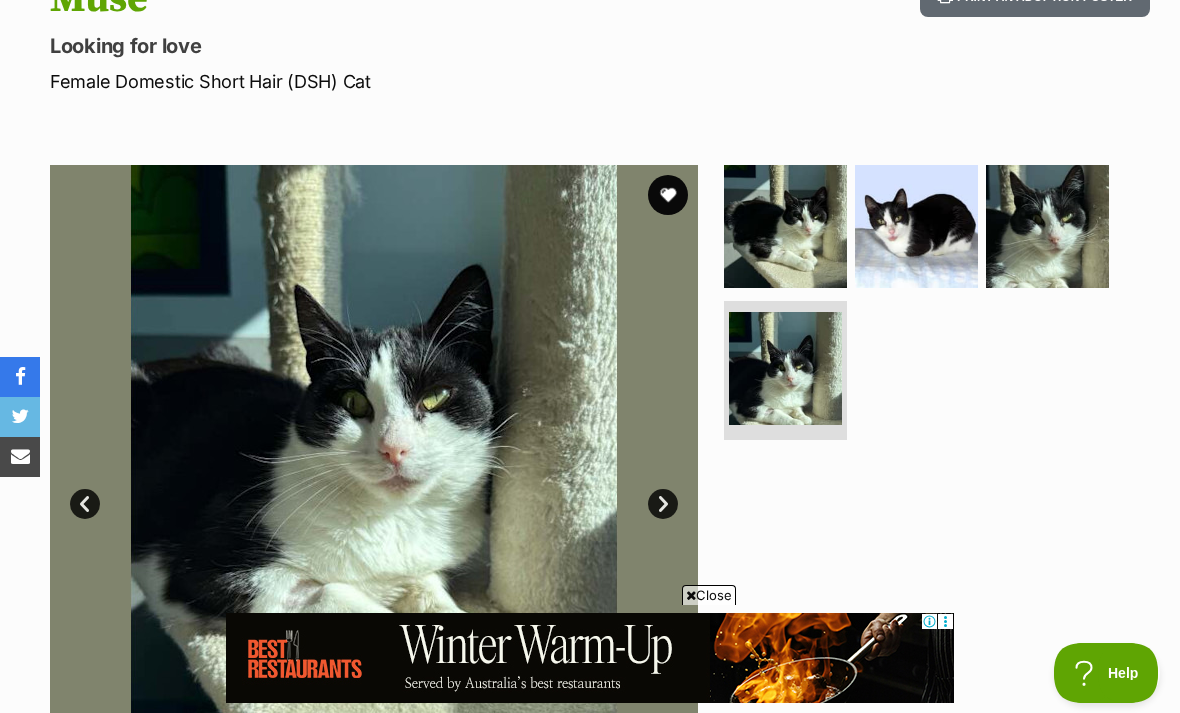click at bounding box center (785, 226) 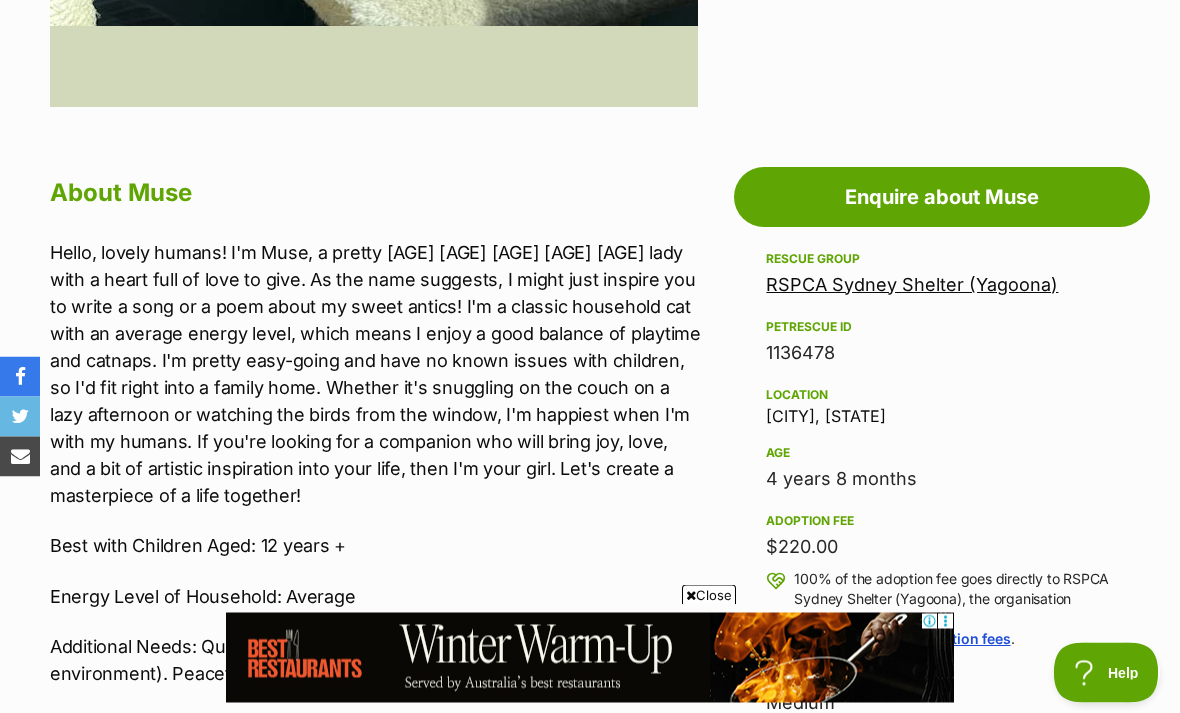 scroll, scrollTop: 0, scrollLeft: 0, axis: both 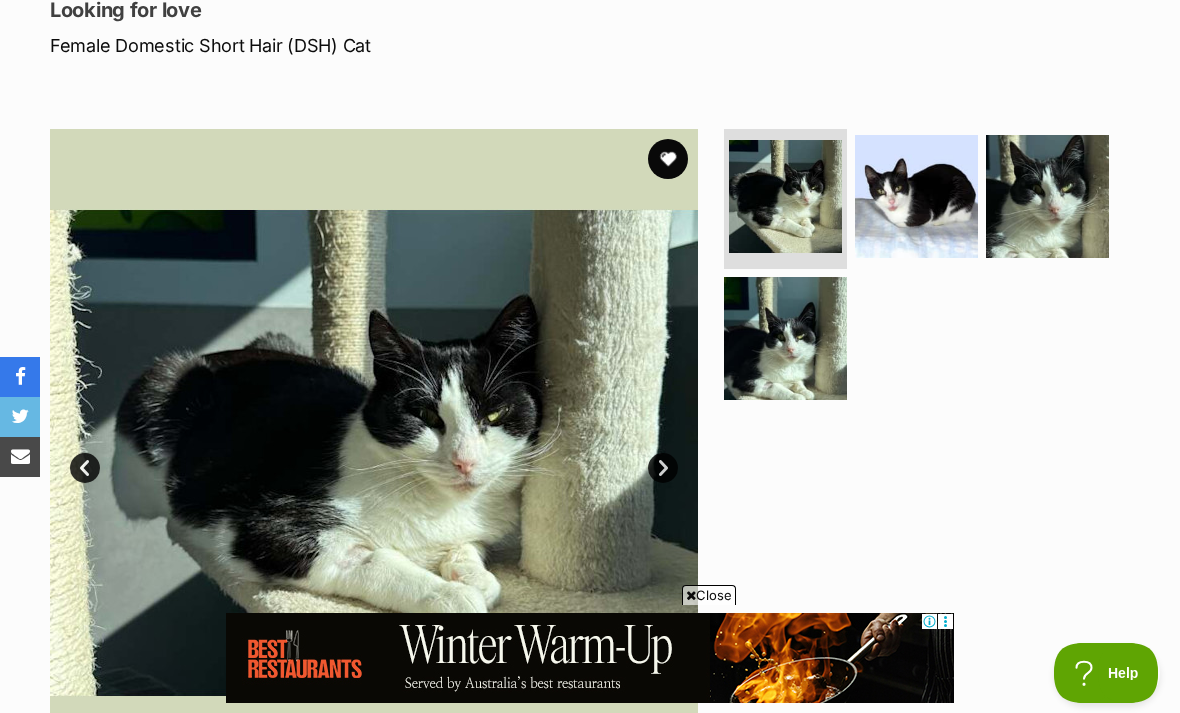 click at bounding box center [916, 196] 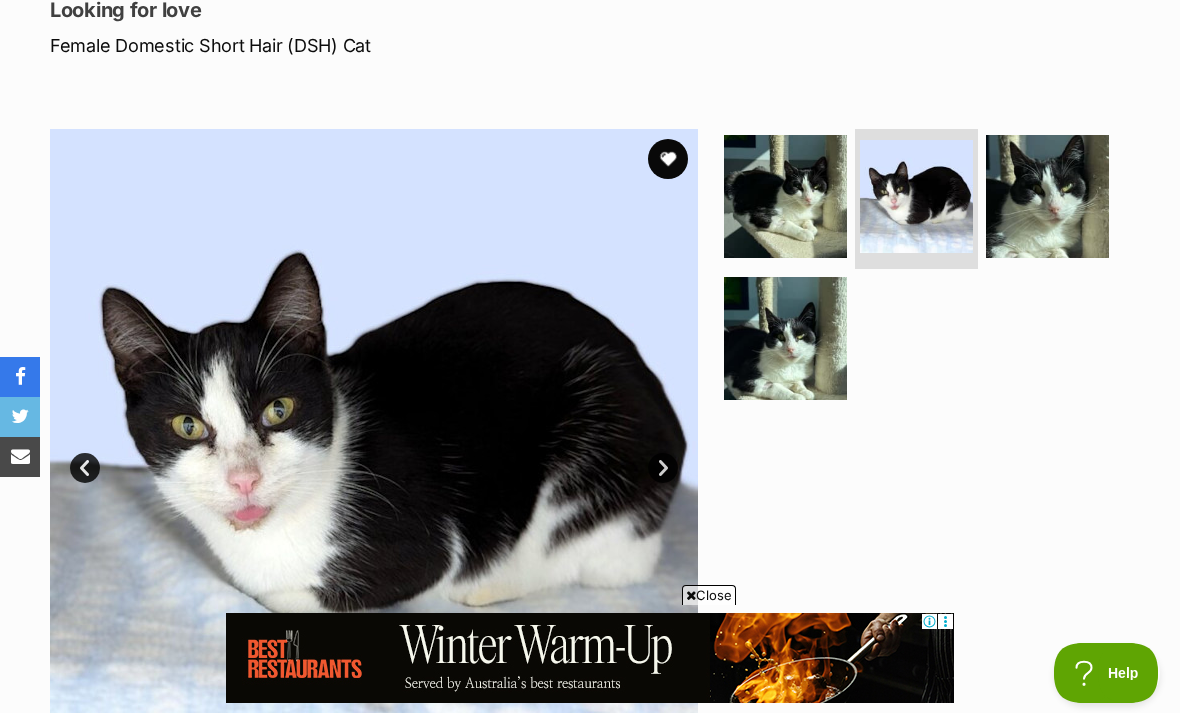 click at bounding box center [785, 338] 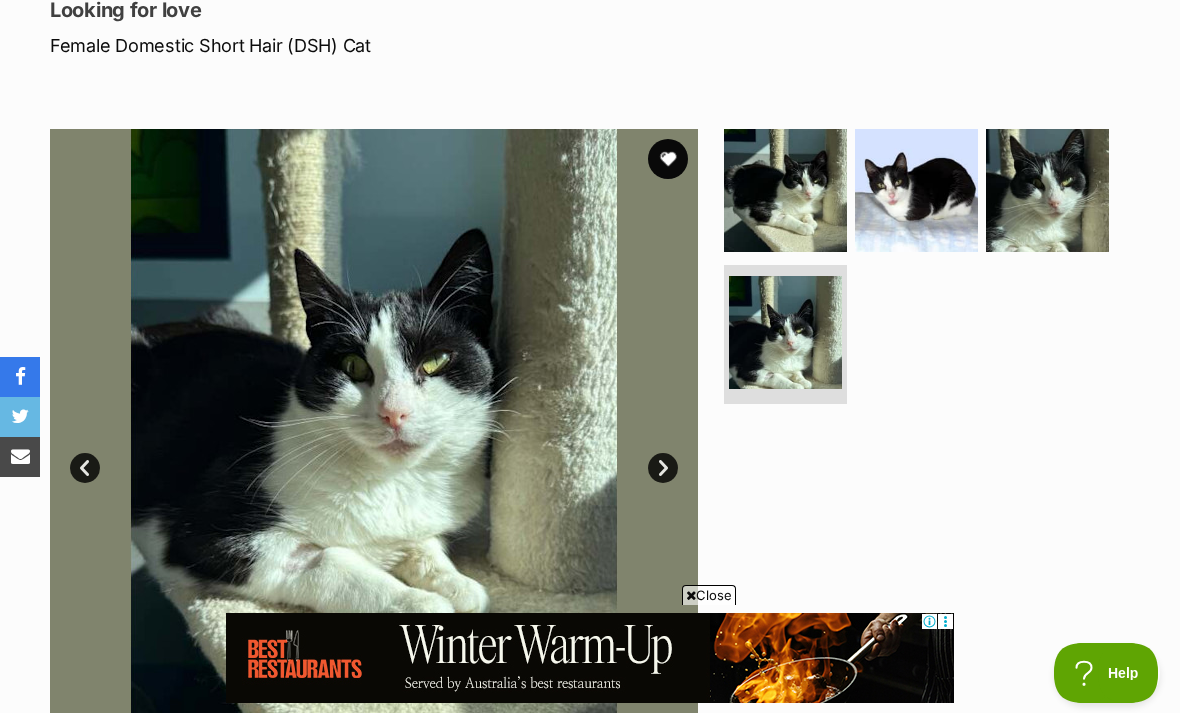 click at bounding box center (1047, 190) 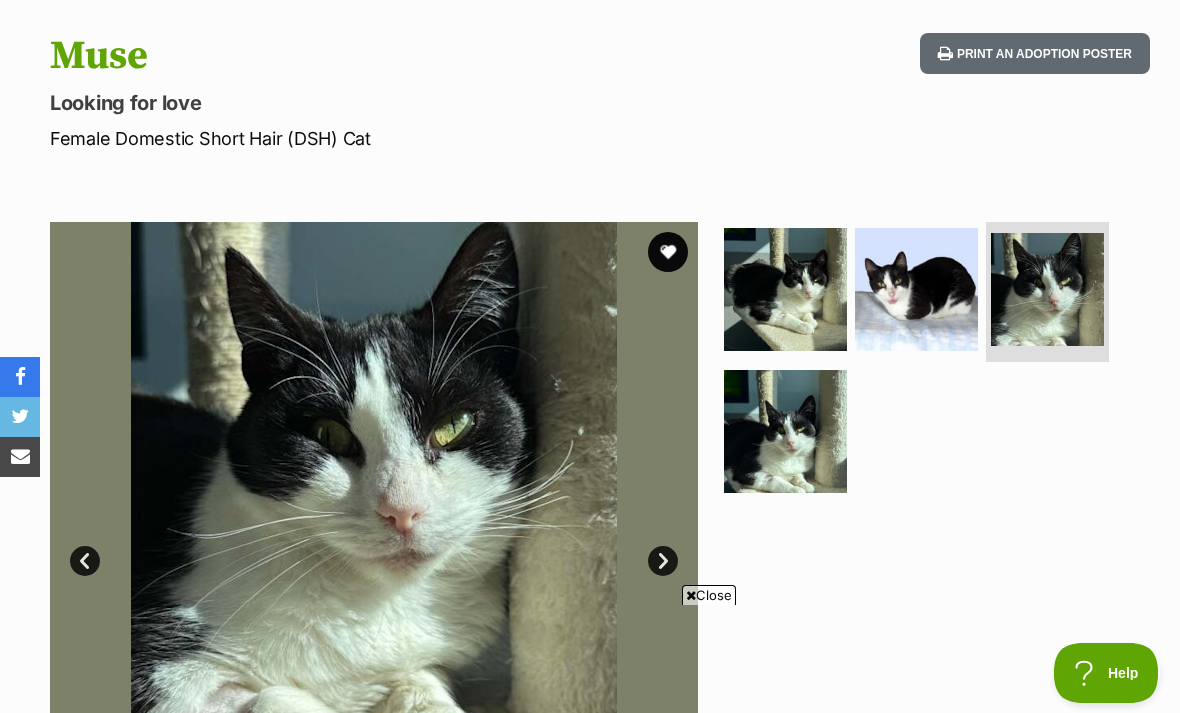 scroll, scrollTop: 195, scrollLeft: 0, axis: vertical 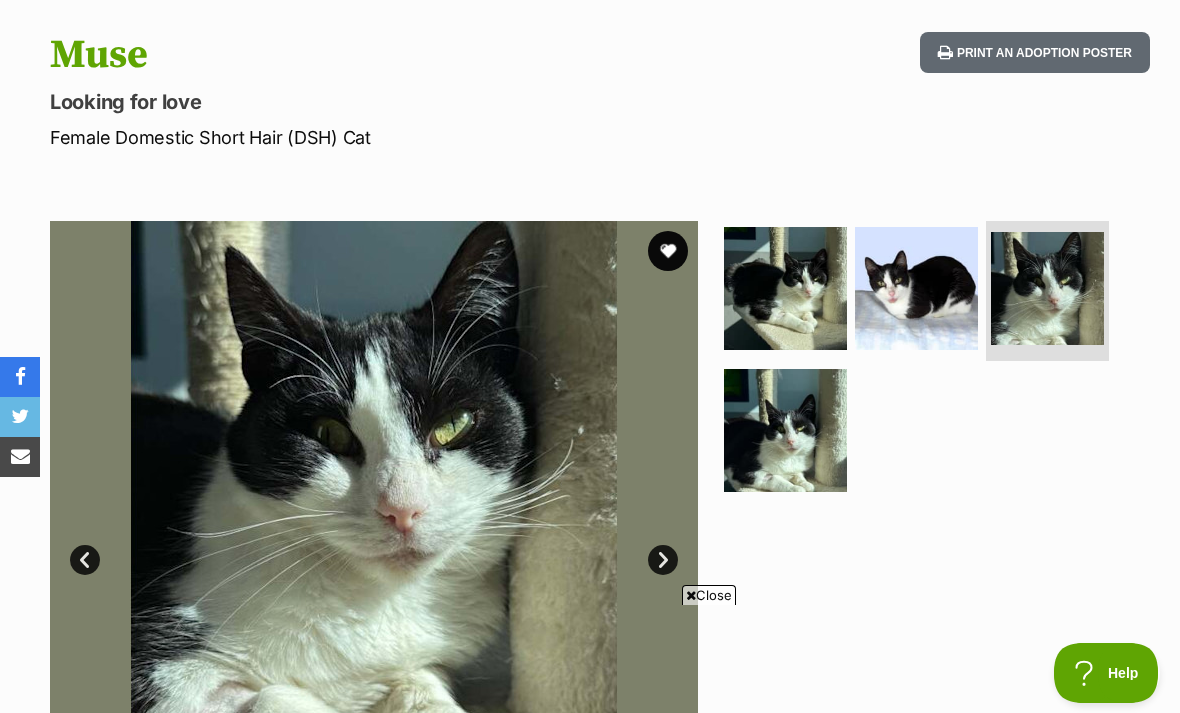 click at bounding box center (668, 251) 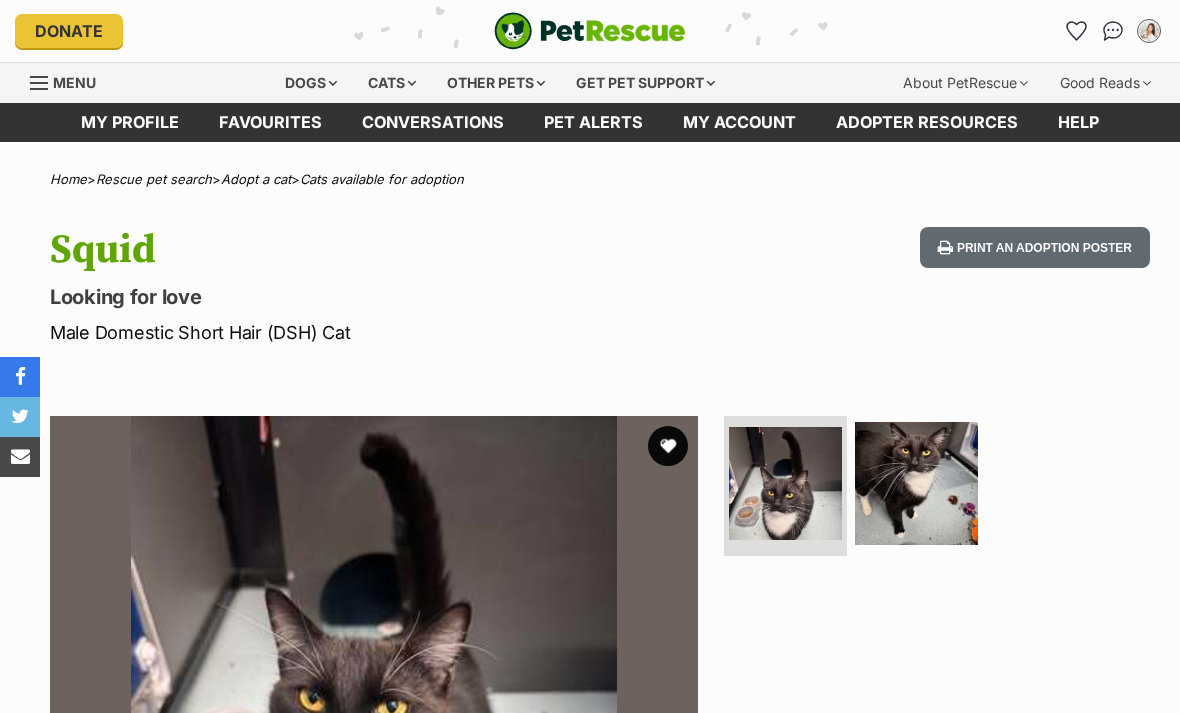 scroll, scrollTop: 0, scrollLeft: 0, axis: both 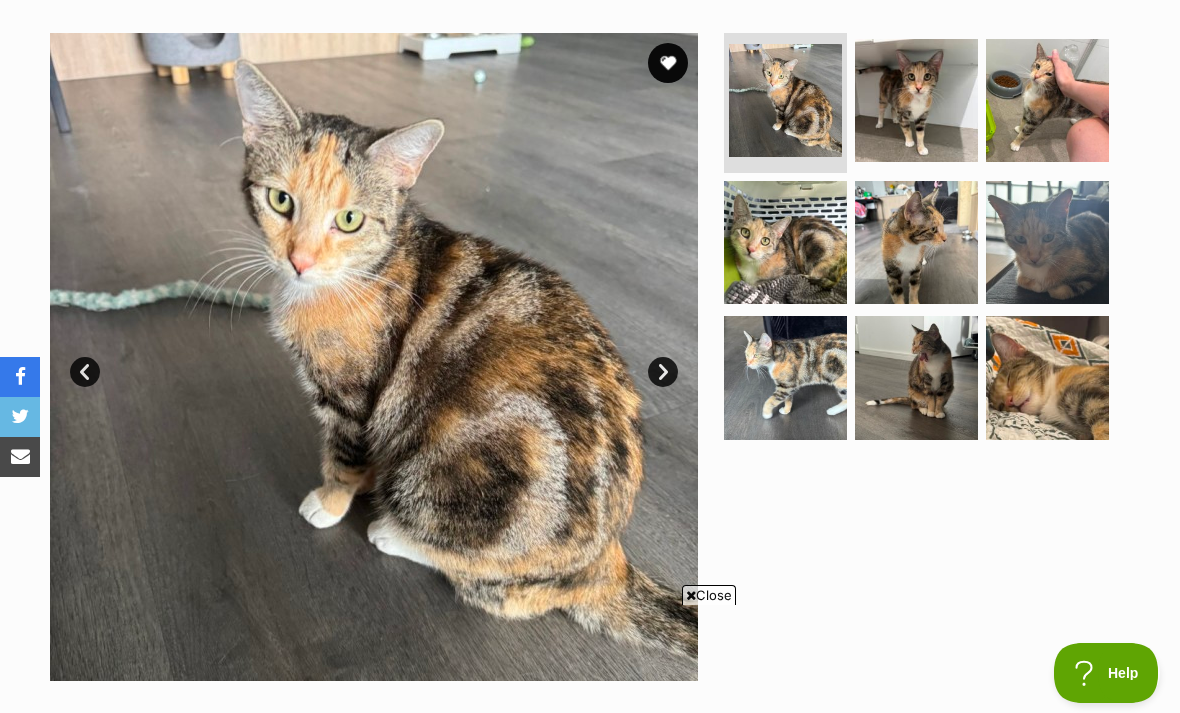 click at bounding box center [785, 242] 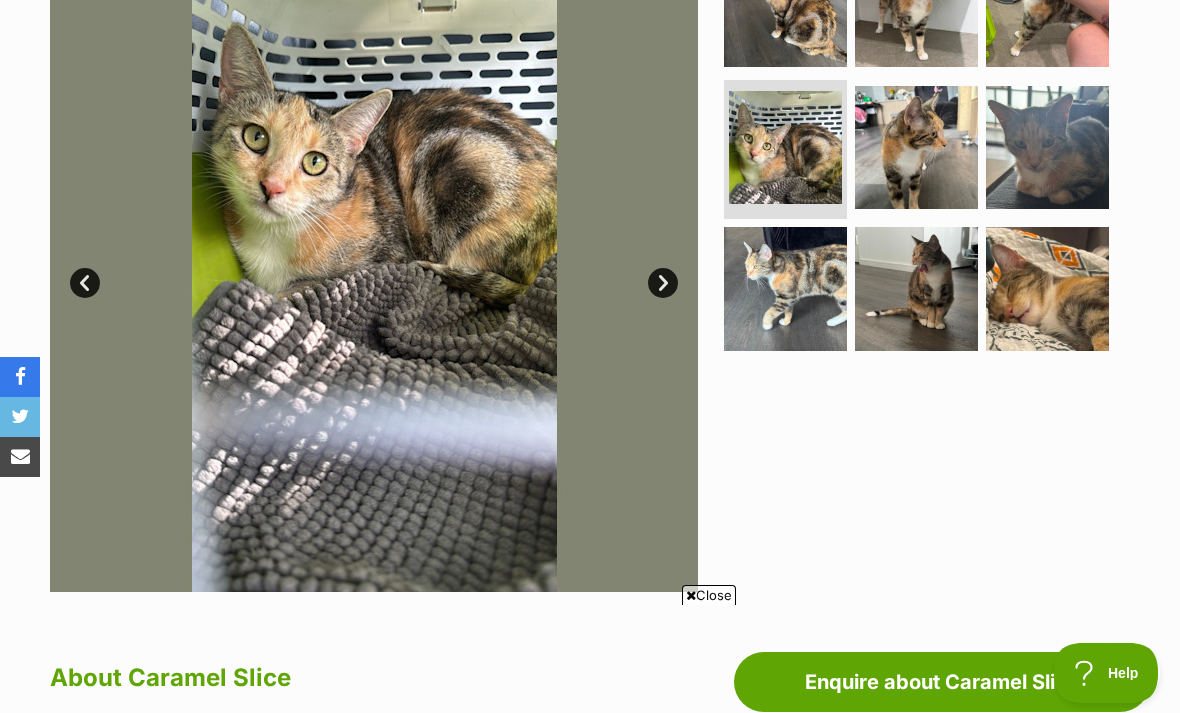 scroll, scrollTop: 474, scrollLeft: 0, axis: vertical 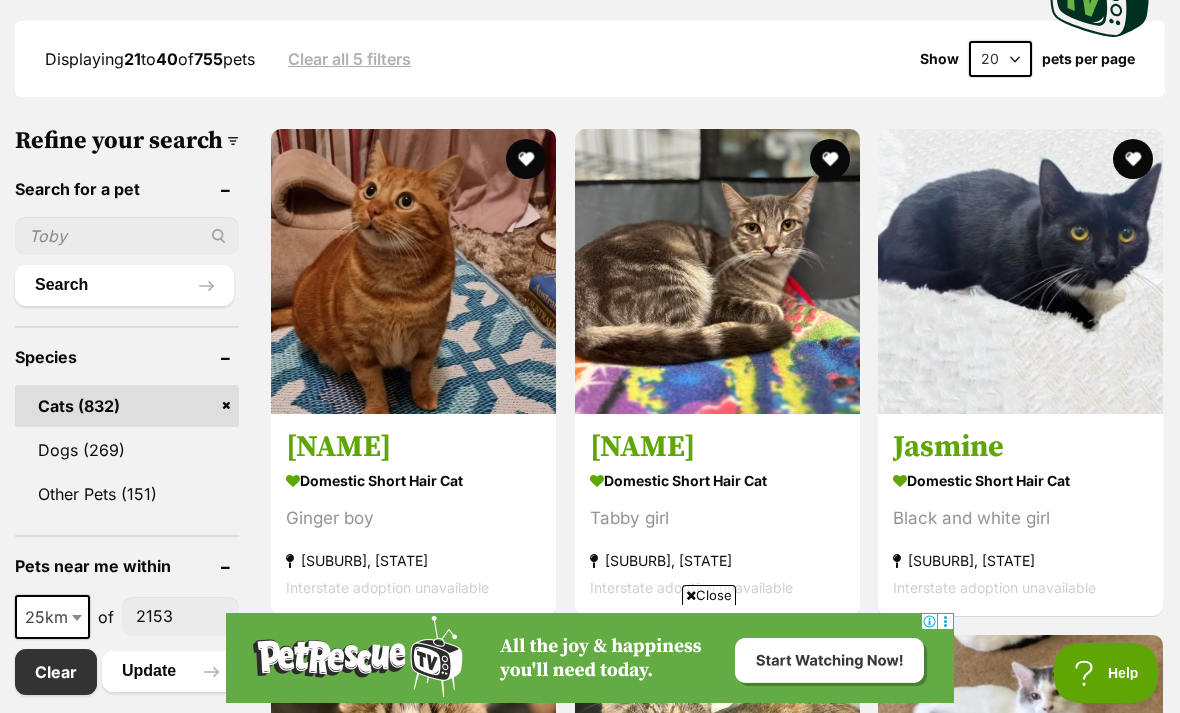 click on "[NAME]" at bounding box center [413, 447] 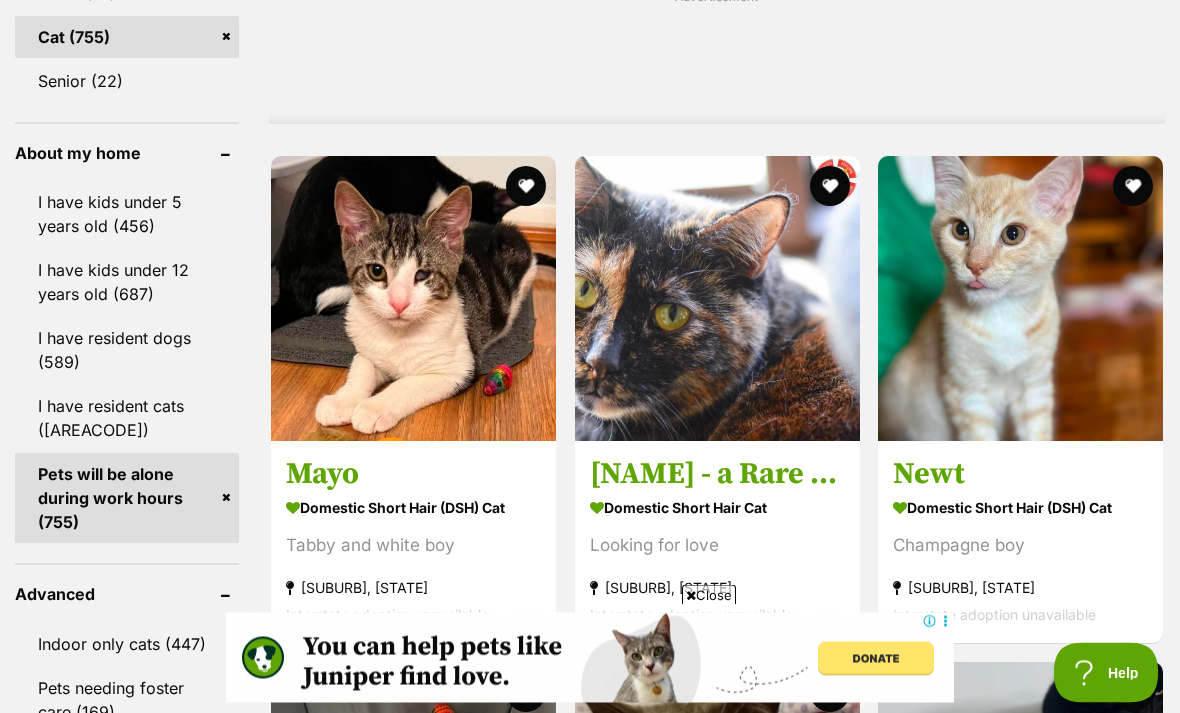 scroll, scrollTop: 1750, scrollLeft: 0, axis: vertical 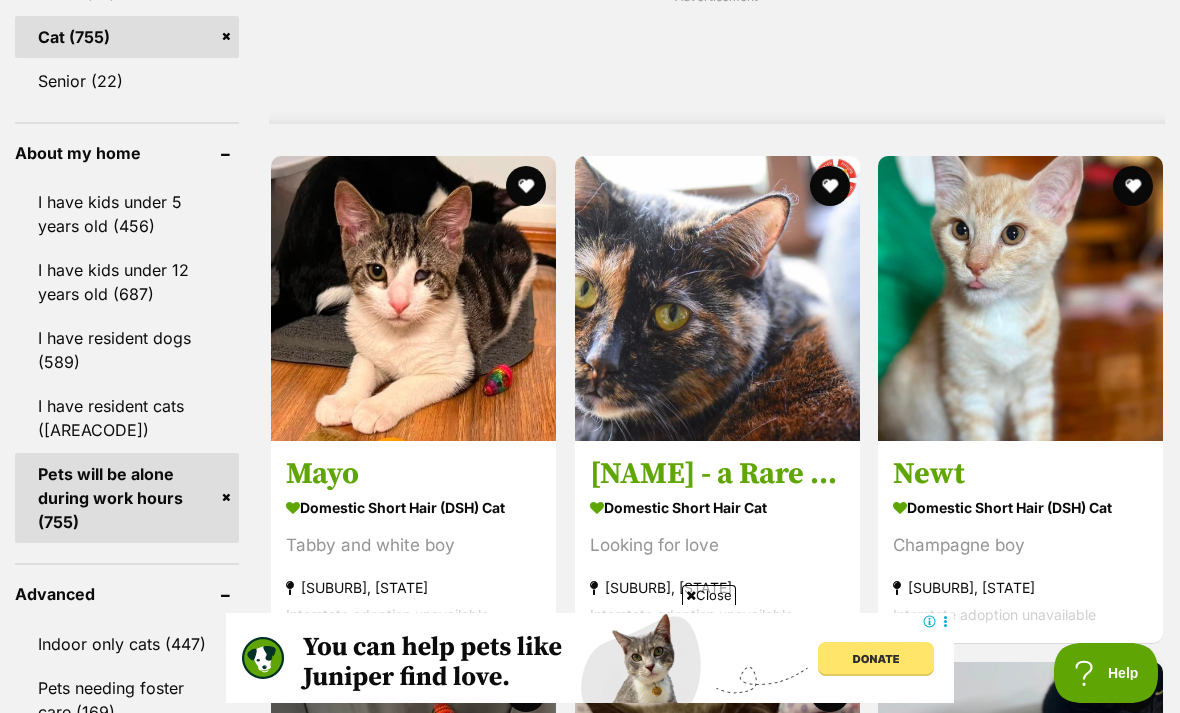 click on "Newt" at bounding box center (1020, 474) 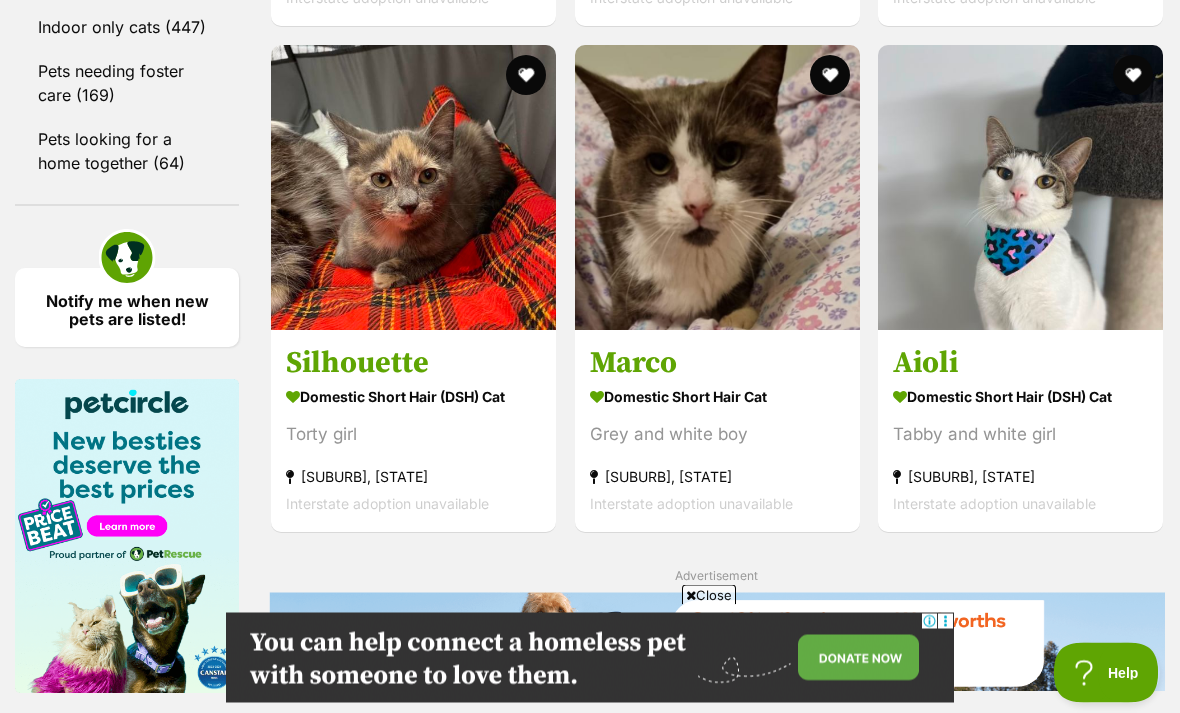 scroll, scrollTop: 2367, scrollLeft: 0, axis: vertical 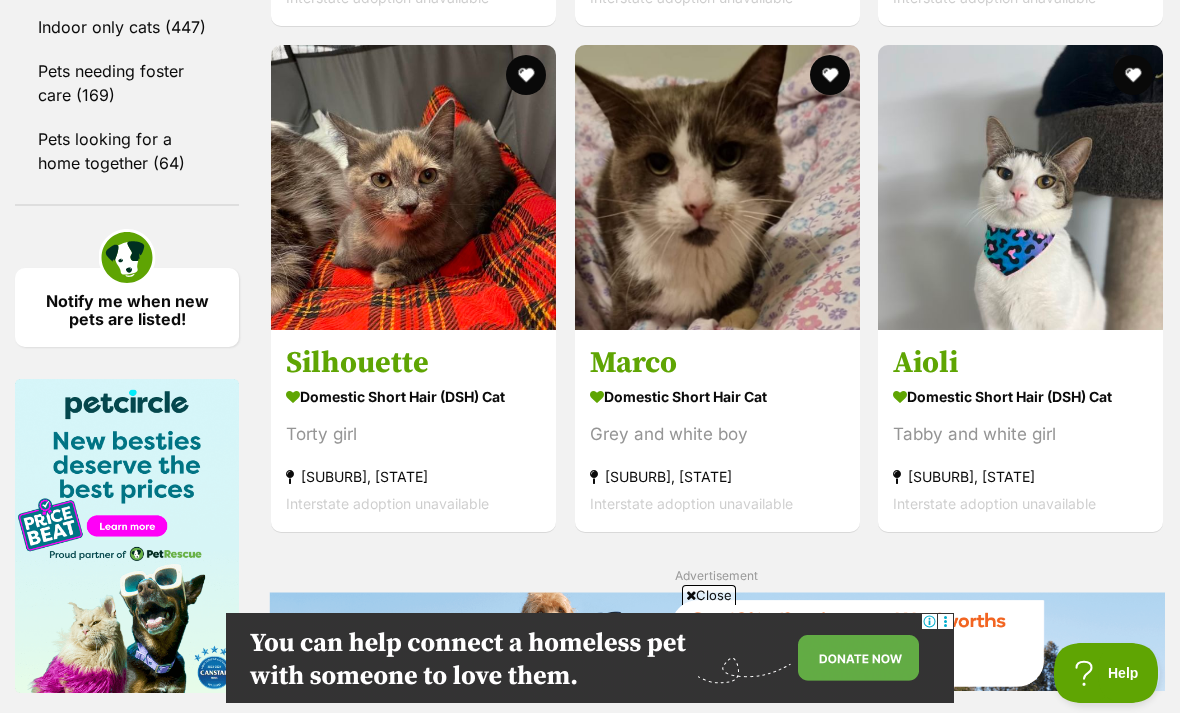 click on "[NAME]
Domestic Short Hair Cat
Grey and white boy
[SUBURB], [STATE]
Interstate adoption unavailable" at bounding box center (717, 430) 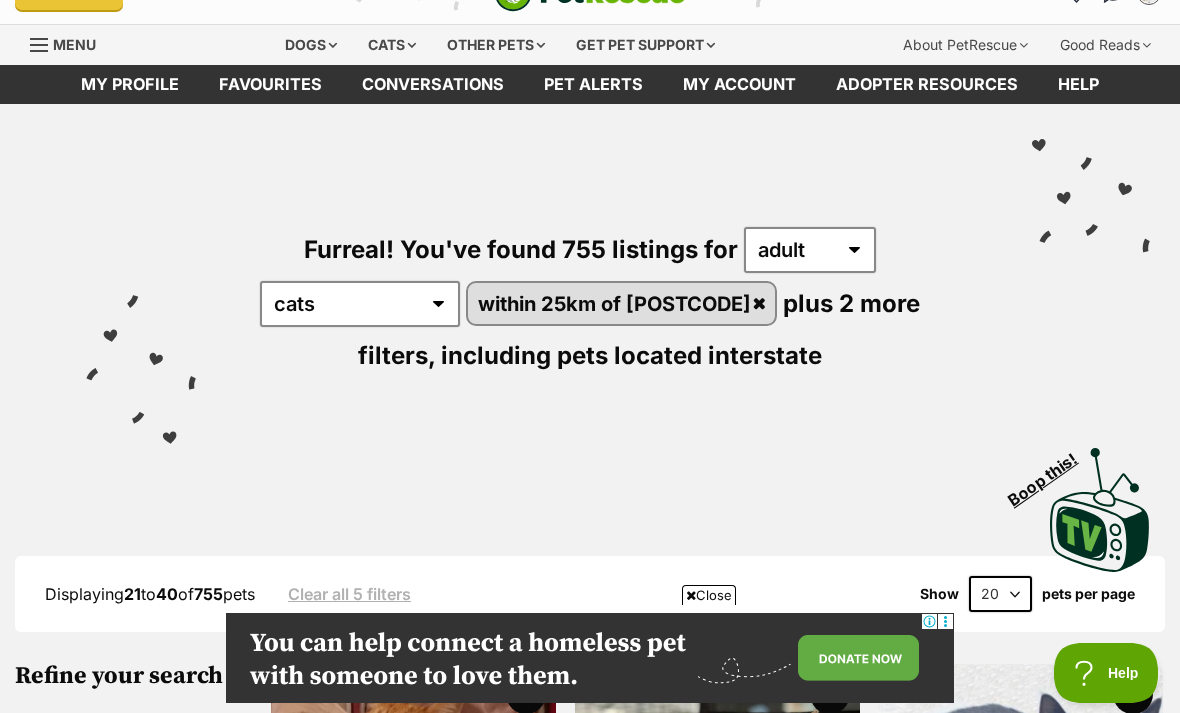 scroll, scrollTop: 0, scrollLeft: 0, axis: both 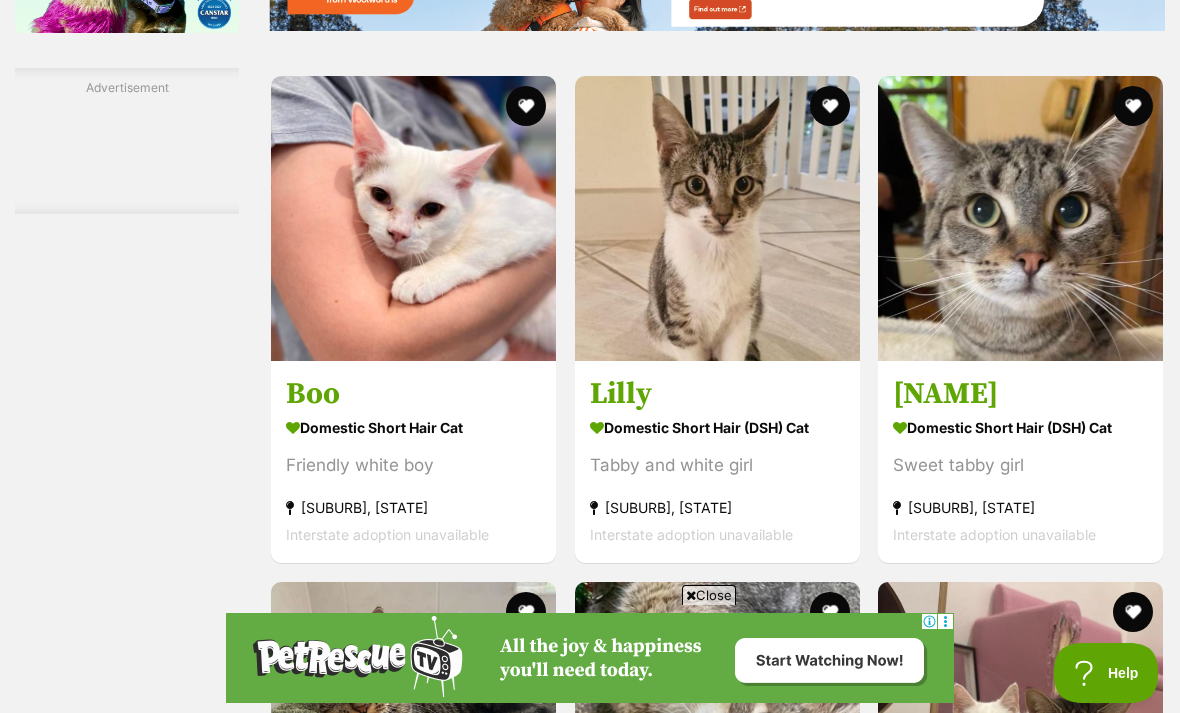 click on "[NAME]
Domestic Short Hair (DSH) Cat
Tabby and white girl
[SUBURB], [STATE]
Interstate adoption unavailable" at bounding box center [717, 461] 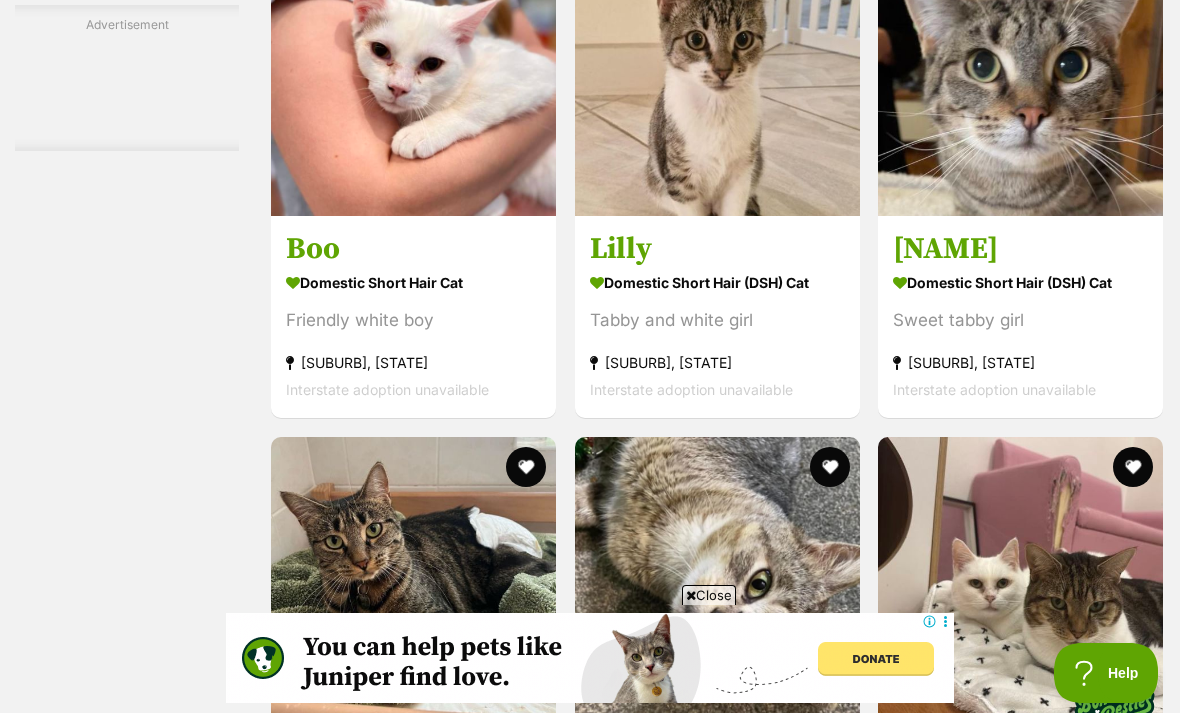 scroll, scrollTop: 3170, scrollLeft: 0, axis: vertical 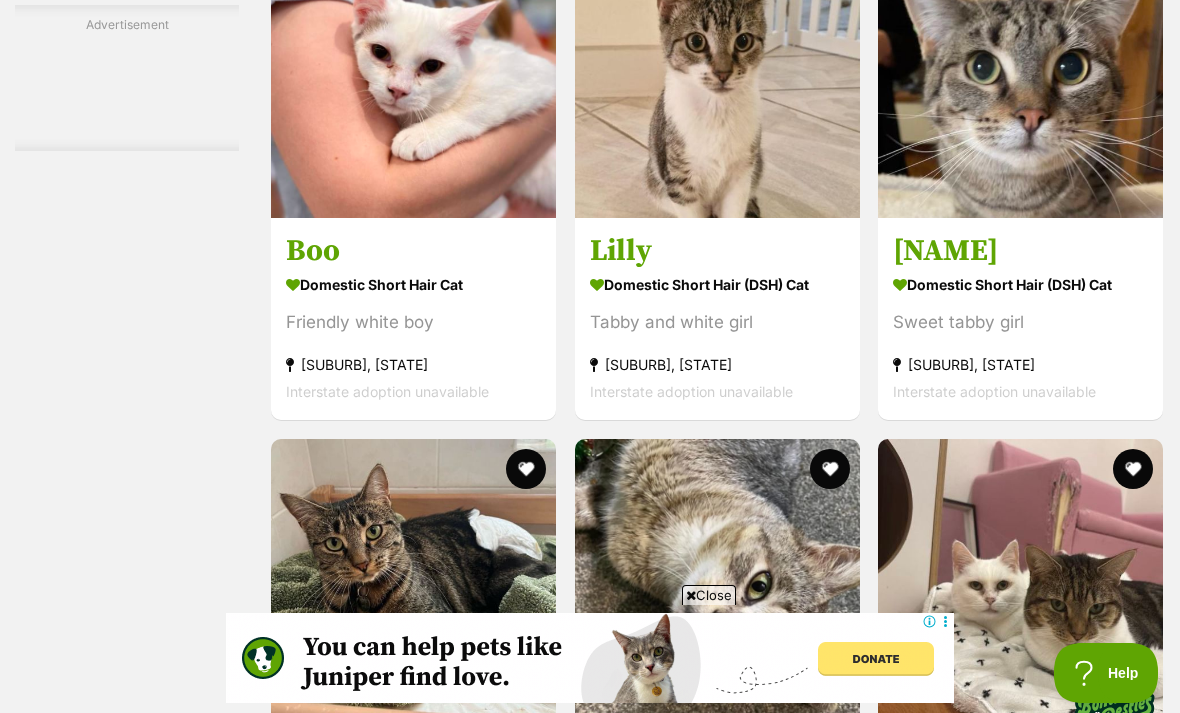 click on "[NAME]" at bounding box center (1020, 251) 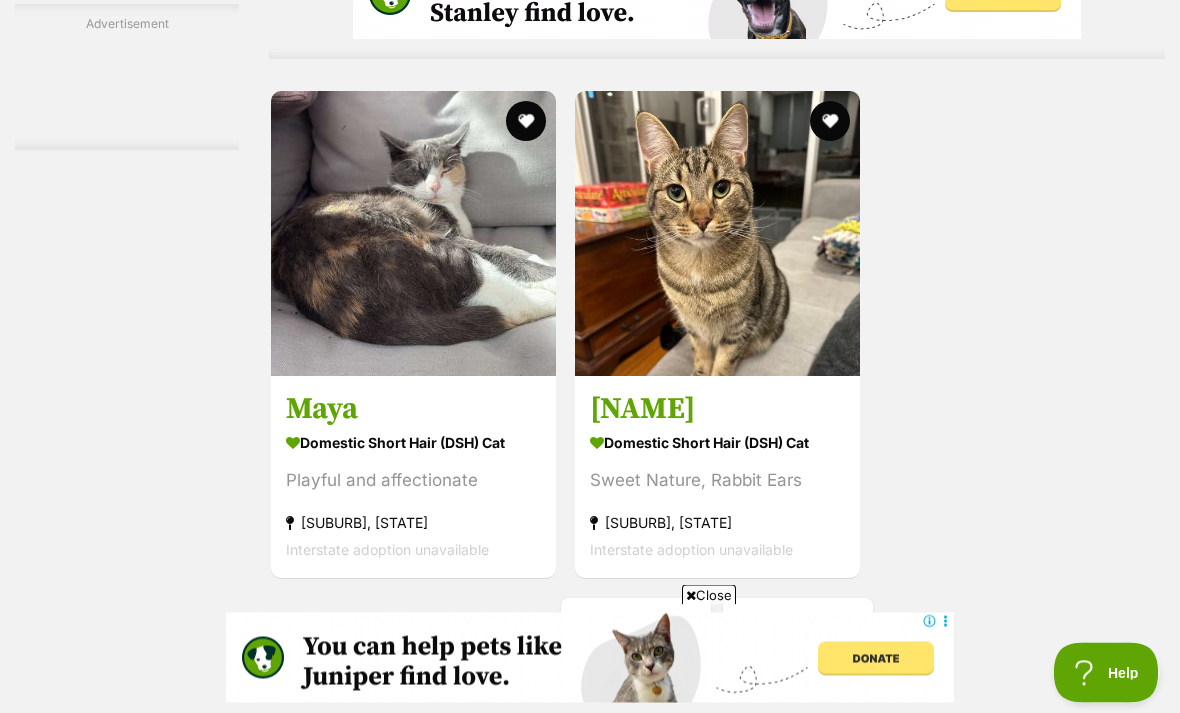 scroll, scrollTop: 4216, scrollLeft: 0, axis: vertical 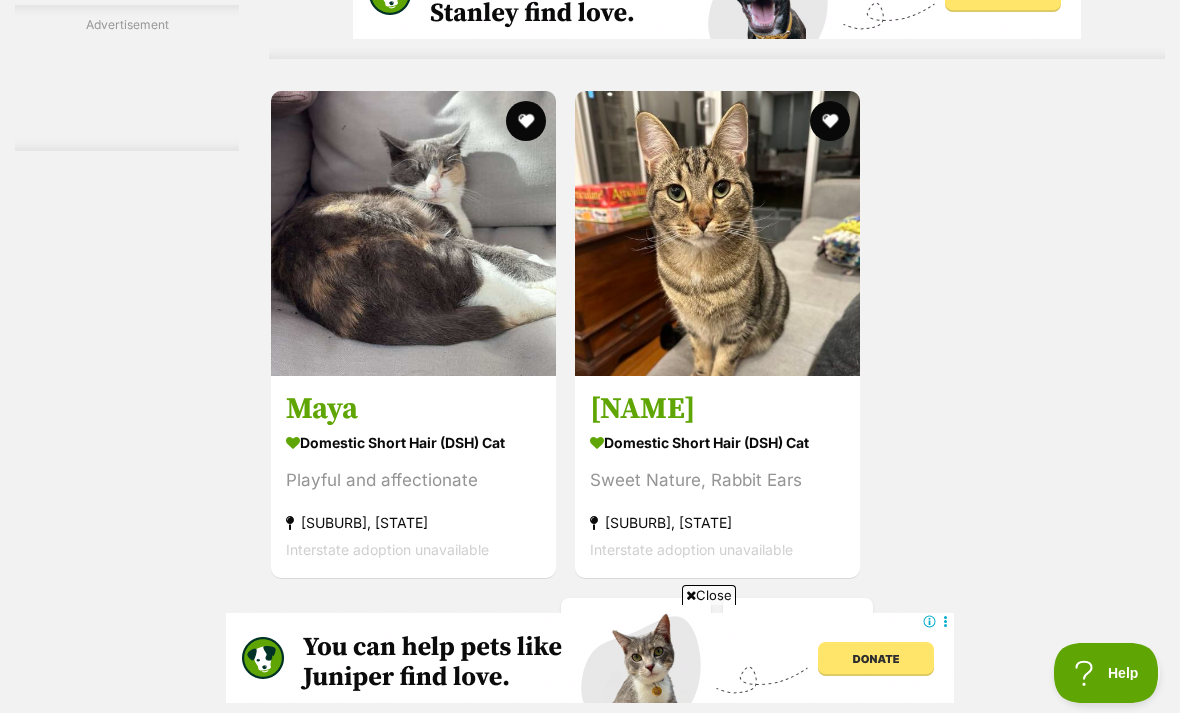 click on "Maya" at bounding box center [413, 409] 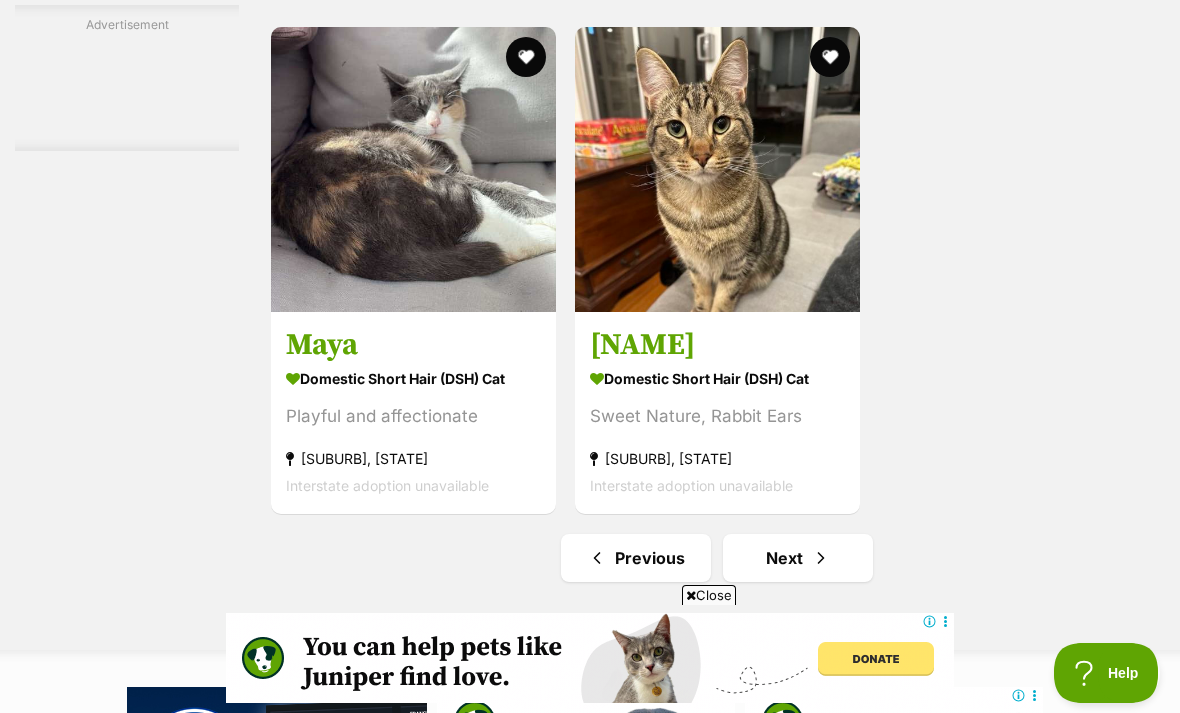 scroll, scrollTop: 0, scrollLeft: 0, axis: both 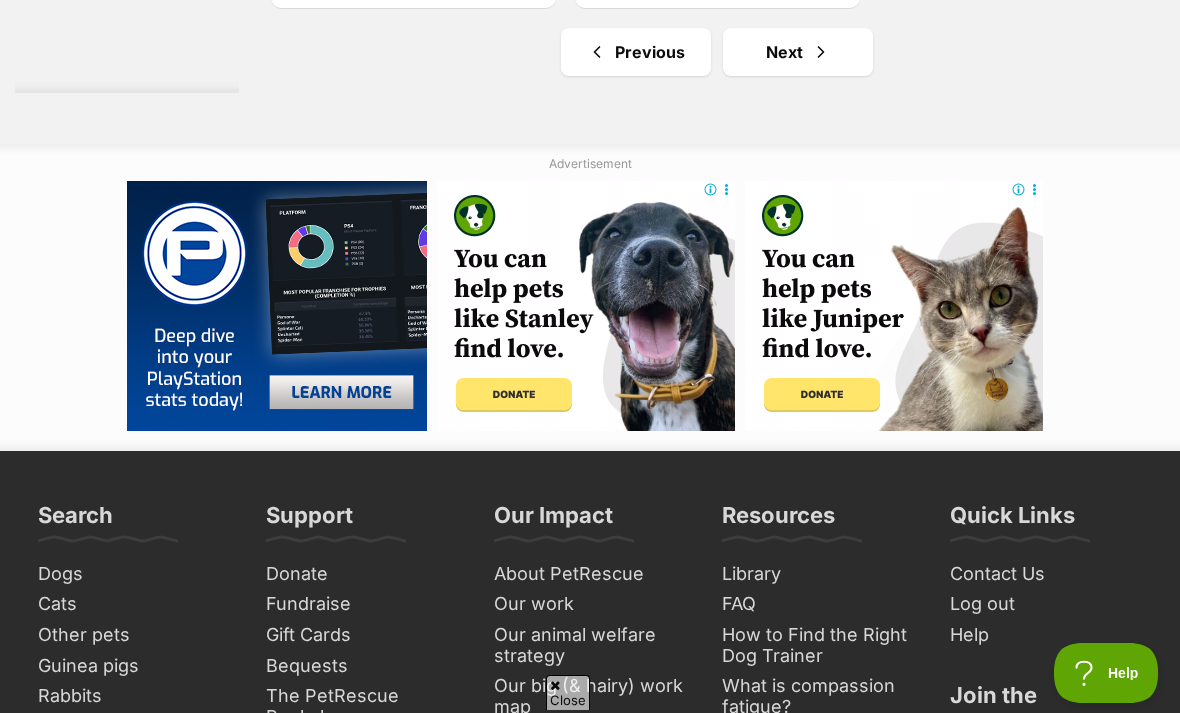 click on "Next" at bounding box center (798, 52) 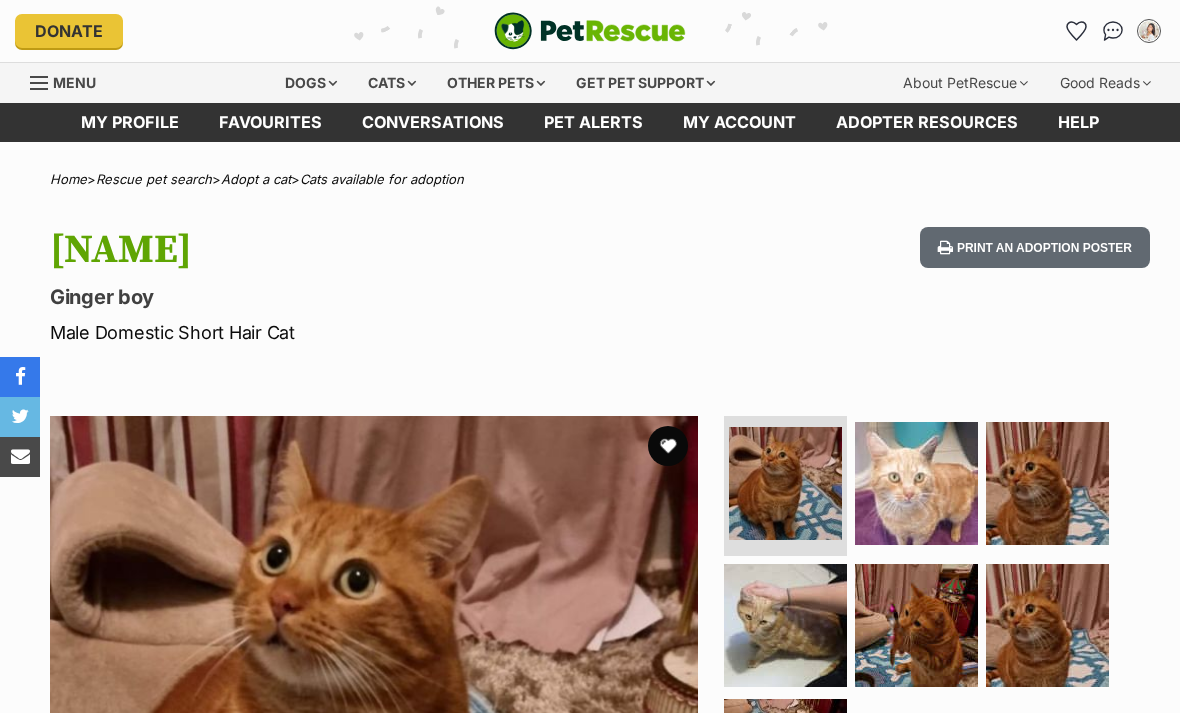 scroll, scrollTop: 0, scrollLeft: 0, axis: both 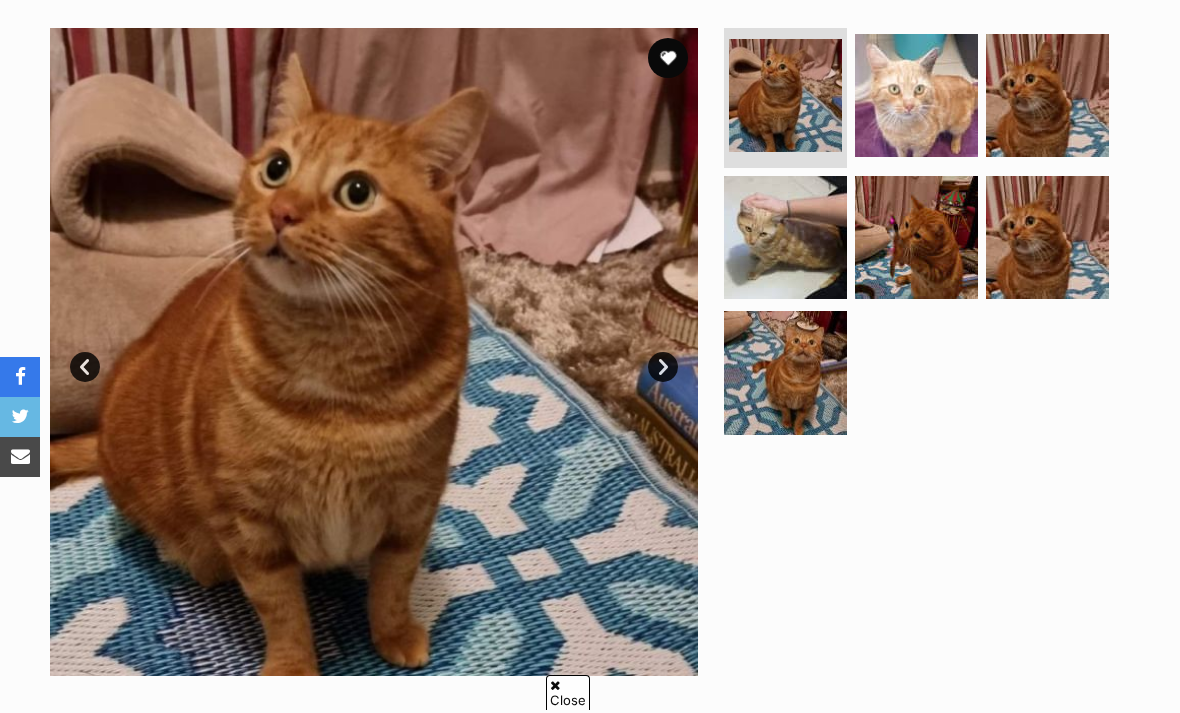 click at bounding box center (785, 237) 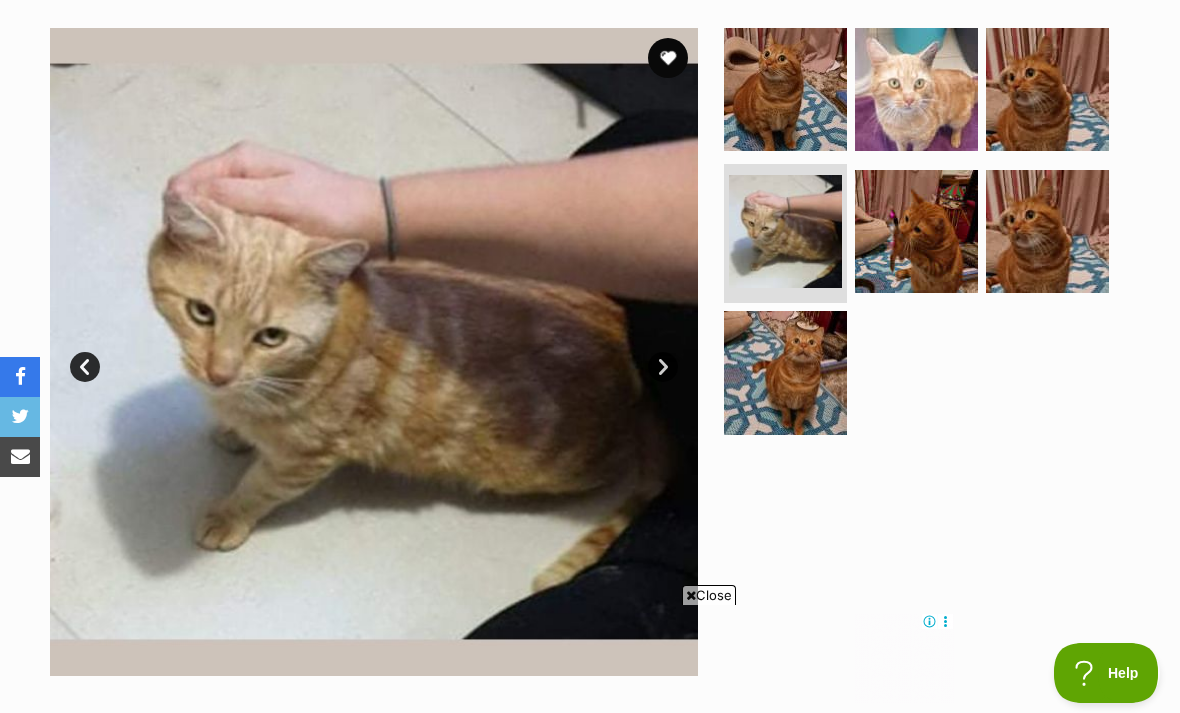 scroll, scrollTop: 0, scrollLeft: 0, axis: both 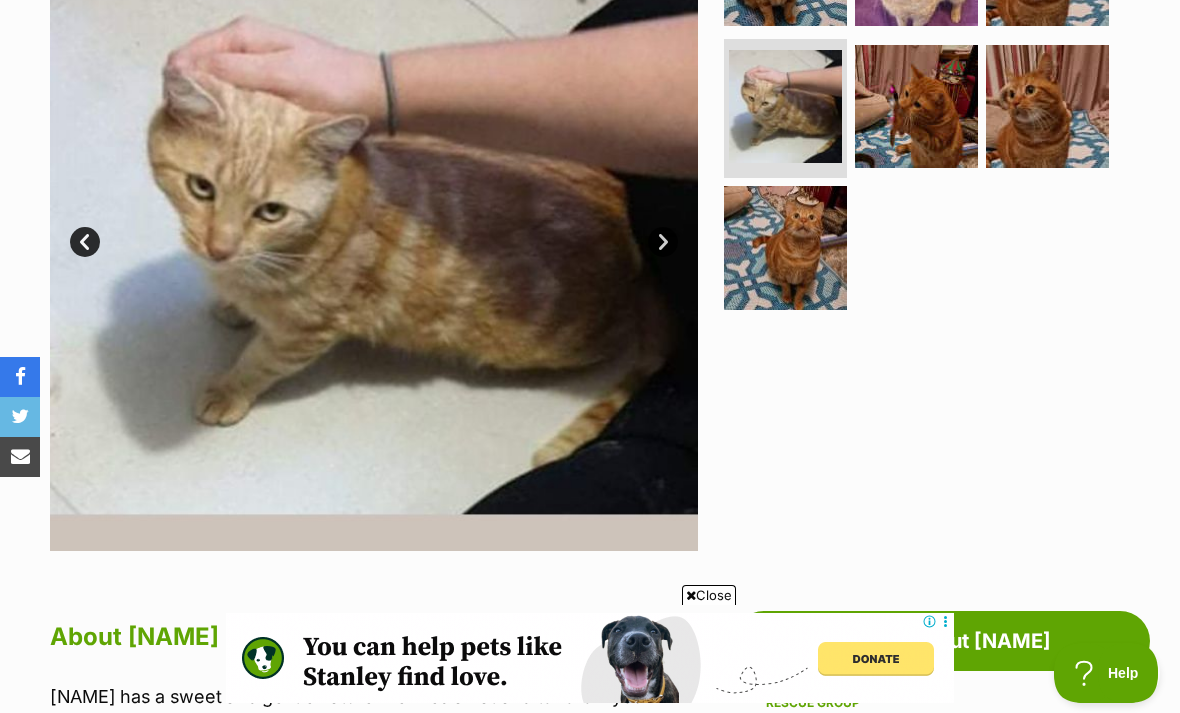 click at bounding box center (785, 247) 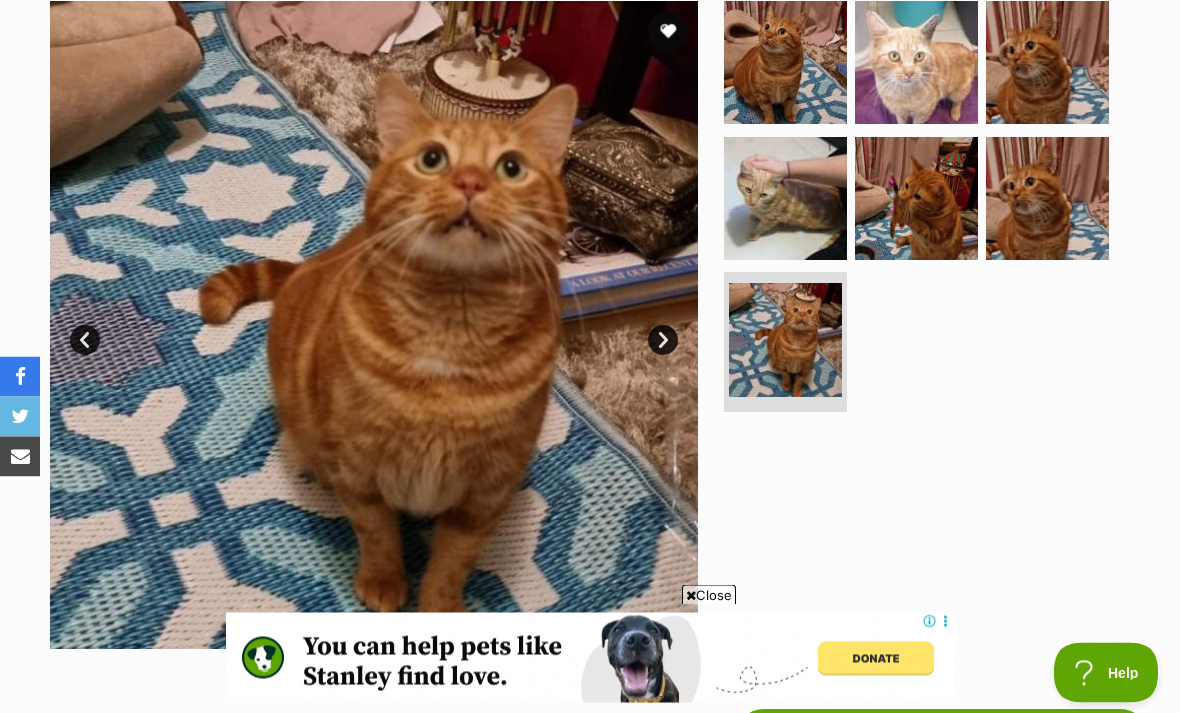scroll, scrollTop: 415, scrollLeft: 0, axis: vertical 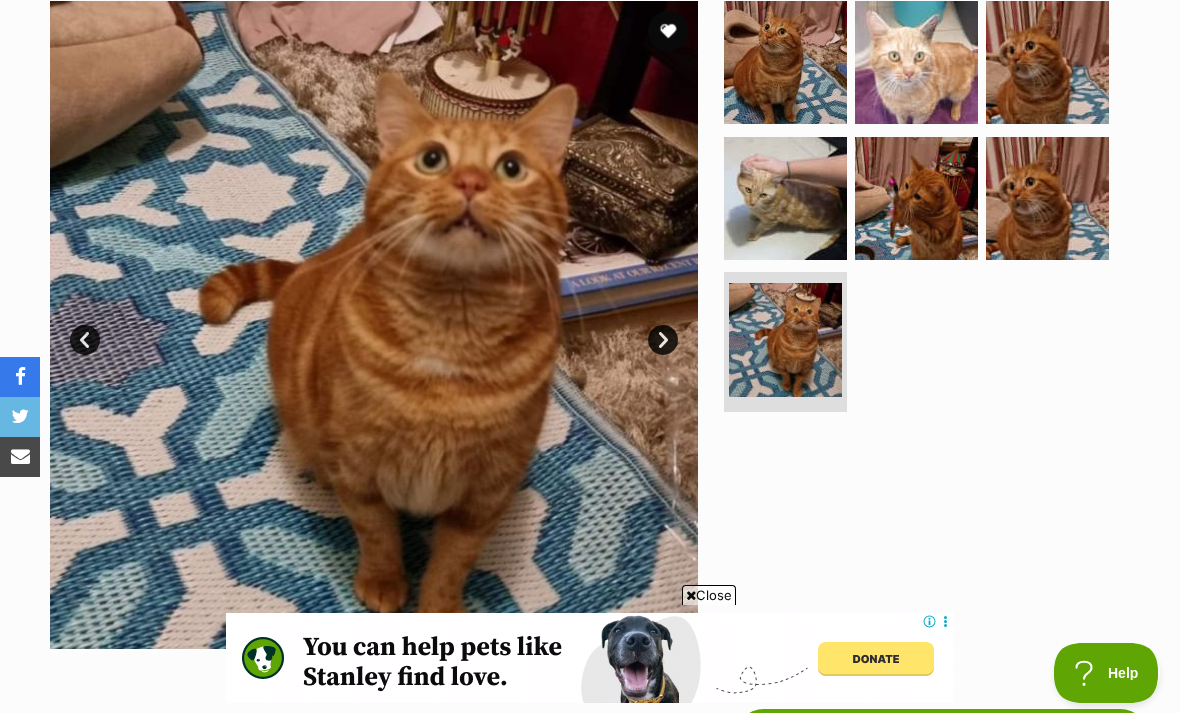 click at bounding box center (916, 198) 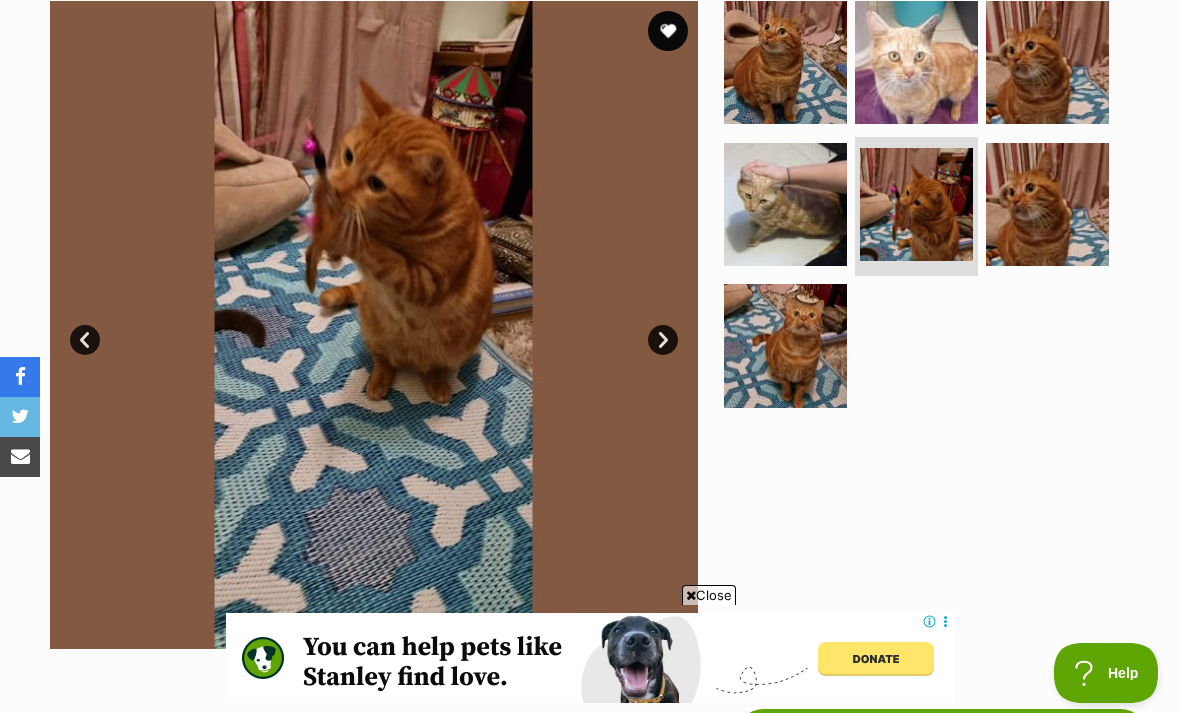 click at bounding box center (1047, 62) 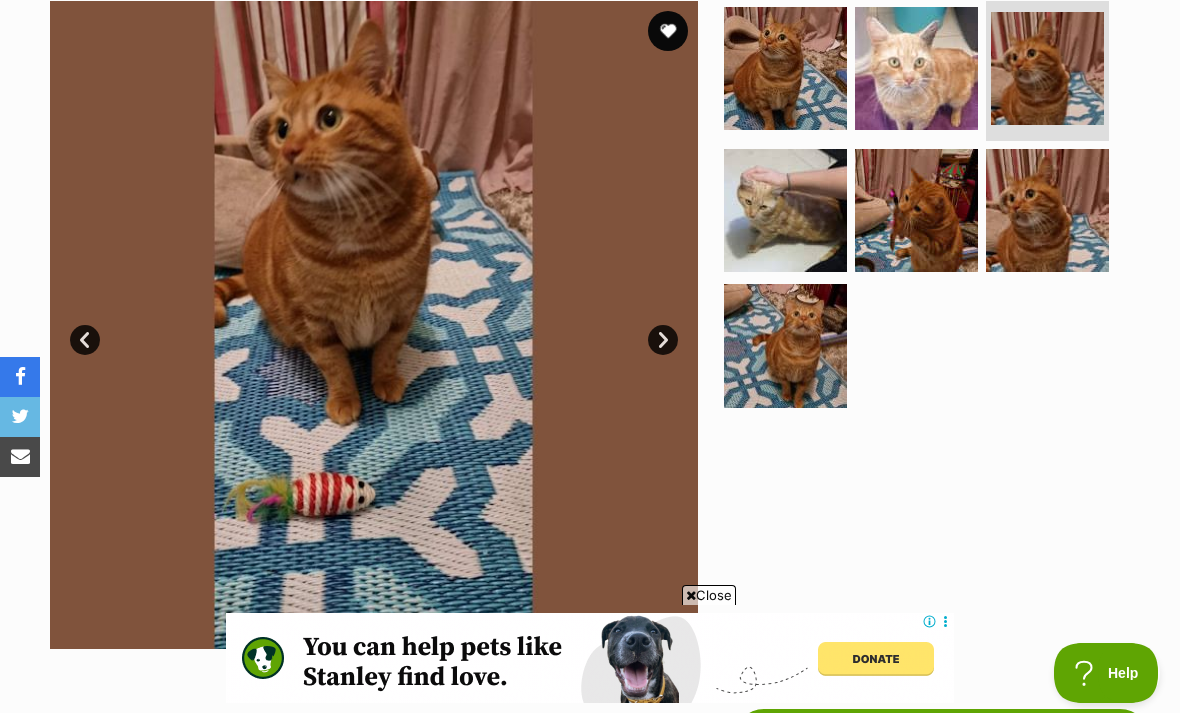 click at bounding box center (785, 210) 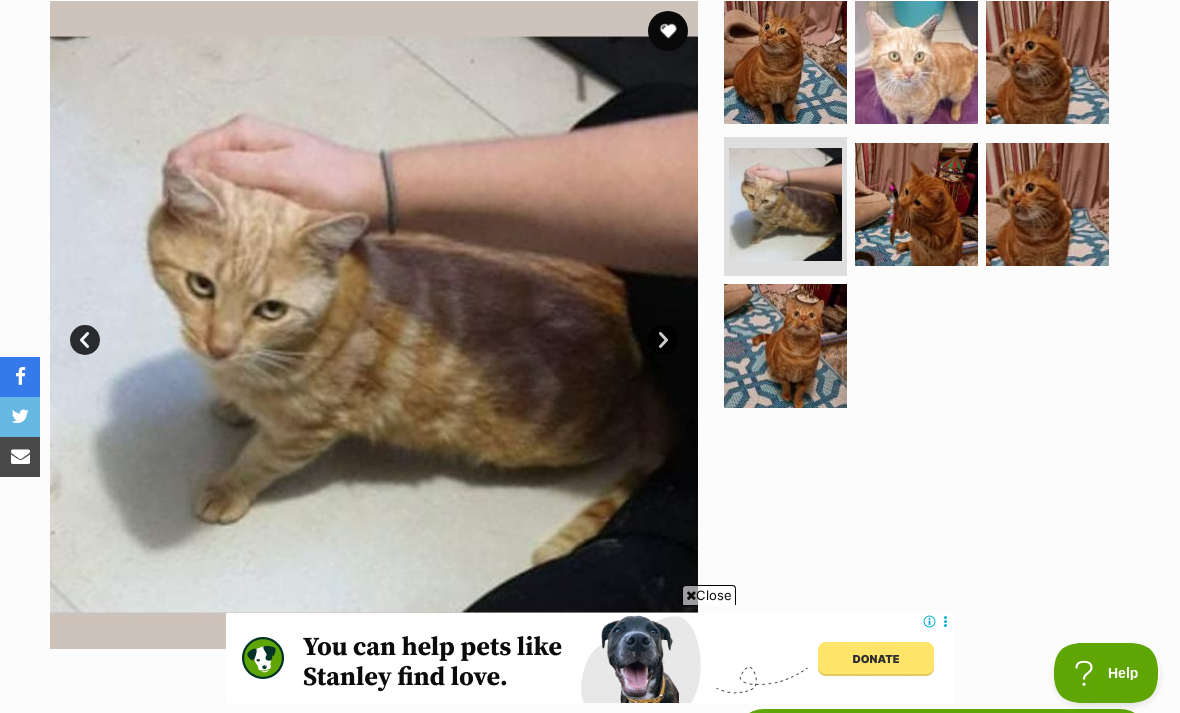 click at bounding box center [1047, 204] 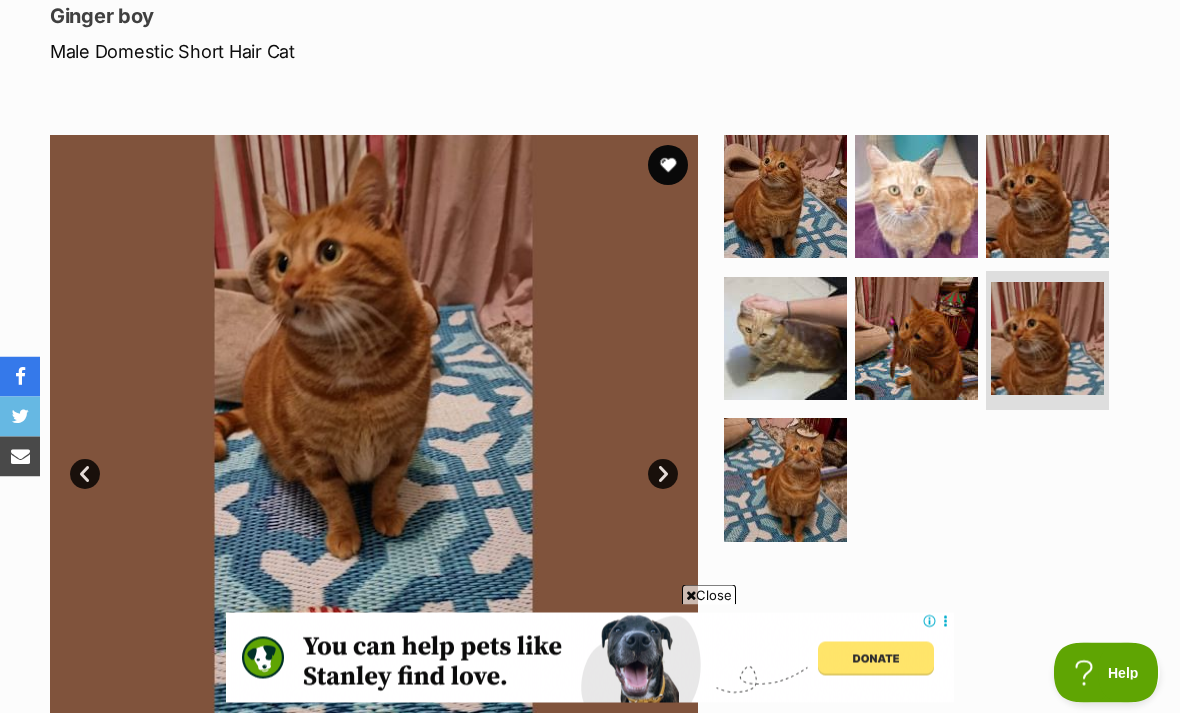 scroll, scrollTop: 277, scrollLeft: 0, axis: vertical 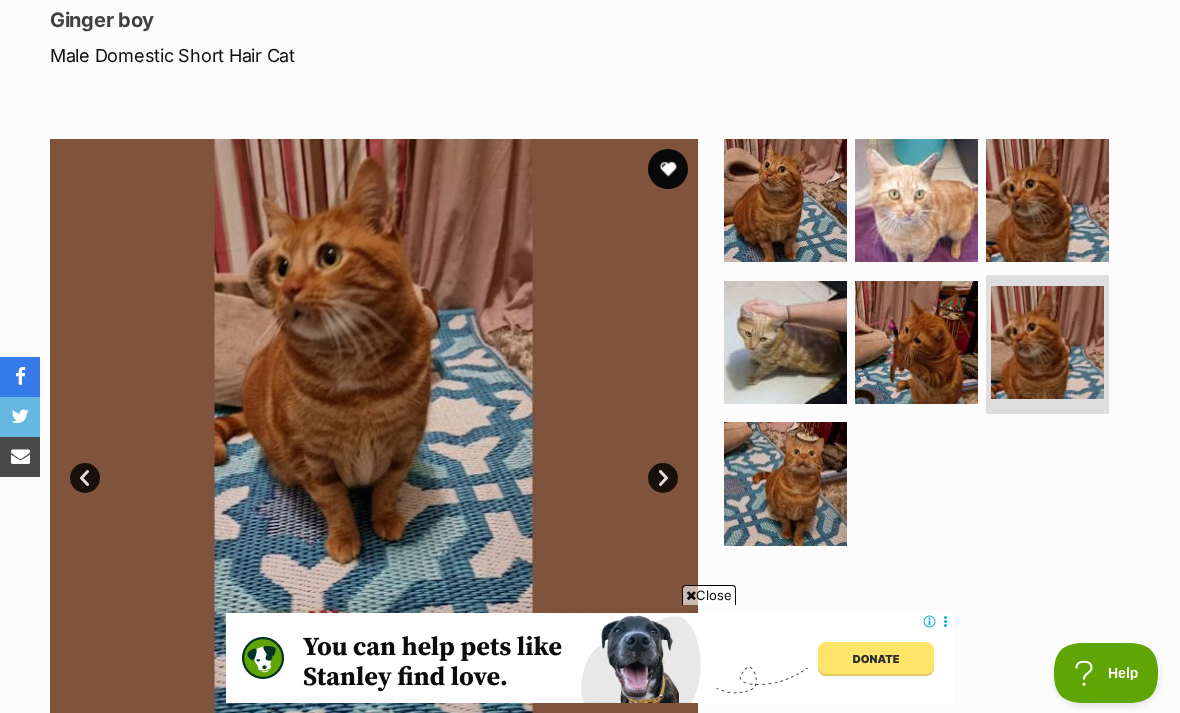 click at bounding box center (668, 169) 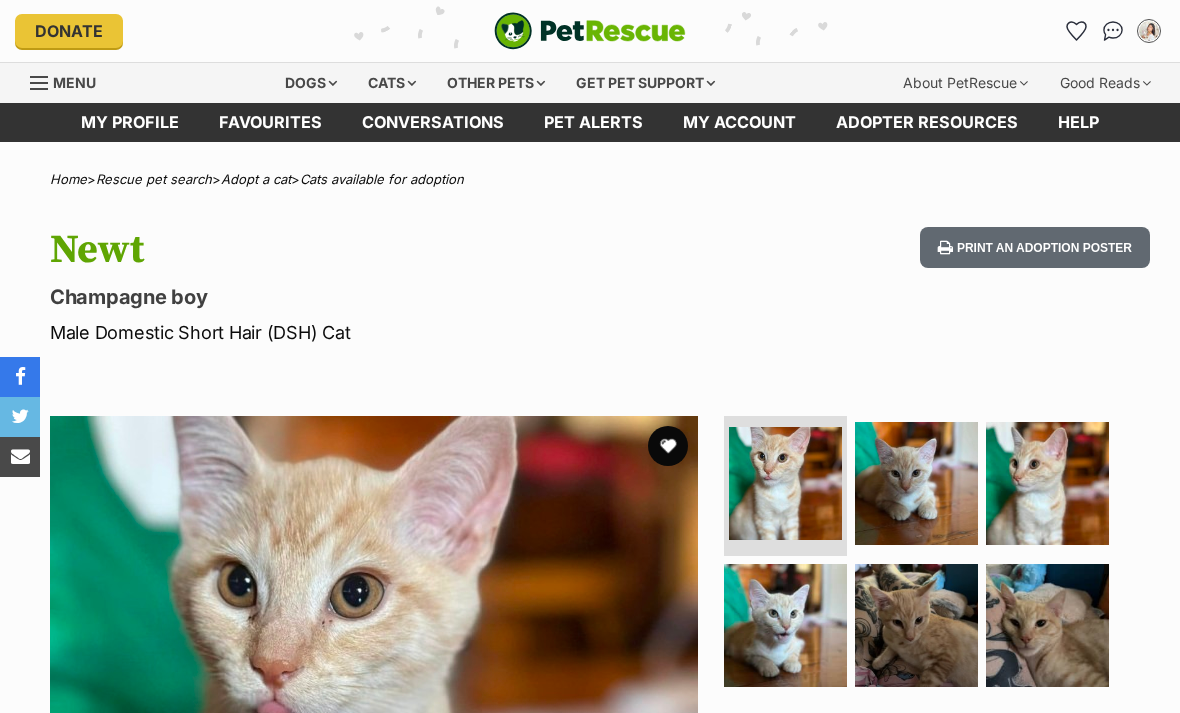 scroll, scrollTop: 0, scrollLeft: 0, axis: both 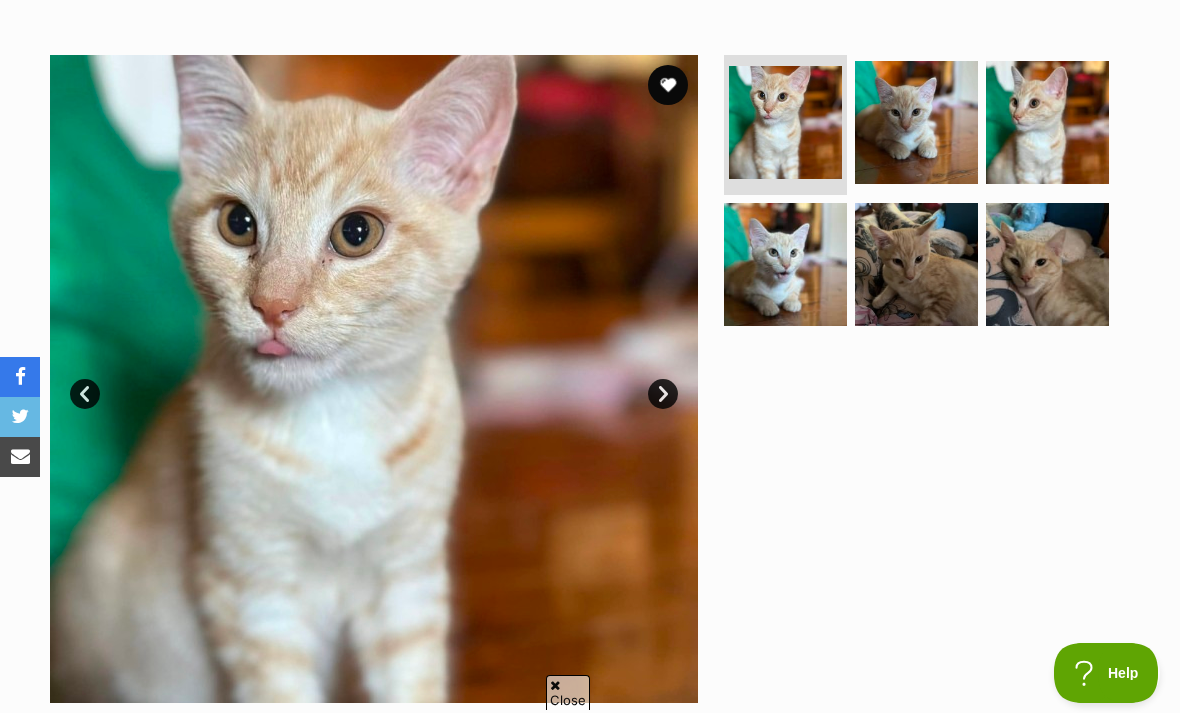 click at bounding box center [916, 264] 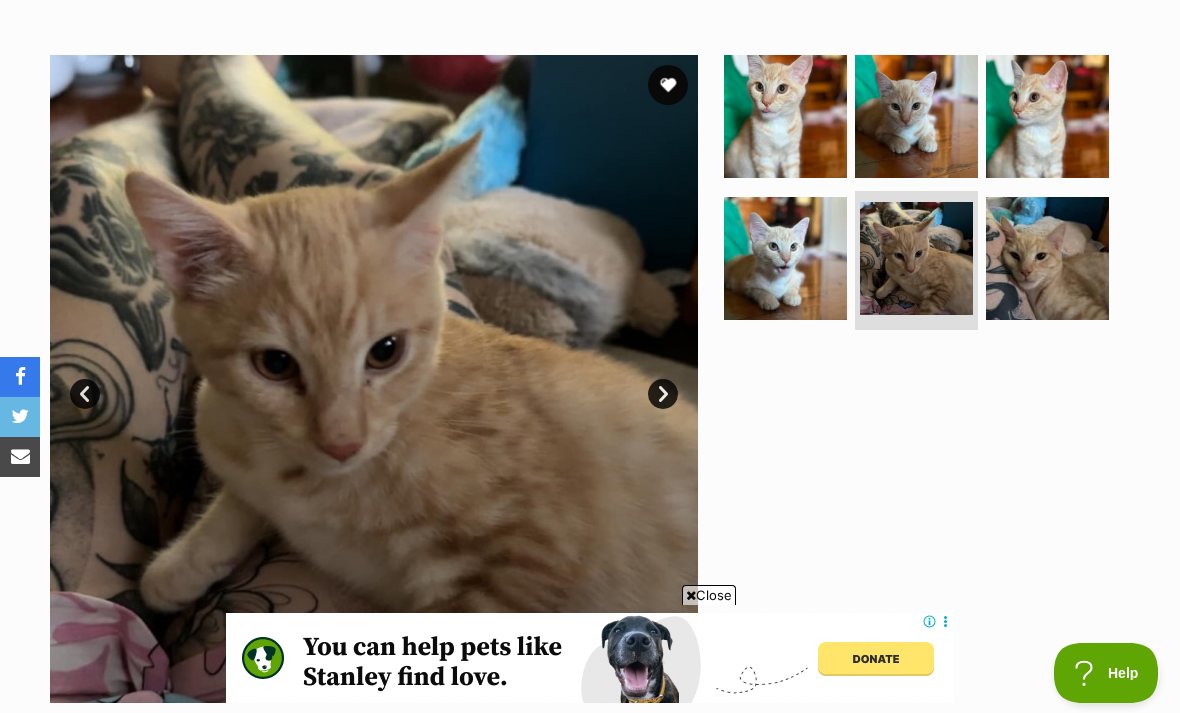 scroll, scrollTop: 0, scrollLeft: 0, axis: both 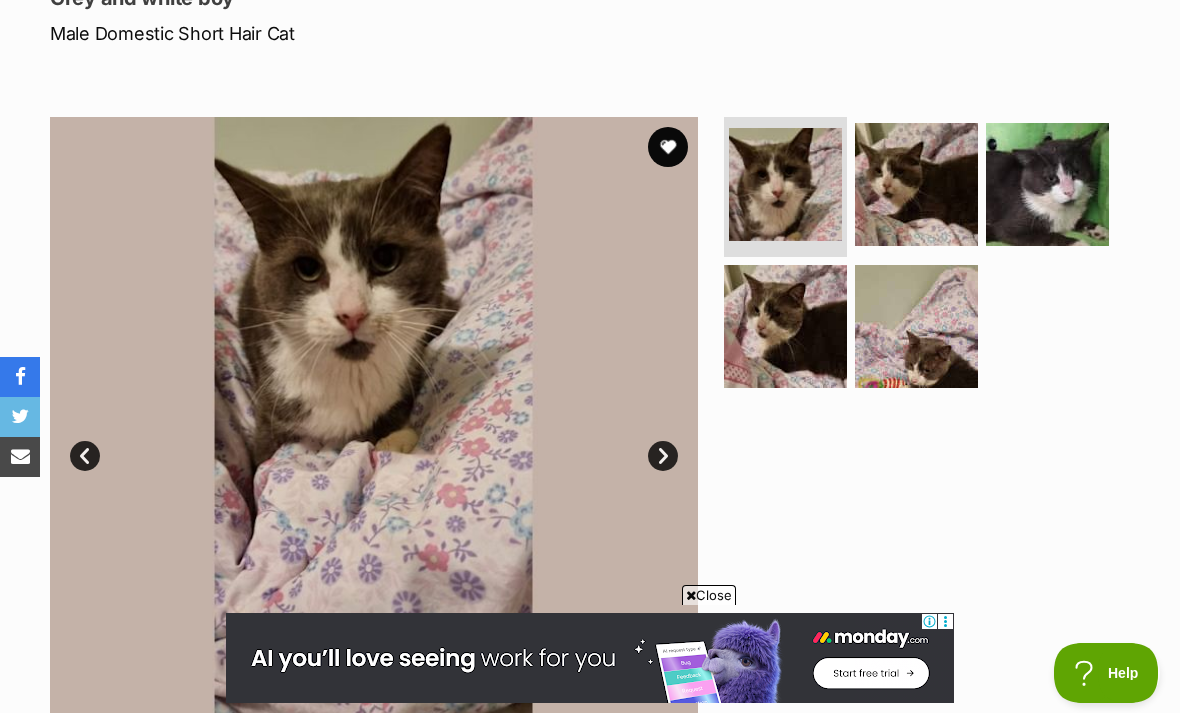 click at bounding box center [916, 184] 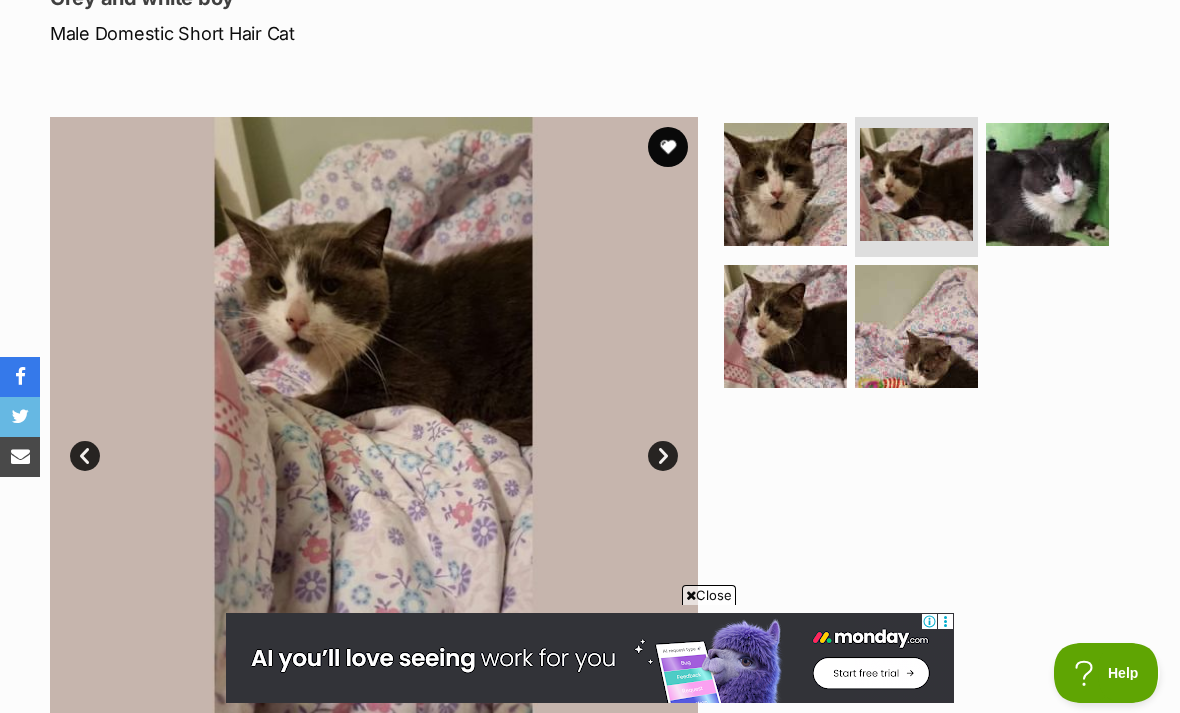 click at bounding box center (1047, 184) 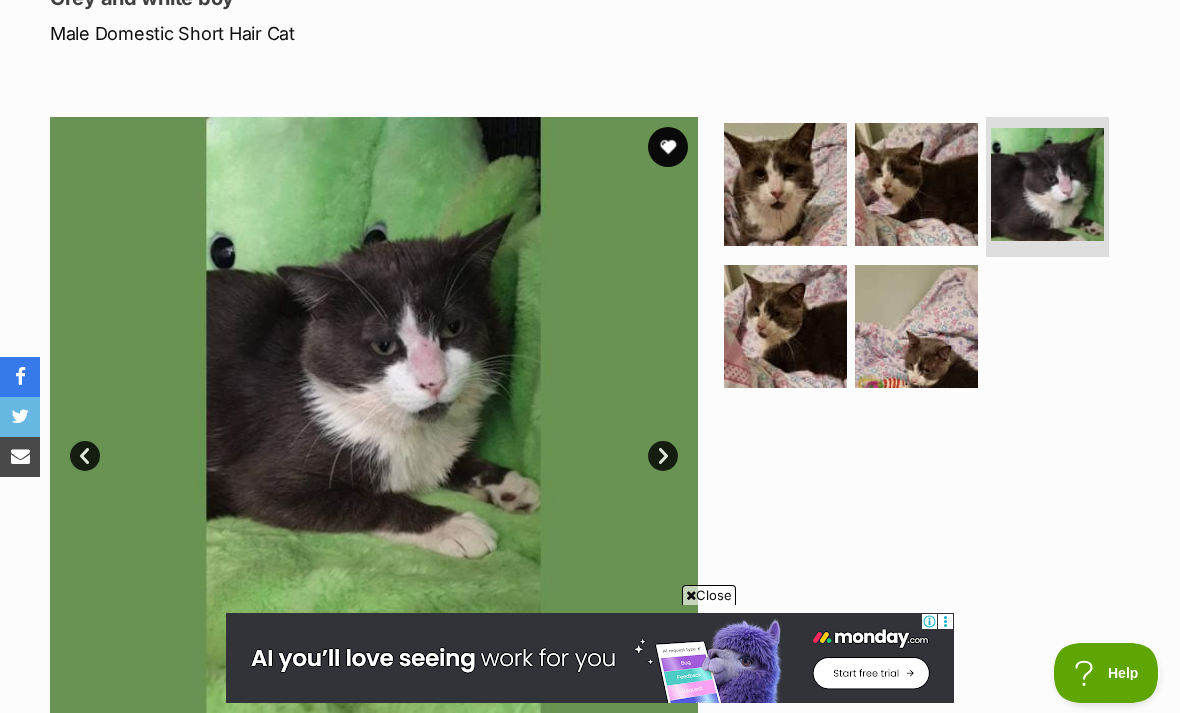 click at bounding box center [785, 326] 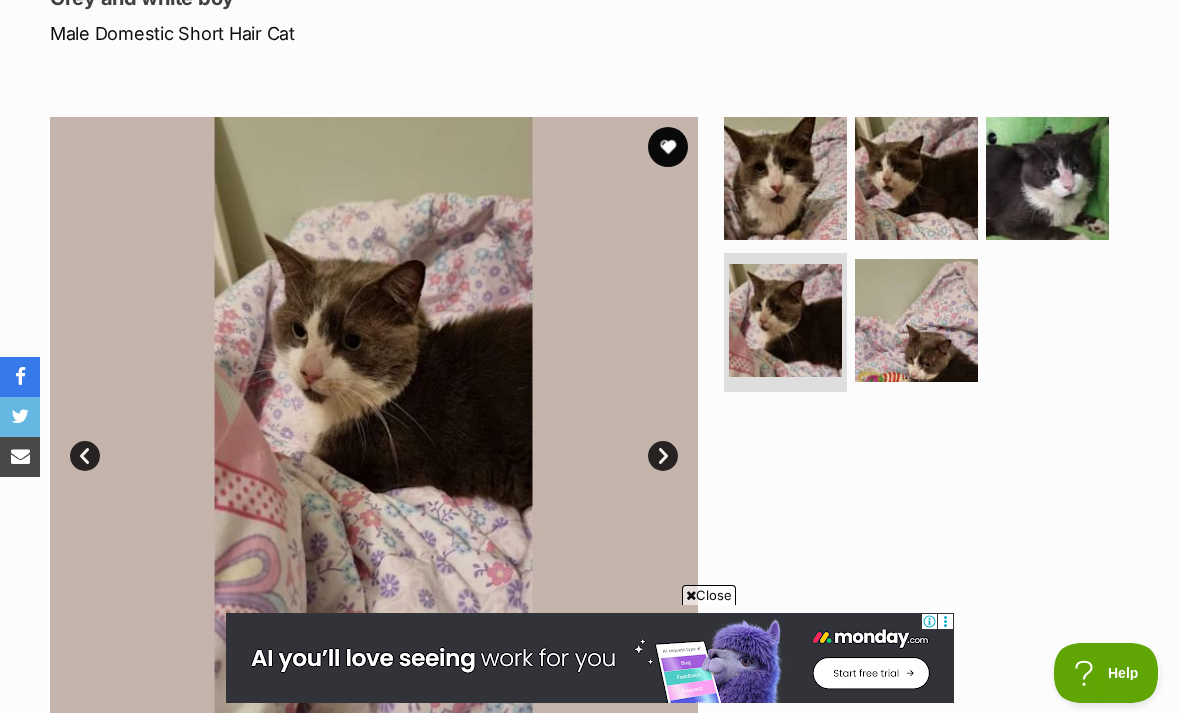 click at bounding box center (916, 320) 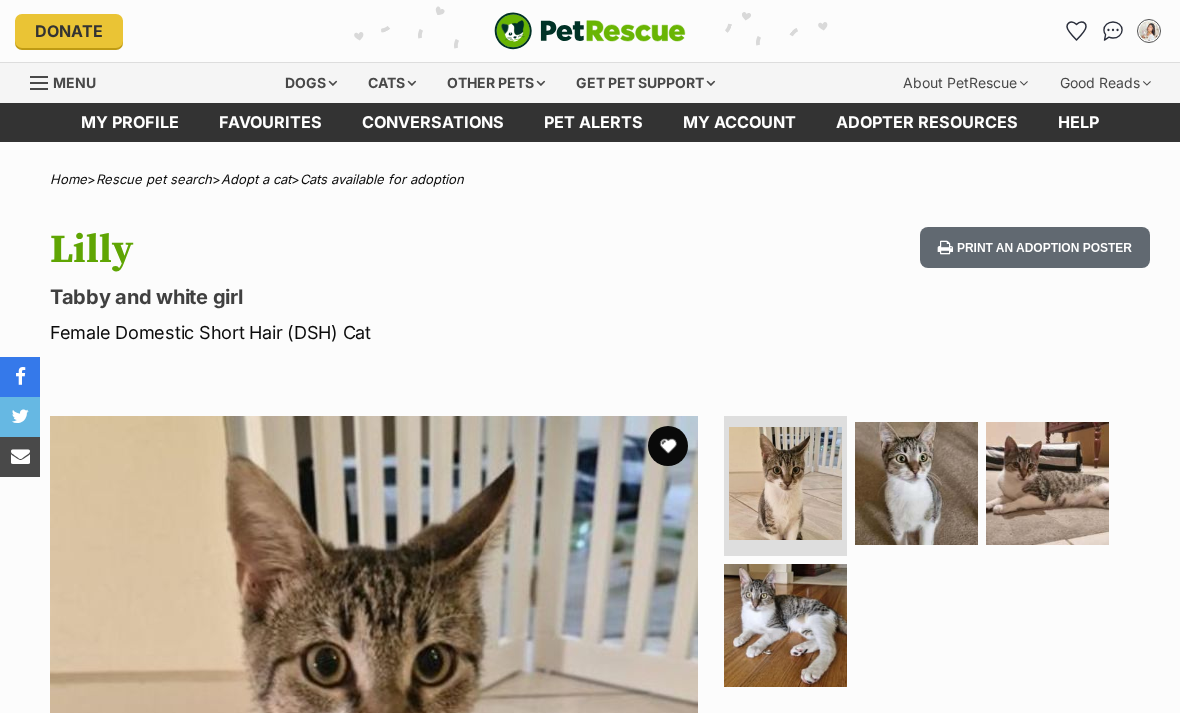 scroll, scrollTop: 387, scrollLeft: 0, axis: vertical 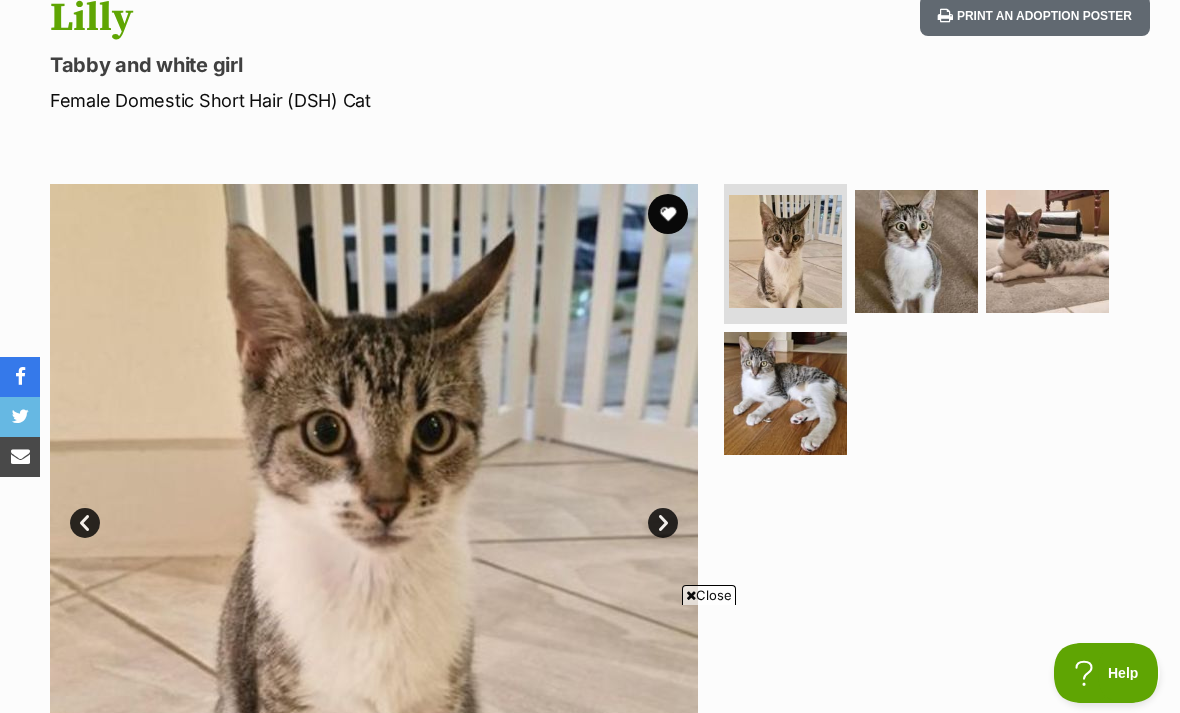 click at bounding box center (785, 393) 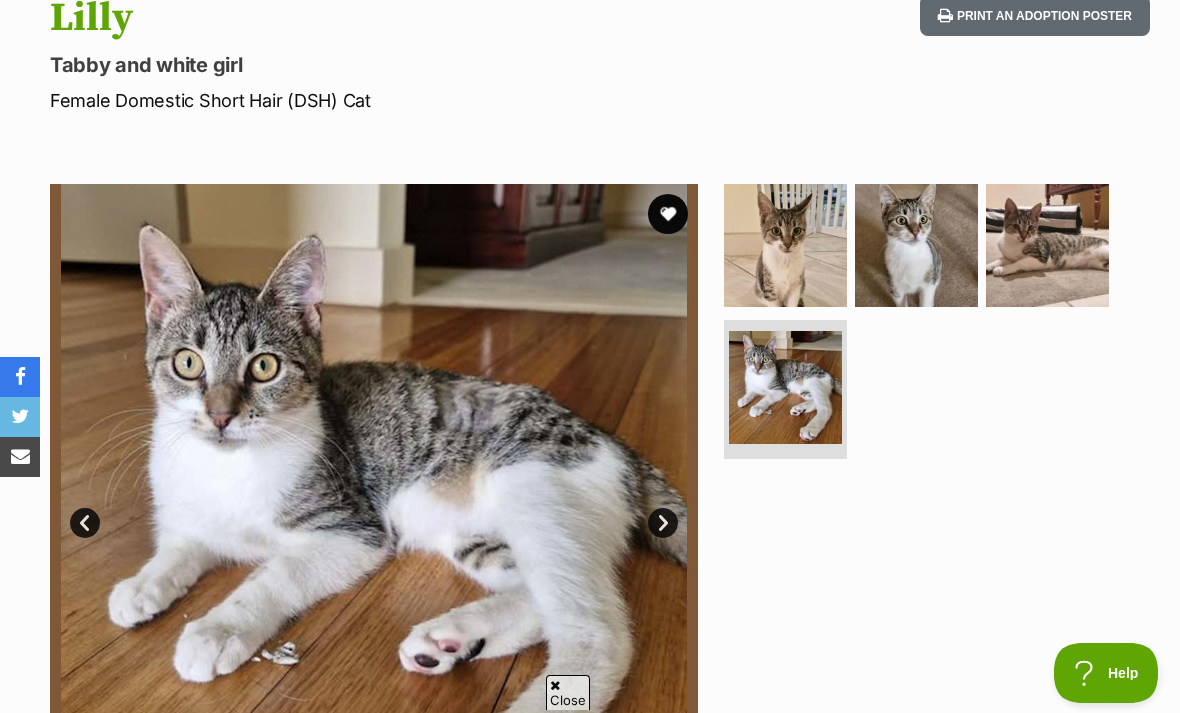 click at bounding box center (916, 245) 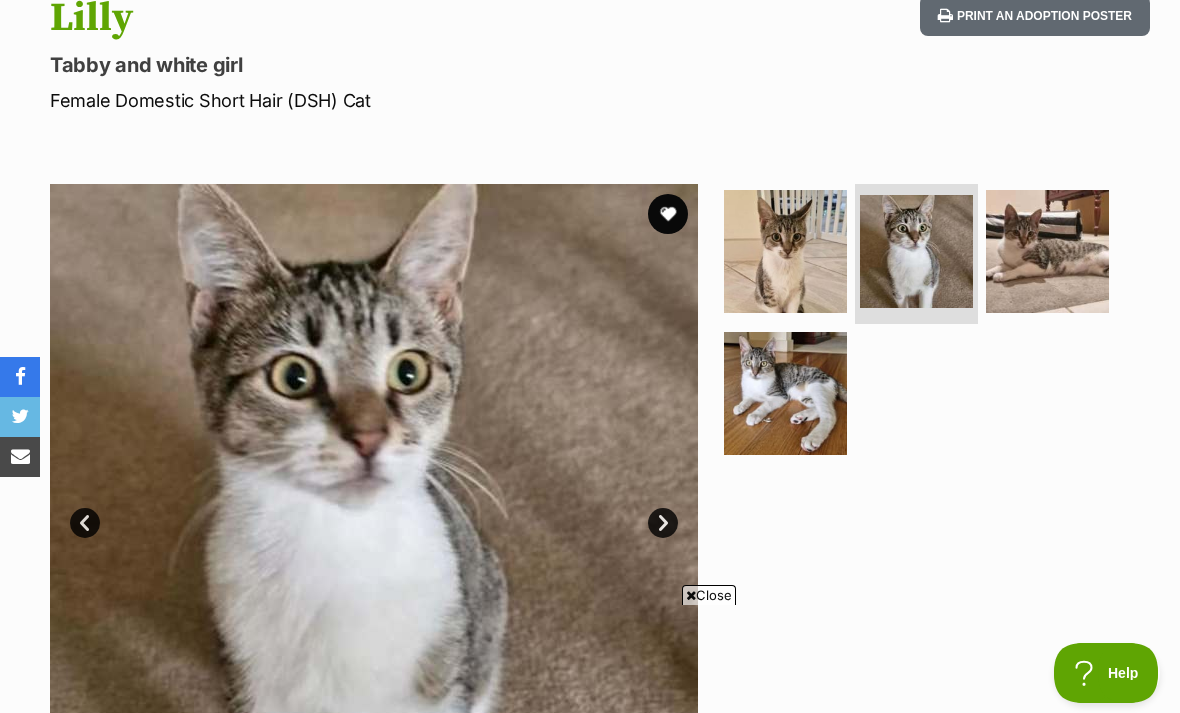 click at bounding box center (1047, 251) 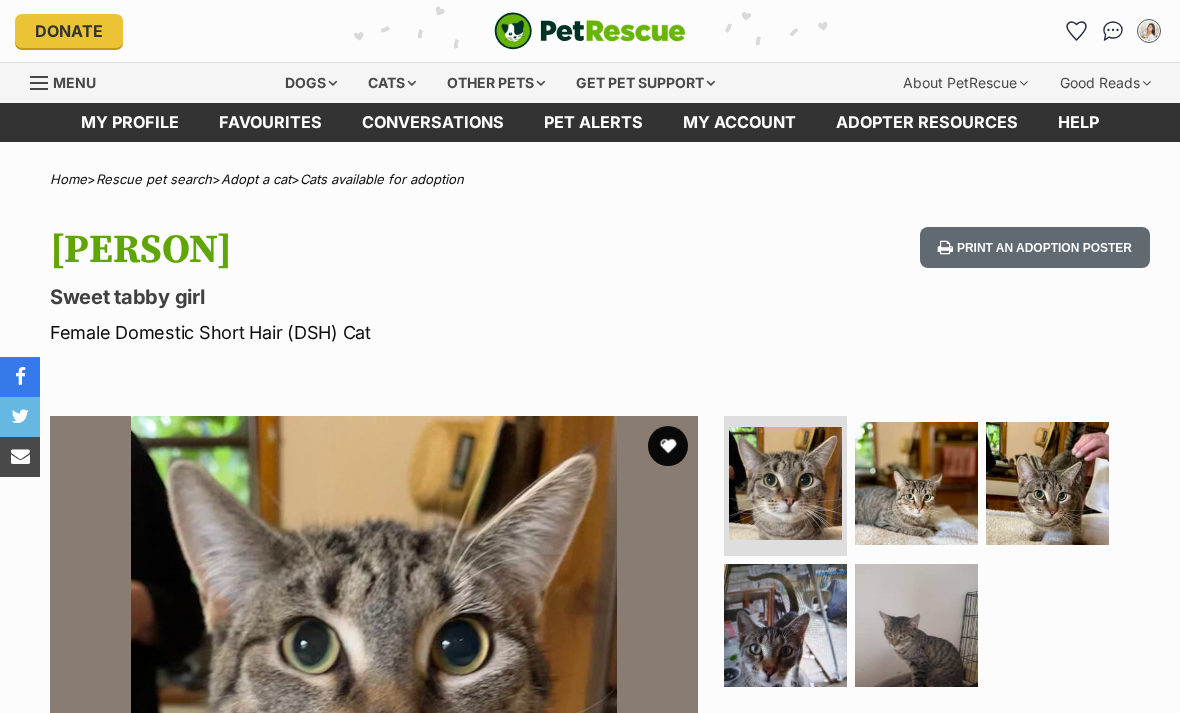 scroll, scrollTop: 0, scrollLeft: 0, axis: both 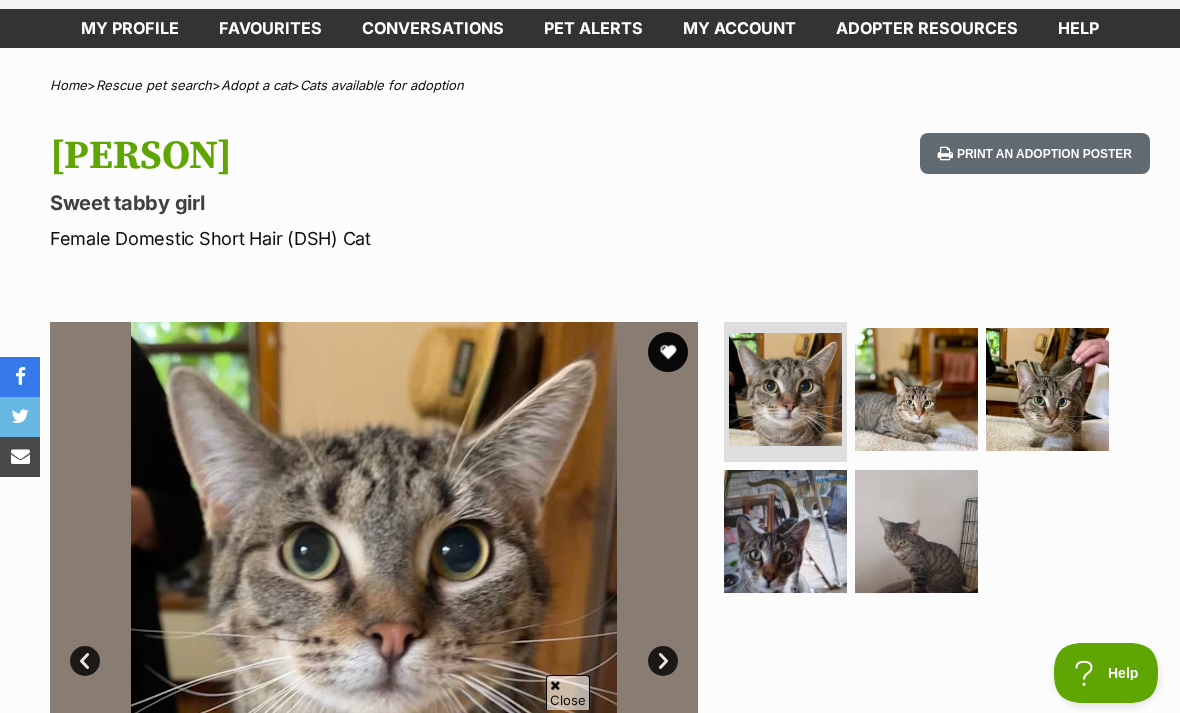 click at bounding box center (916, 389) 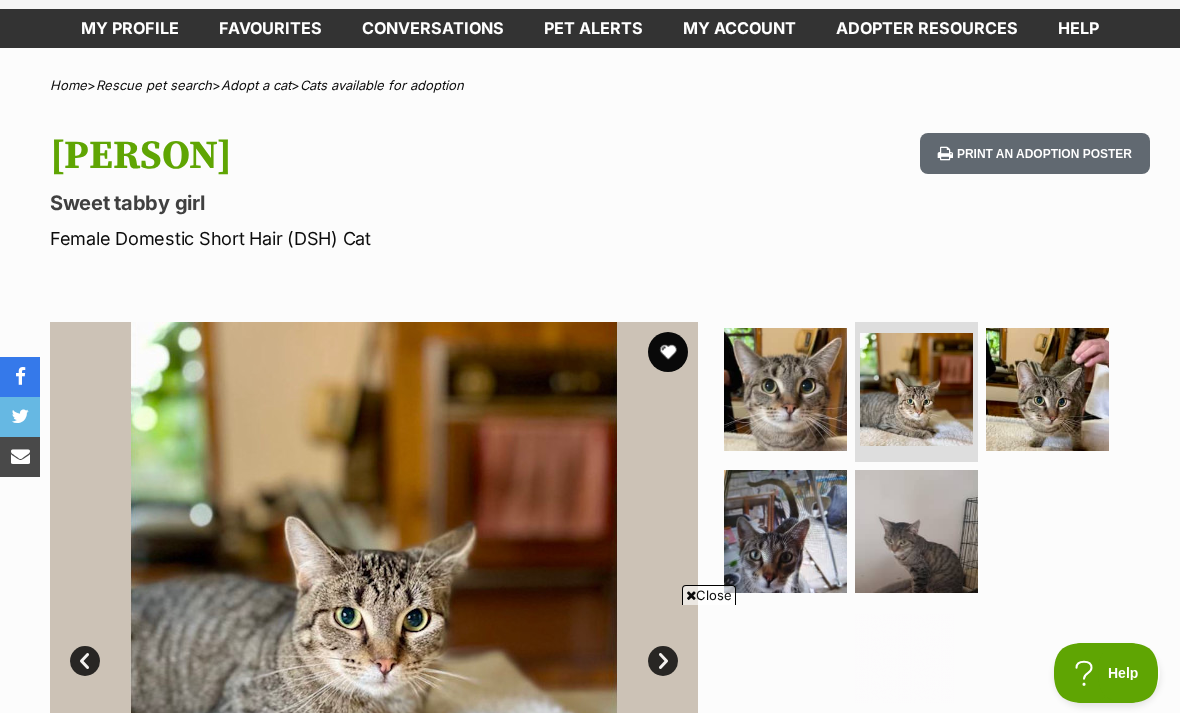 scroll, scrollTop: 222, scrollLeft: 0, axis: vertical 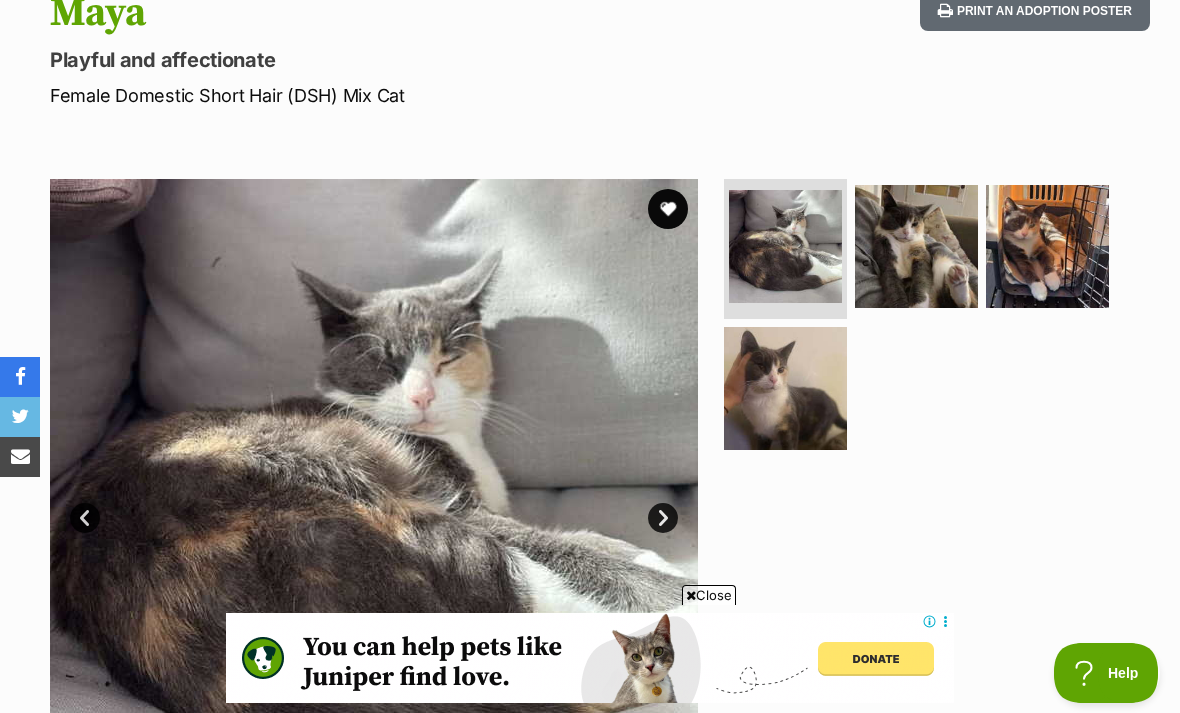 click at bounding box center [916, 246] 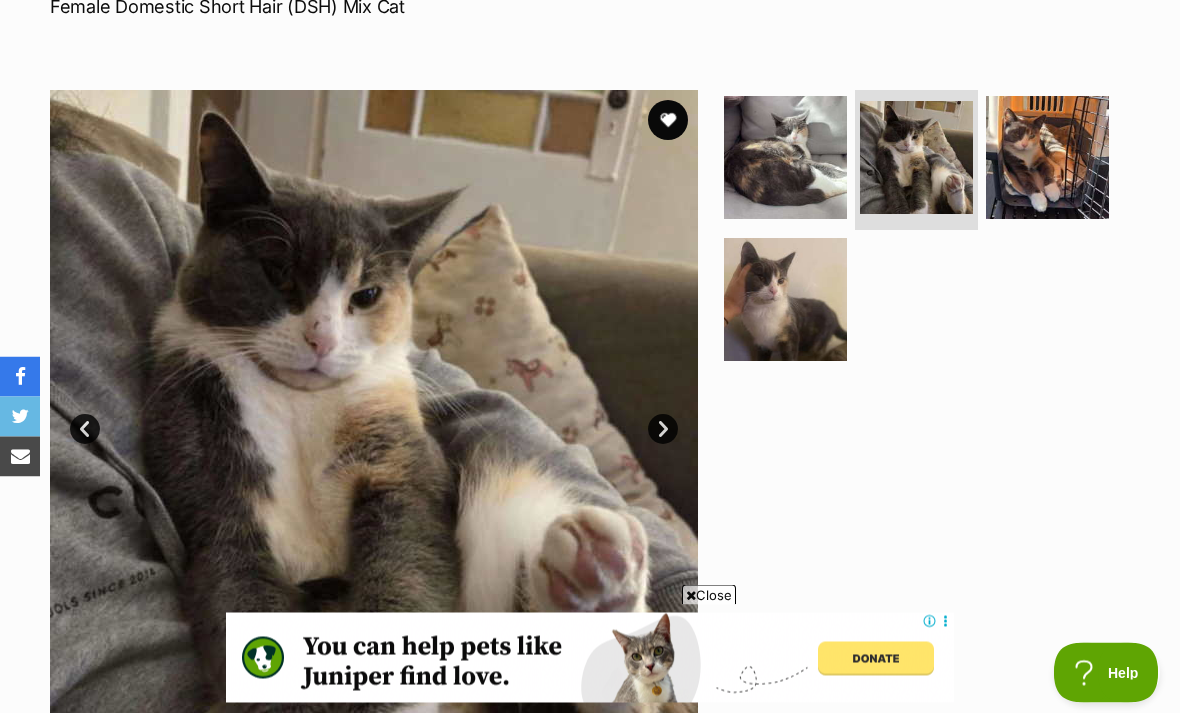 scroll, scrollTop: 326, scrollLeft: 0, axis: vertical 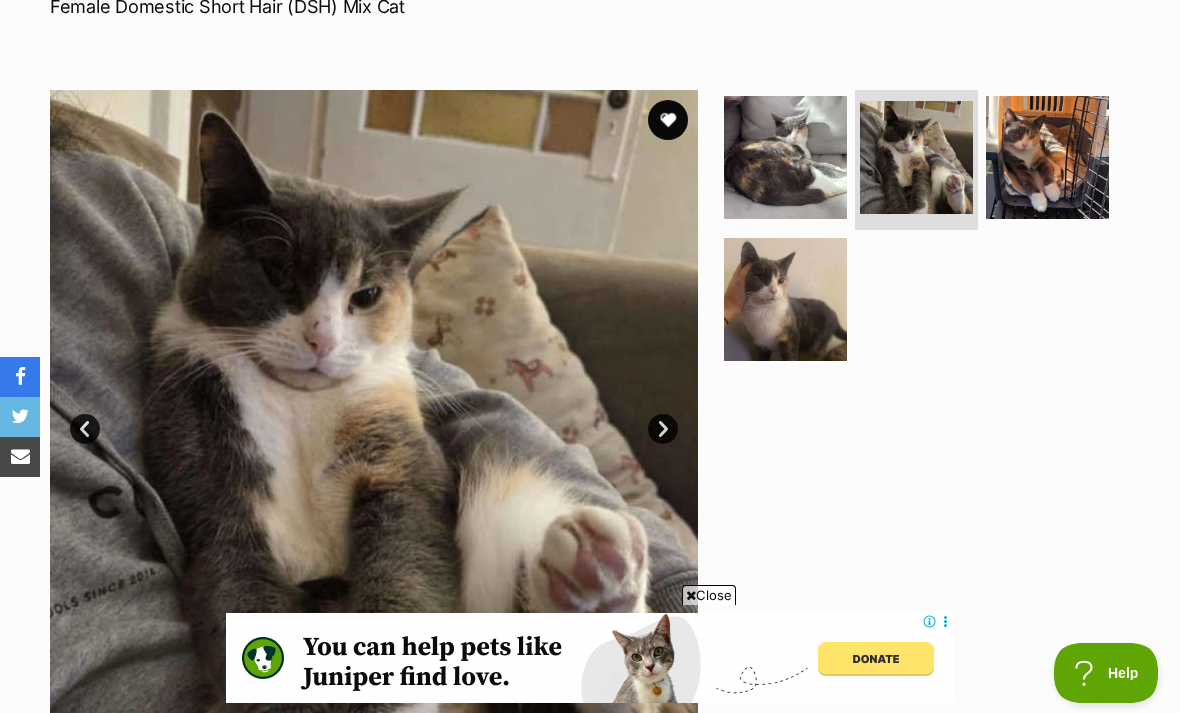 click at bounding box center [1047, 157] 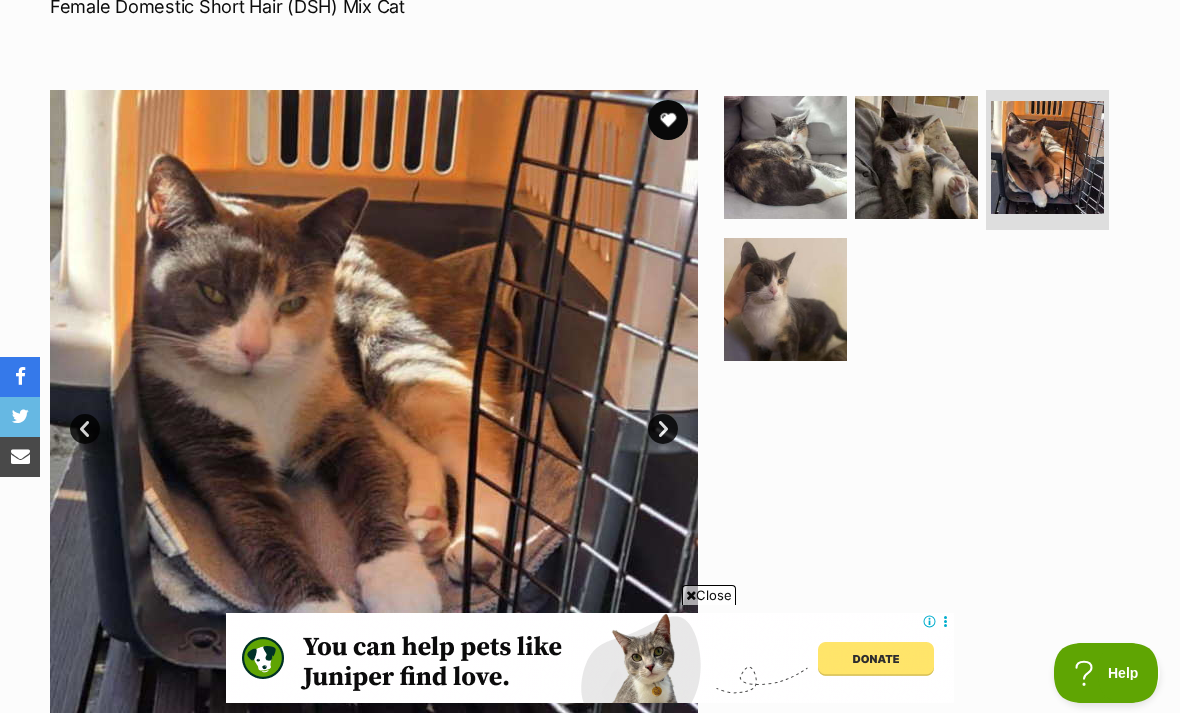 click at bounding box center (785, 299) 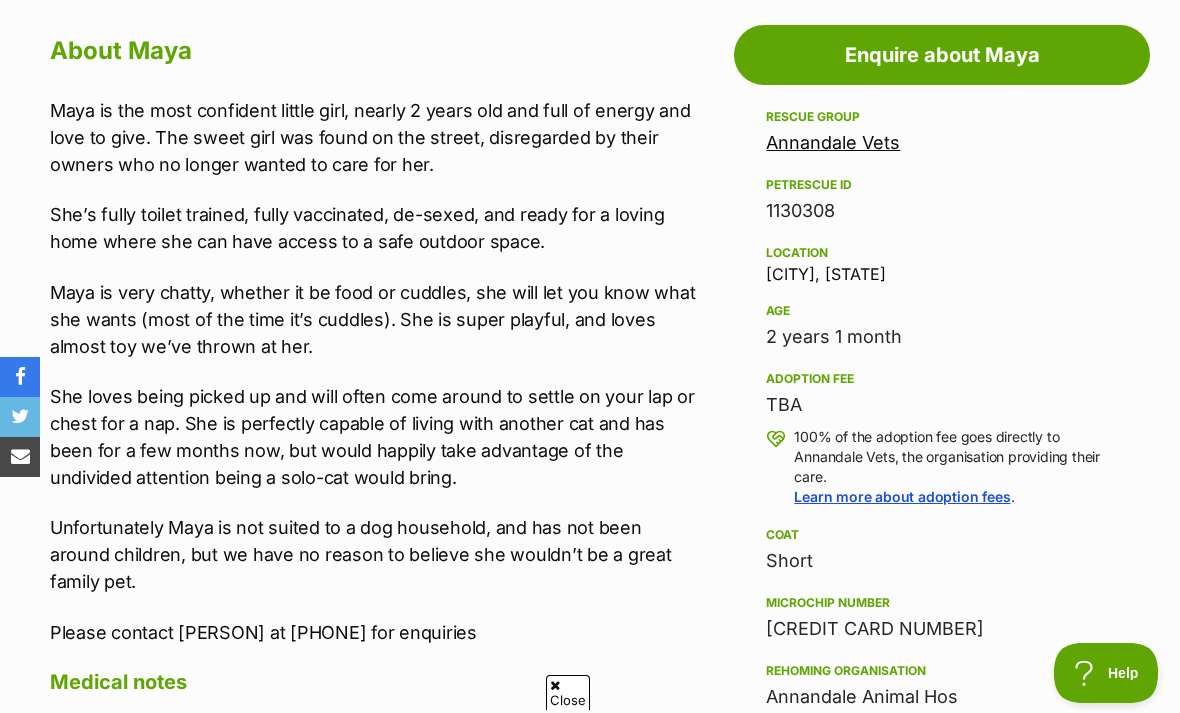scroll, scrollTop: 0, scrollLeft: 0, axis: both 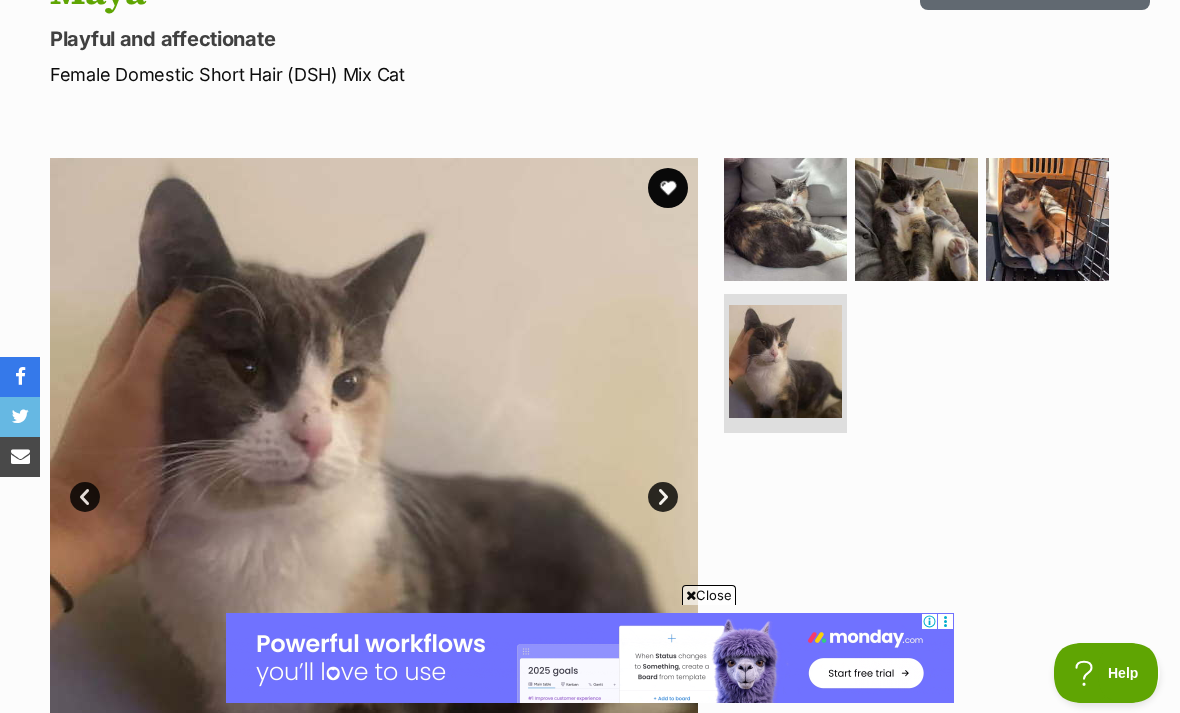 click at bounding box center [1047, 219] 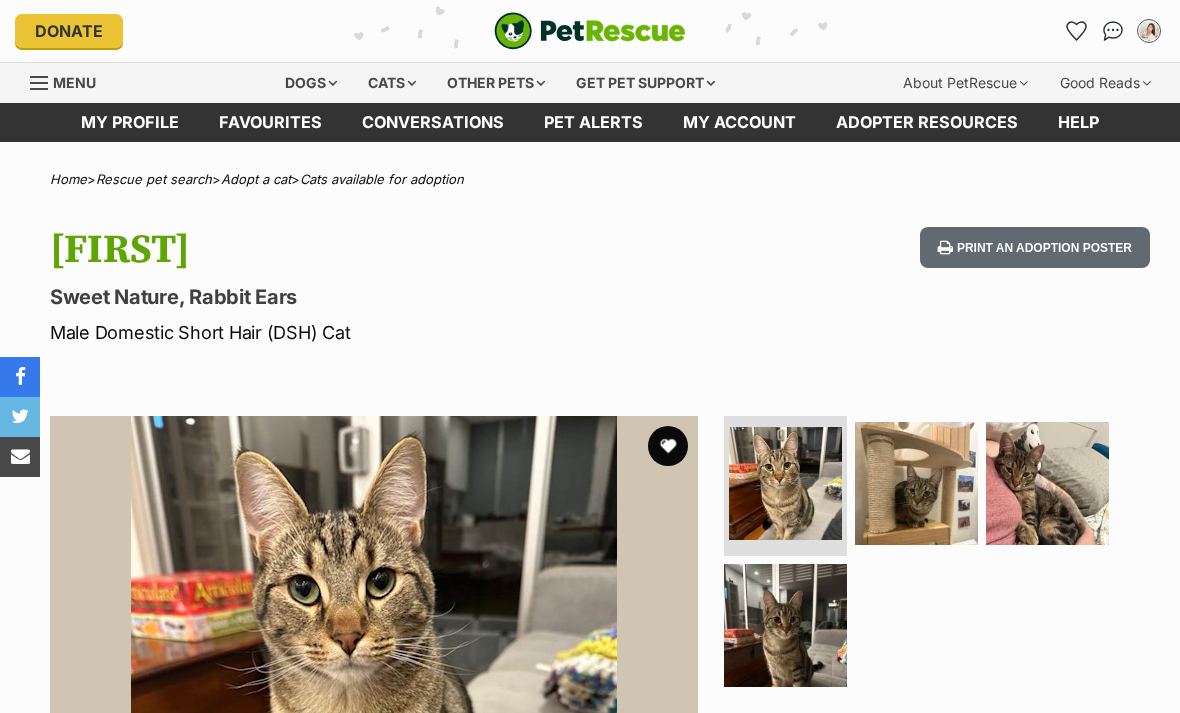 scroll, scrollTop: 49, scrollLeft: 0, axis: vertical 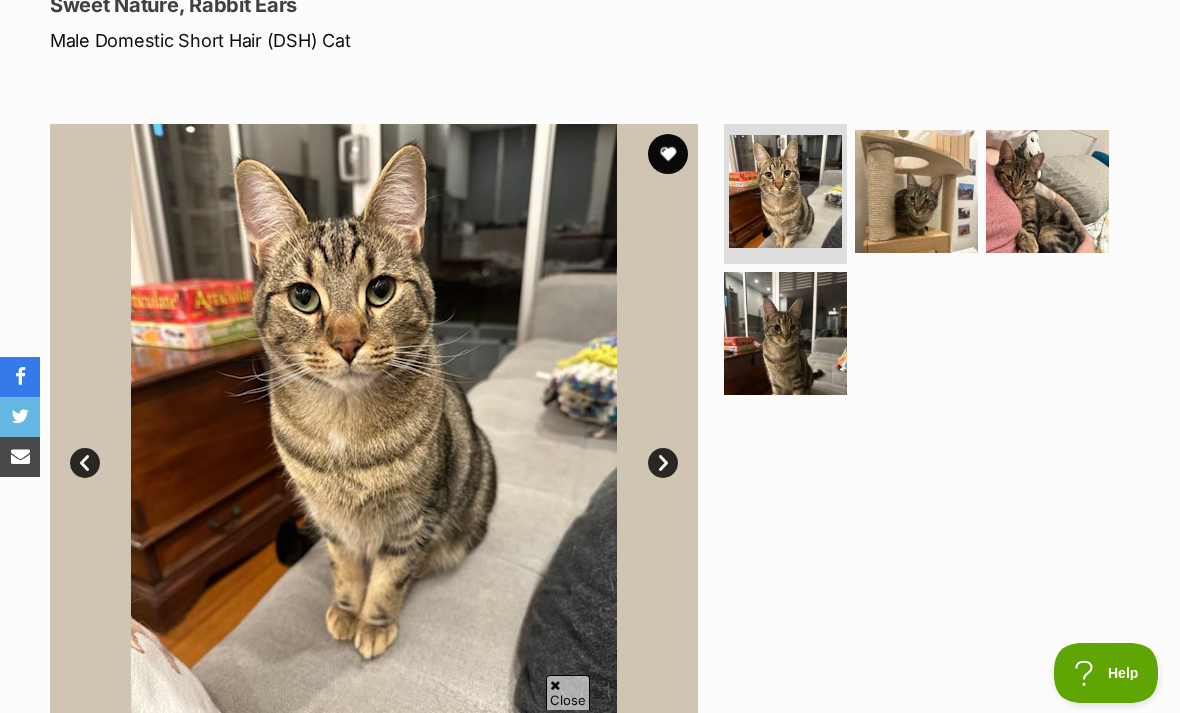 click at bounding box center [916, 191] 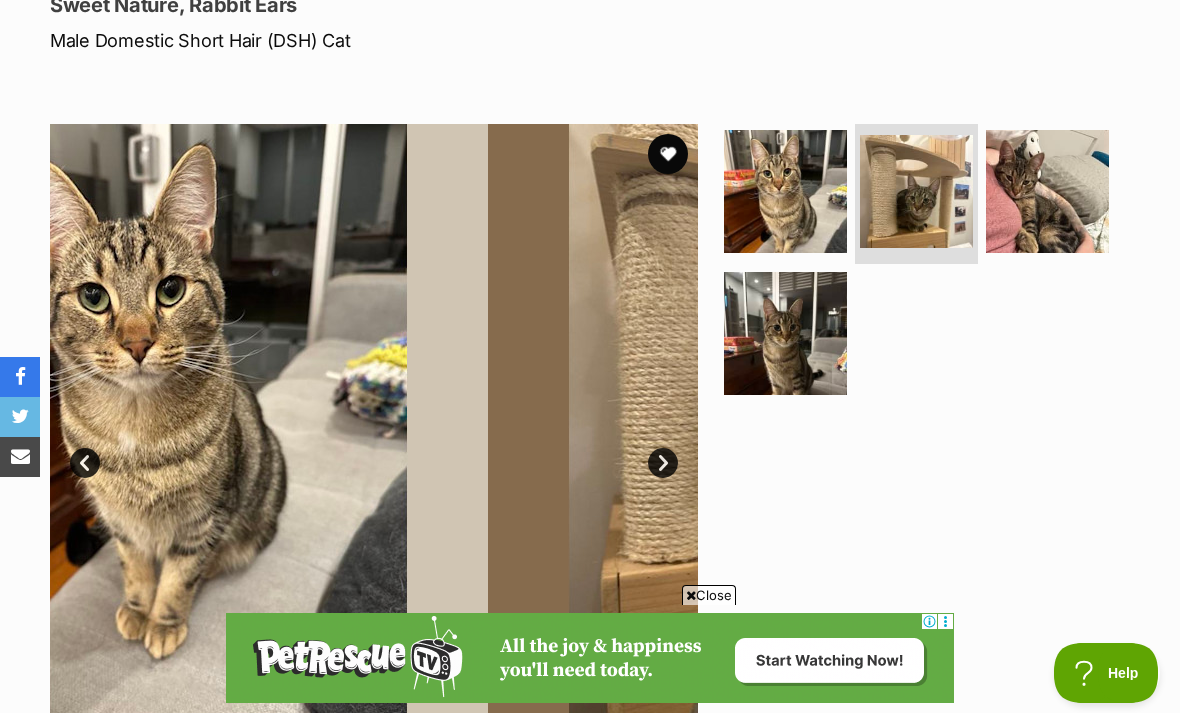 scroll, scrollTop: 0, scrollLeft: 0, axis: both 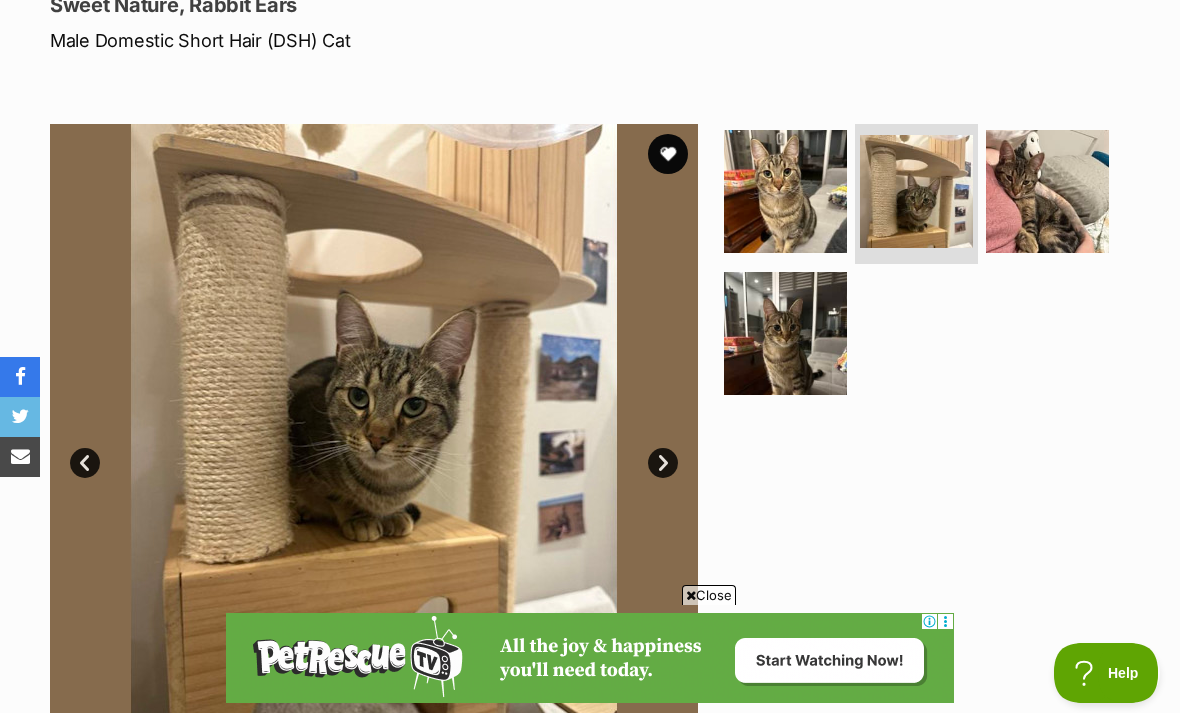 click at bounding box center [1047, 191] 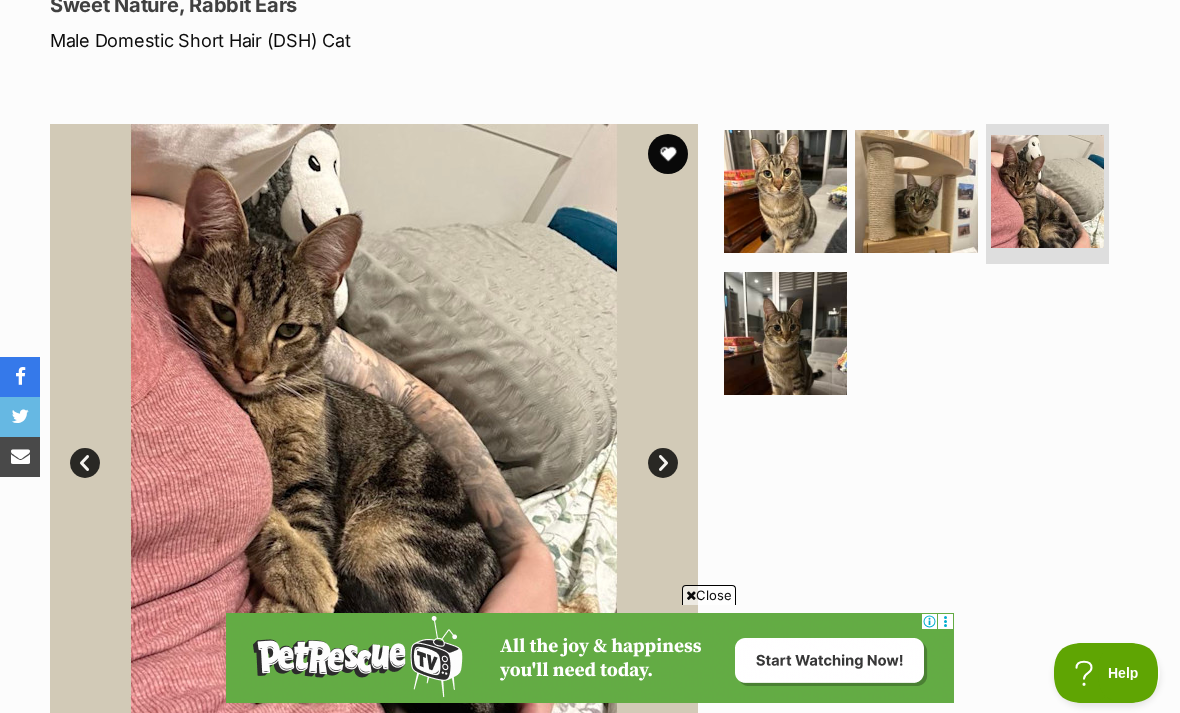 click at bounding box center [785, 333] 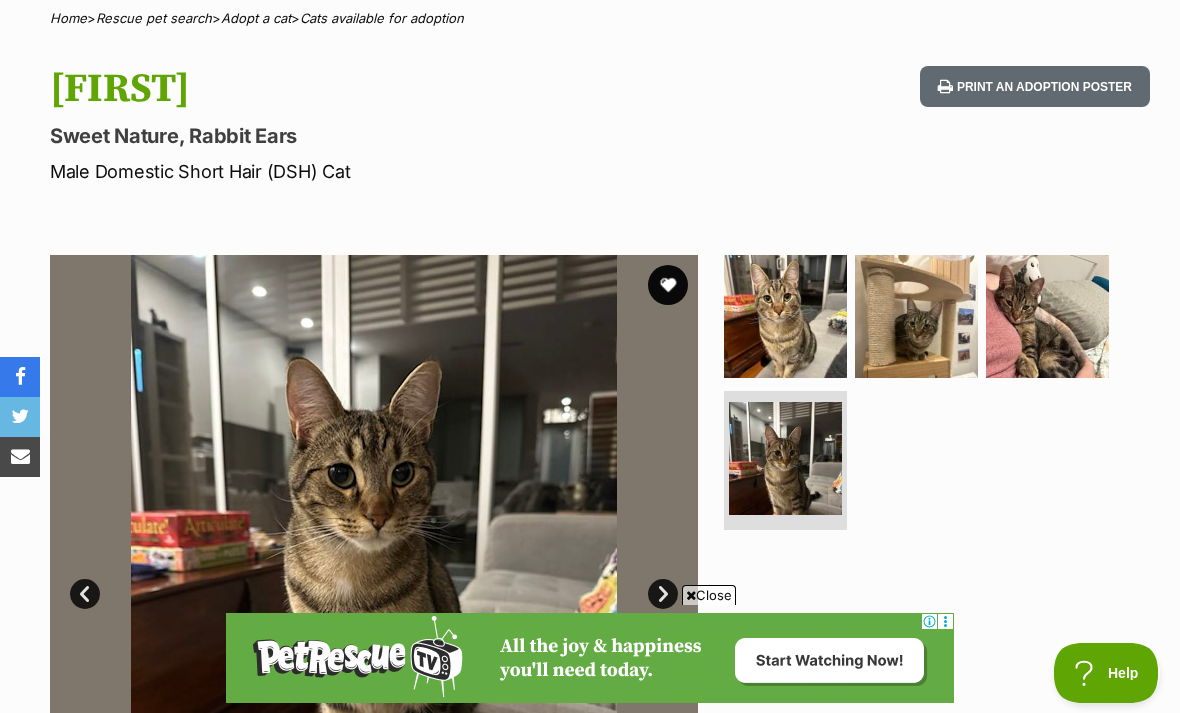 scroll, scrollTop: 159, scrollLeft: 0, axis: vertical 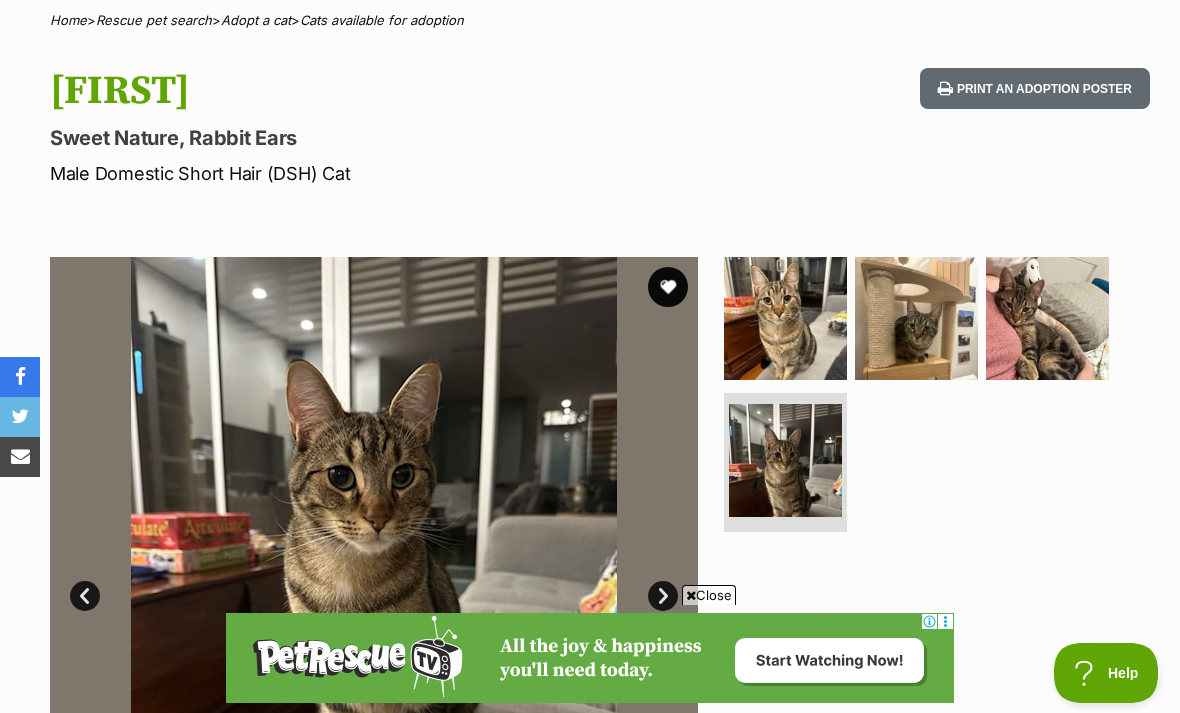 click at bounding box center (668, 287) 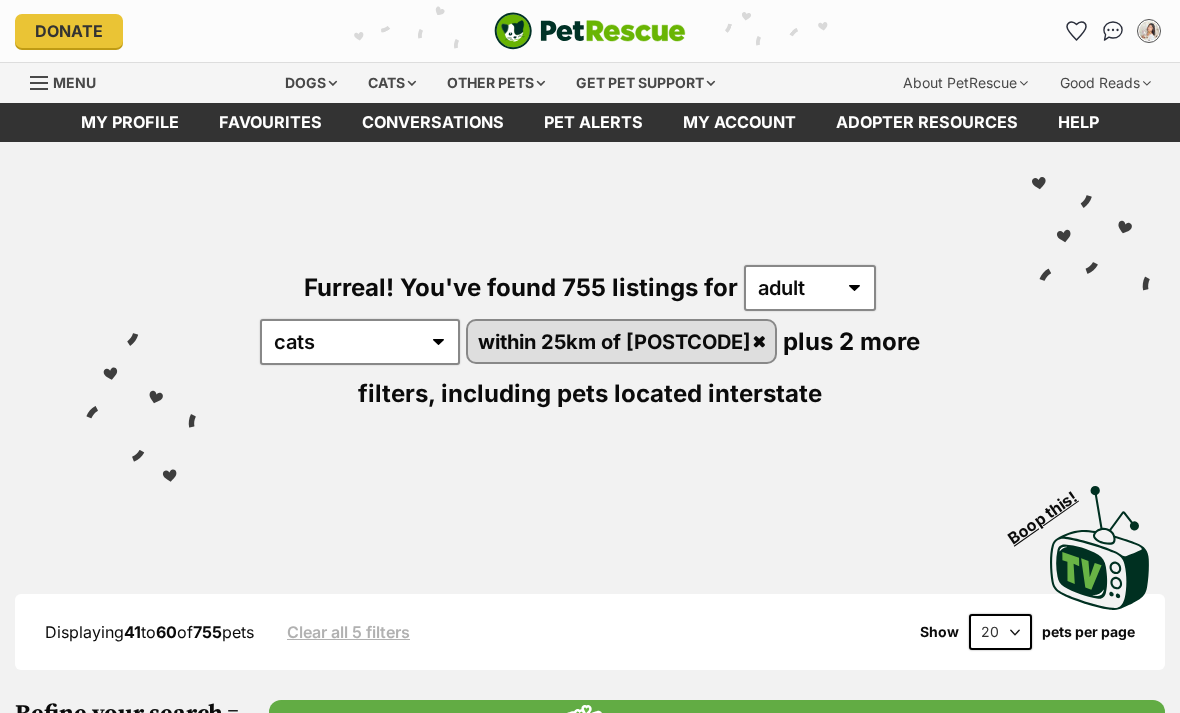 scroll, scrollTop: 0, scrollLeft: 0, axis: both 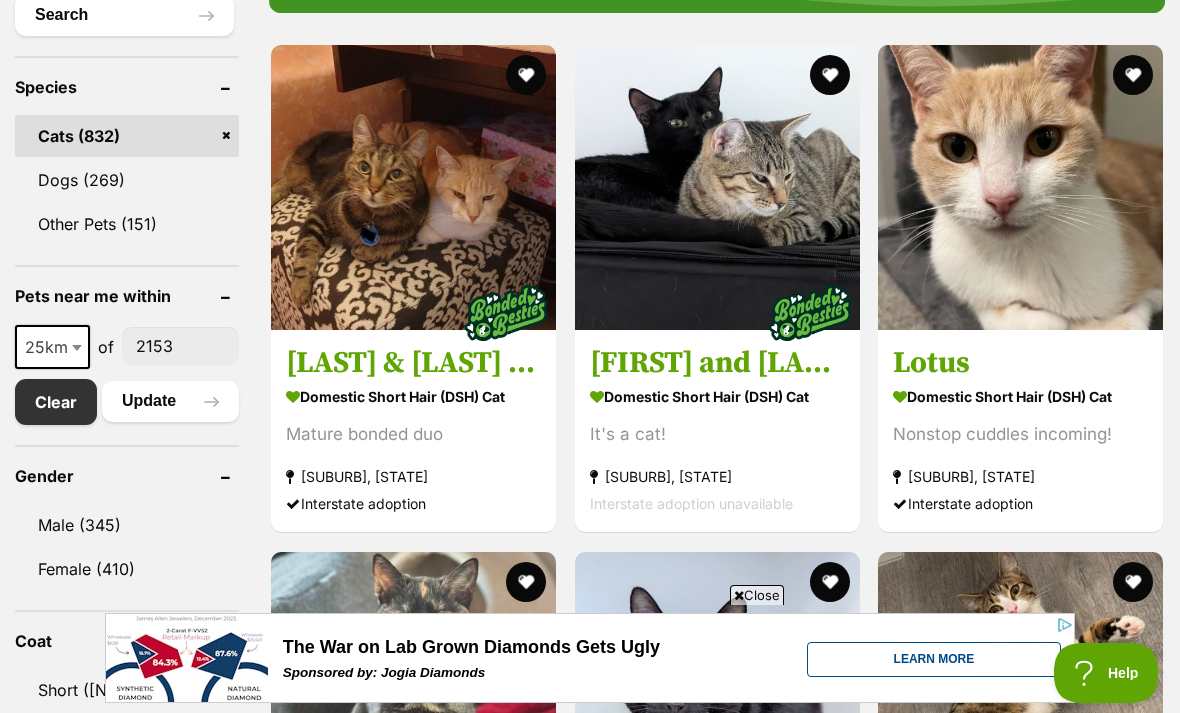 click on "Lotus" at bounding box center [1020, 363] 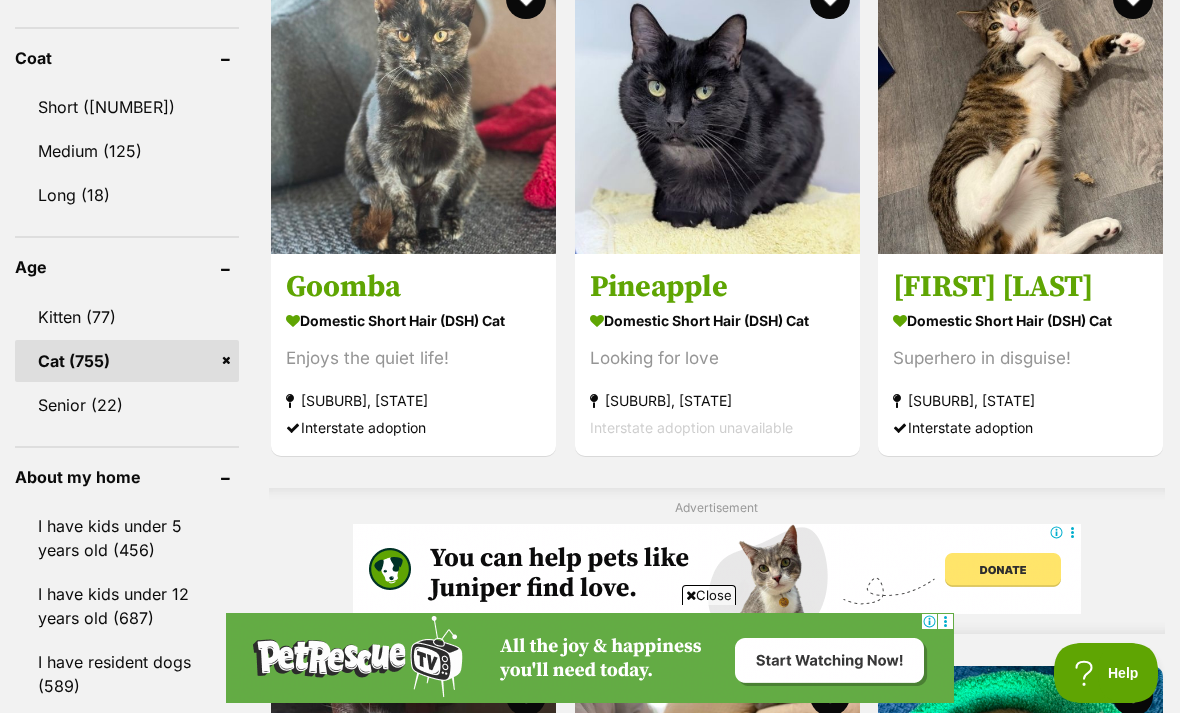 scroll, scrollTop: 1429, scrollLeft: 0, axis: vertical 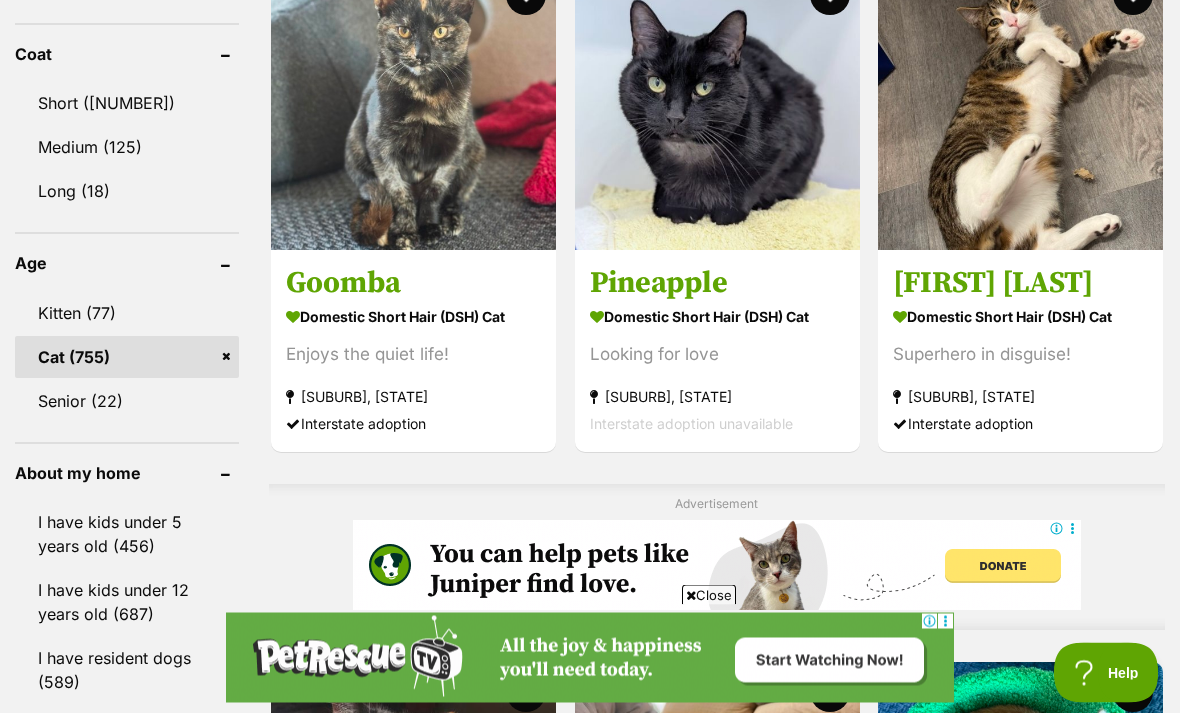 click on "[FIRST] [LAST]" at bounding box center [1020, 284] 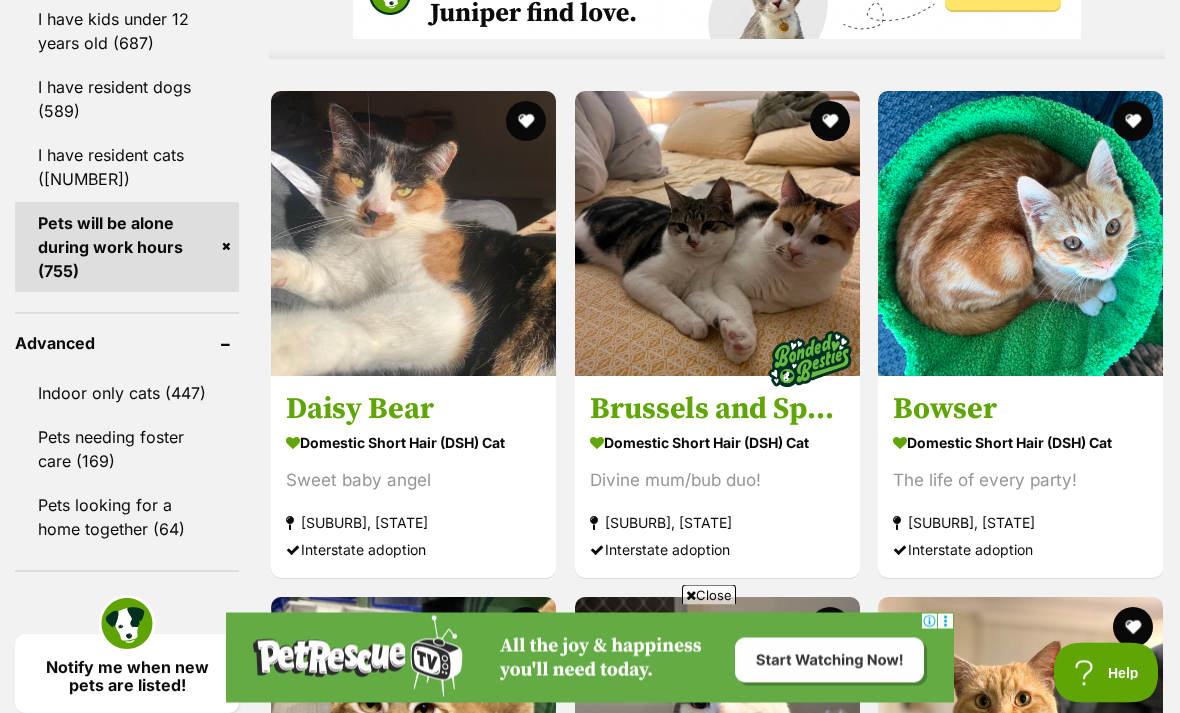 scroll, scrollTop: 2001, scrollLeft: 0, axis: vertical 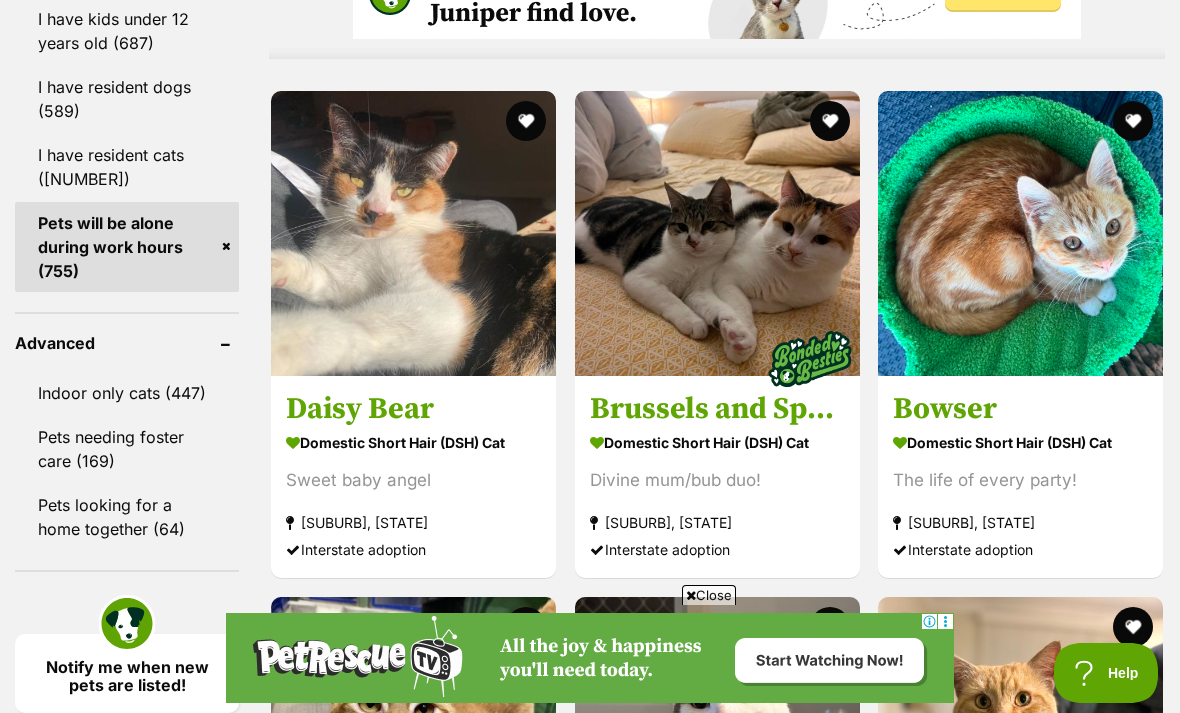 click on "Daisy Bear" at bounding box center [413, 409] 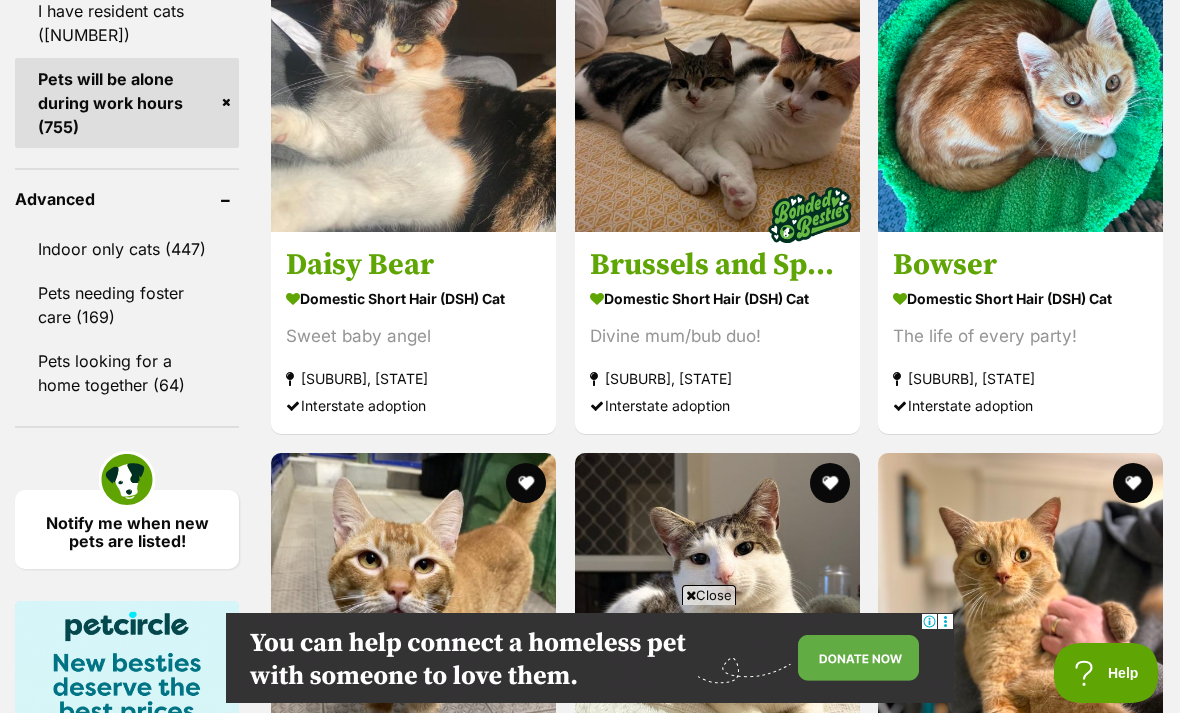 scroll, scrollTop: 2144, scrollLeft: 0, axis: vertical 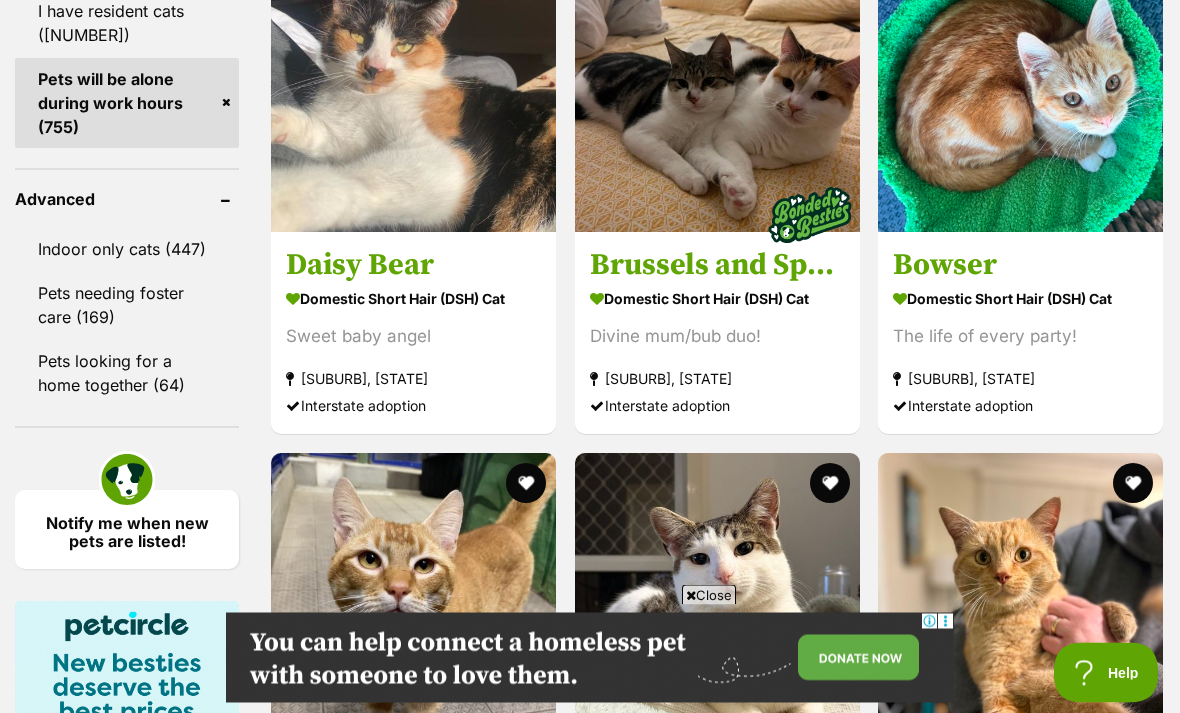 click on "Bowser" at bounding box center [1020, 266] 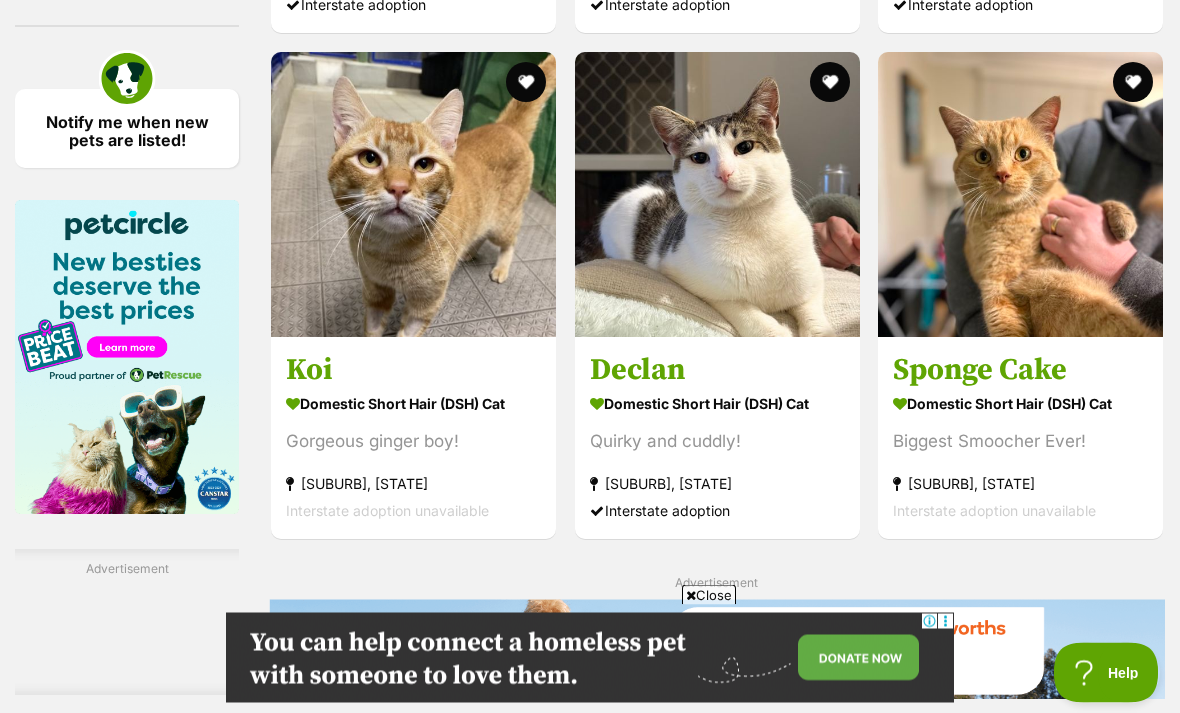 scroll, scrollTop: 2546, scrollLeft: 0, axis: vertical 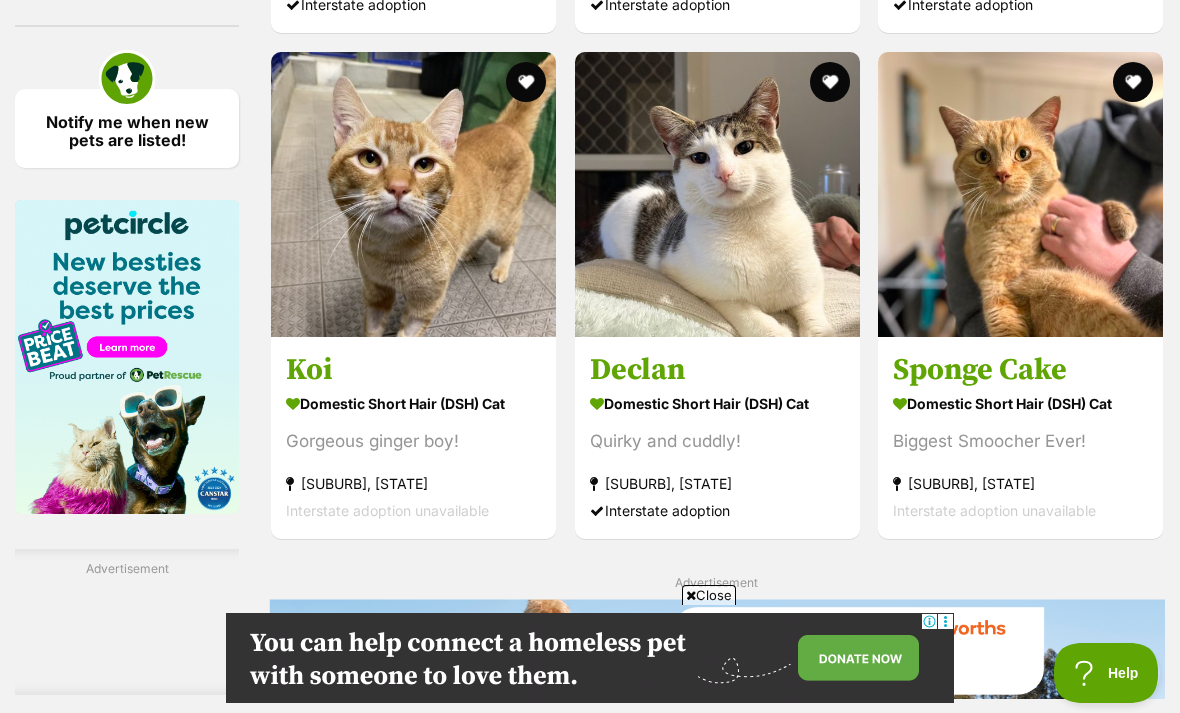 click on "Sponge Cake" at bounding box center (1020, 370) 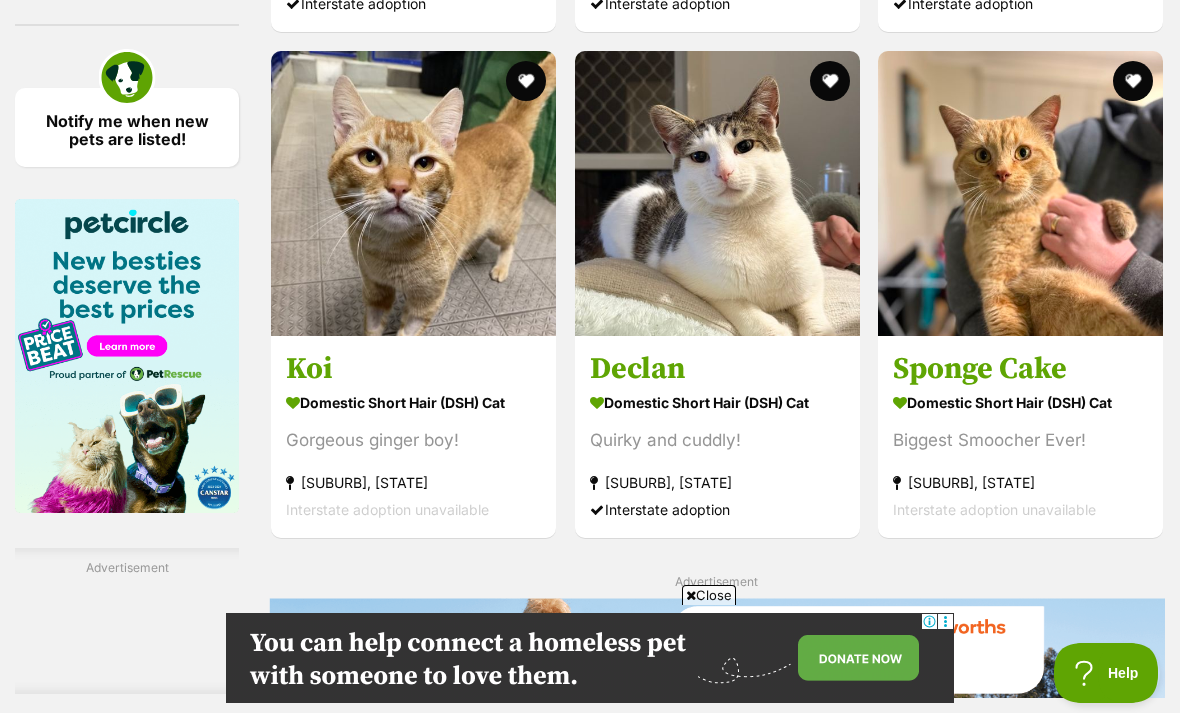 scroll, scrollTop: 2545, scrollLeft: 0, axis: vertical 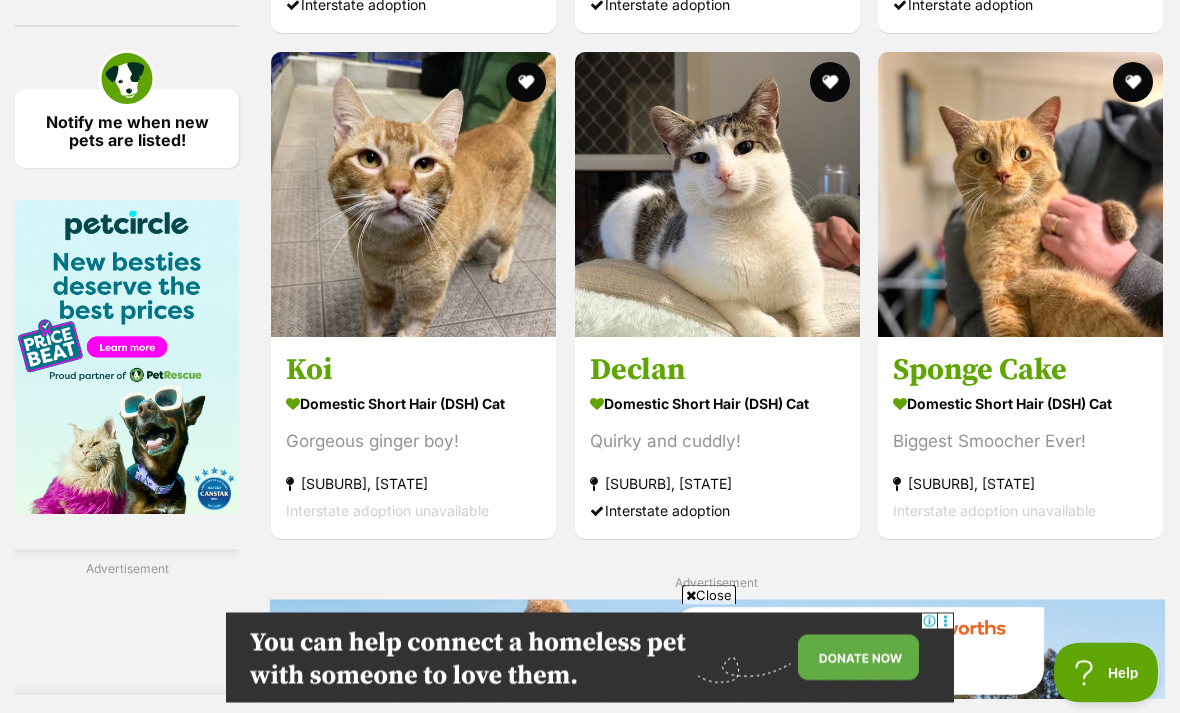 click at bounding box center [526, 83] 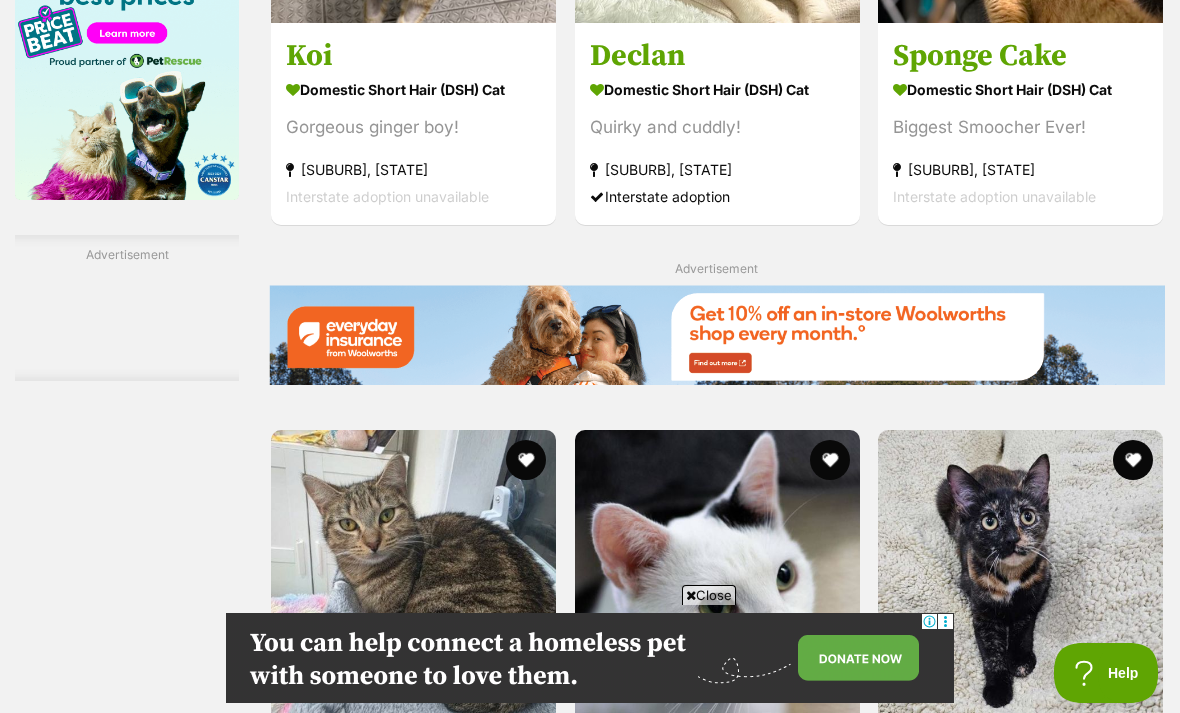 scroll, scrollTop: 2308, scrollLeft: 0, axis: vertical 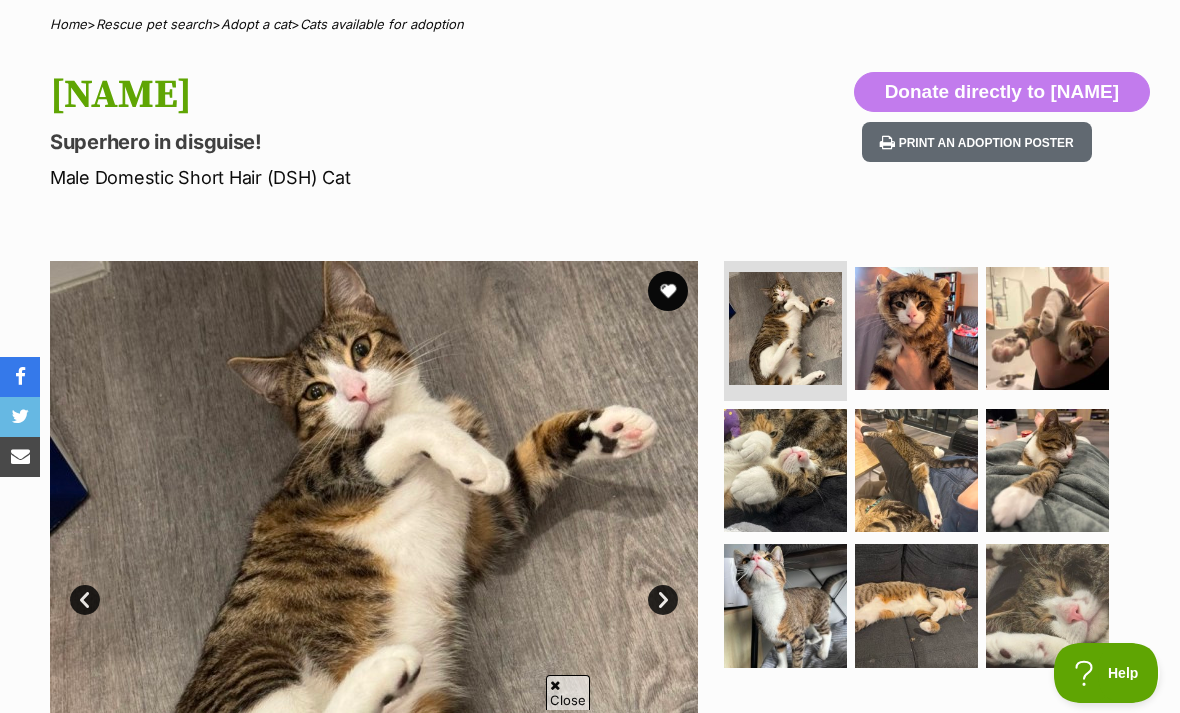 click at bounding box center [916, 328] 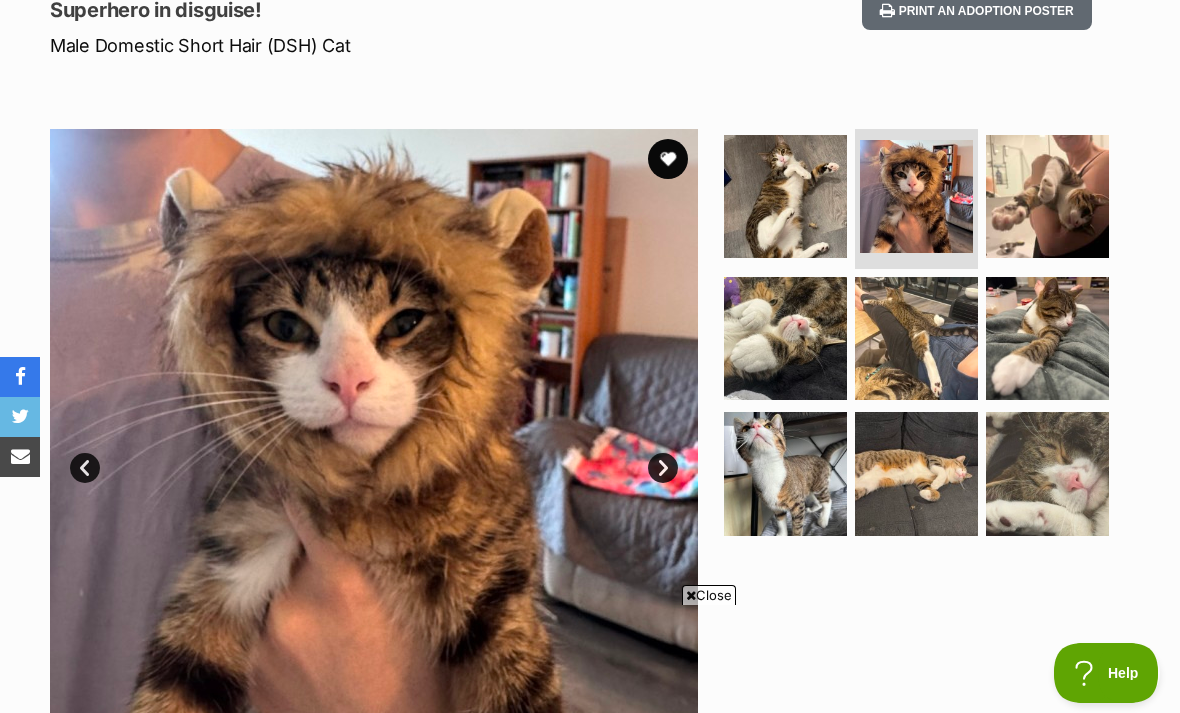 scroll, scrollTop: 0, scrollLeft: 0, axis: both 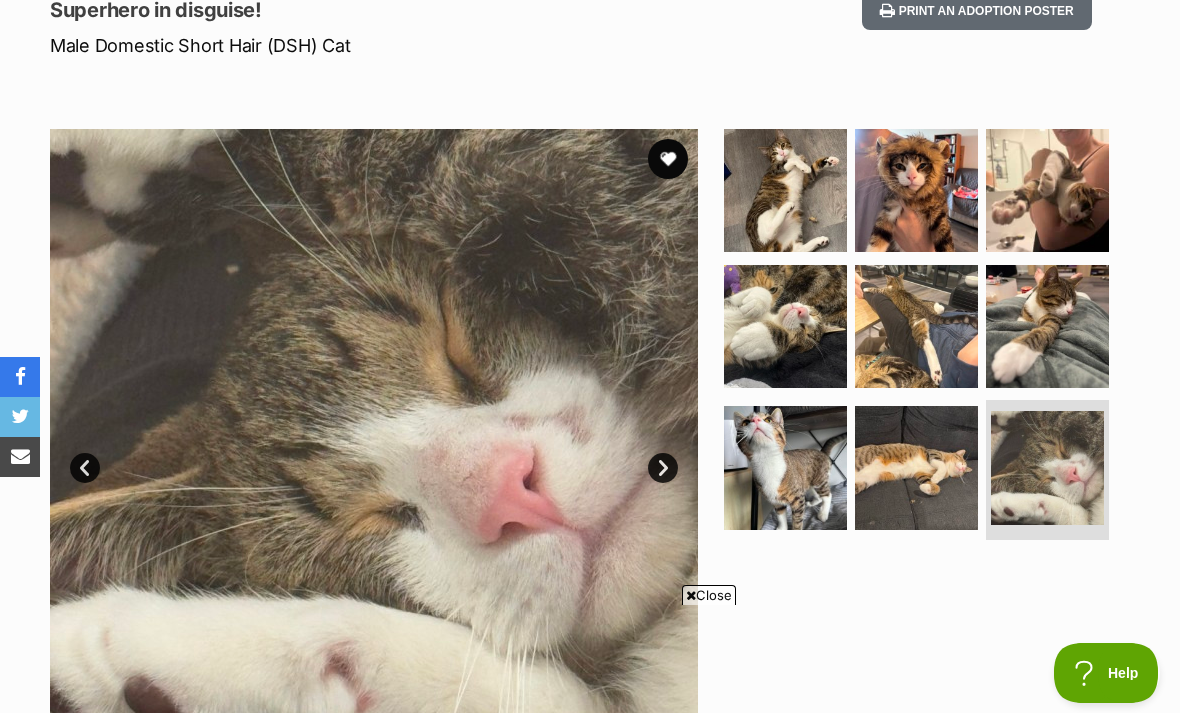click at bounding box center (1047, 326) 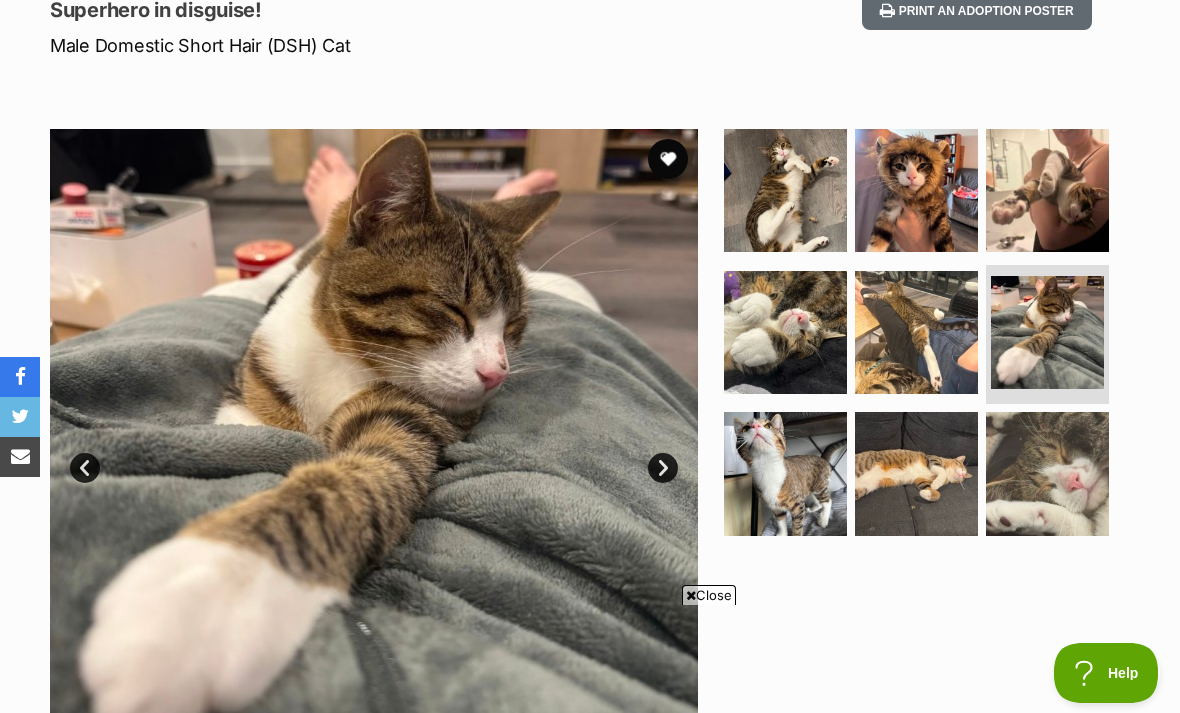 click at bounding box center (916, 332) 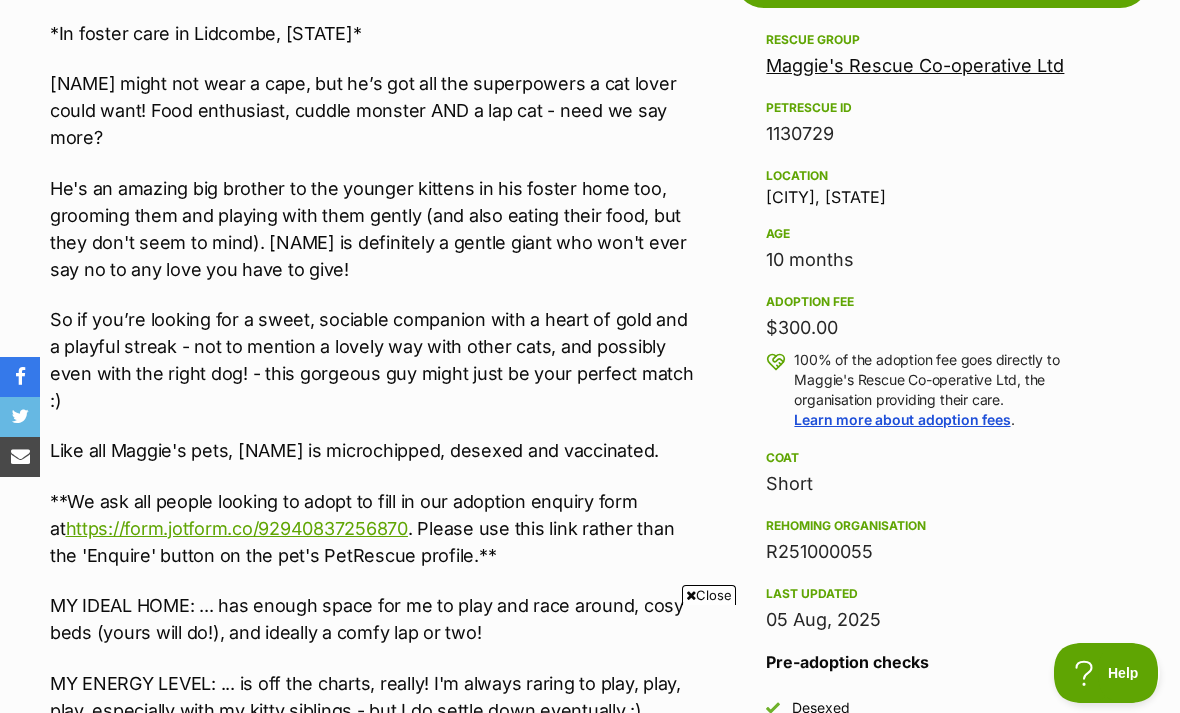 scroll, scrollTop: 1180, scrollLeft: 0, axis: vertical 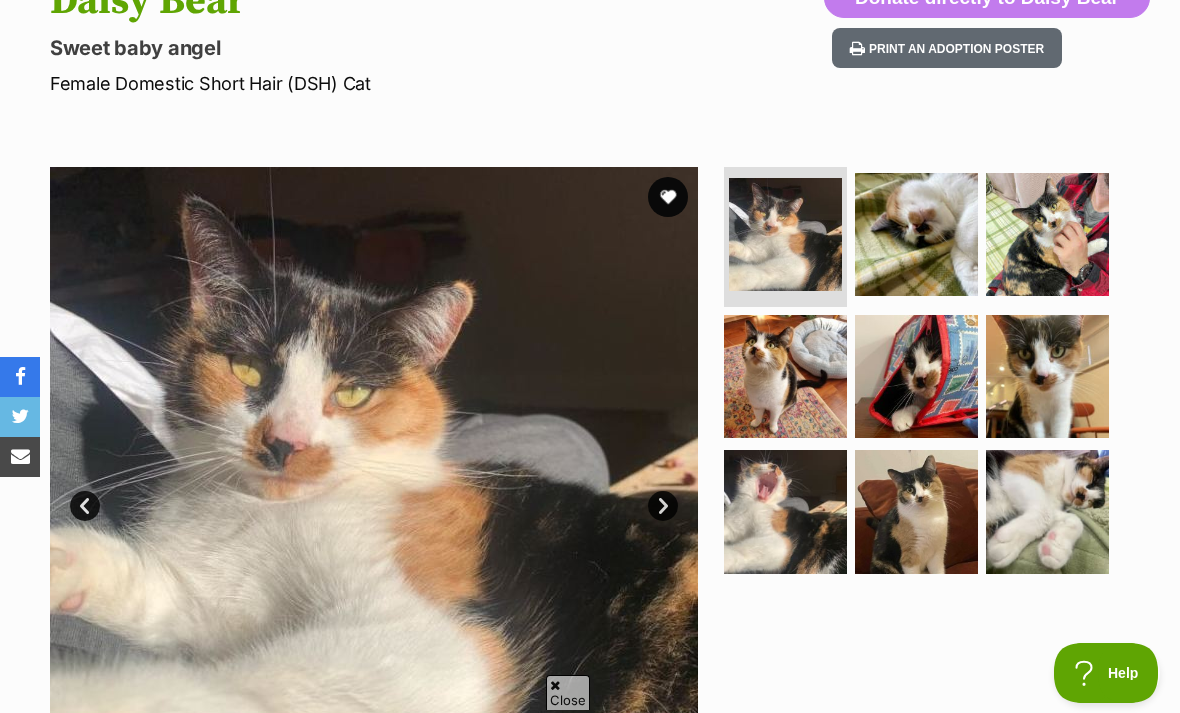 click at bounding box center [916, 234] 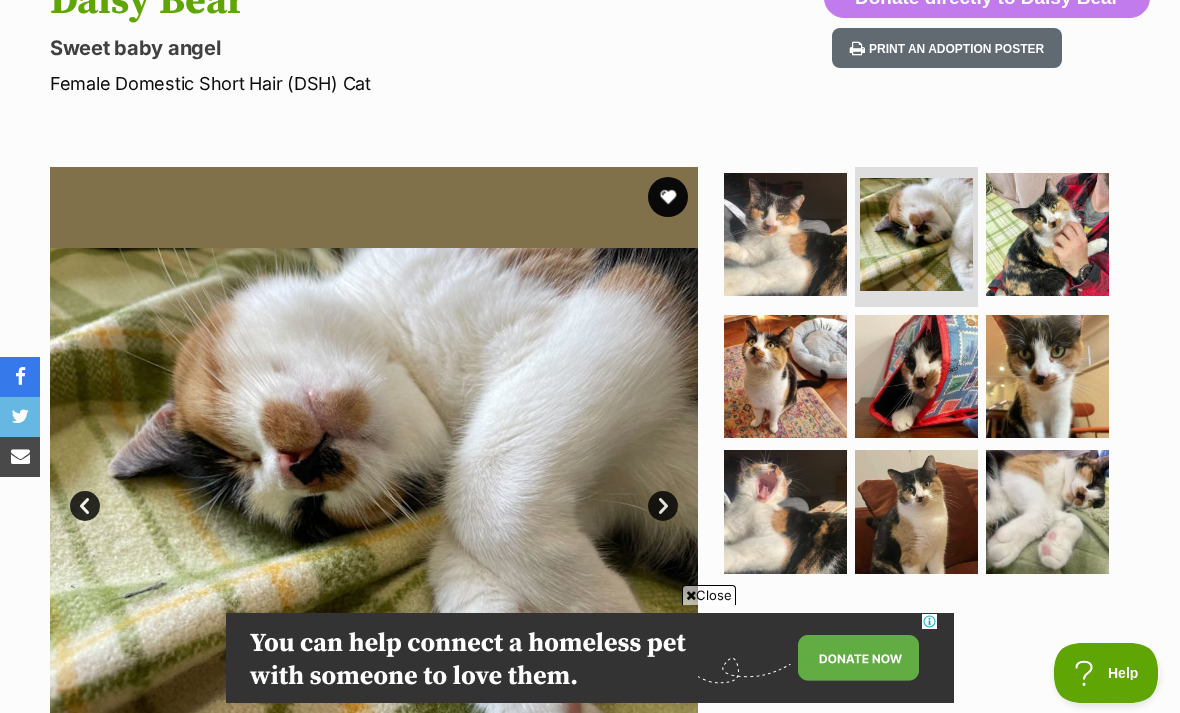 scroll, scrollTop: 0, scrollLeft: 0, axis: both 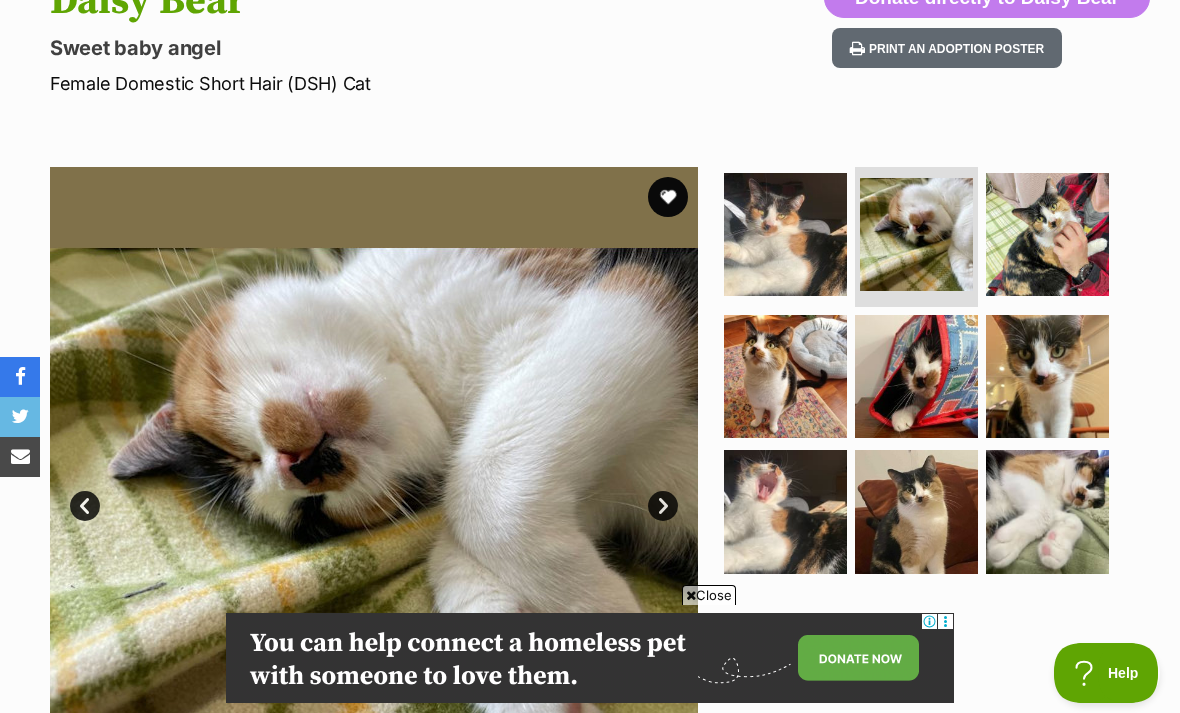 click at bounding box center (916, 376) 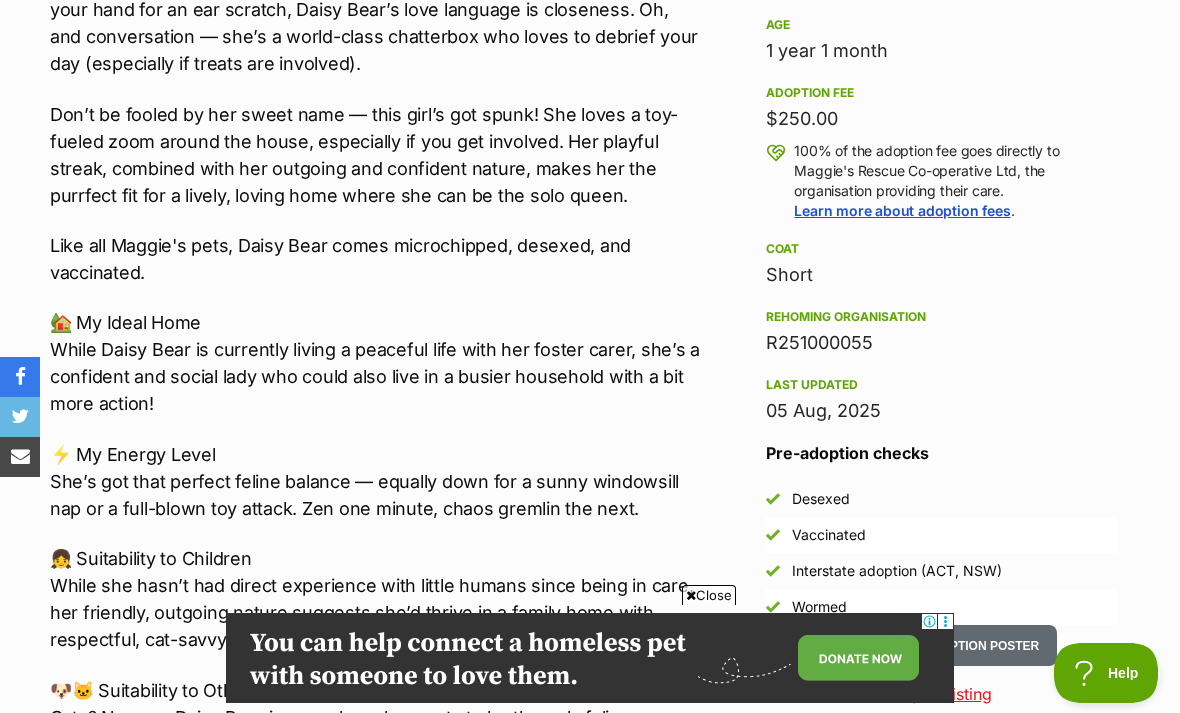 scroll, scrollTop: 1340, scrollLeft: 0, axis: vertical 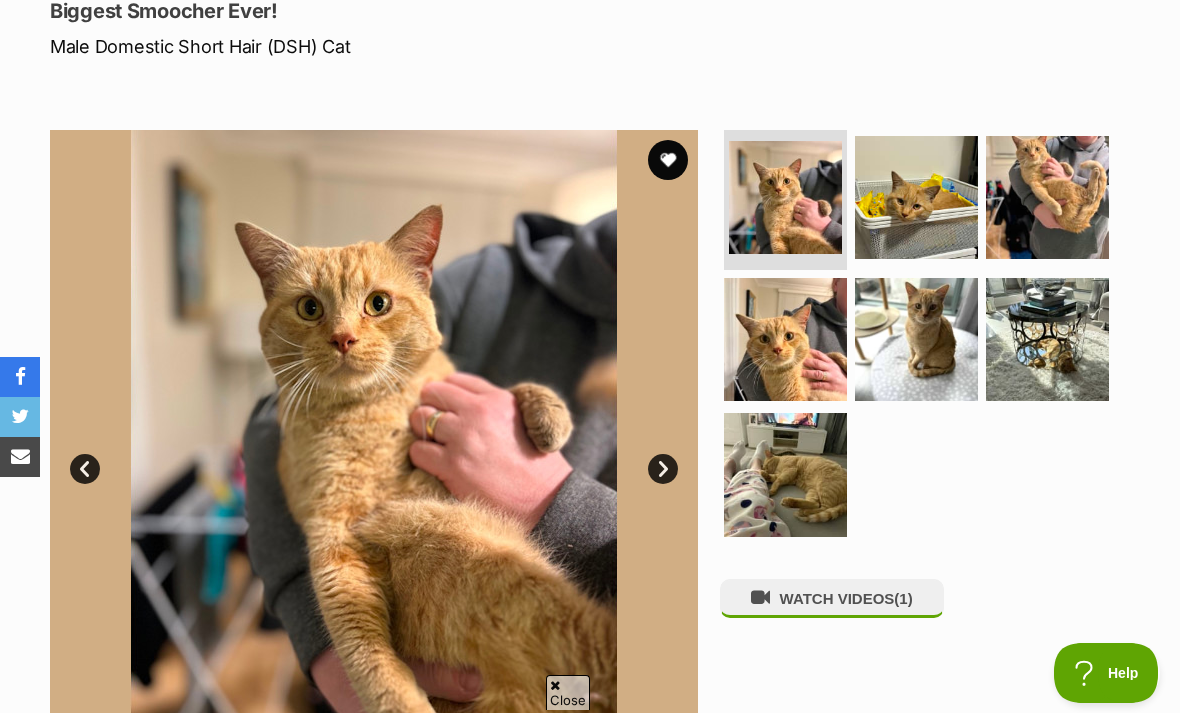 click at bounding box center [1047, 197] 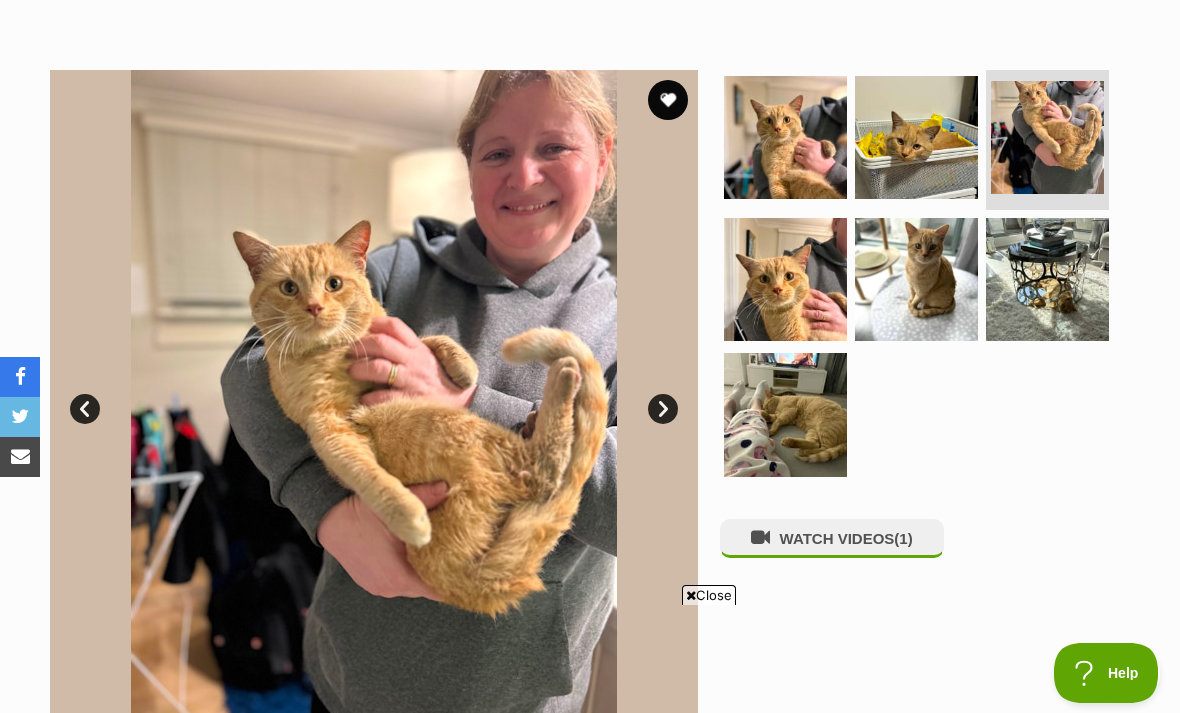 scroll, scrollTop: 0, scrollLeft: 0, axis: both 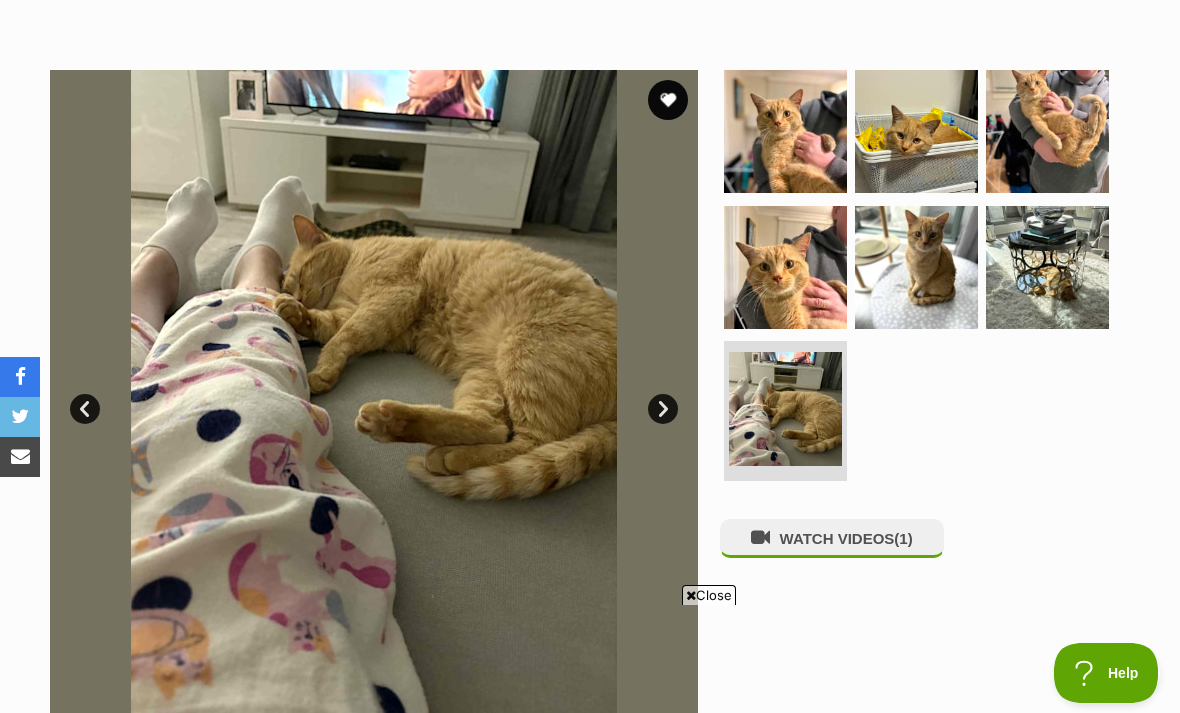 click at bounding box center [785, 131] 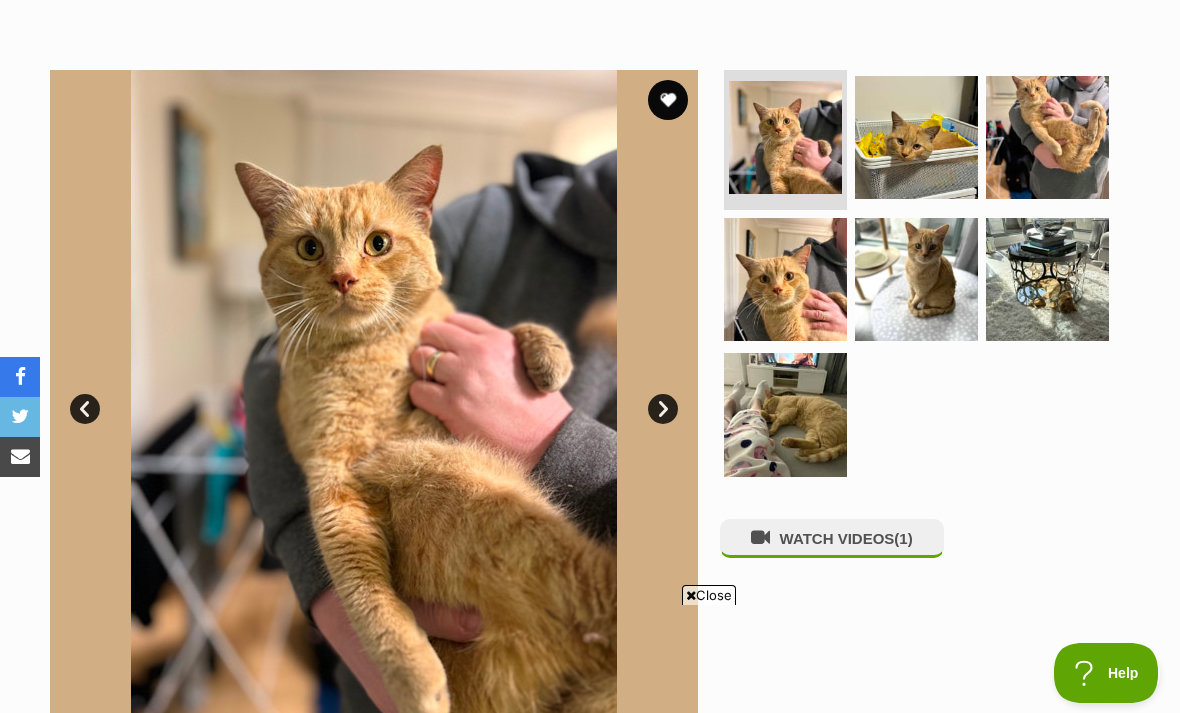 click at bounding box center [785, 414] 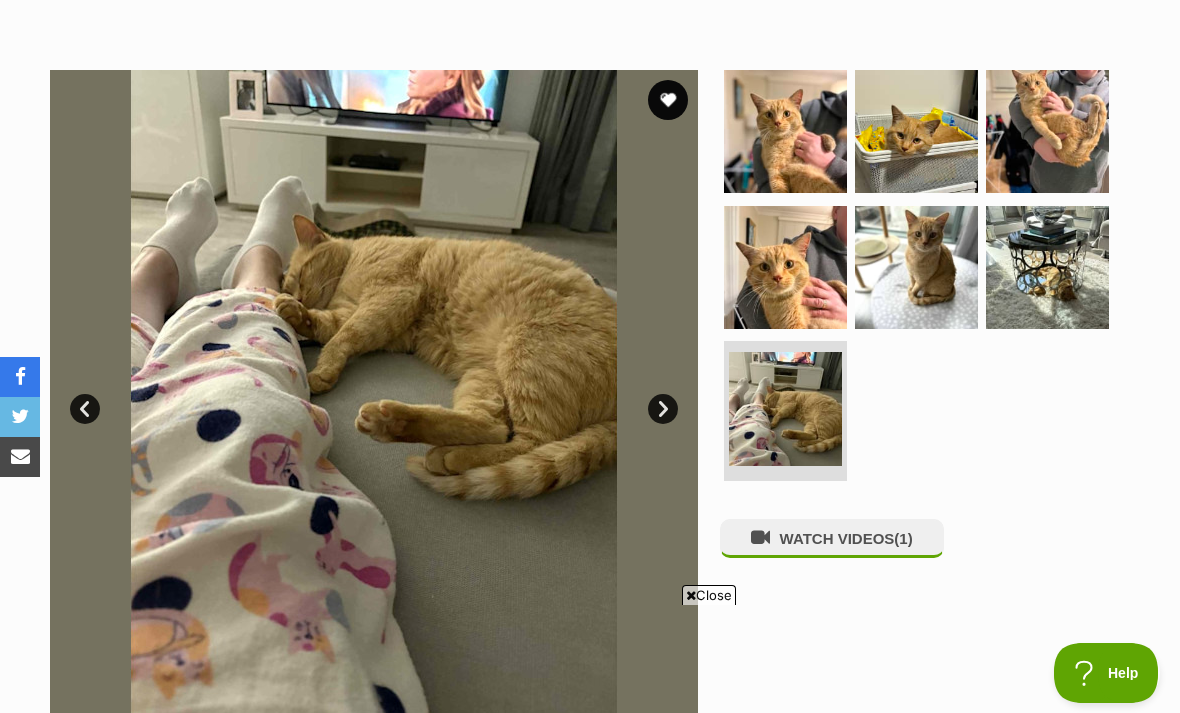 click at bounding box center (916, 267) 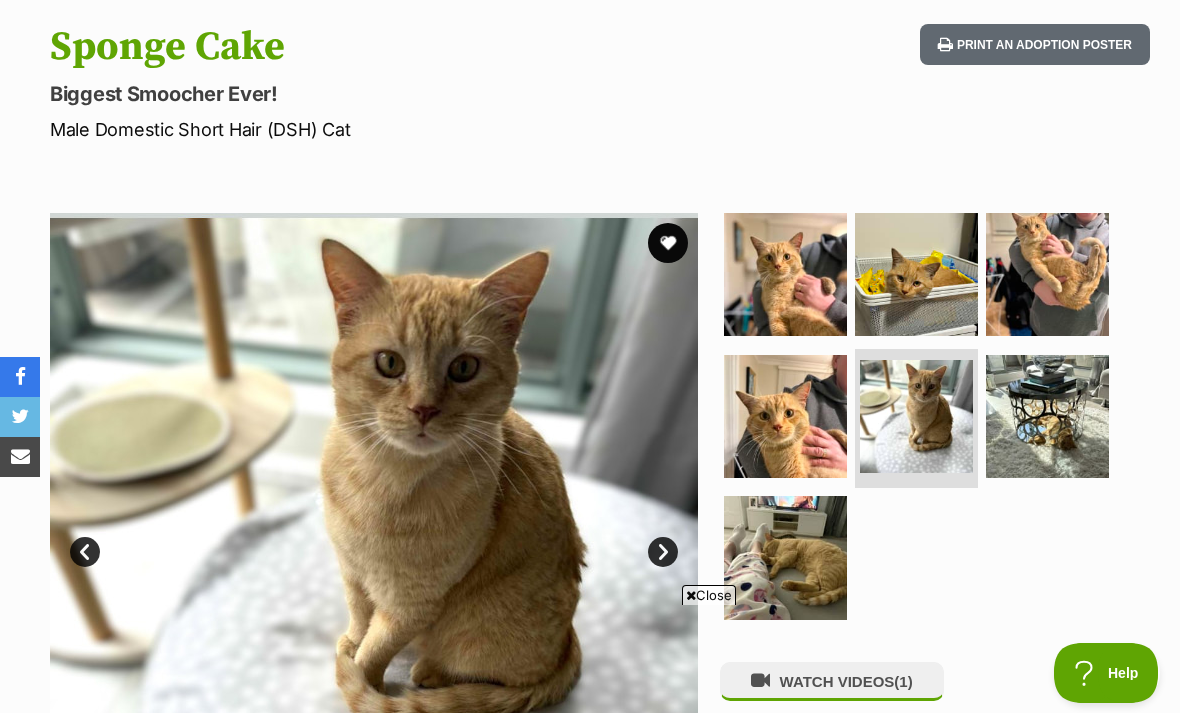 scroll, scrollTop: 202, scrollLeft: 0, axis: vertical 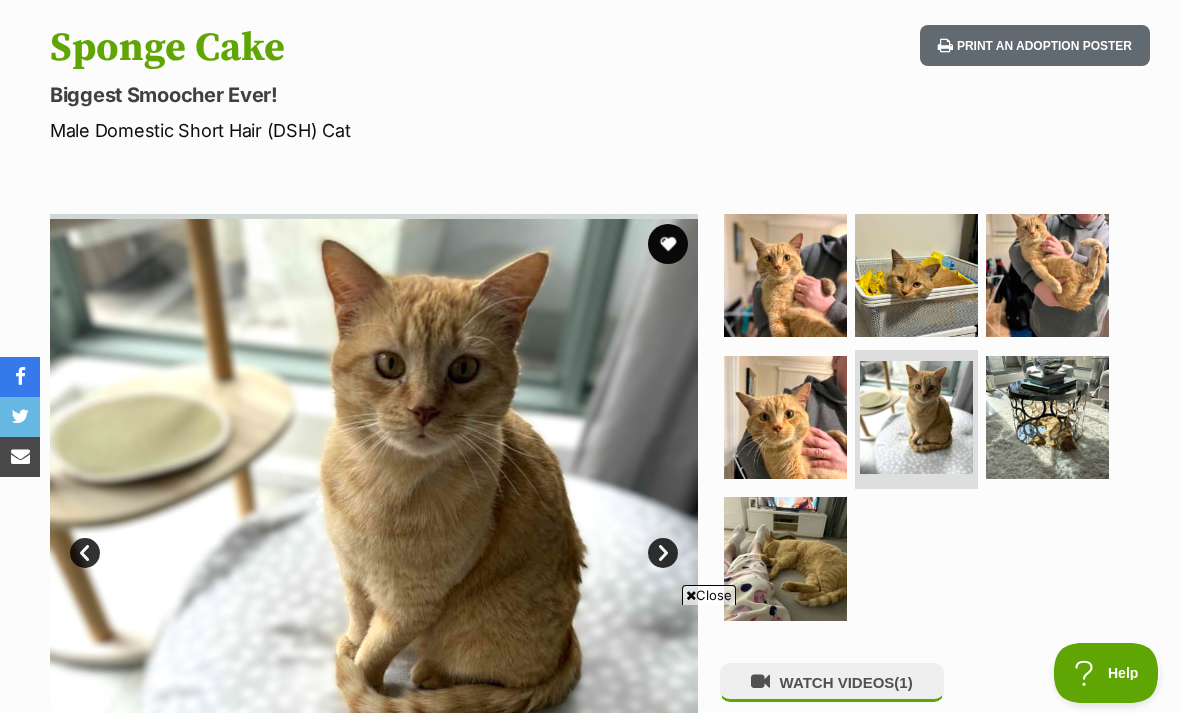 click at bounding box center (668, 244) 